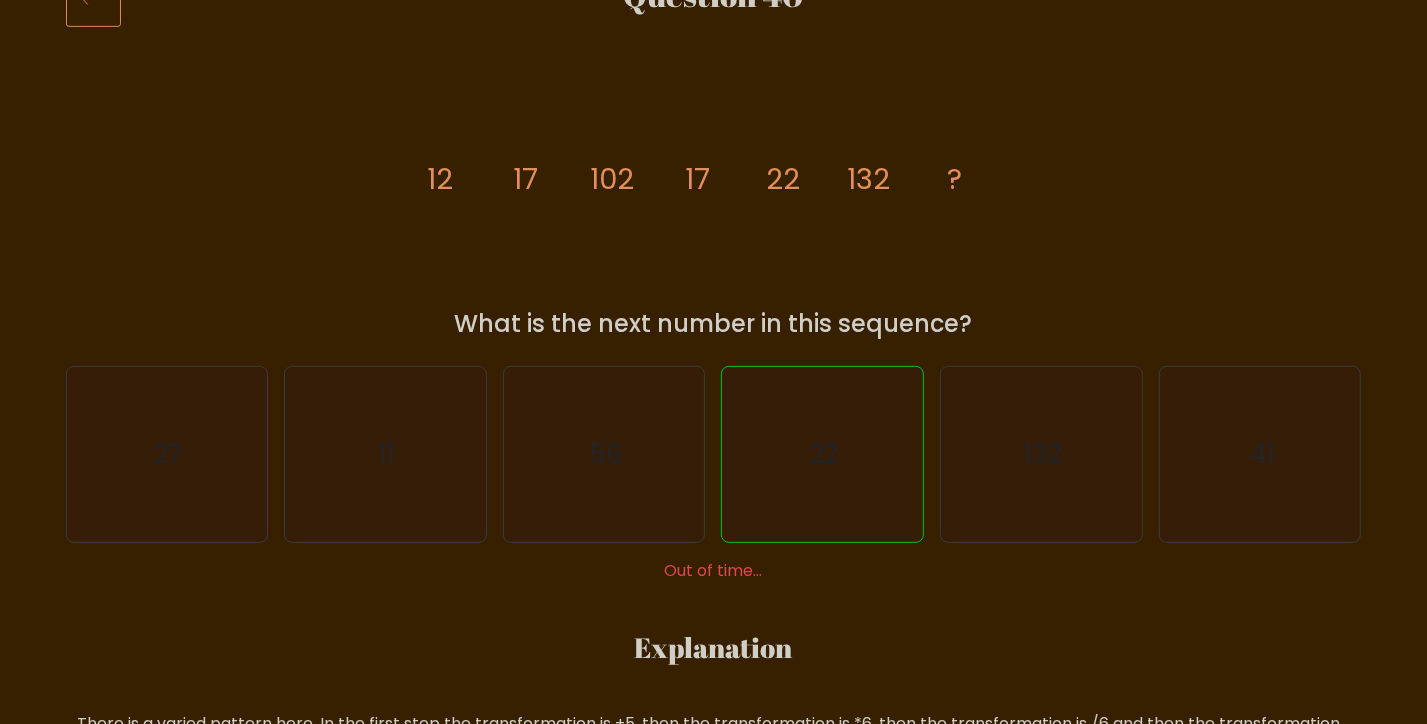 scroll, scrollTop: 0, scrollLeft: 0, axis: both 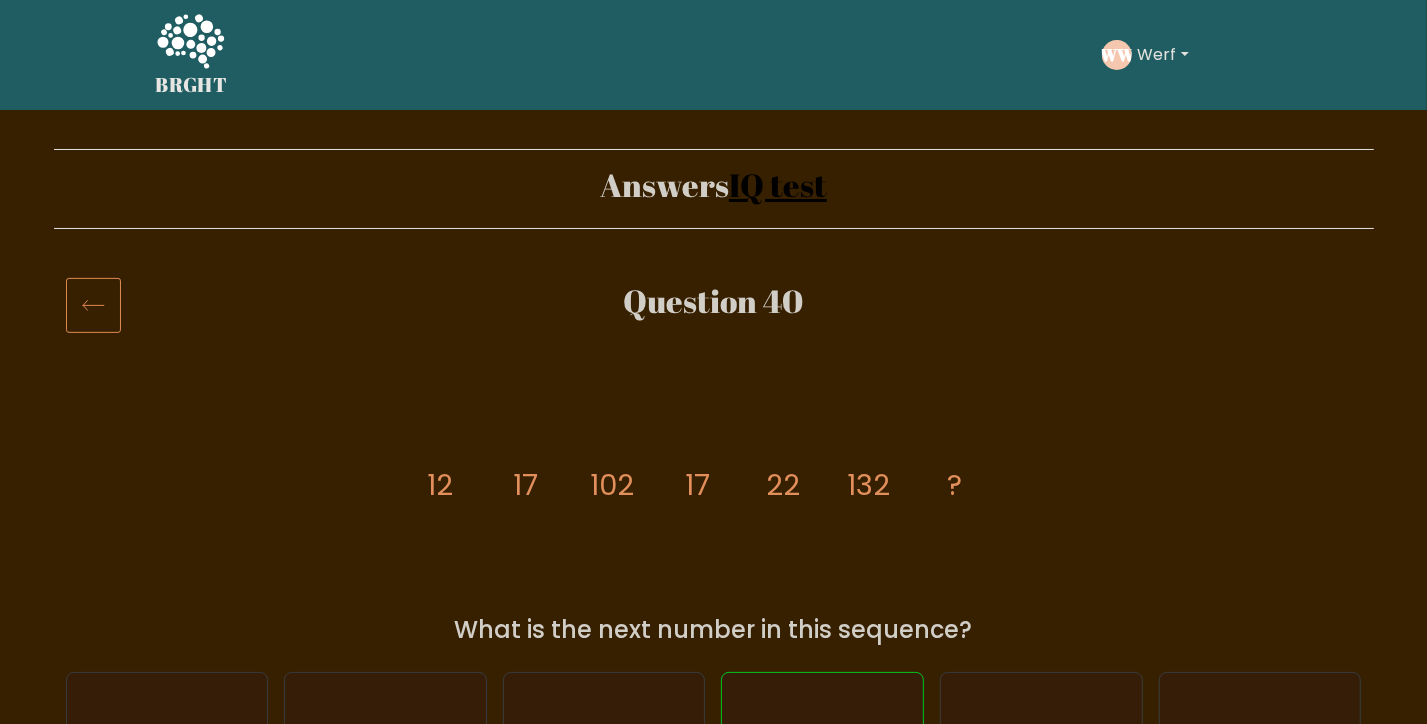 click 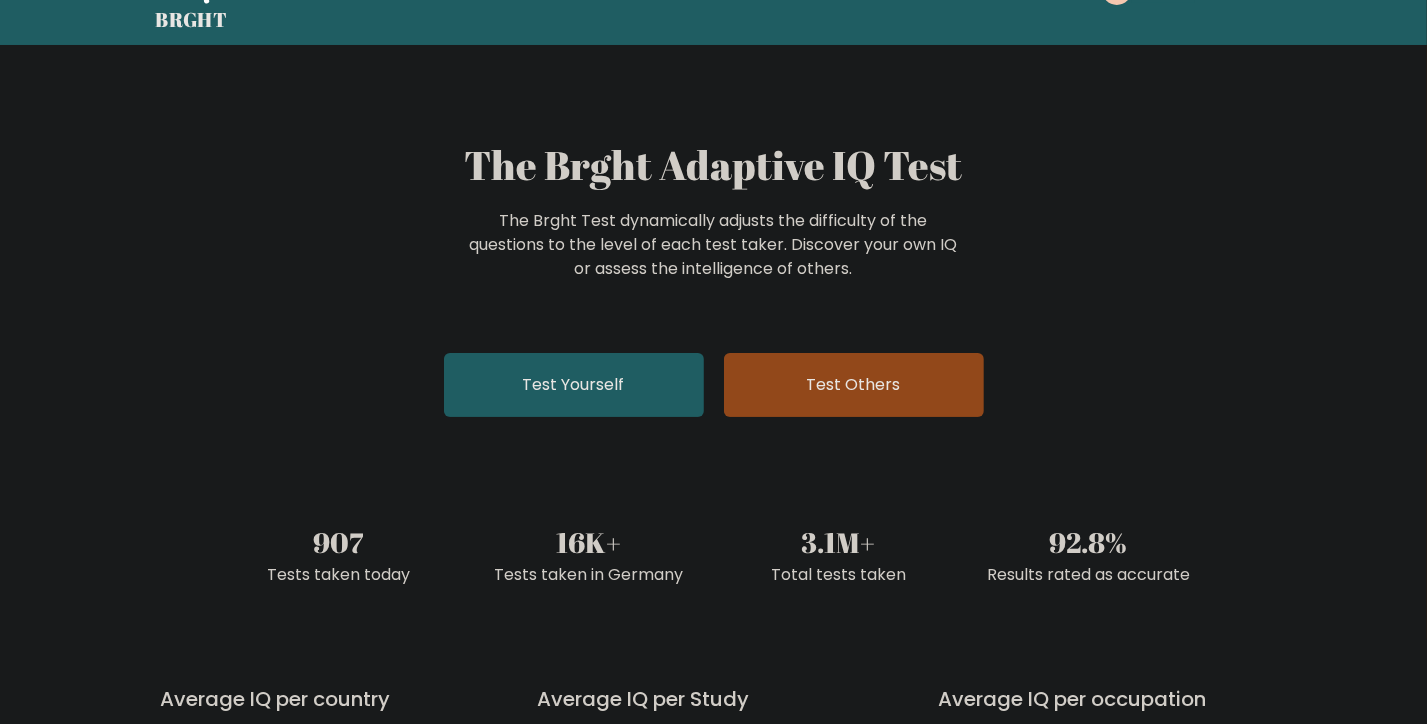scroll, scrollTop: 0, scrollLeft: 0, axis: both 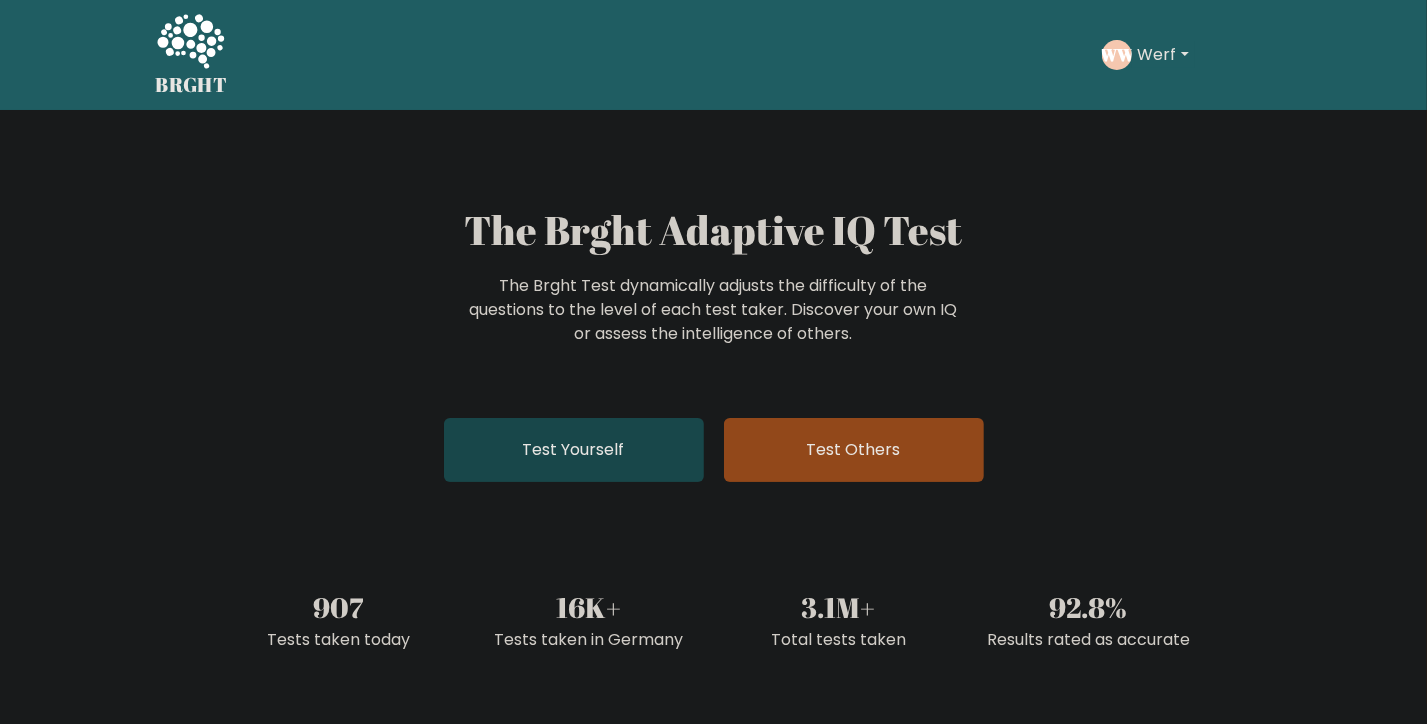 click on "Test Yourself" at bounding box center [574, 450] 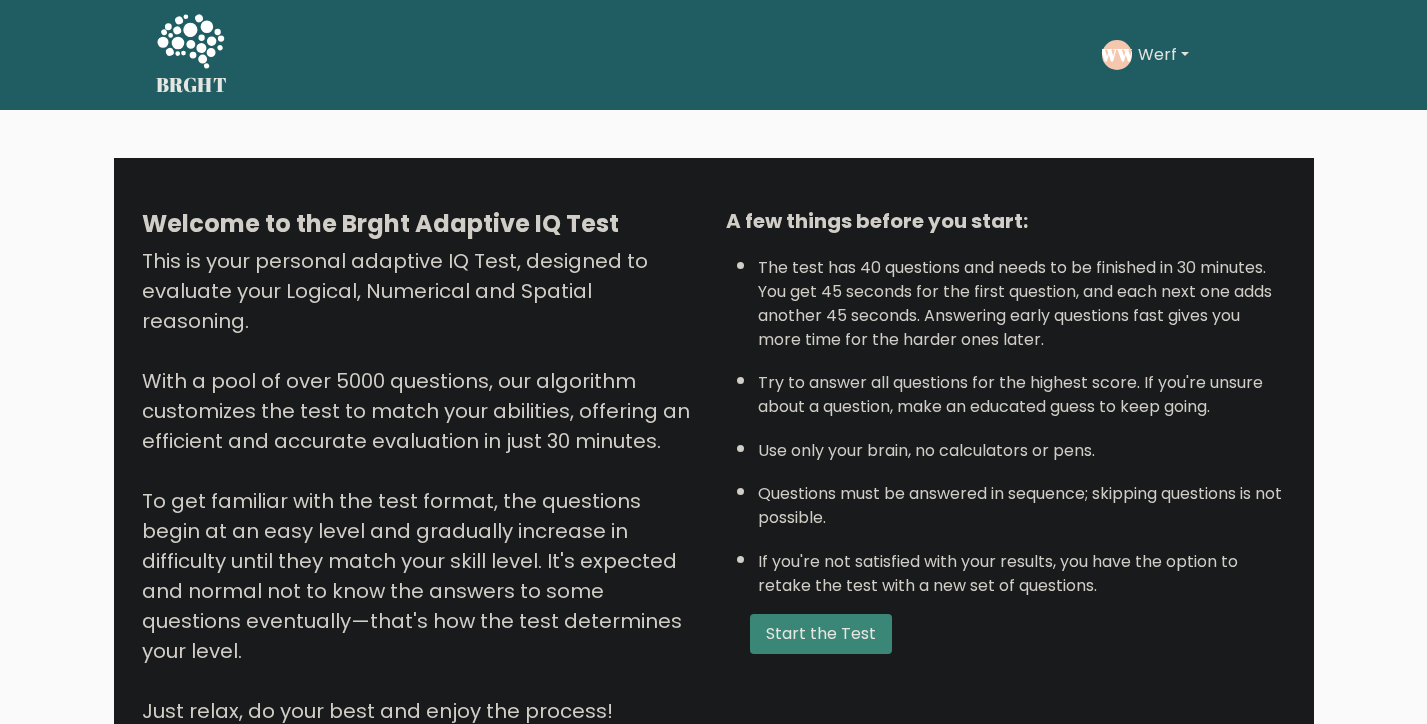 scroll, scrollTop: 0, scrollLeft: 0, axis: both 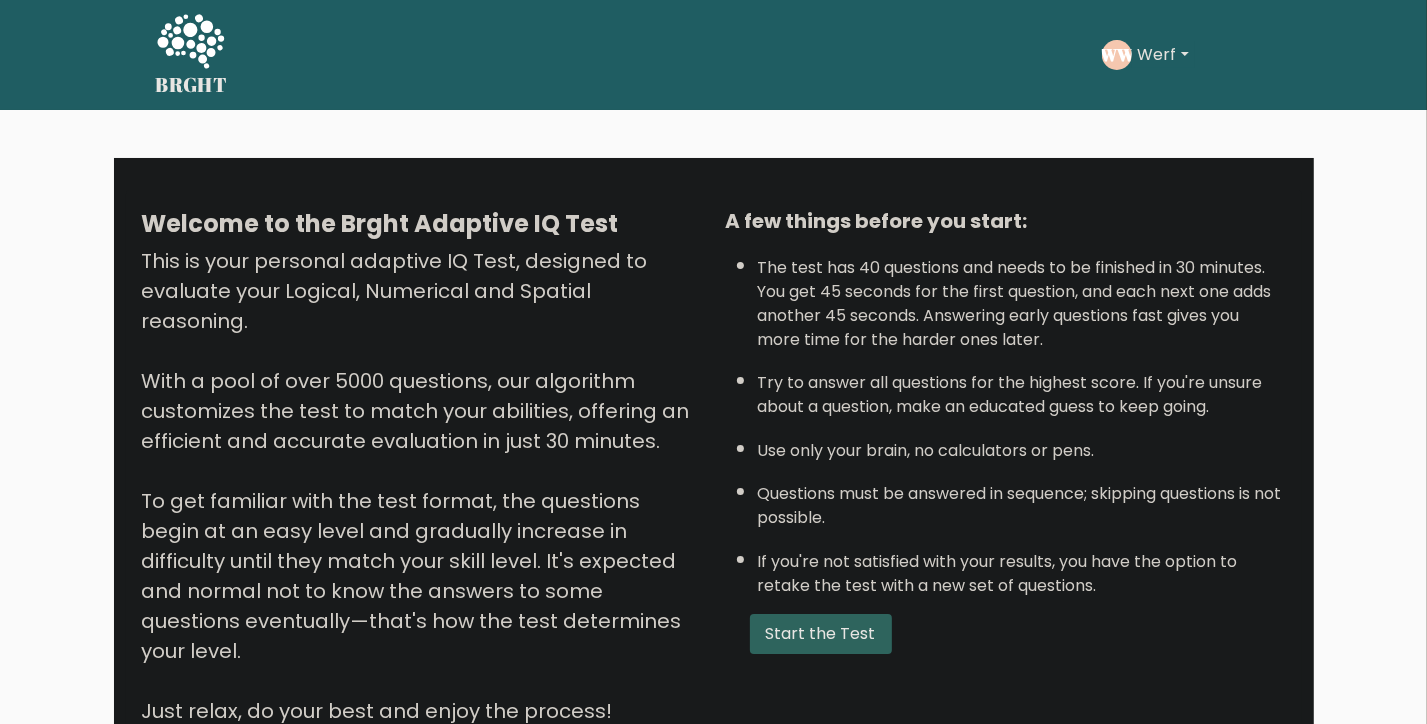 click on "Start the Test" at bounding box center [821, 634] 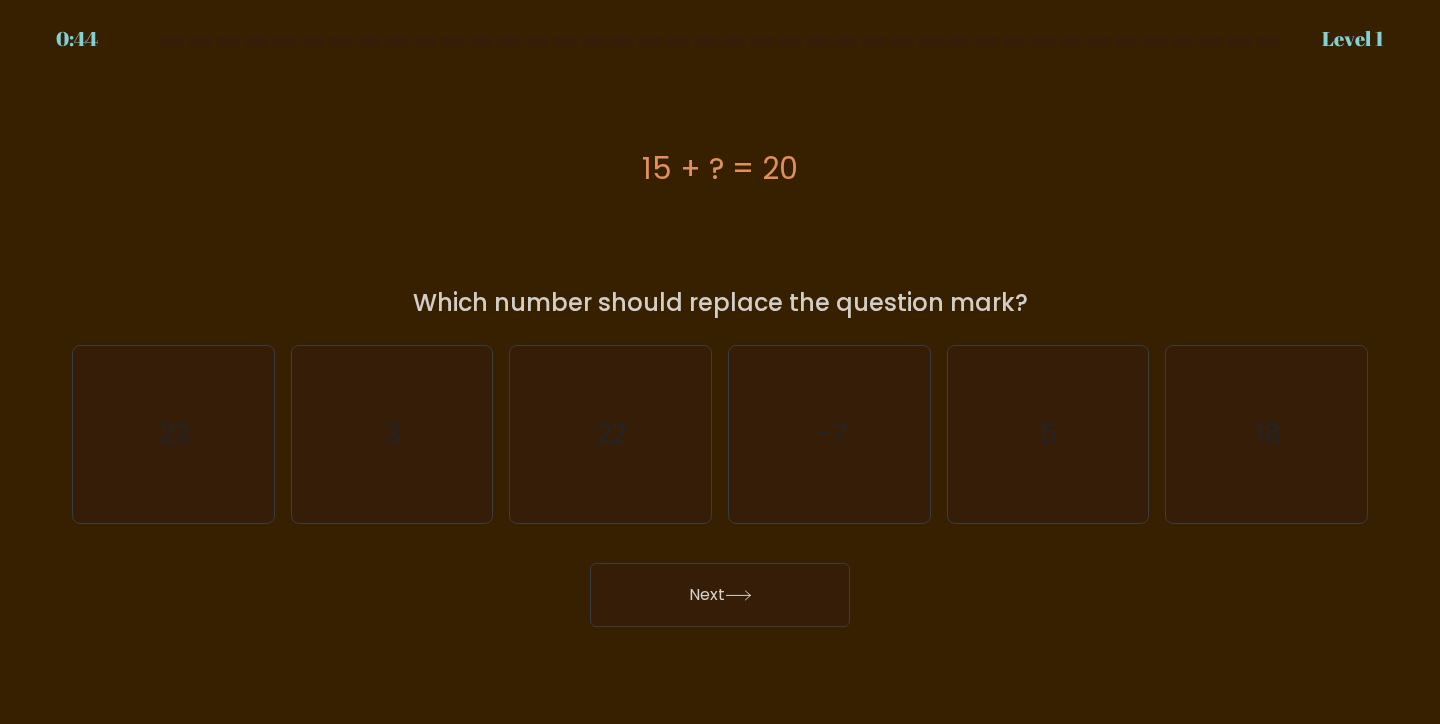 scroll, scrollTop: 0, scrollLeft: 0, axis: both 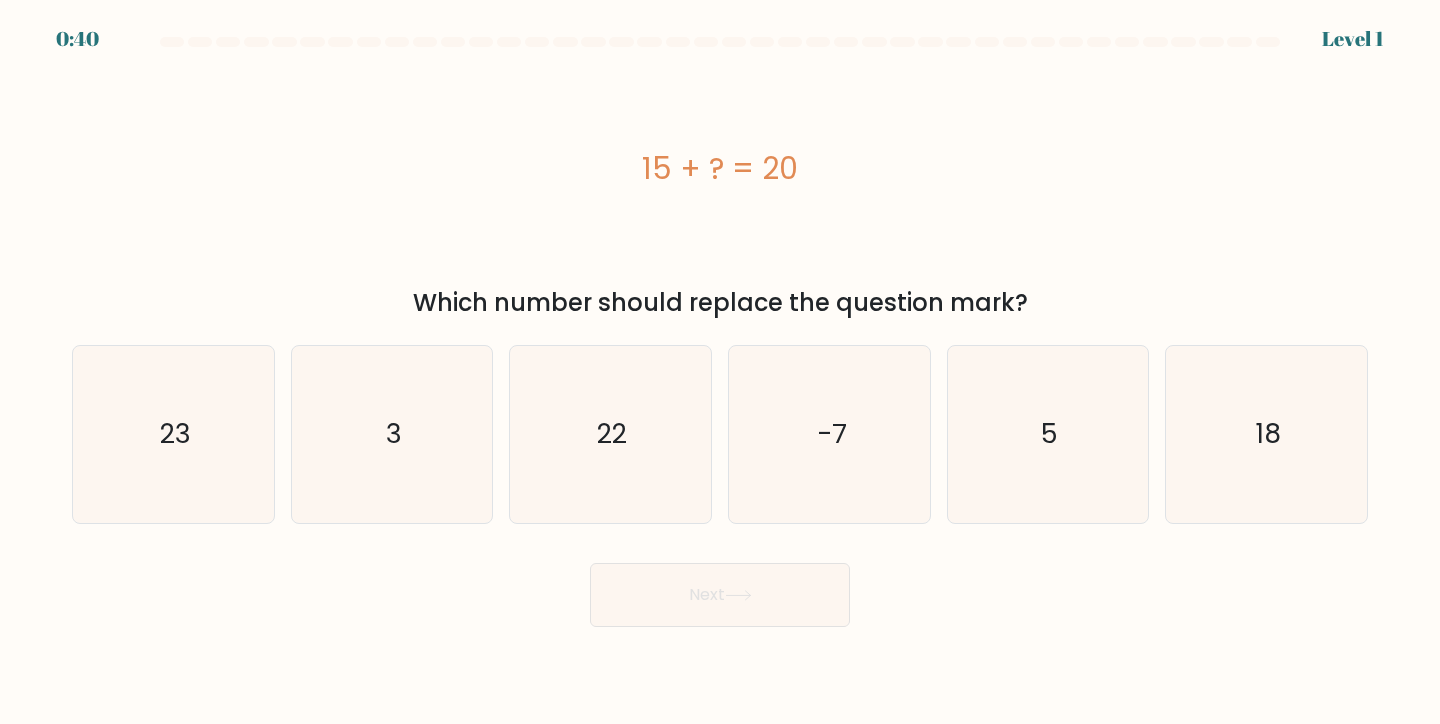 click on "15 + ?  = 20" at bounding box center [720, 168] 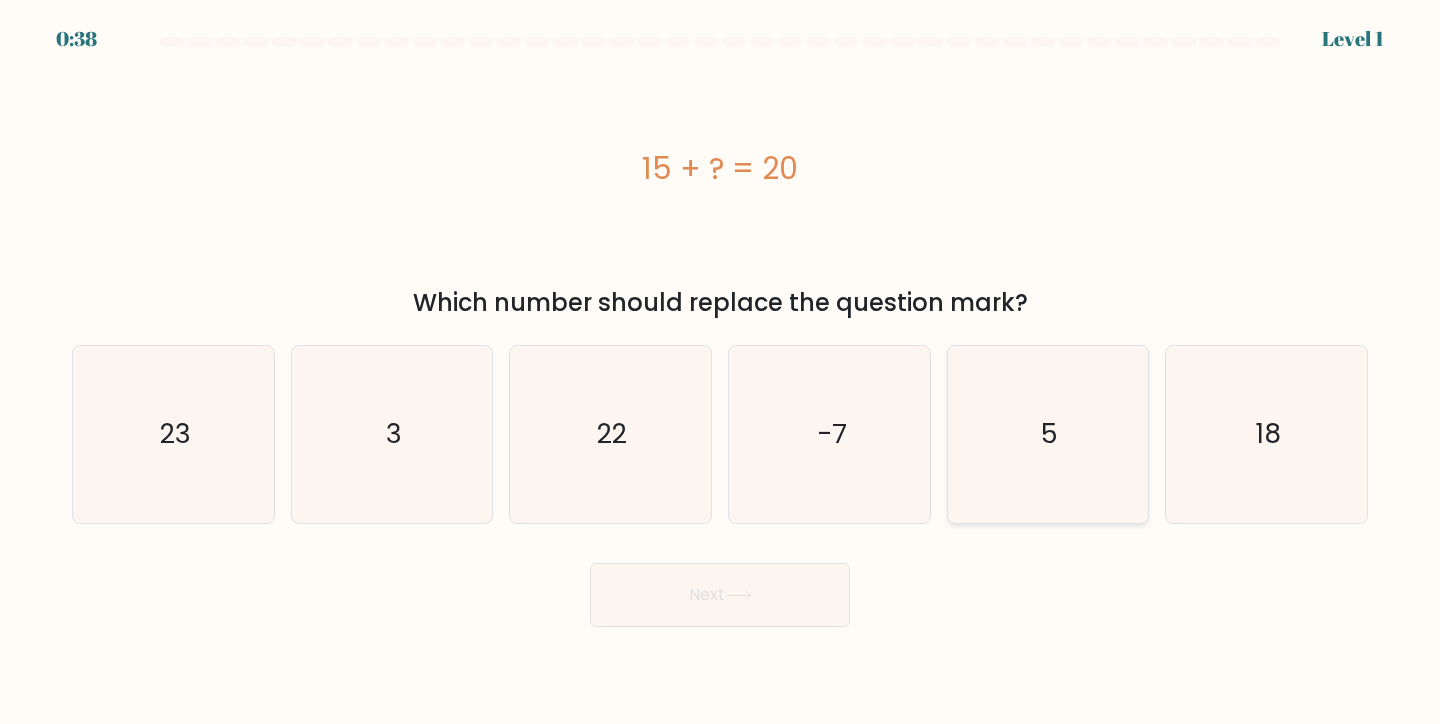 click on "5" 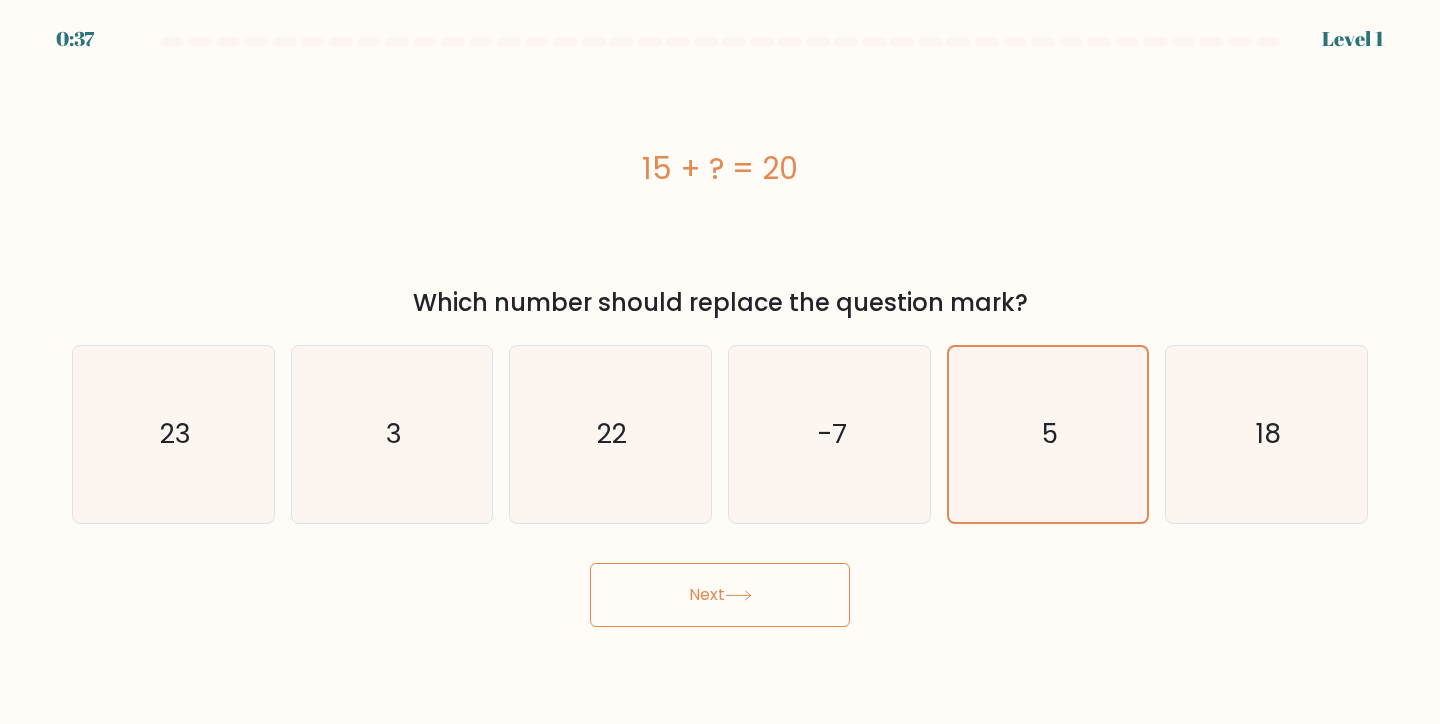 click on "Next" at bounding box center (720, 595) 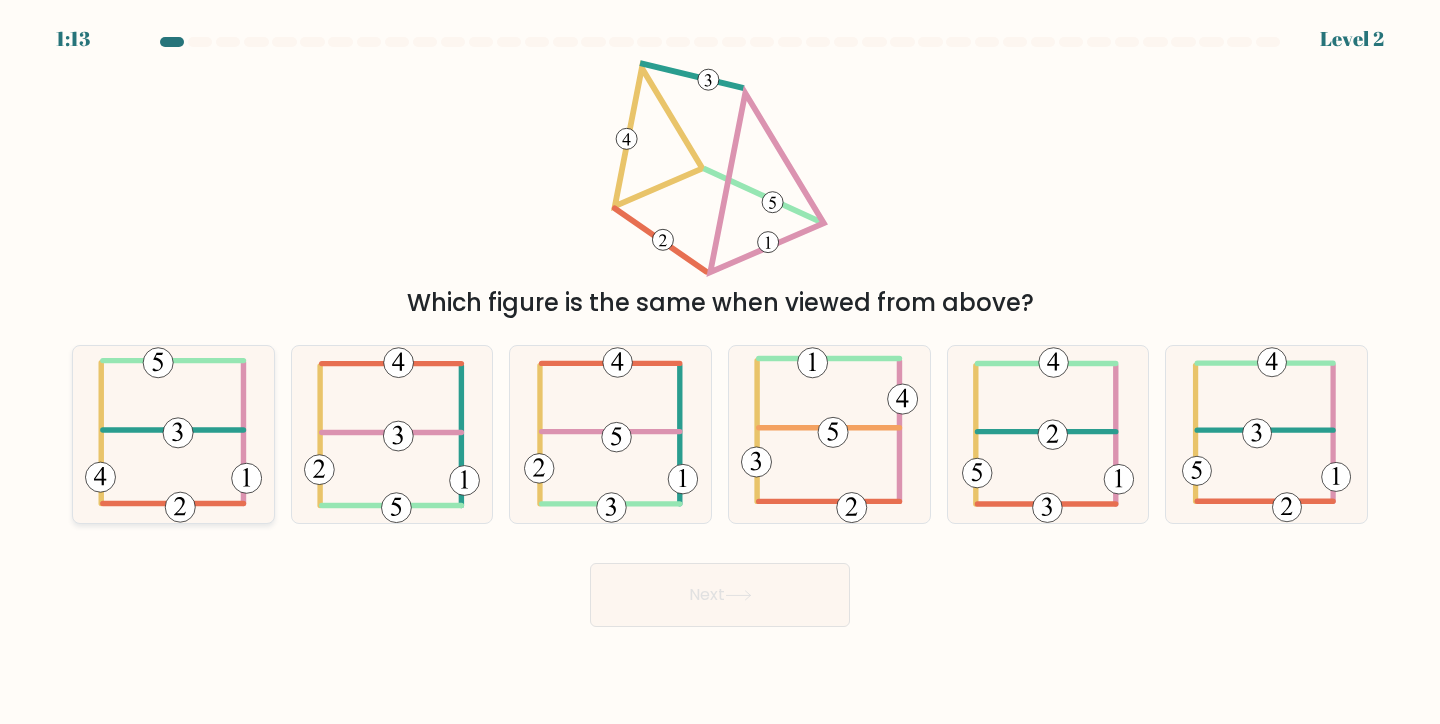 click 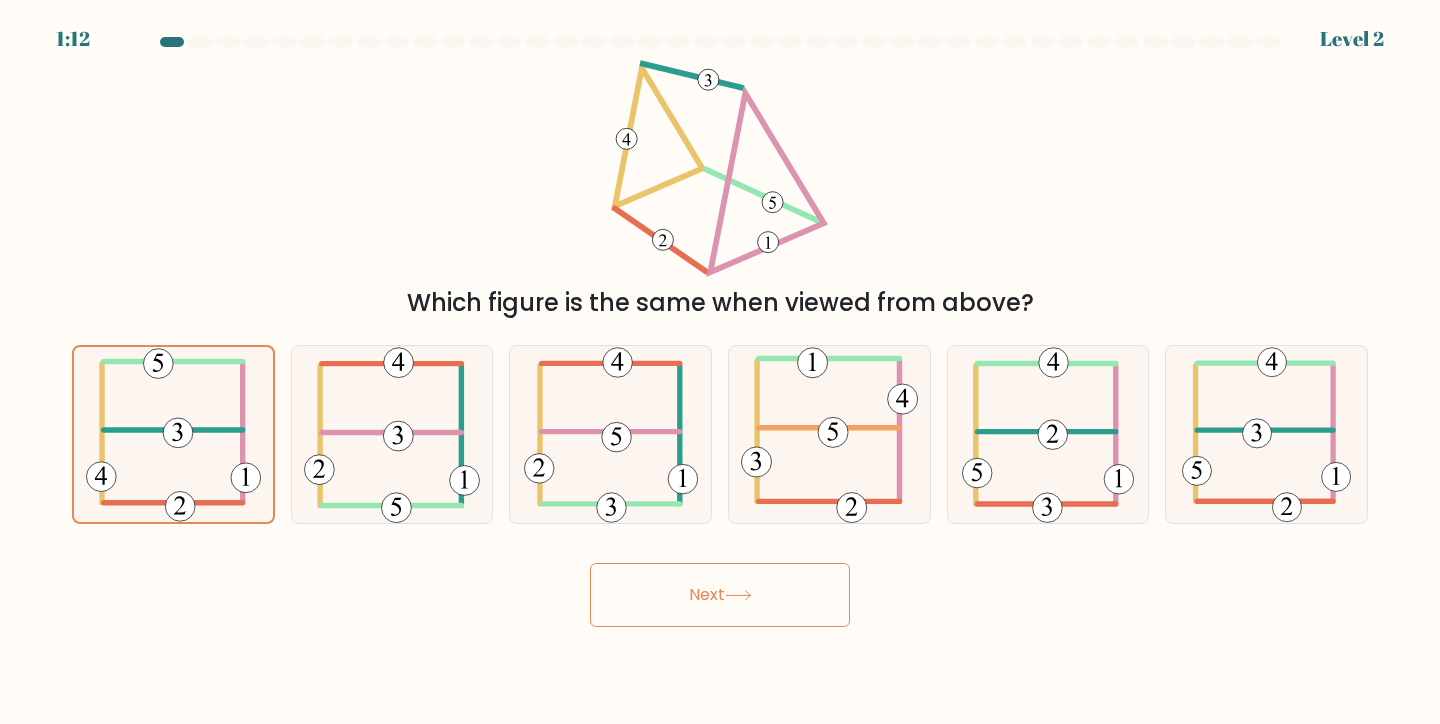 click on "Next" at bounding box center (720, 595) 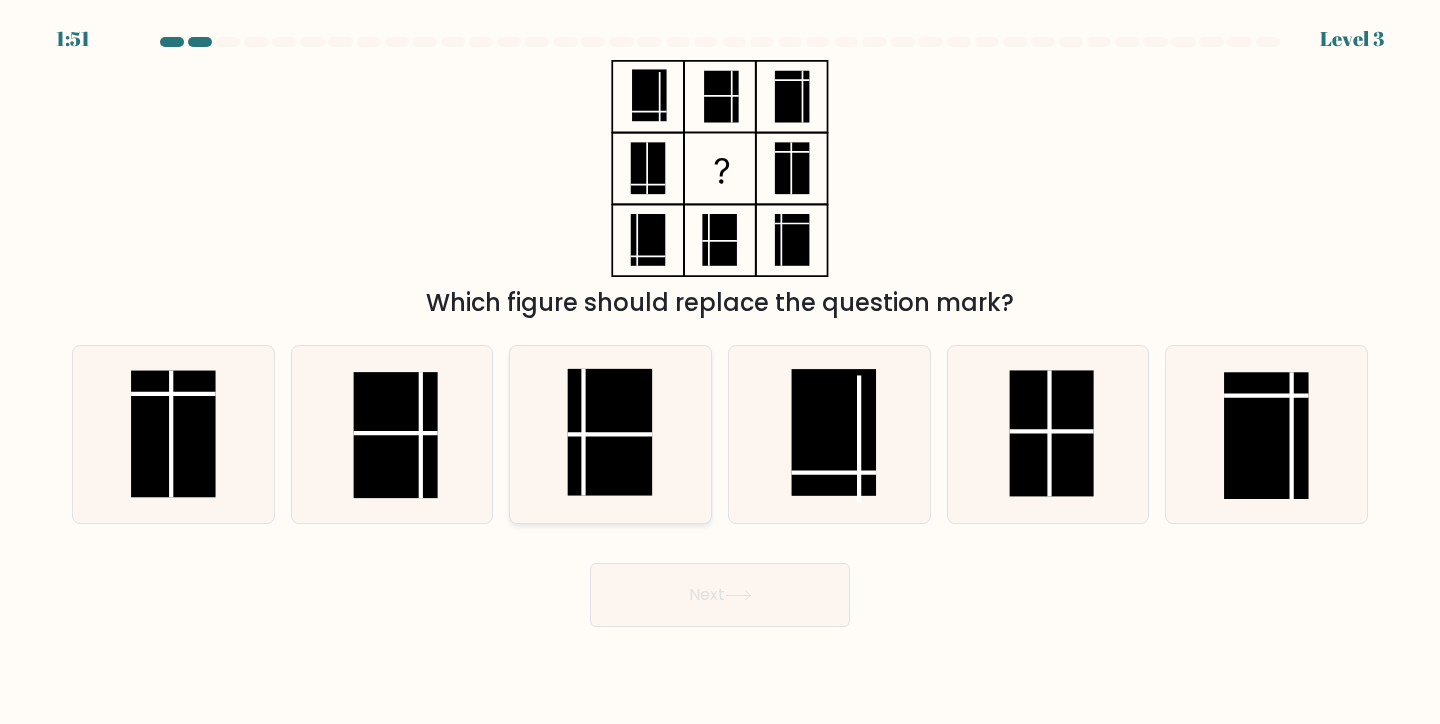 click 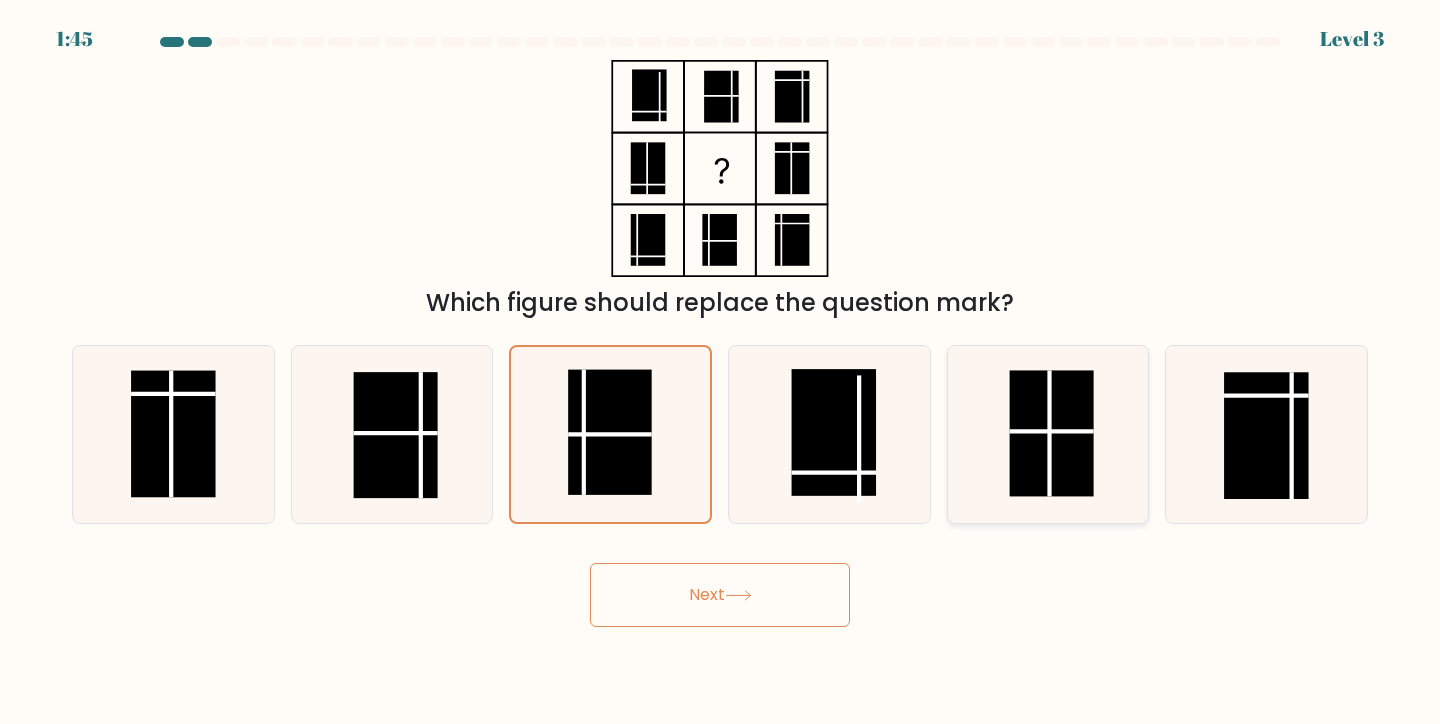 click 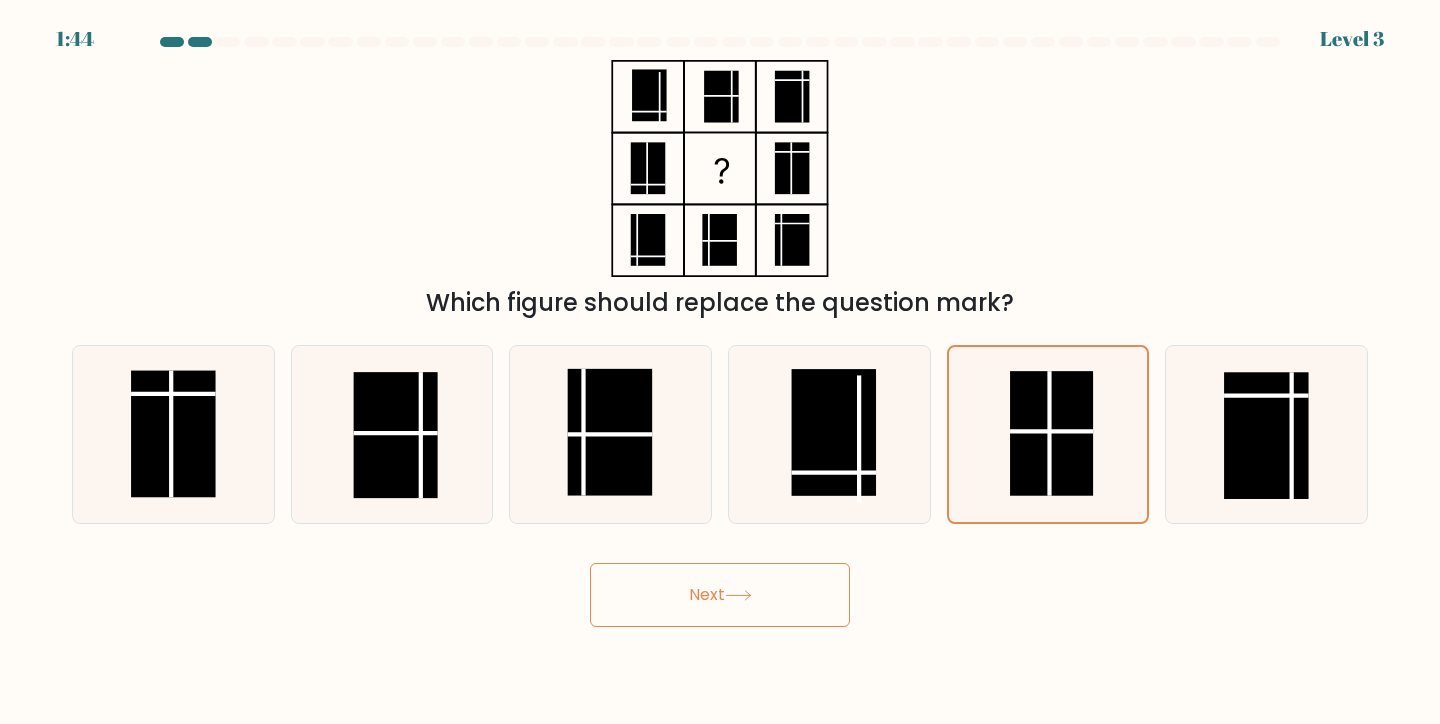 click on "Next" at bounding box center (720, 595) 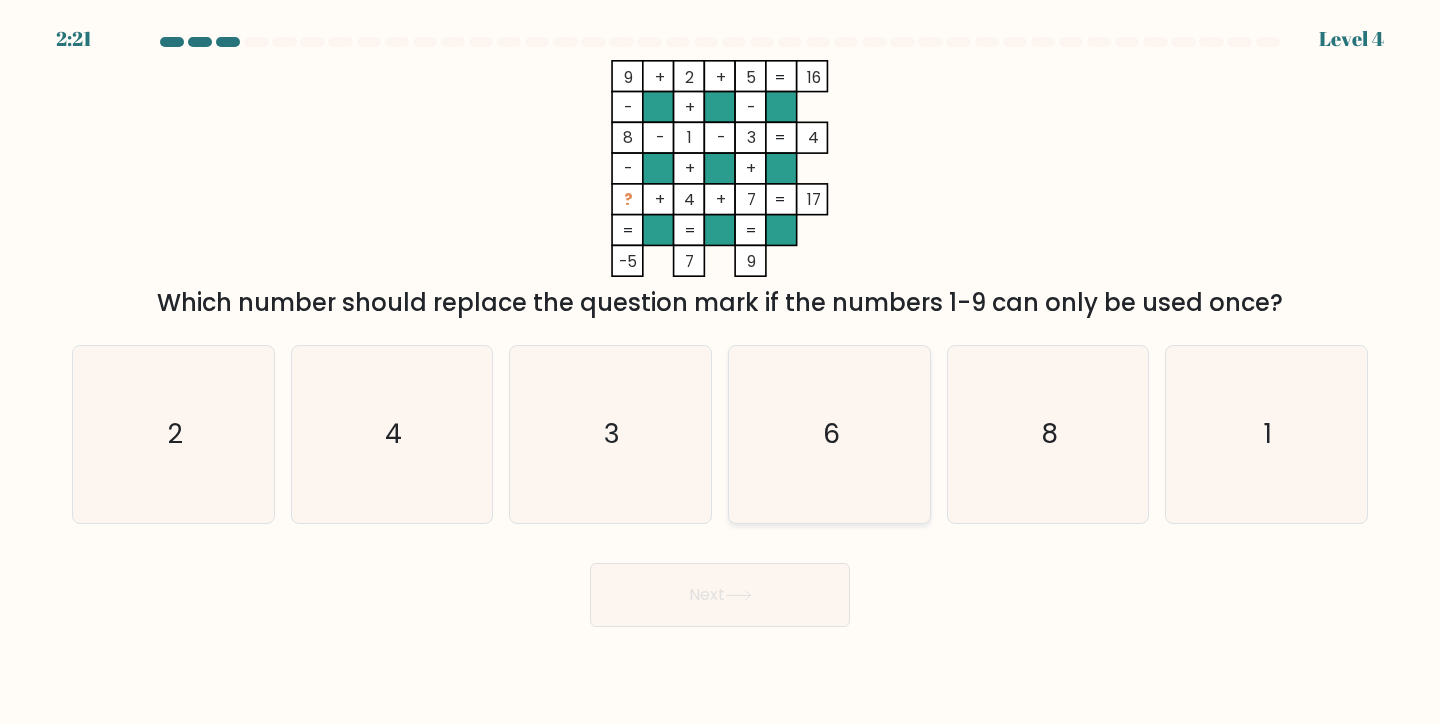 click on "6" 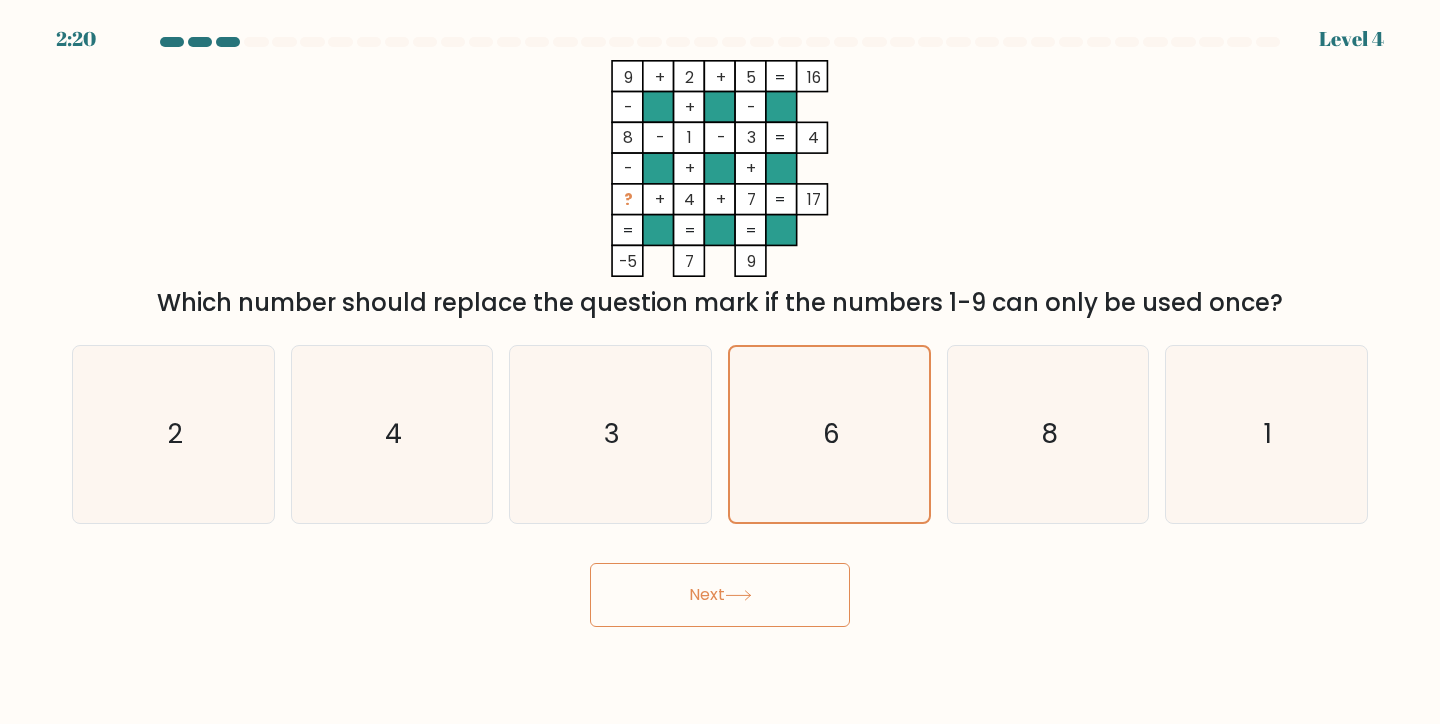 click 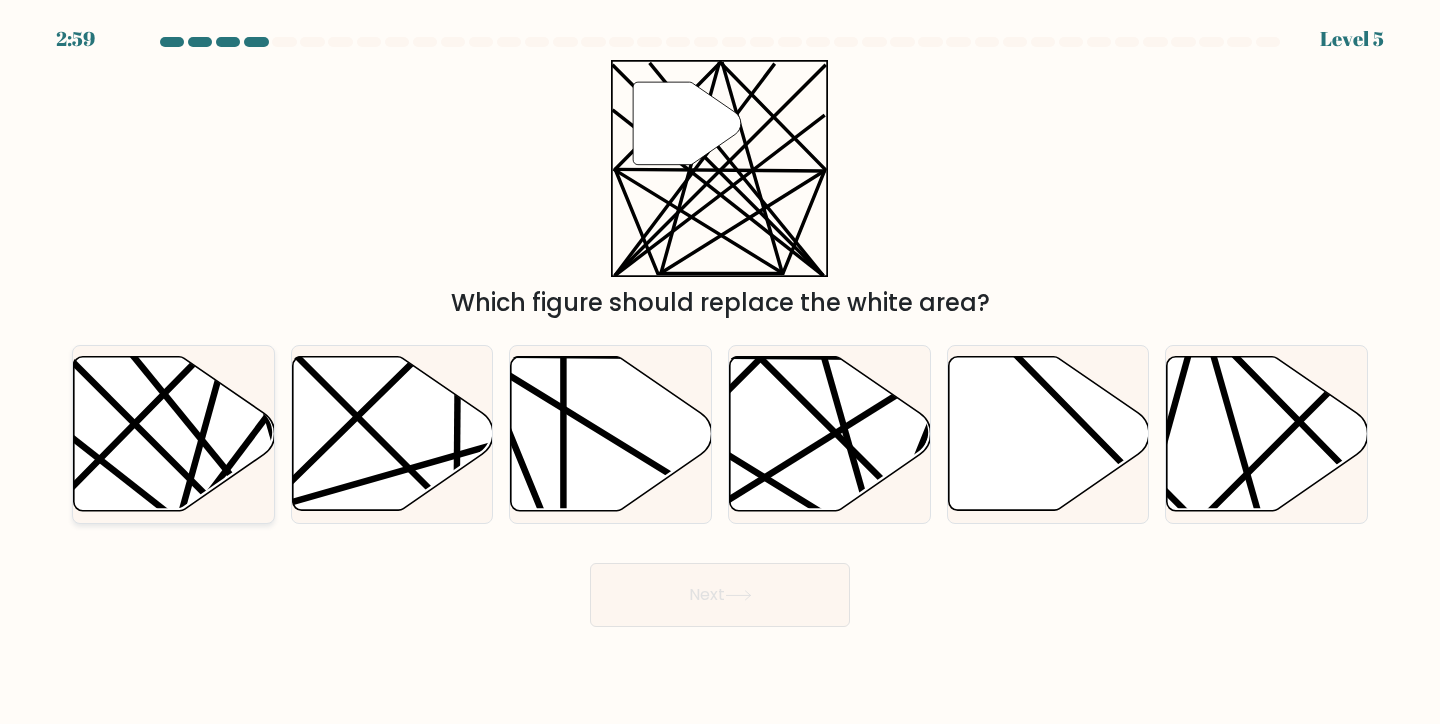 click 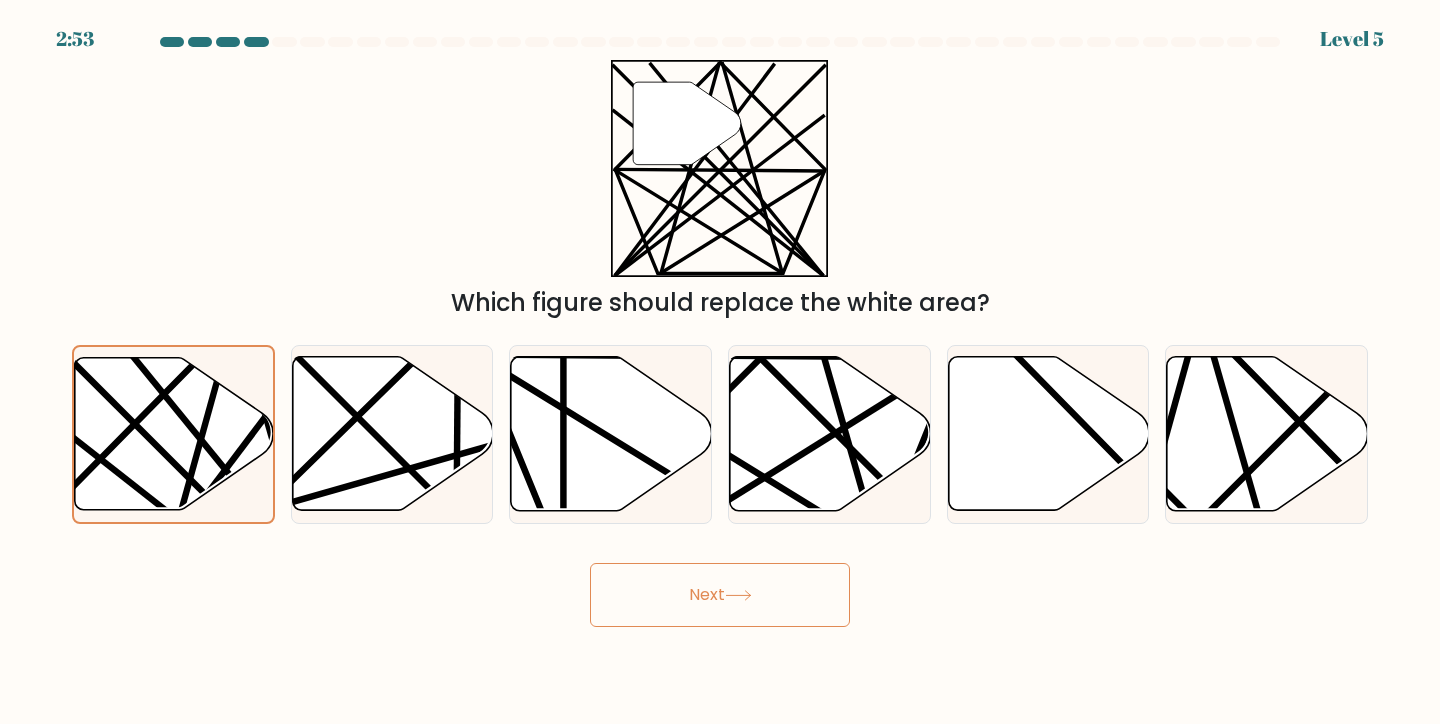 click on "Next" at bounding box center [720, 595] 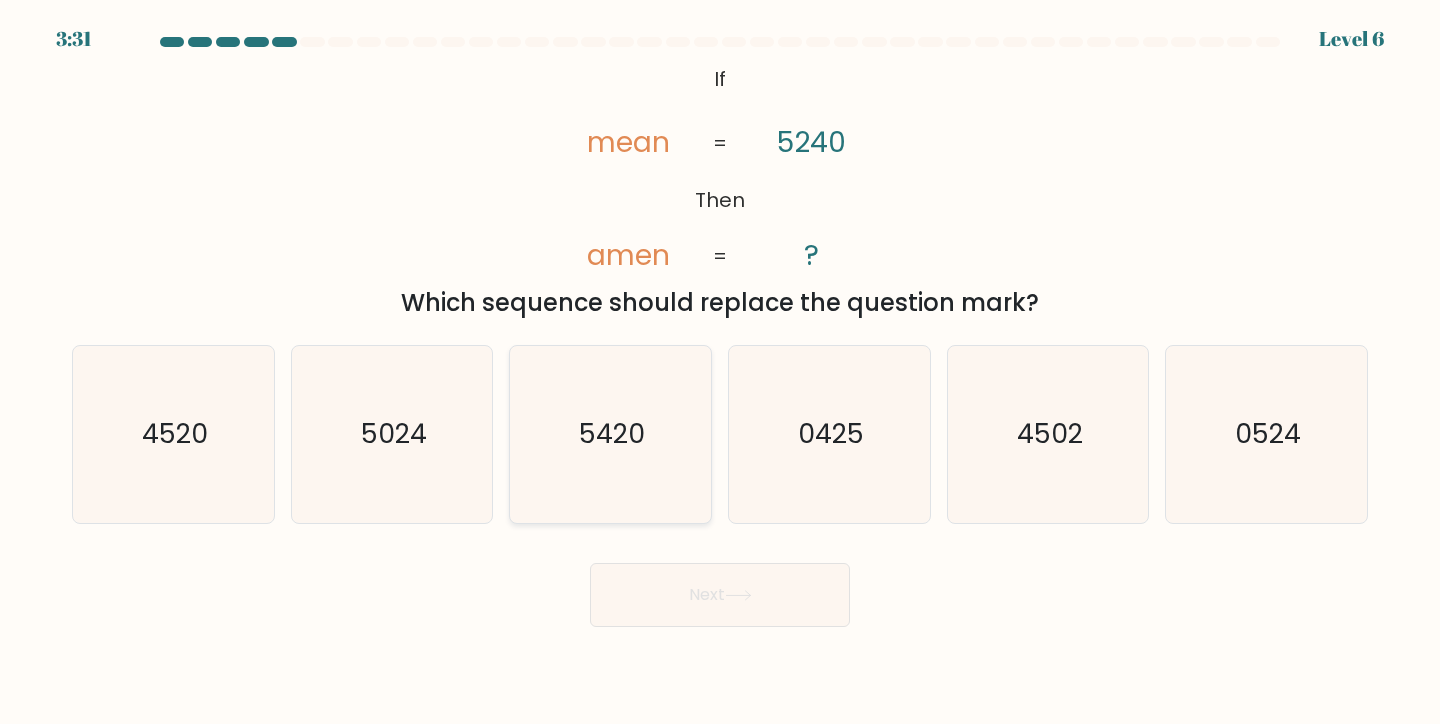 click on "5420" 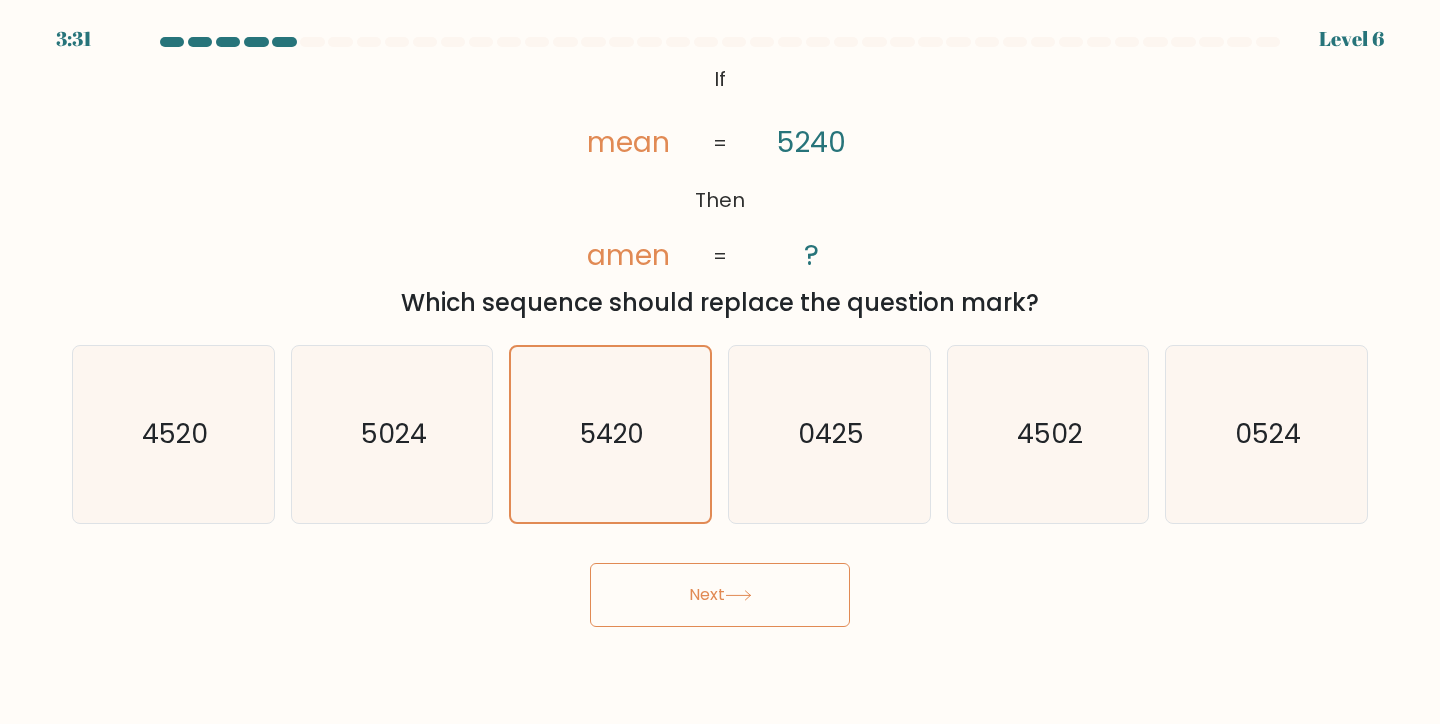 click on "Next" at bounding box center [720, 595] 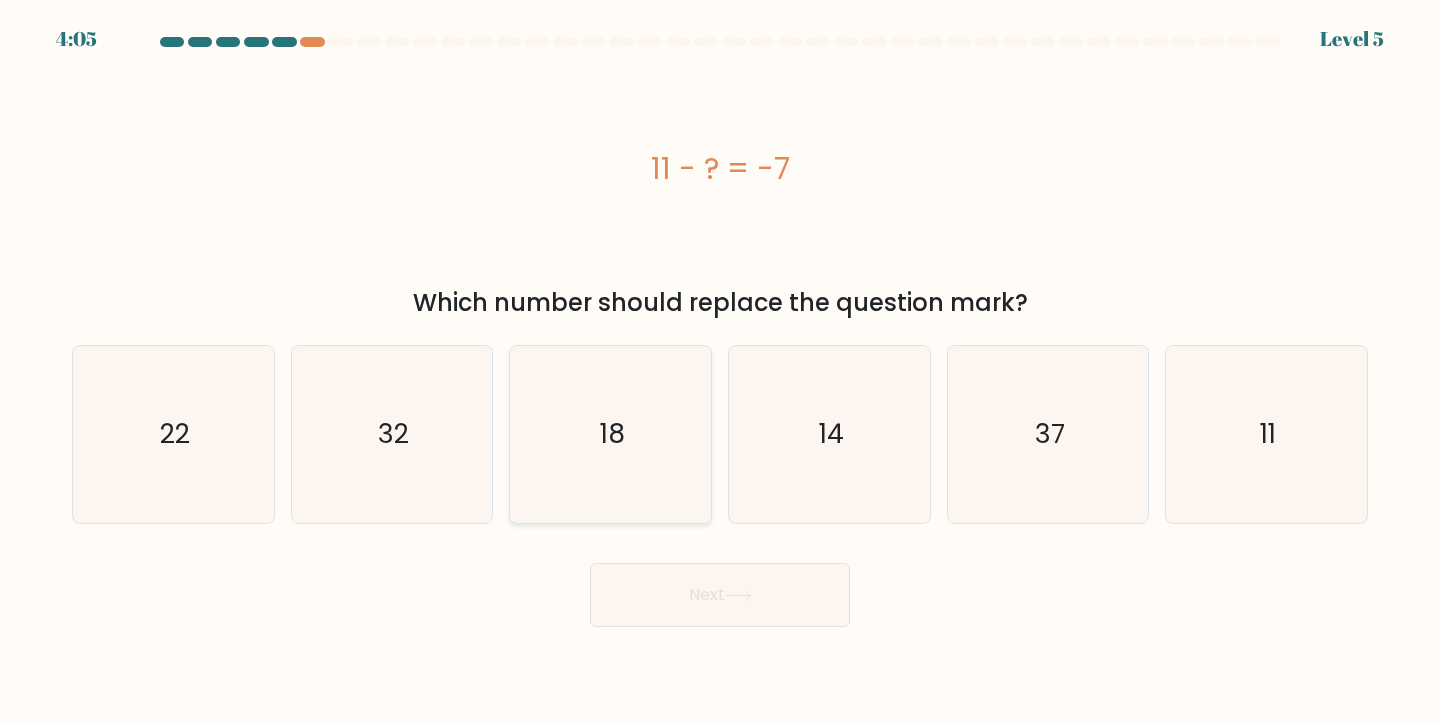 click on "18" 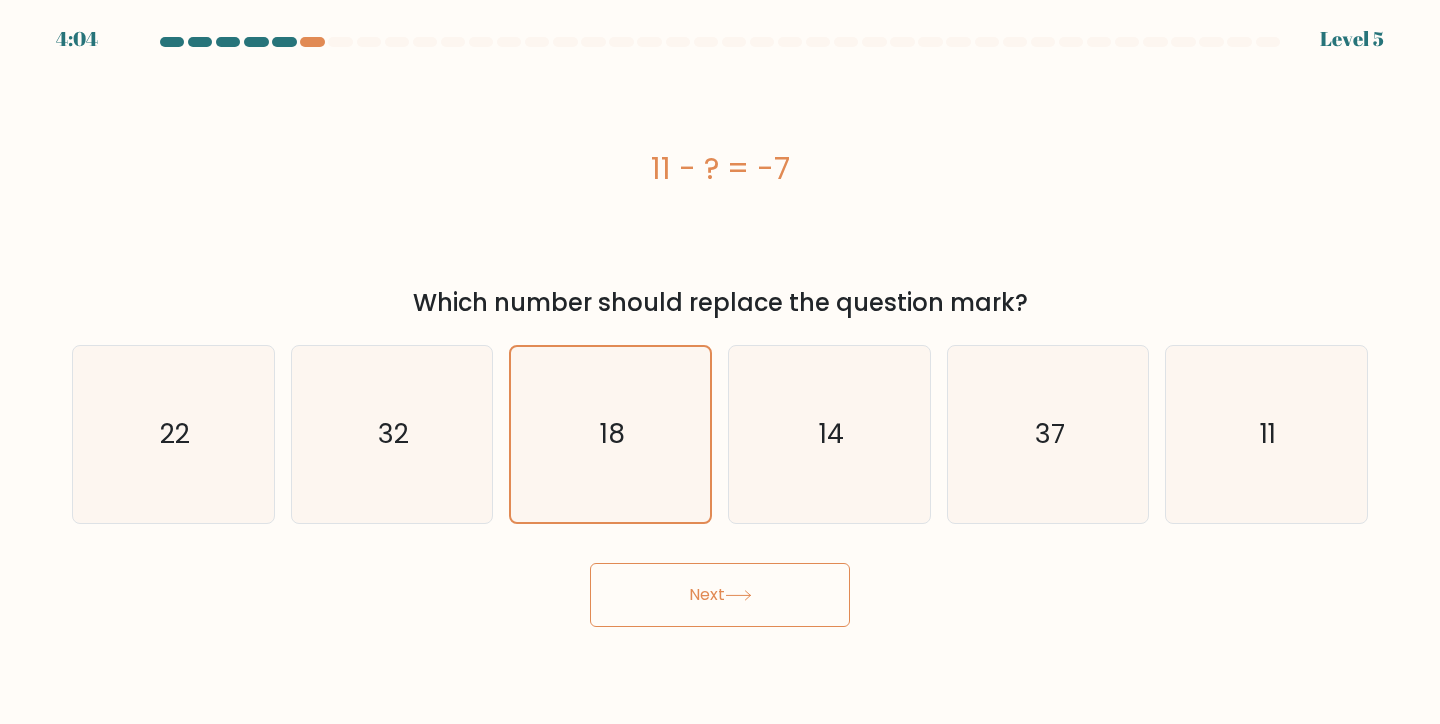 click on "Next" at bounding box center [720, 595] 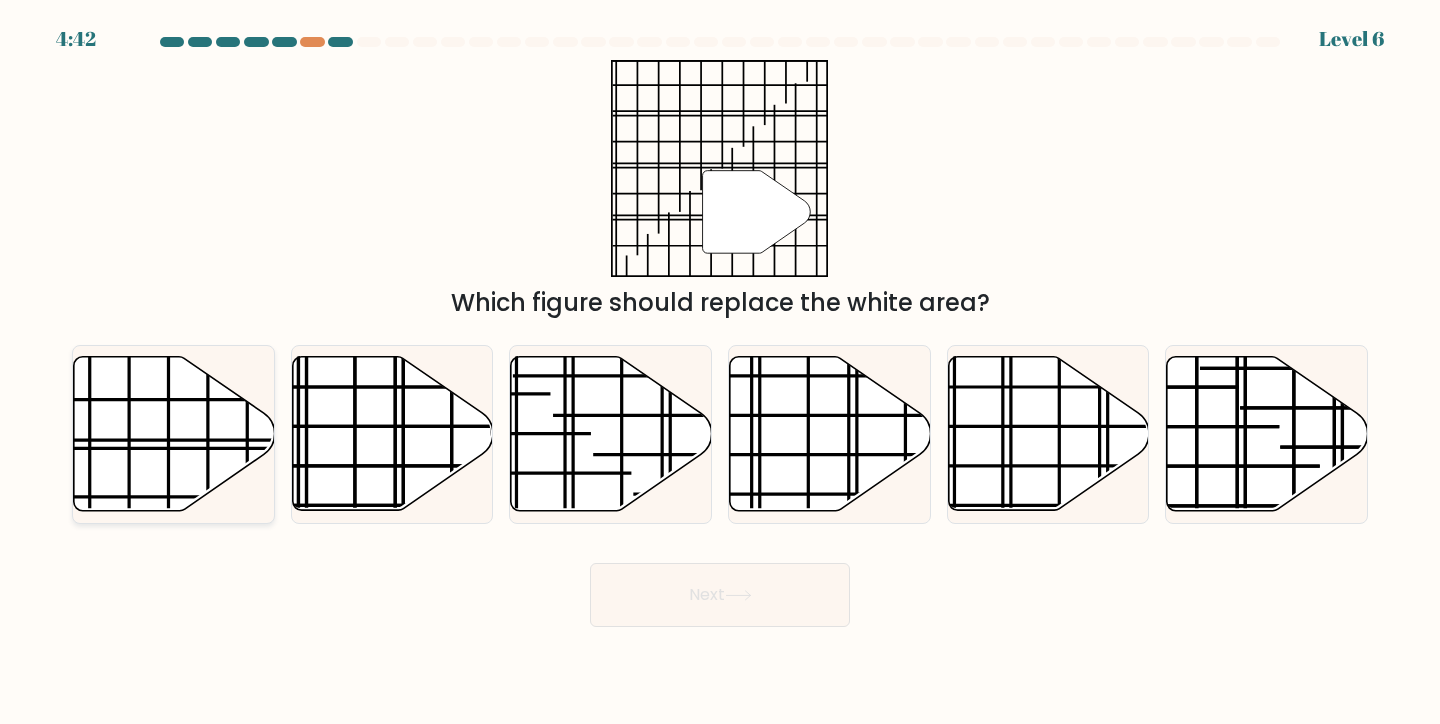 click 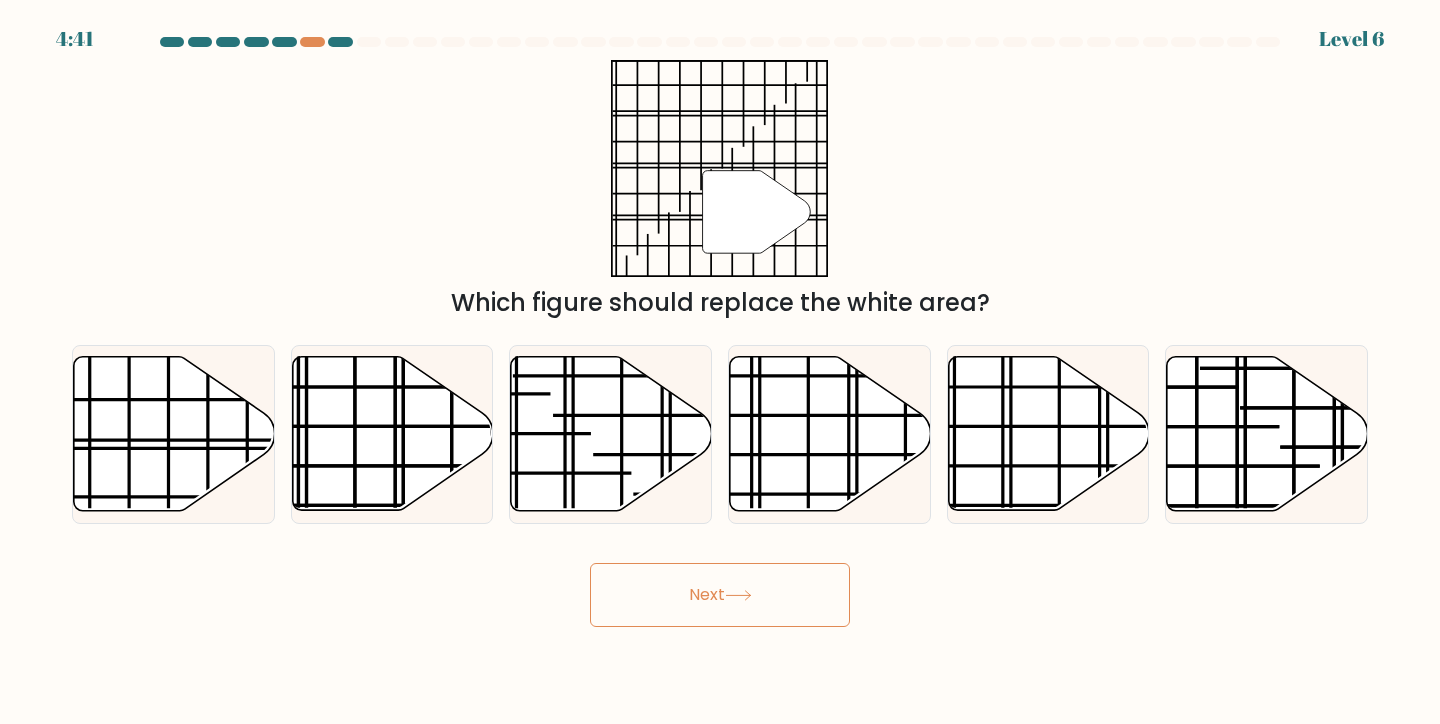 click on "Next" at bounding box center (720, 595) 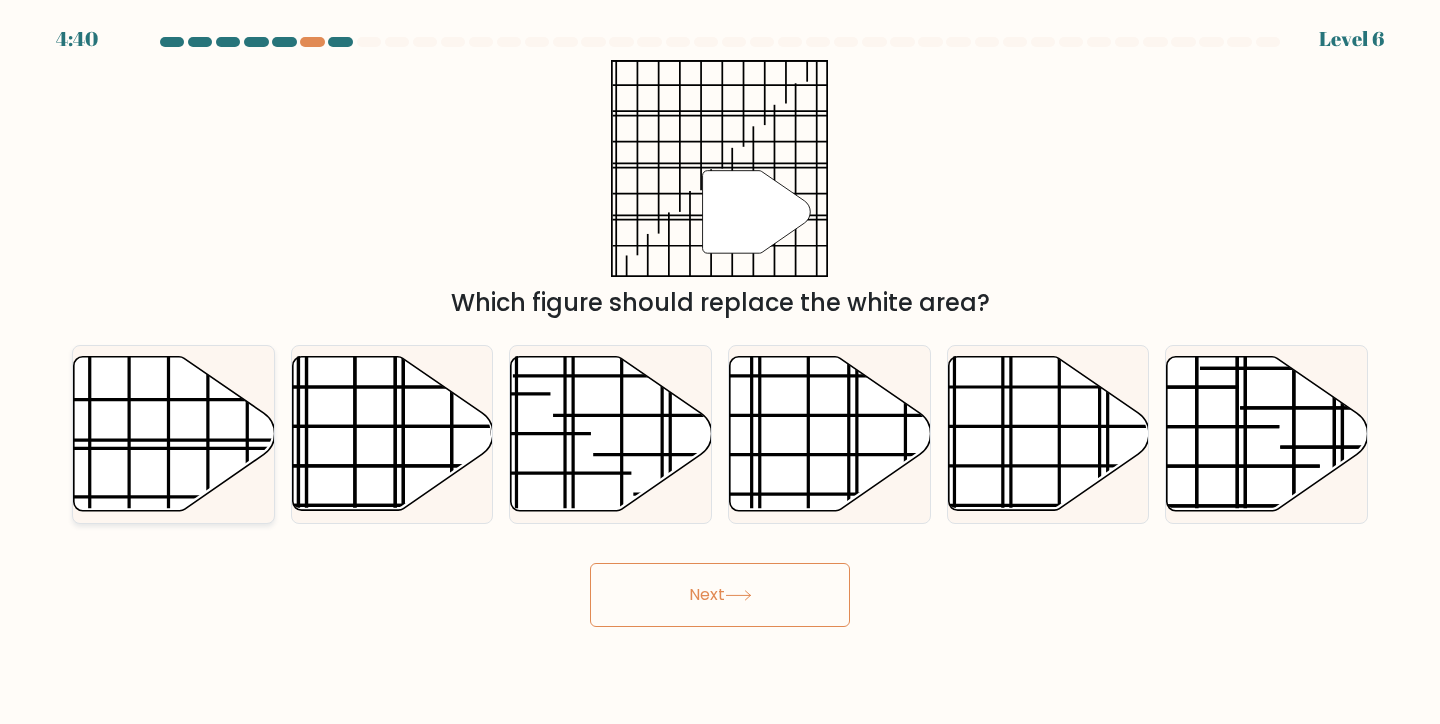 click 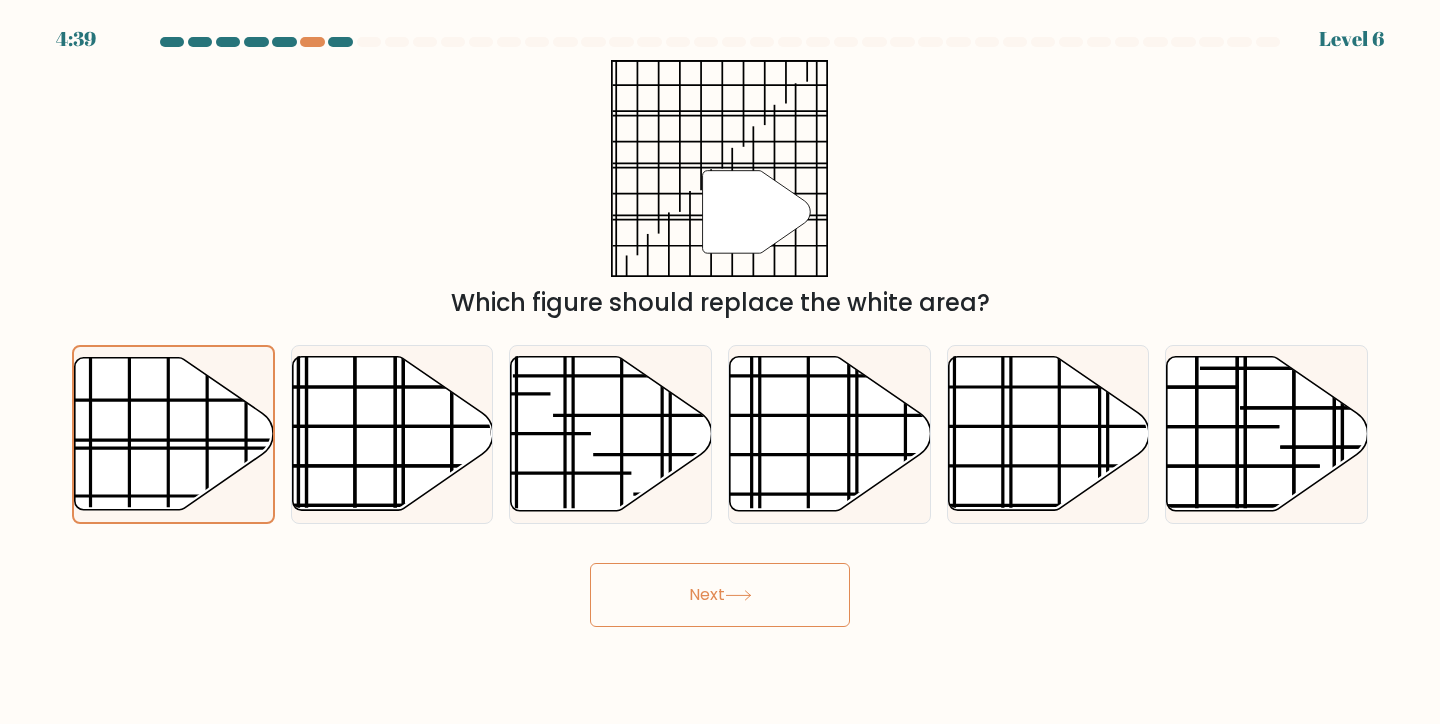 click on "Next" at bounding box center [720, 595] 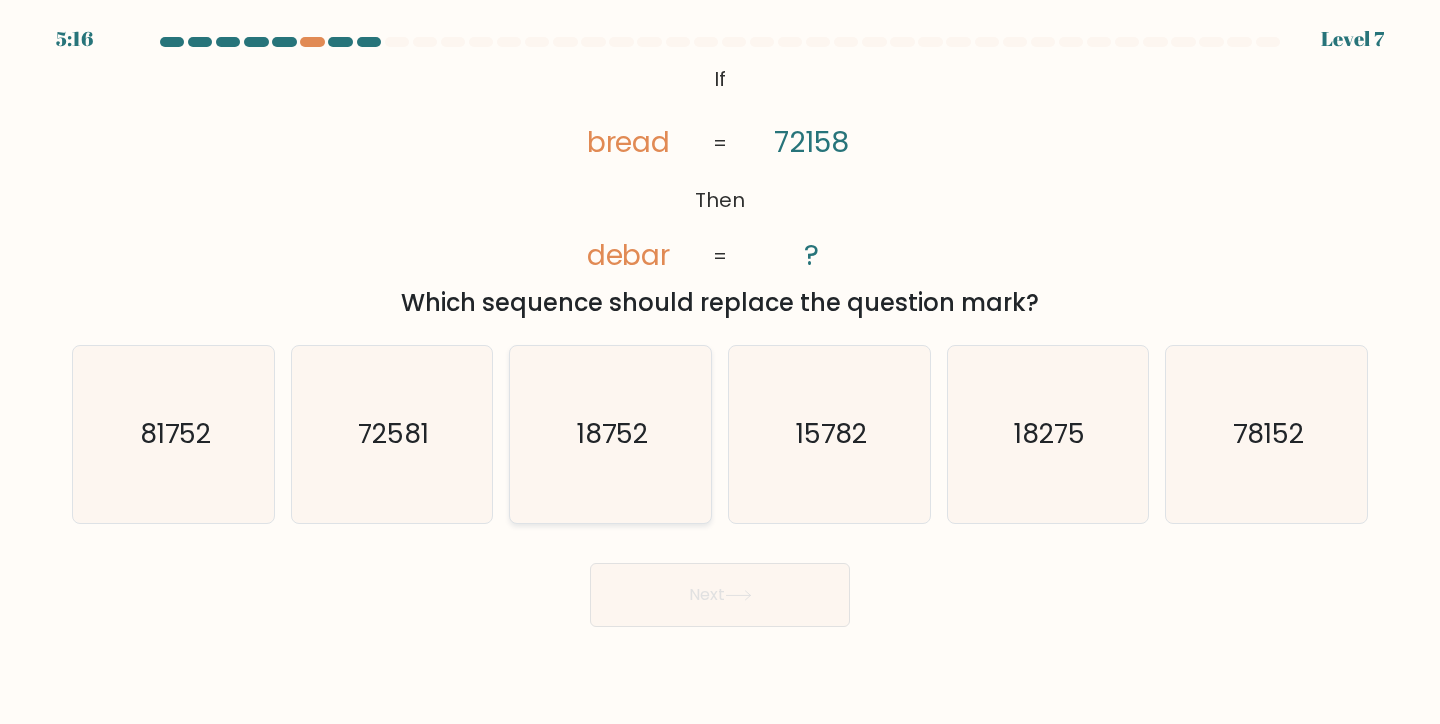 click on "18752" 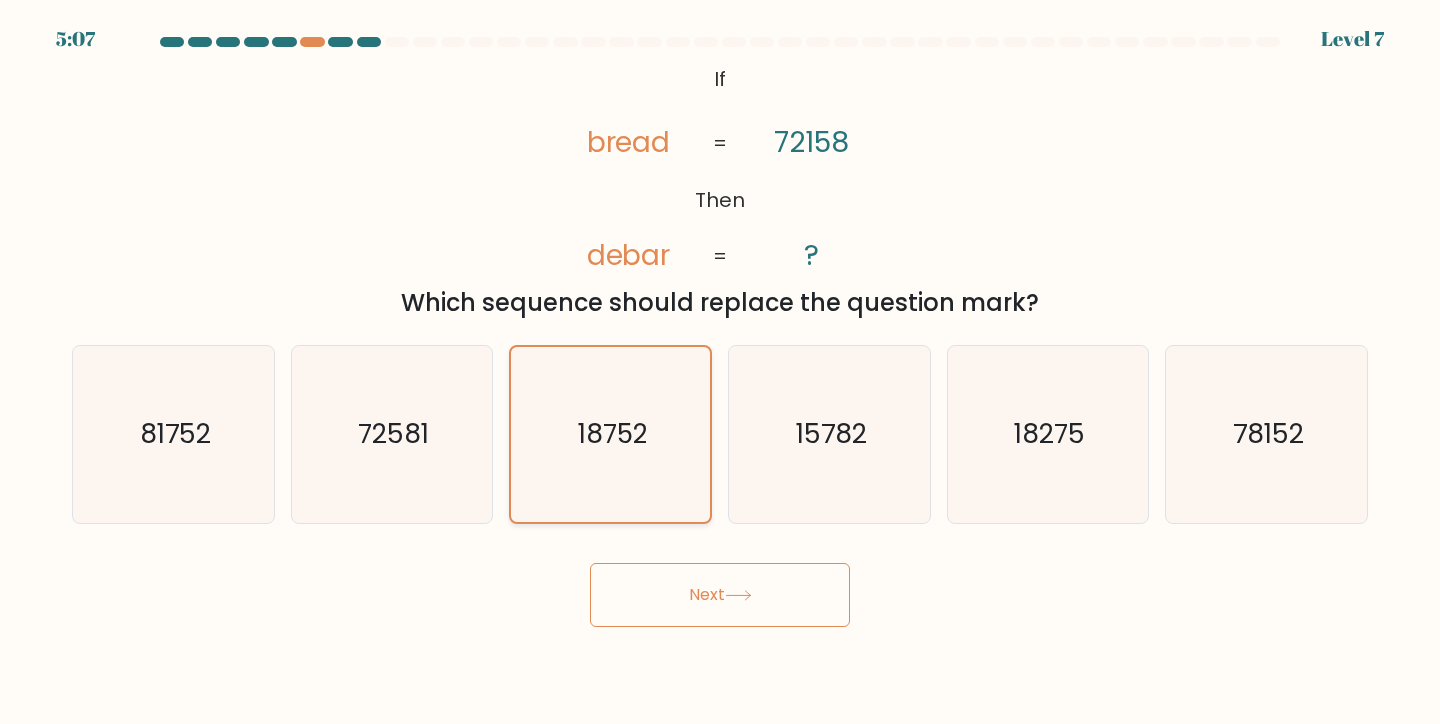 click on "18752" 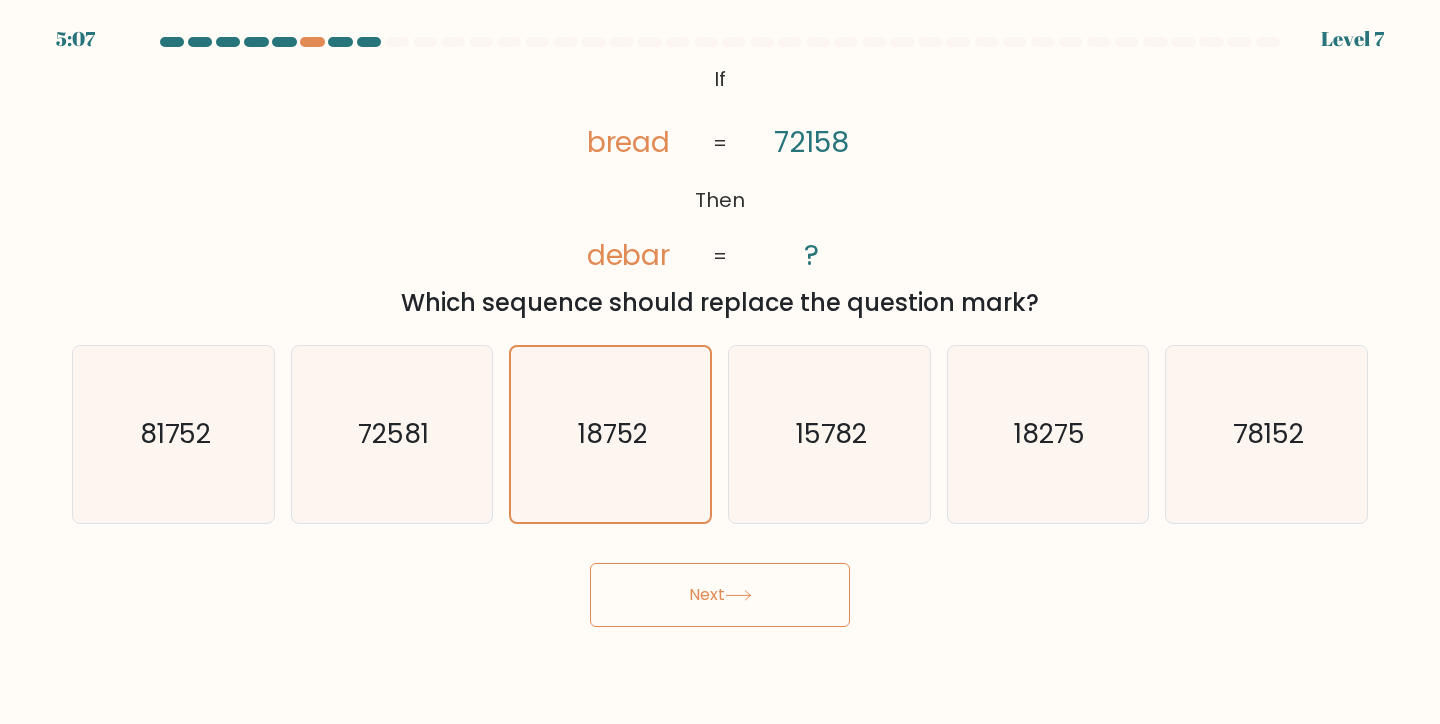 click on "Next" at bounding box center (720, 595) 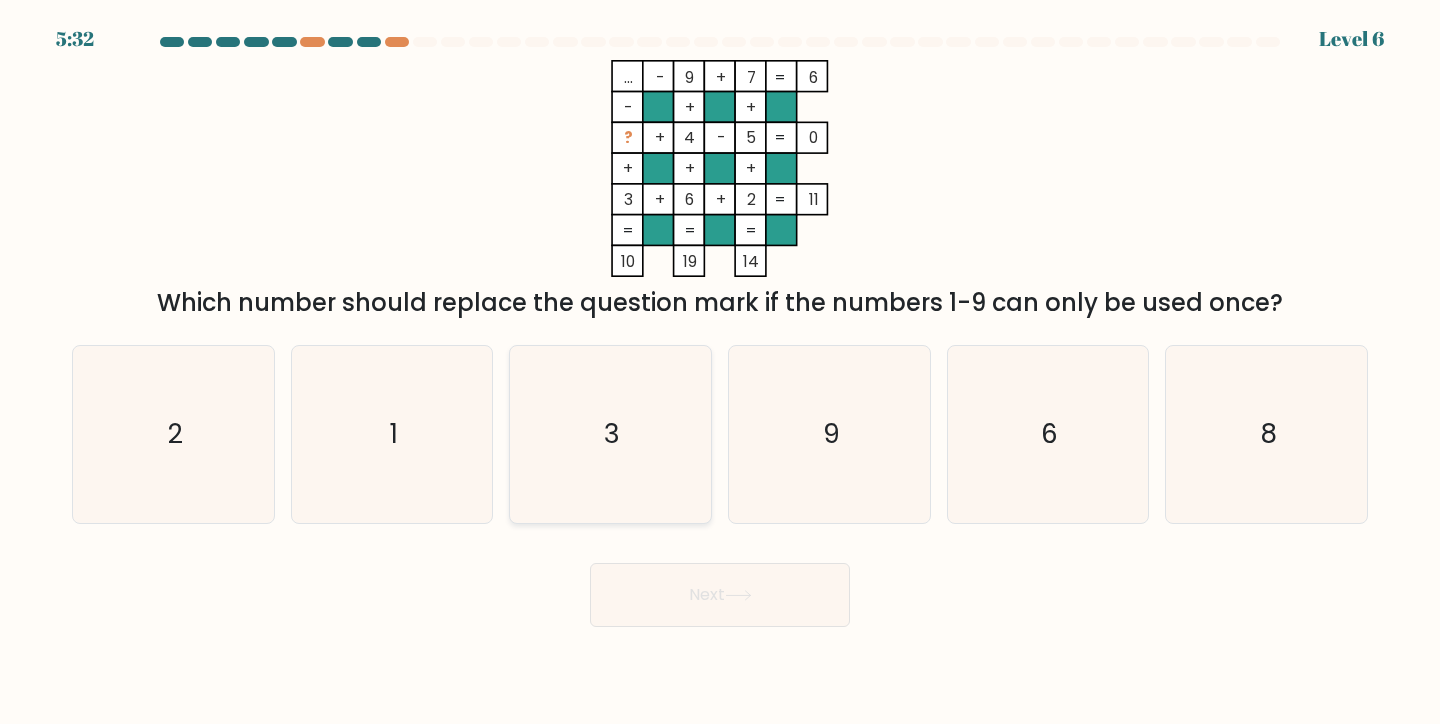 click on "3" 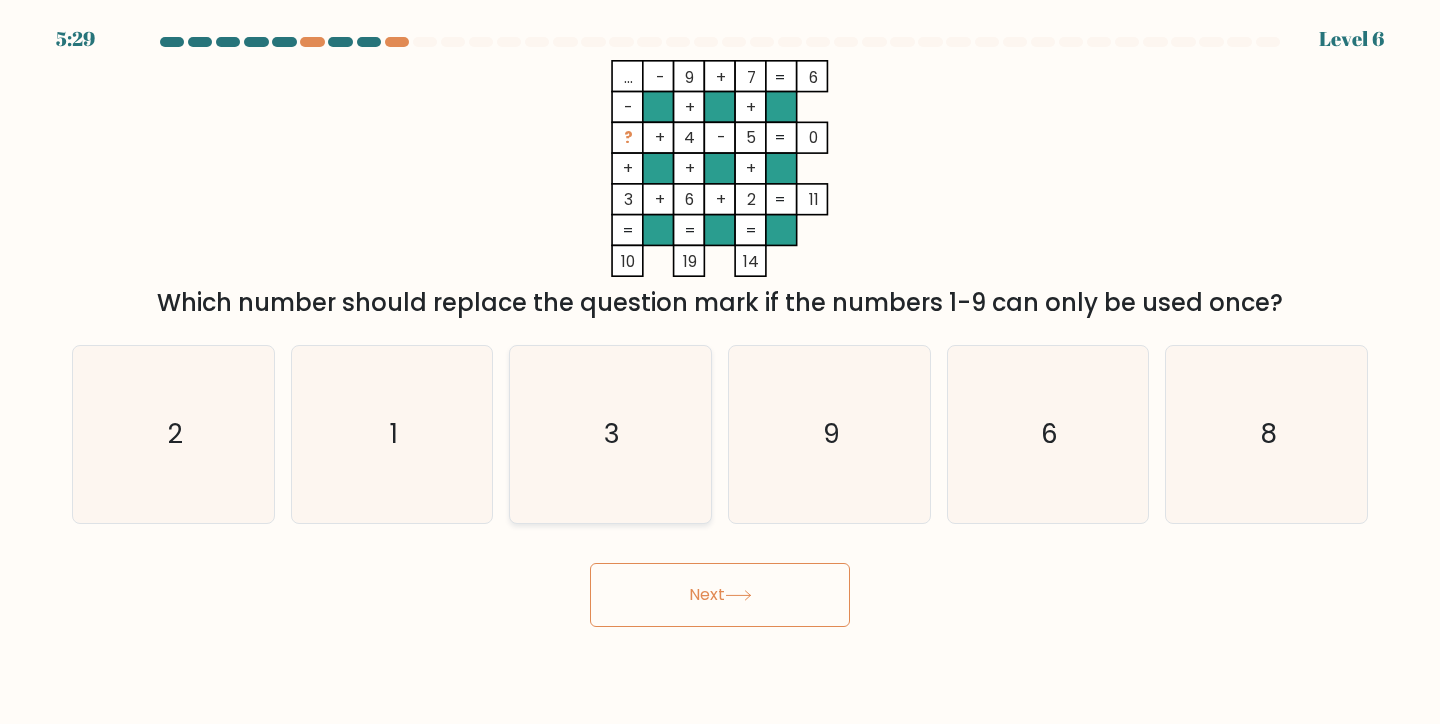 click on "3" 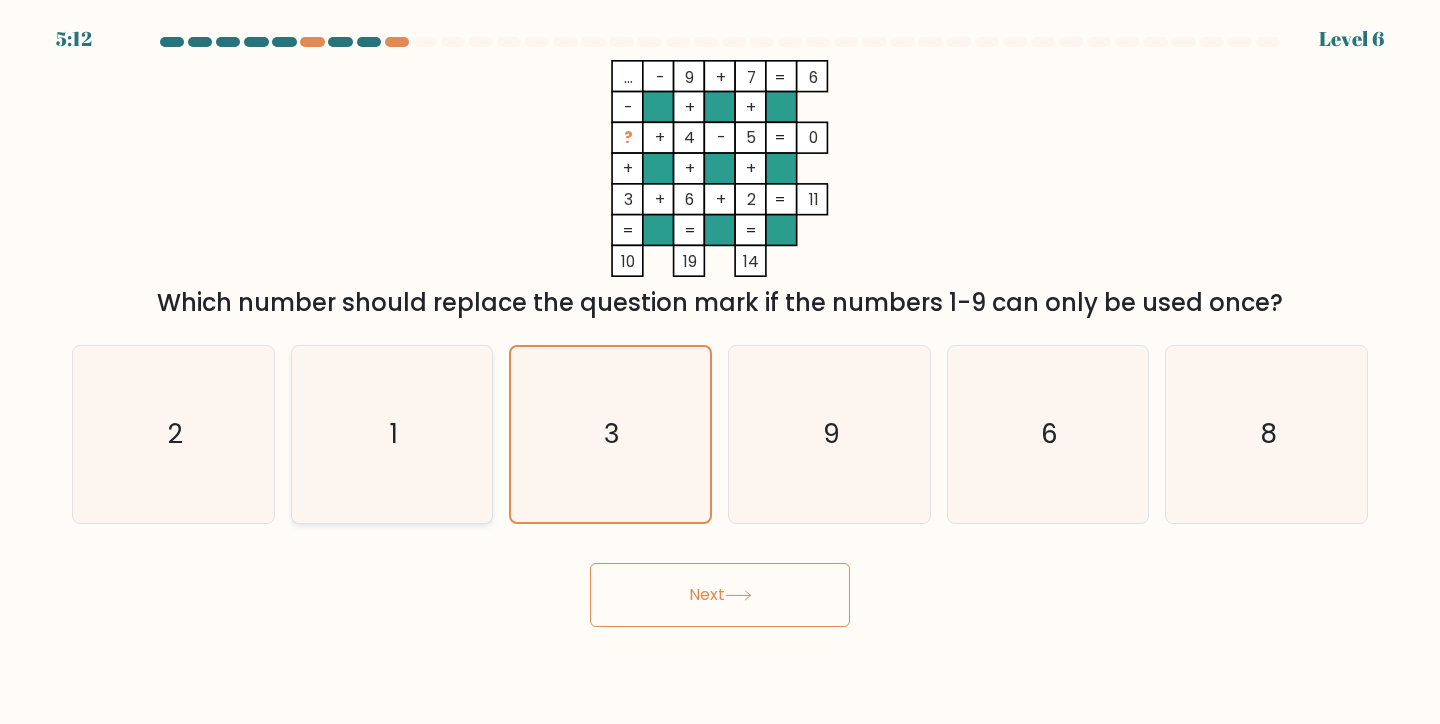 click on "1" 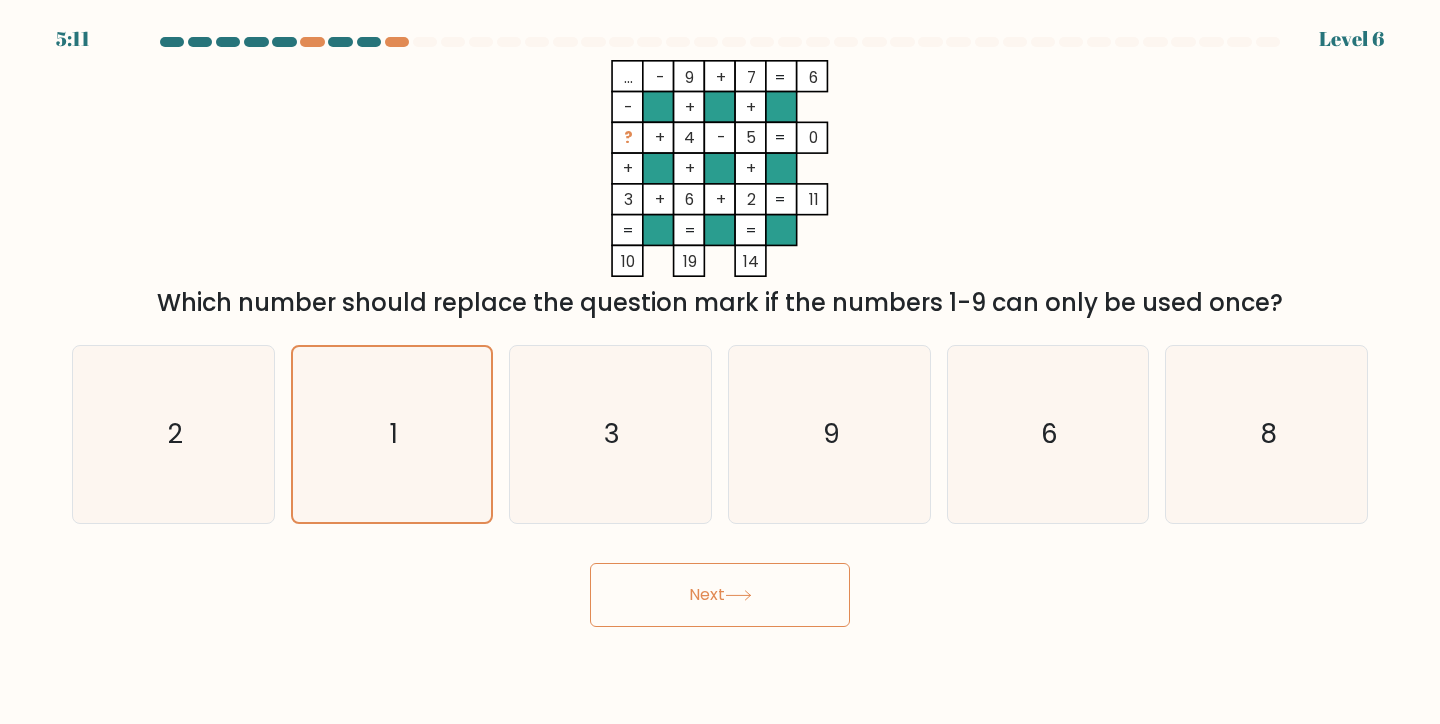 click on "Next" at bounding box center [720, 595] 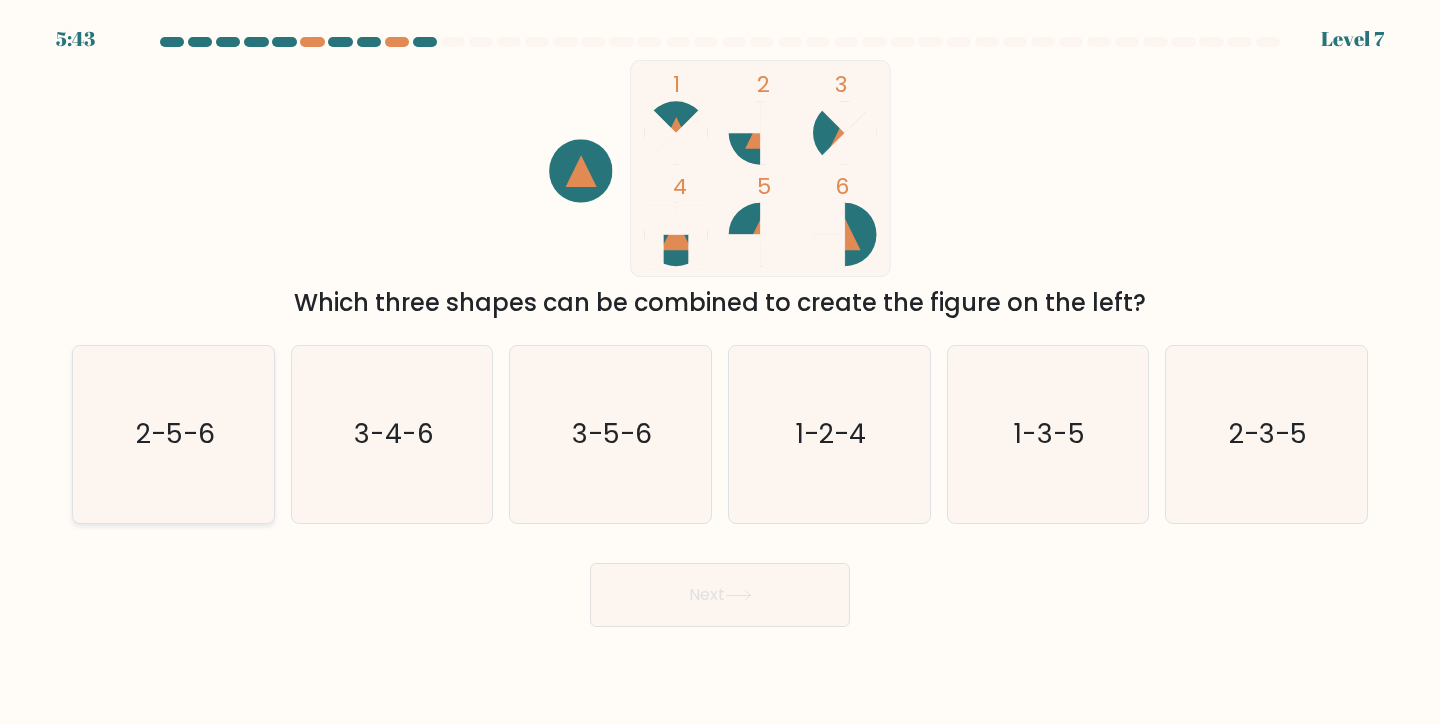click on "2-5-6" 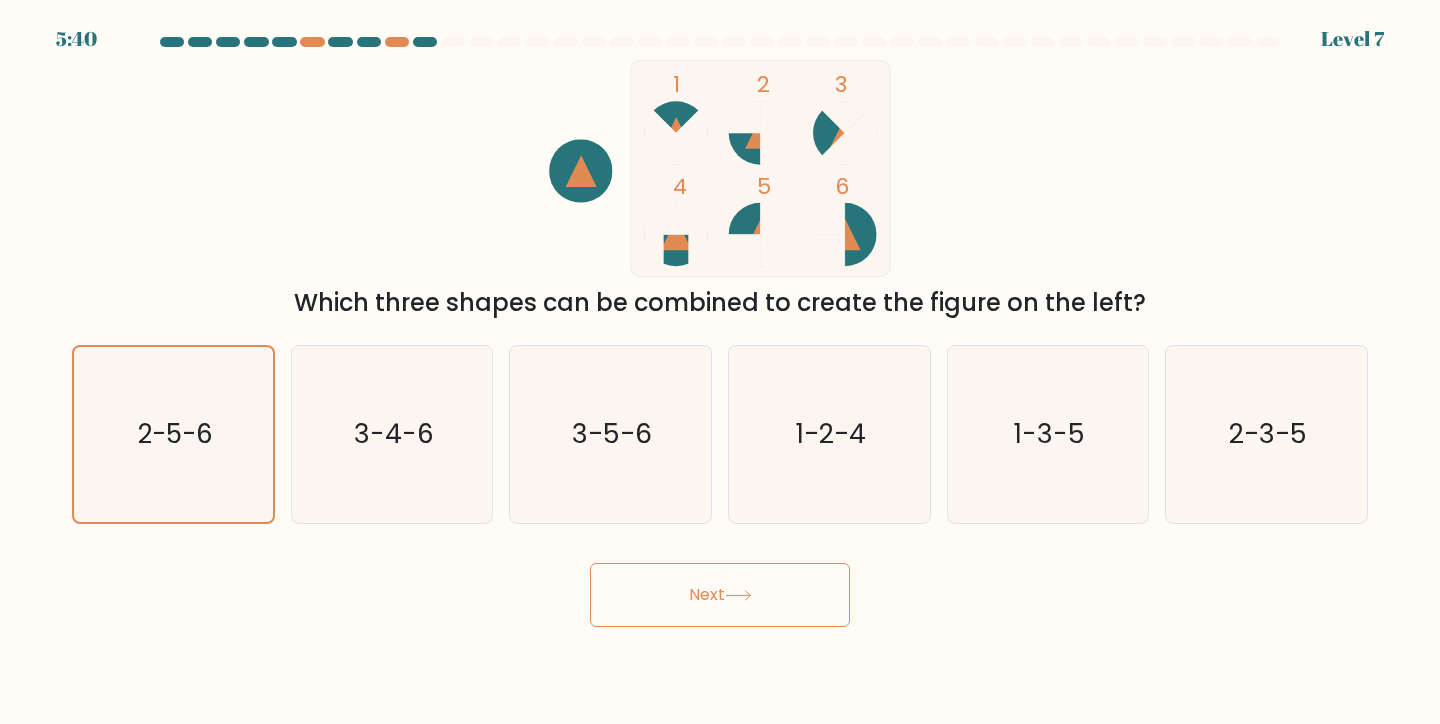click on "Next" at bounding box center (720, 595) 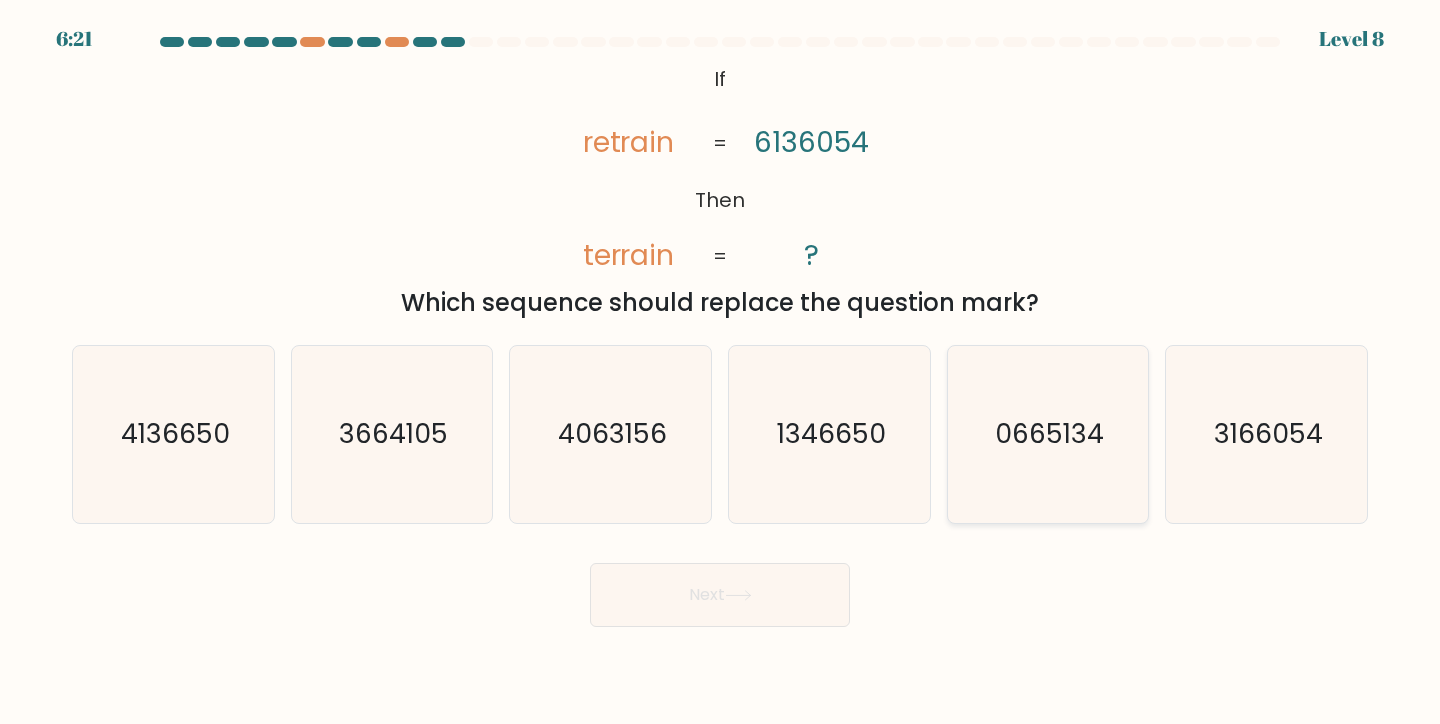 click on "0665134" 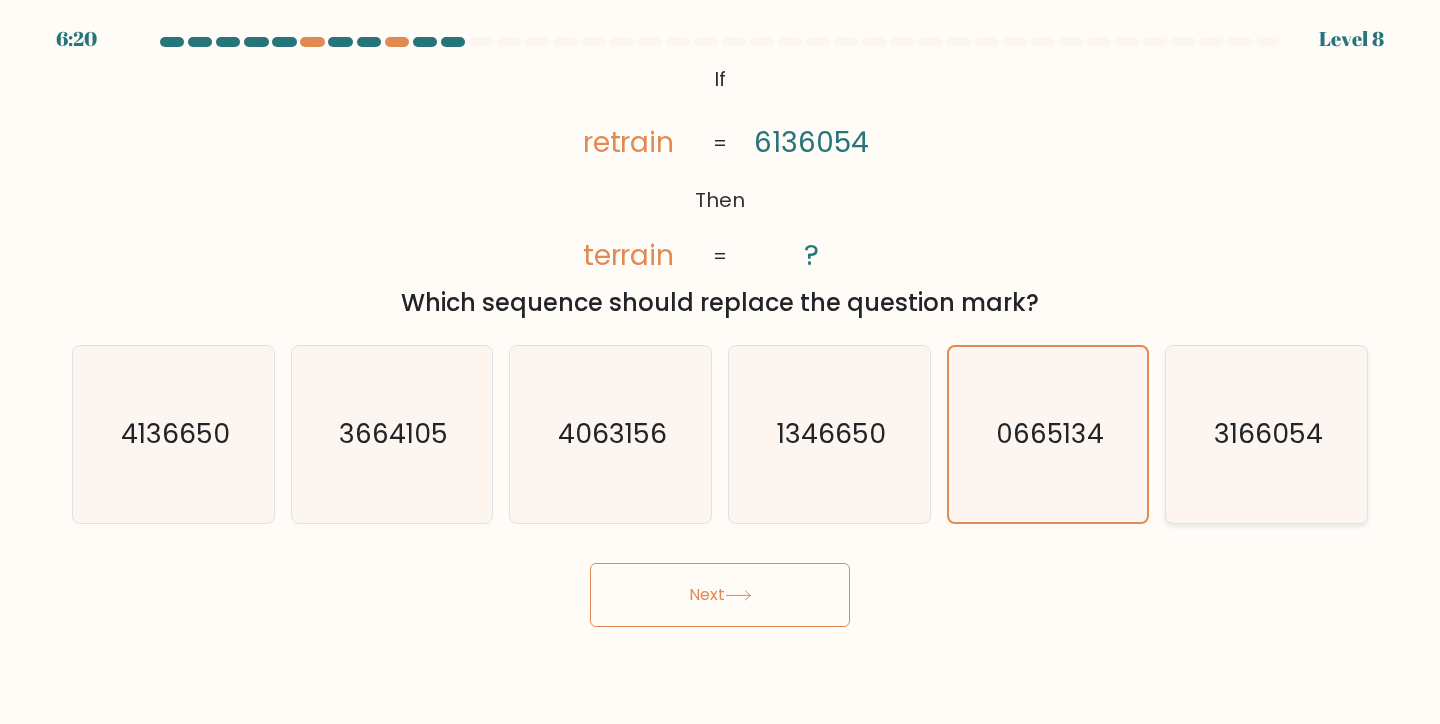 click on "3166054" 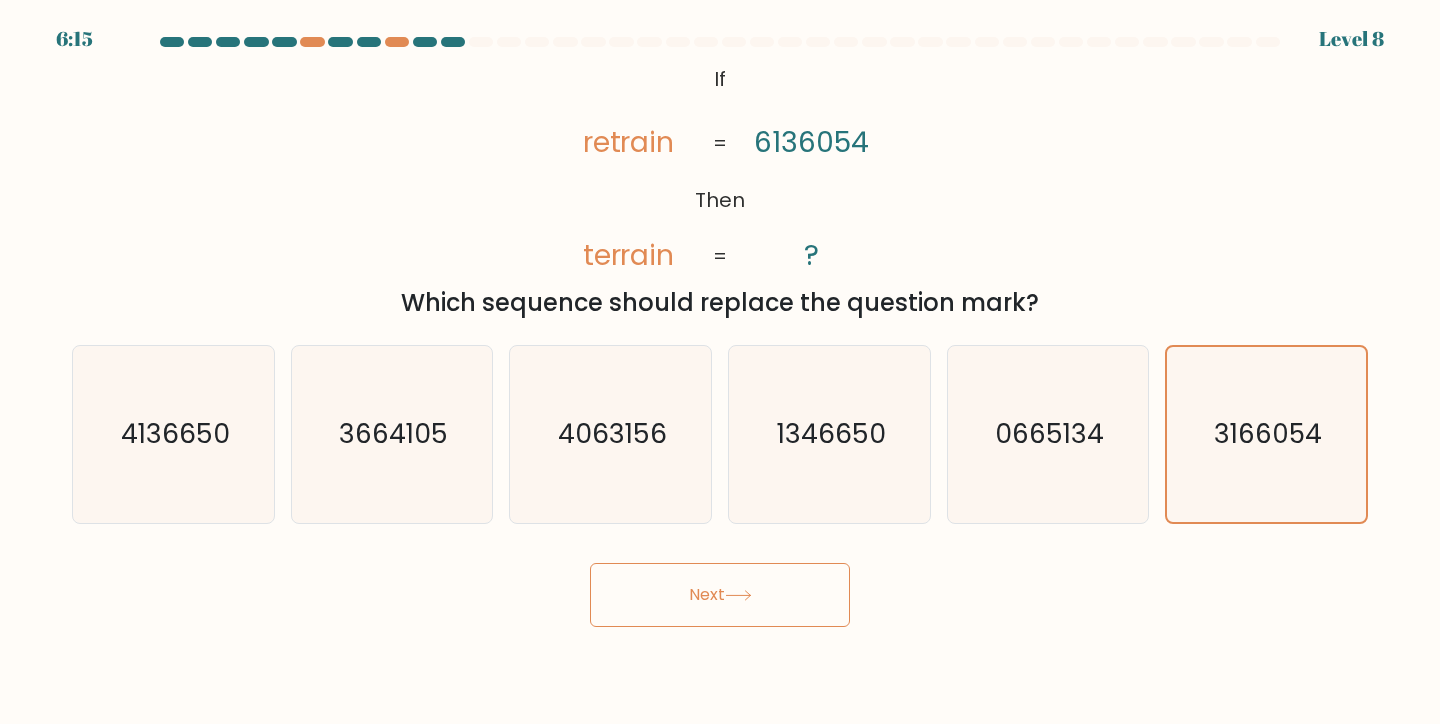 click on "Next" at bounding box center (720, 595) 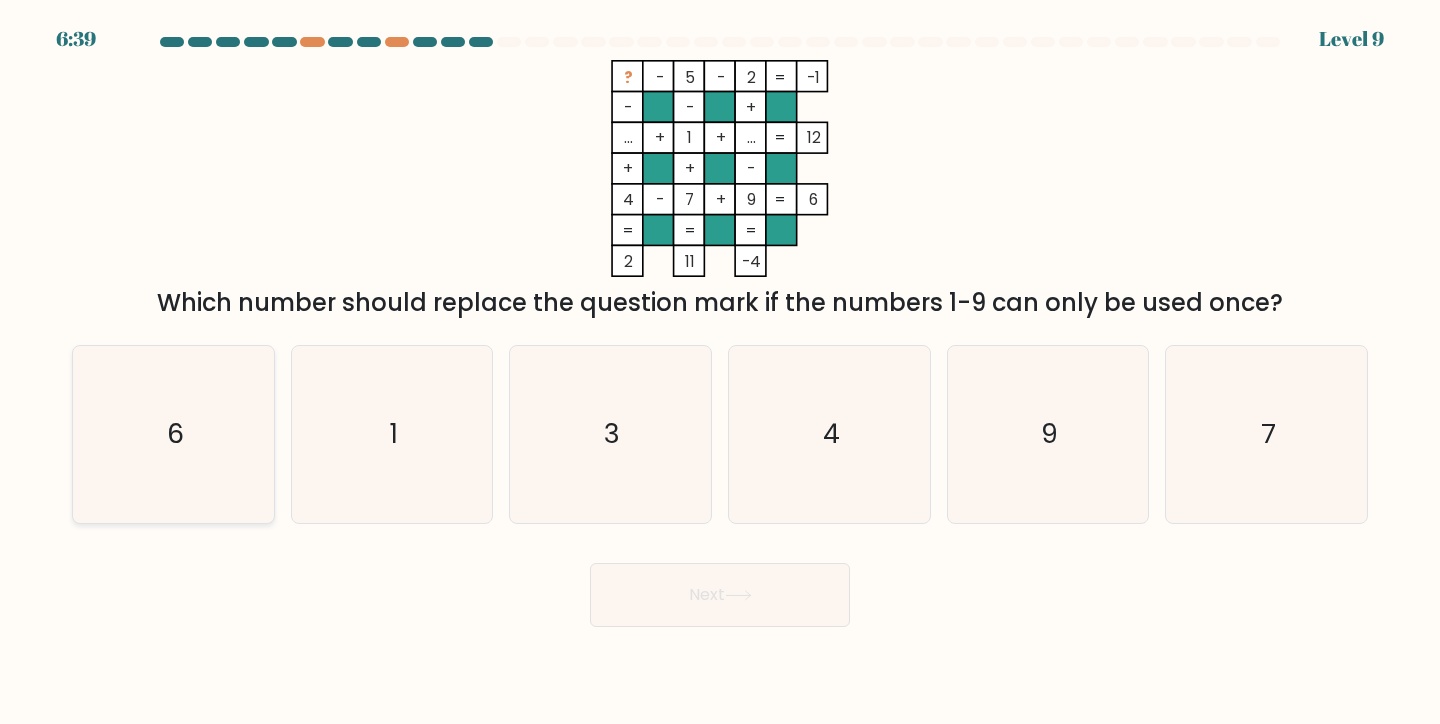 click on "6" 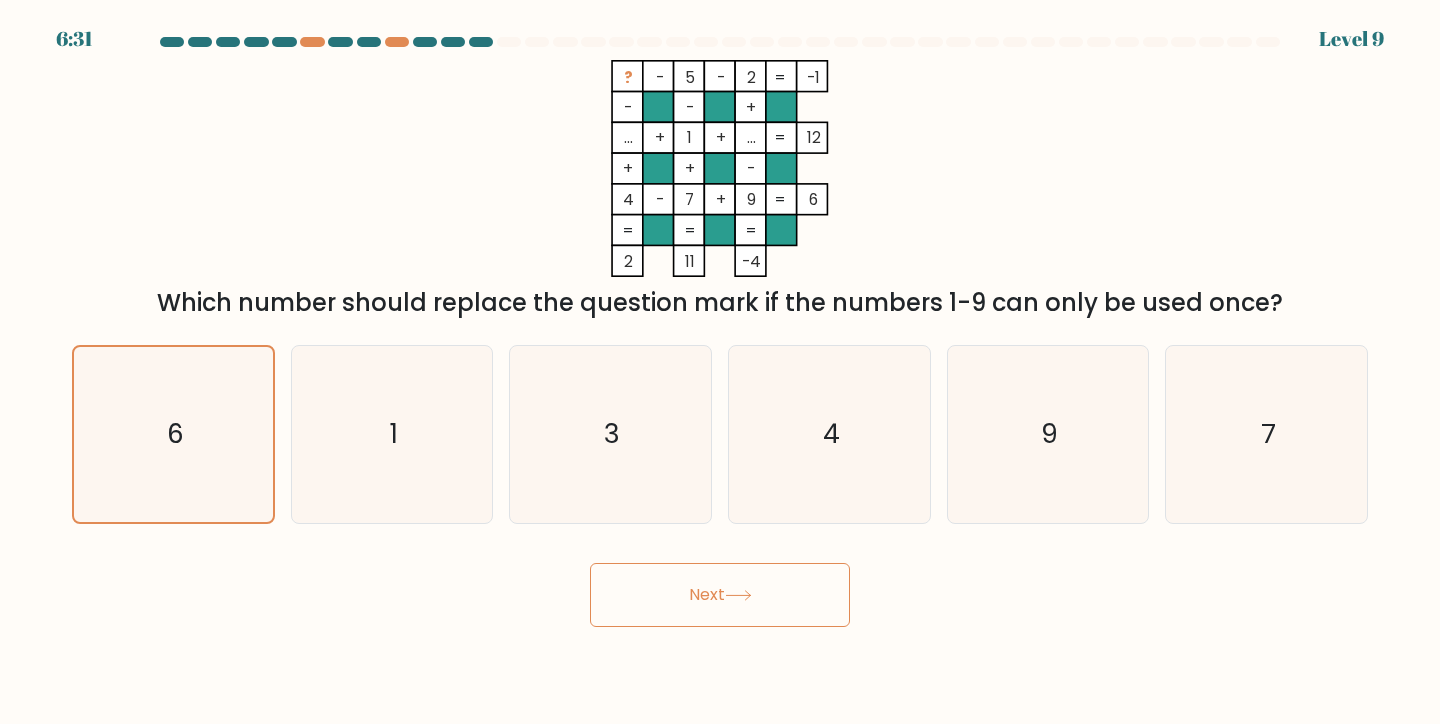 click on "Next" at bounding box center (720, 595) 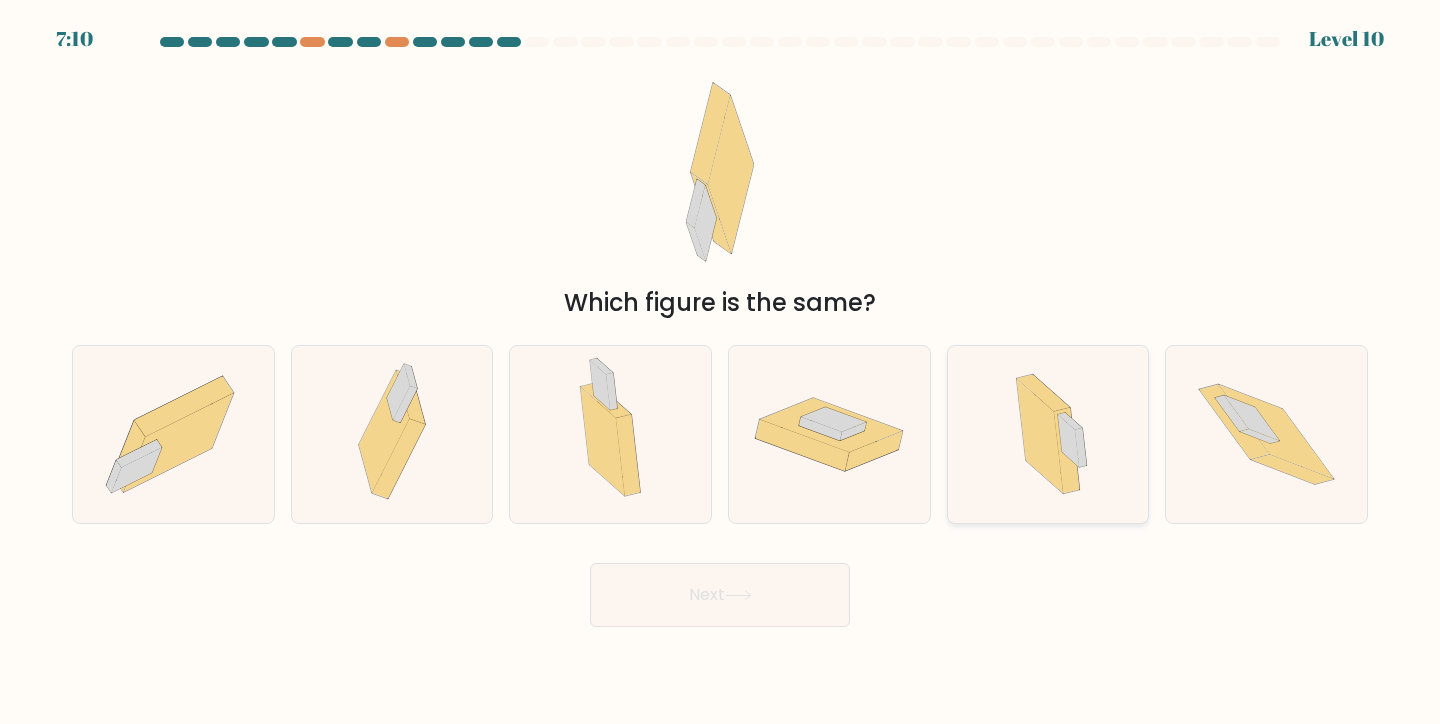 click 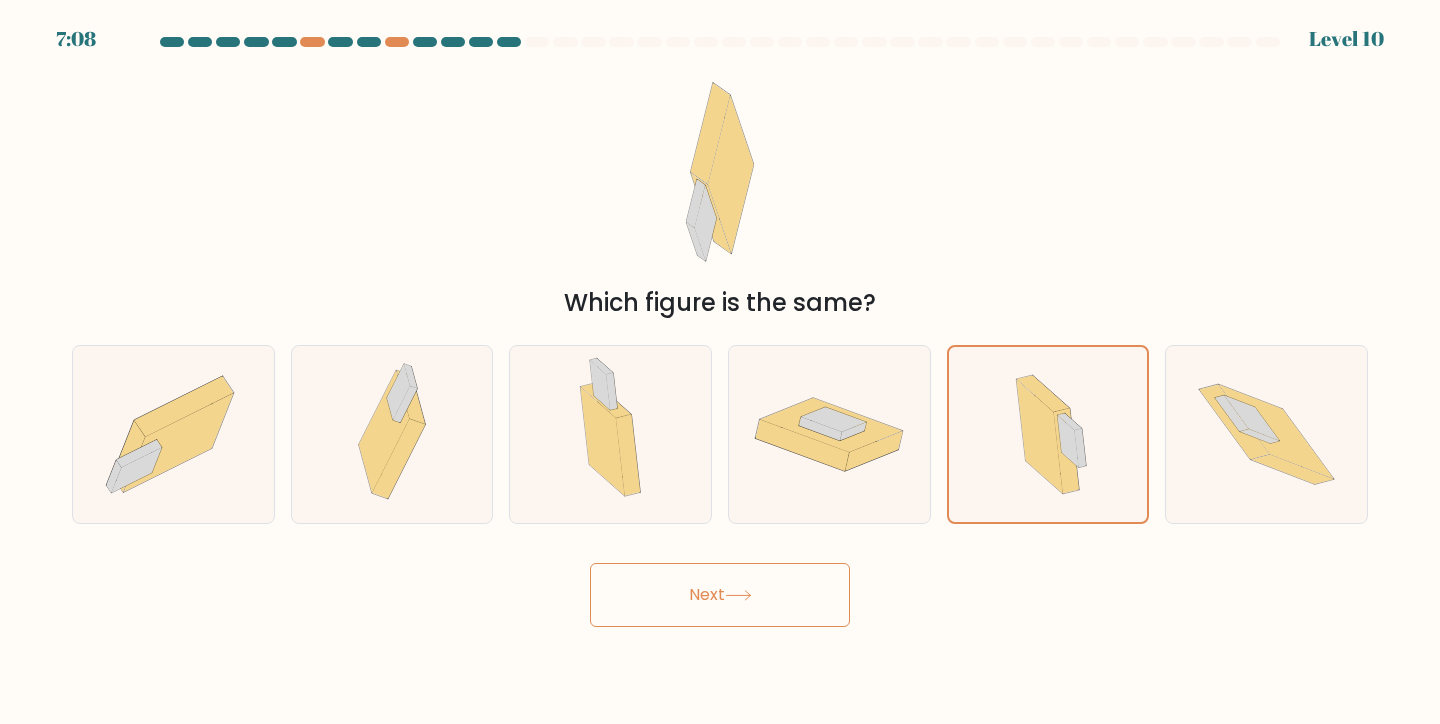 click on "Next" at bounding box center (720, 595) 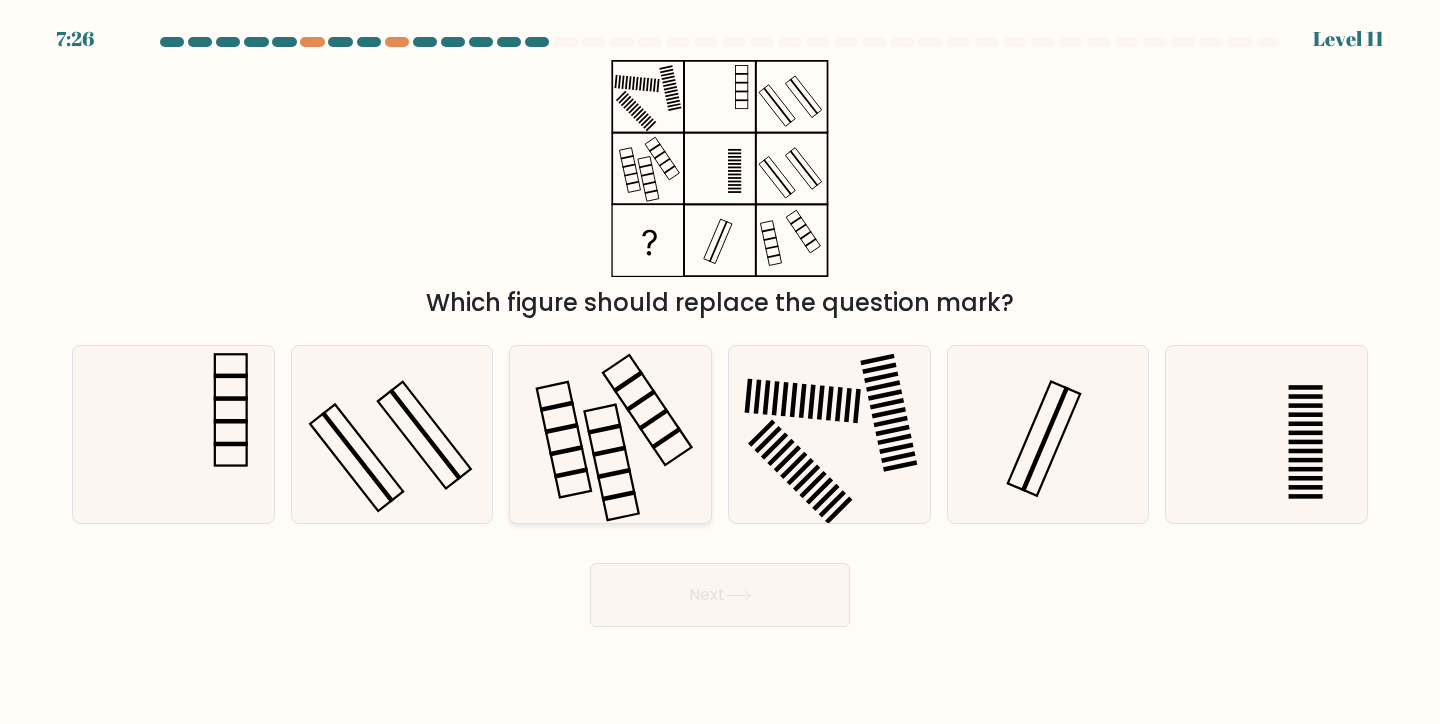click 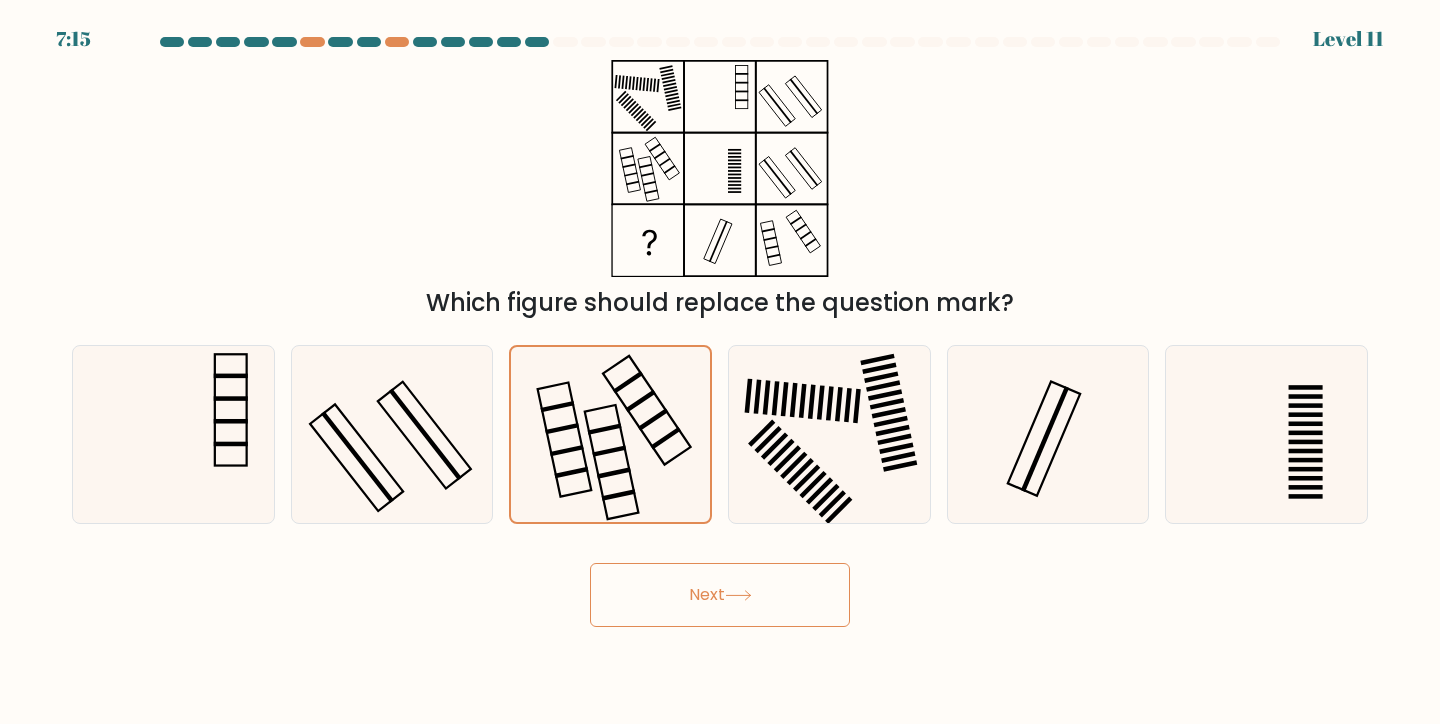 click on "Next" at bounding box center [720, 595] 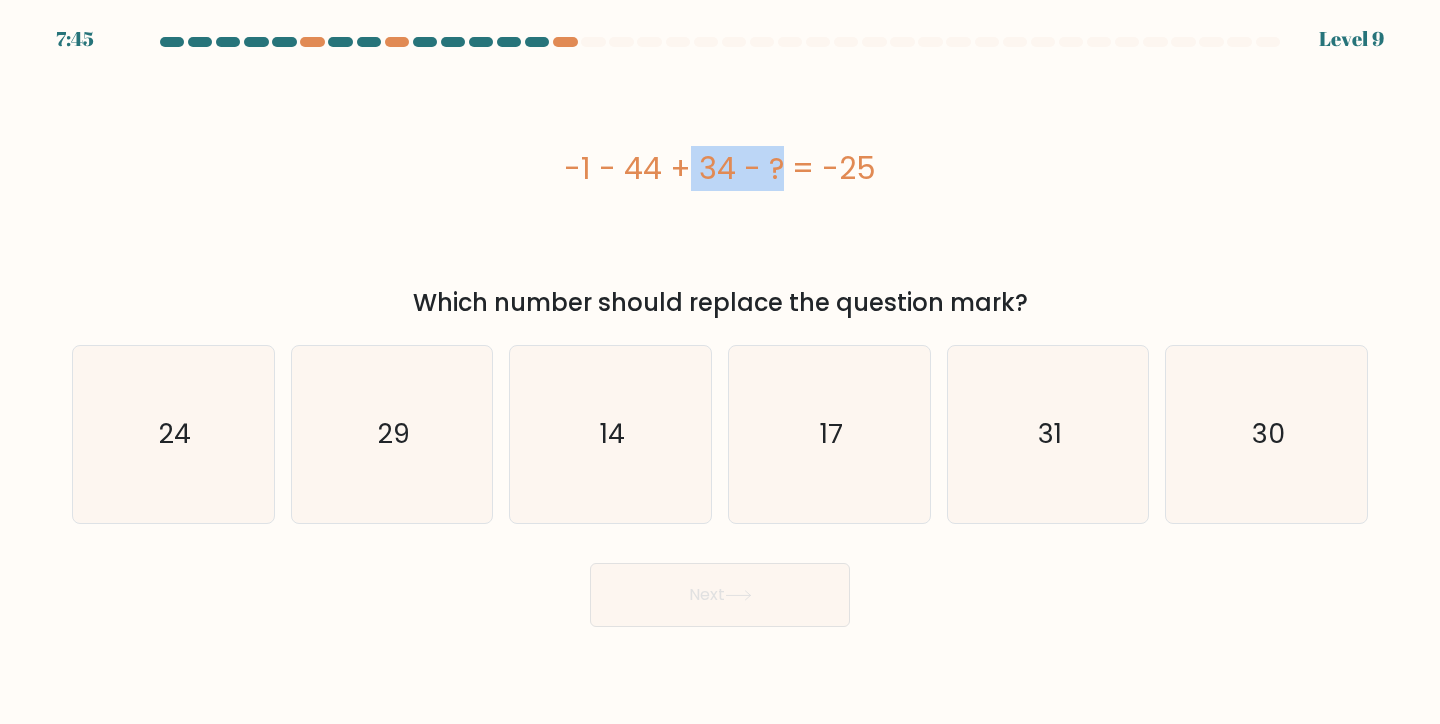 drag, startPoint x: 642, startPoint y: 177, endPoint x: 566, endPoint y: 206, distance: 81.34495 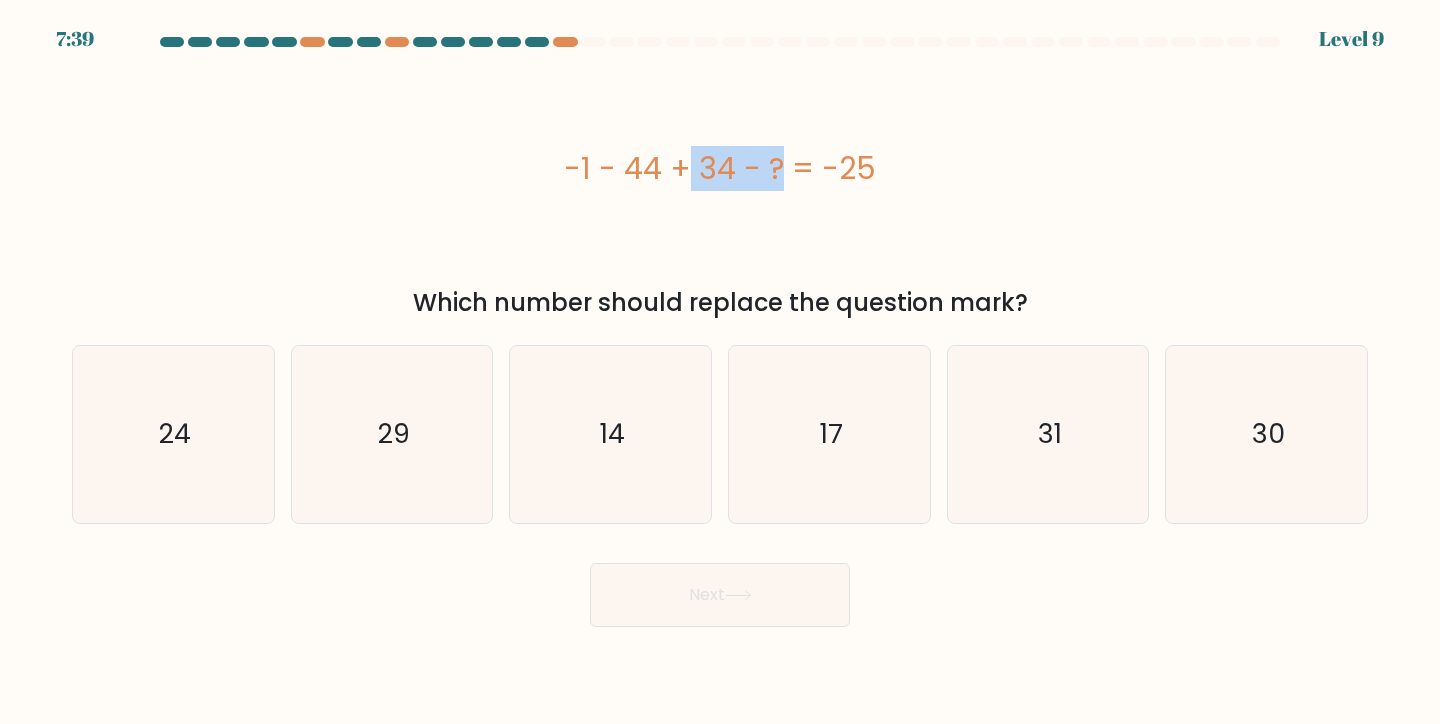 click on "-1 - 44 + 34 - ? = -25" at bounding box center (720, 168) 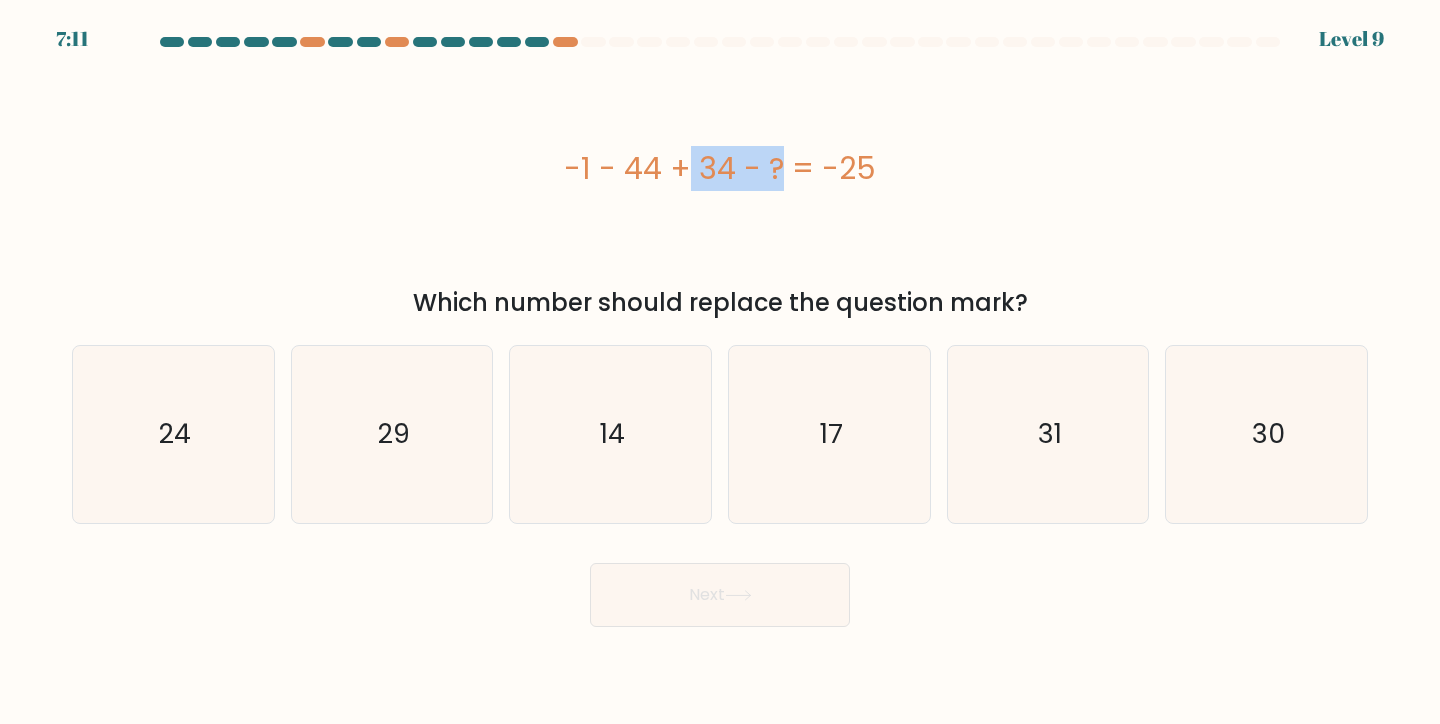 drag, startPoint x: 624, startPoint y: 169, endPoint x: 574, endPoint y: 168, distance: 50.01 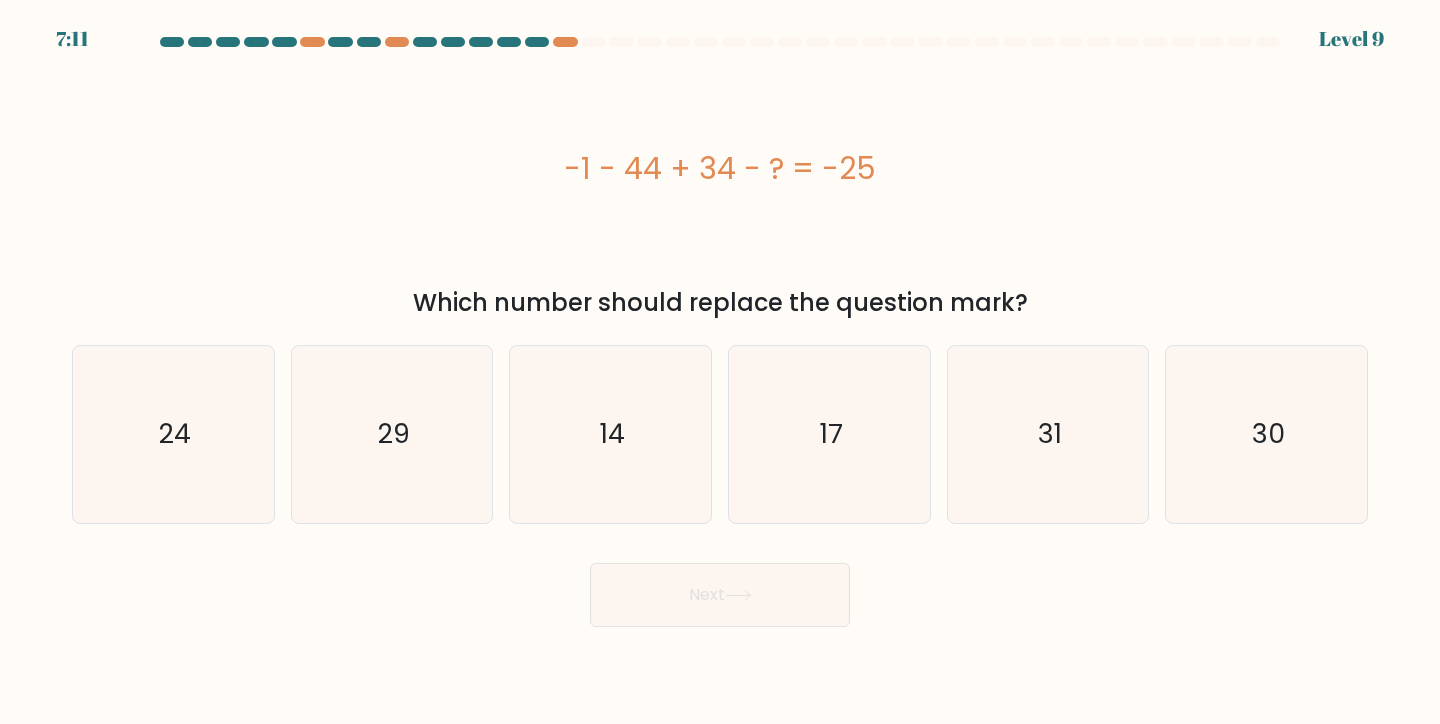 click on "-1 - 44 + 34 - ? = -25" at bounding box center (720, 168) 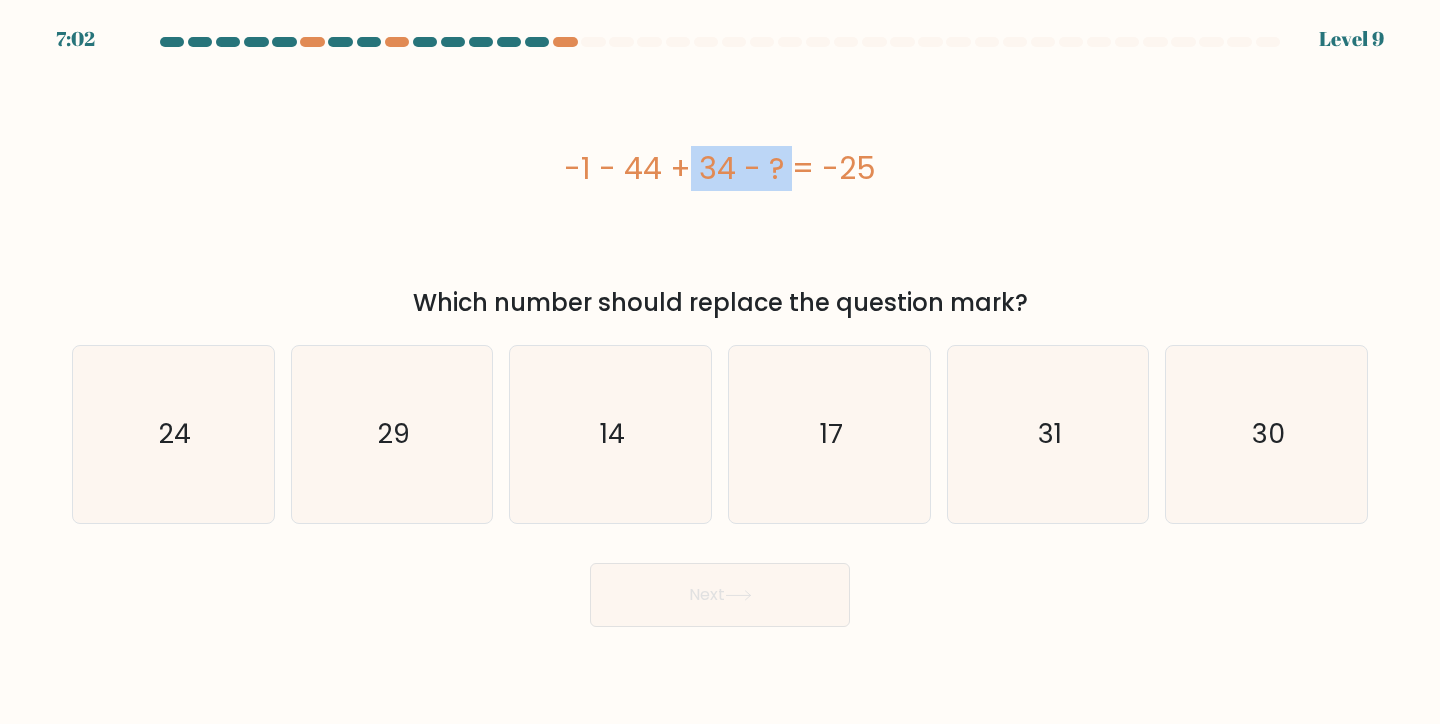 drag, startPoint x: 575, startPoint y: 172, endPoint x: 672, endPoint y: 152, distance: 99.0404 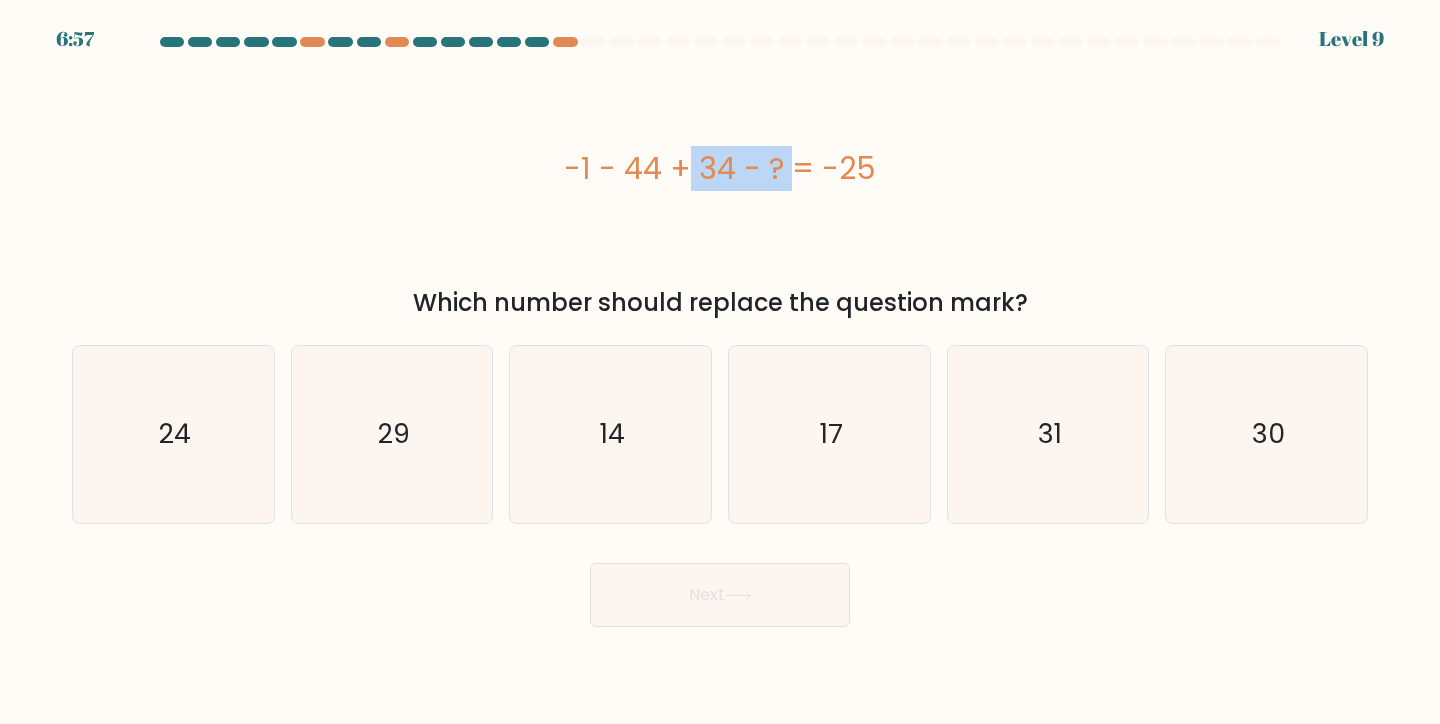 click on "-1 - 44 + 34 - ? = -25" at bounding box center (720, 168) 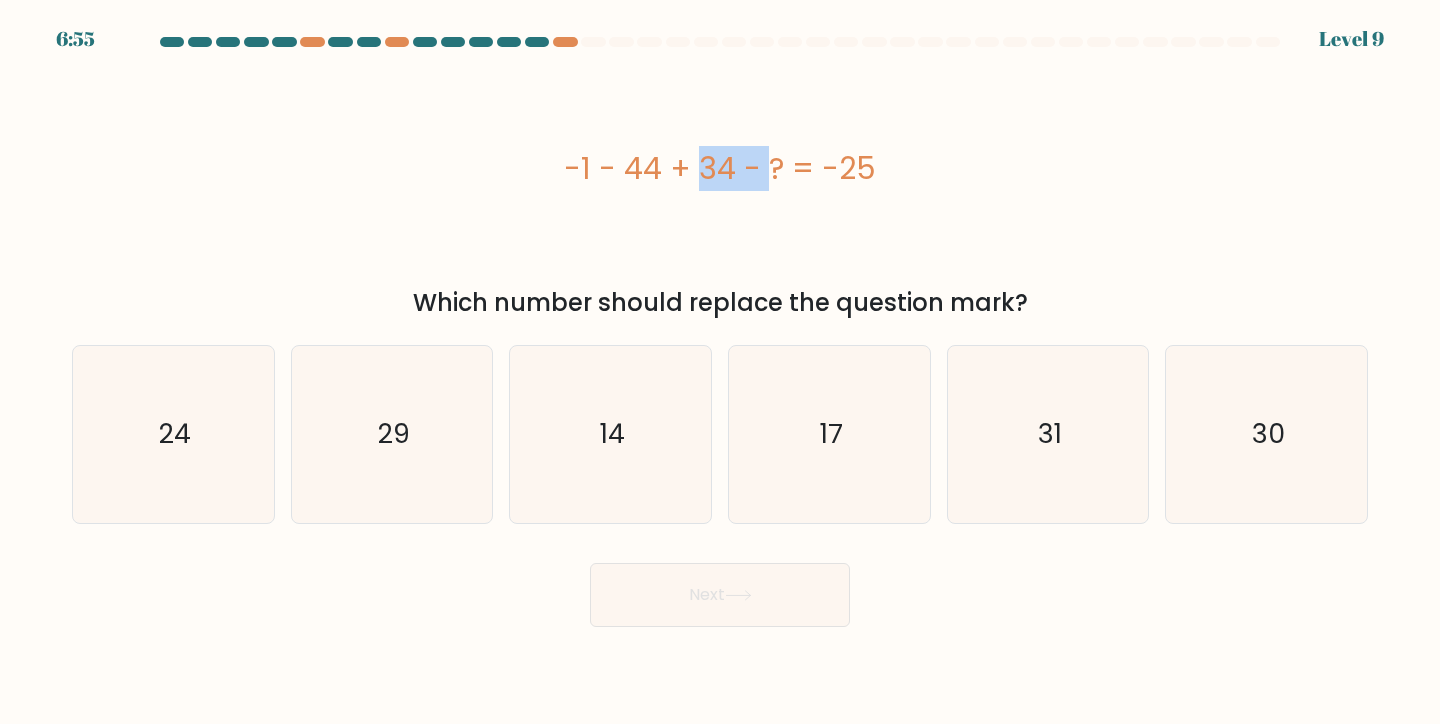 drag, startPoint x: 643, startPoint y: 167, endPoint x: 581, endPoint y: 162, distance: 62.201286 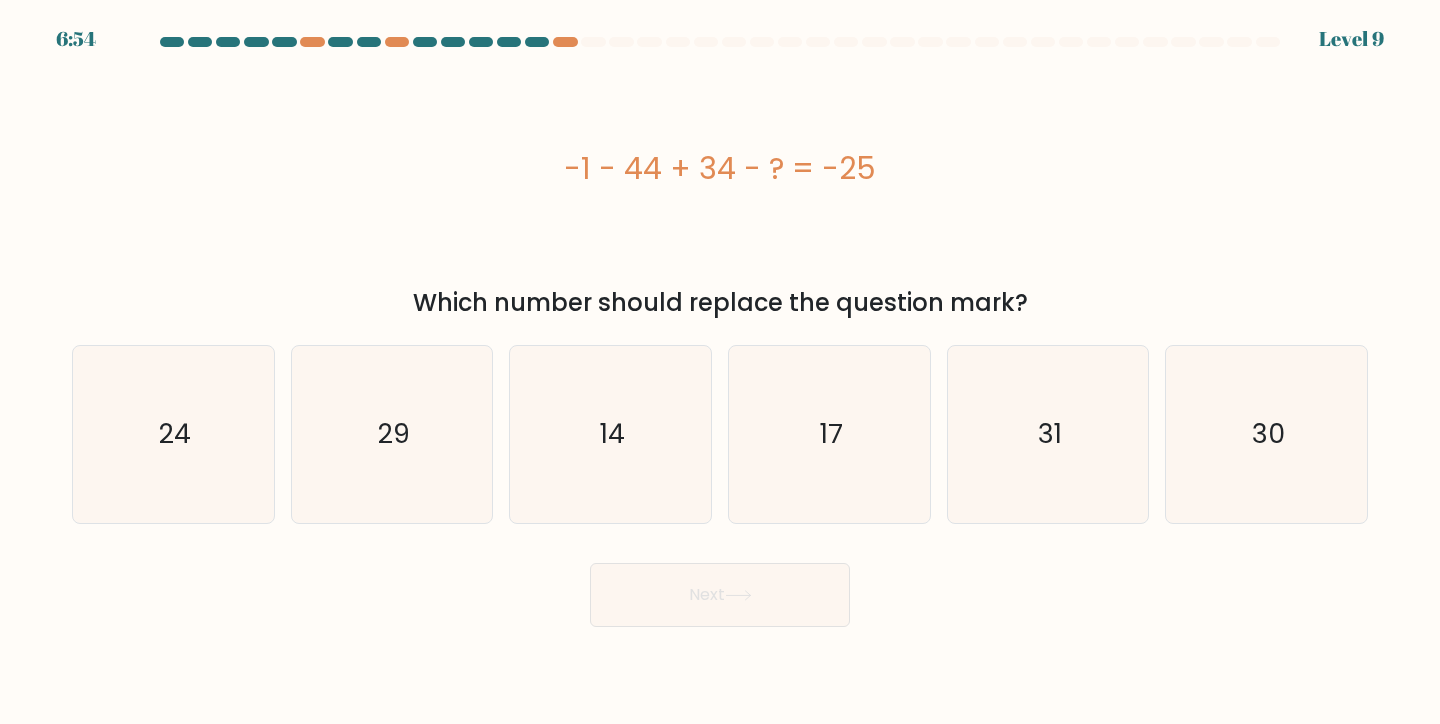 click on "-1 - 44 + 34 - ? = -25" at bounding box center [720, 168] 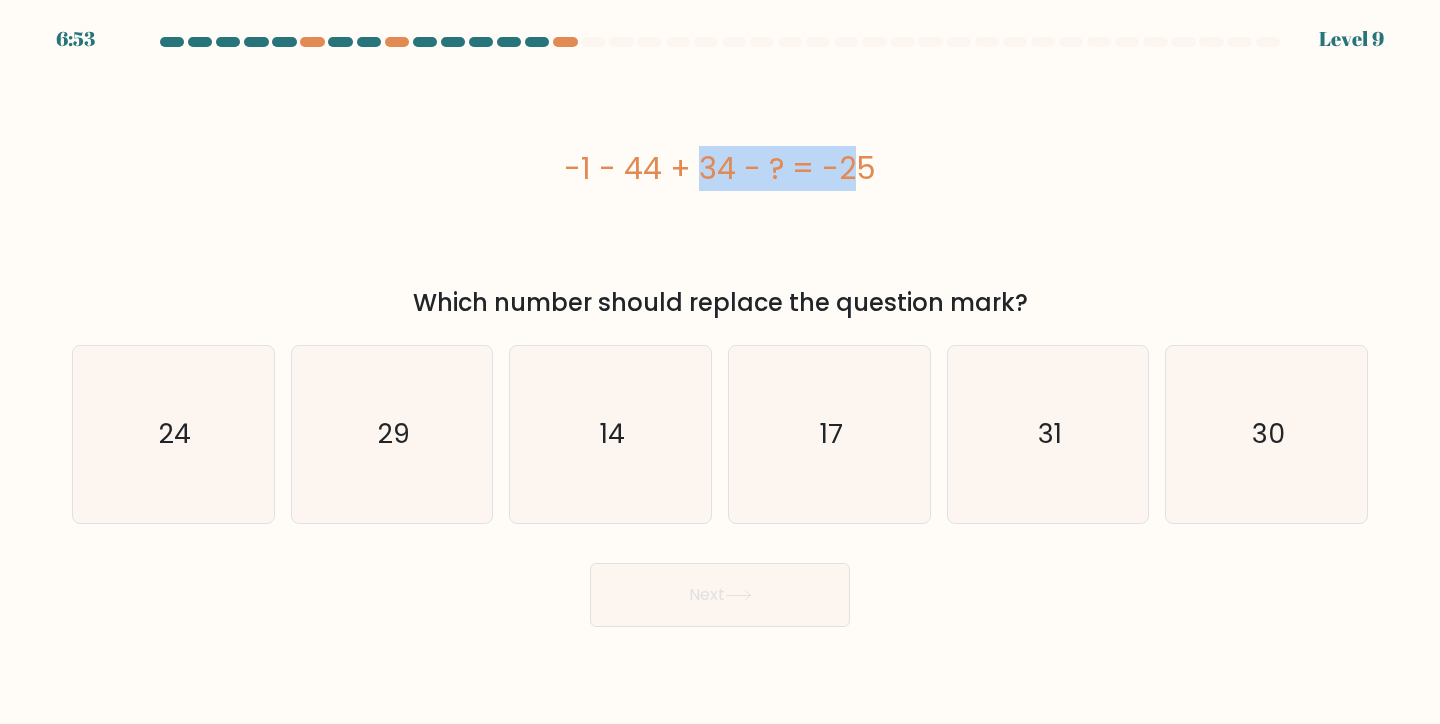 drag, startPoint x: 734, startPoint y: 169, endPoint x: 583, endPoint y: 162, distance: 151.16217 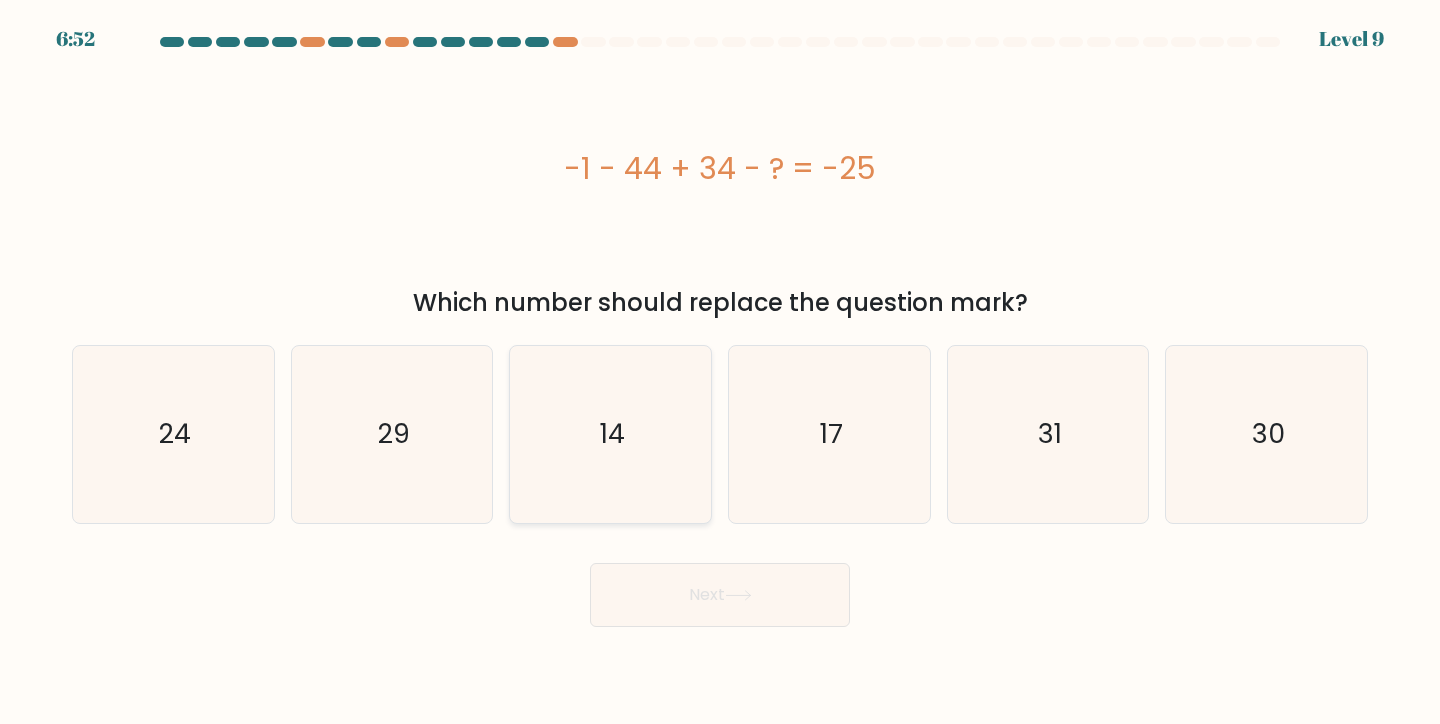 click on "14" 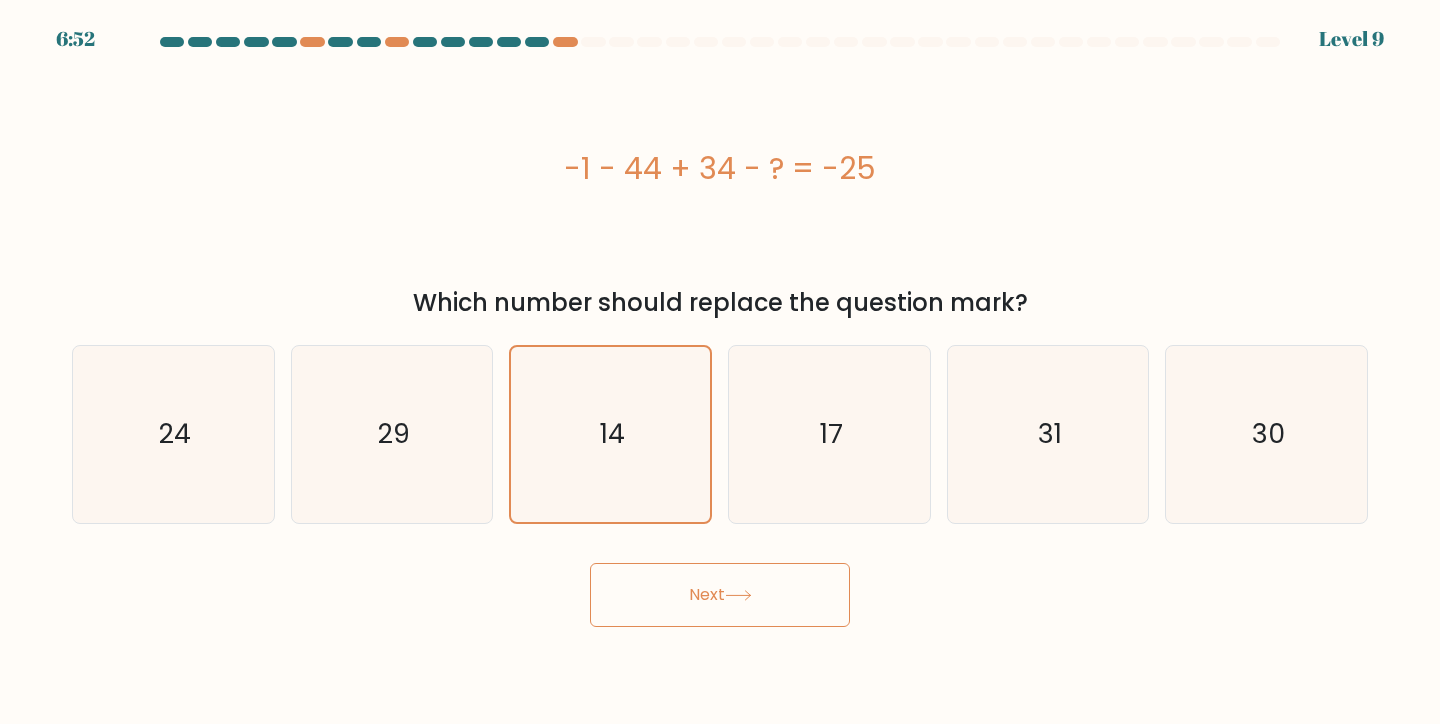 click on "Next" at bounding box center [720, 595] 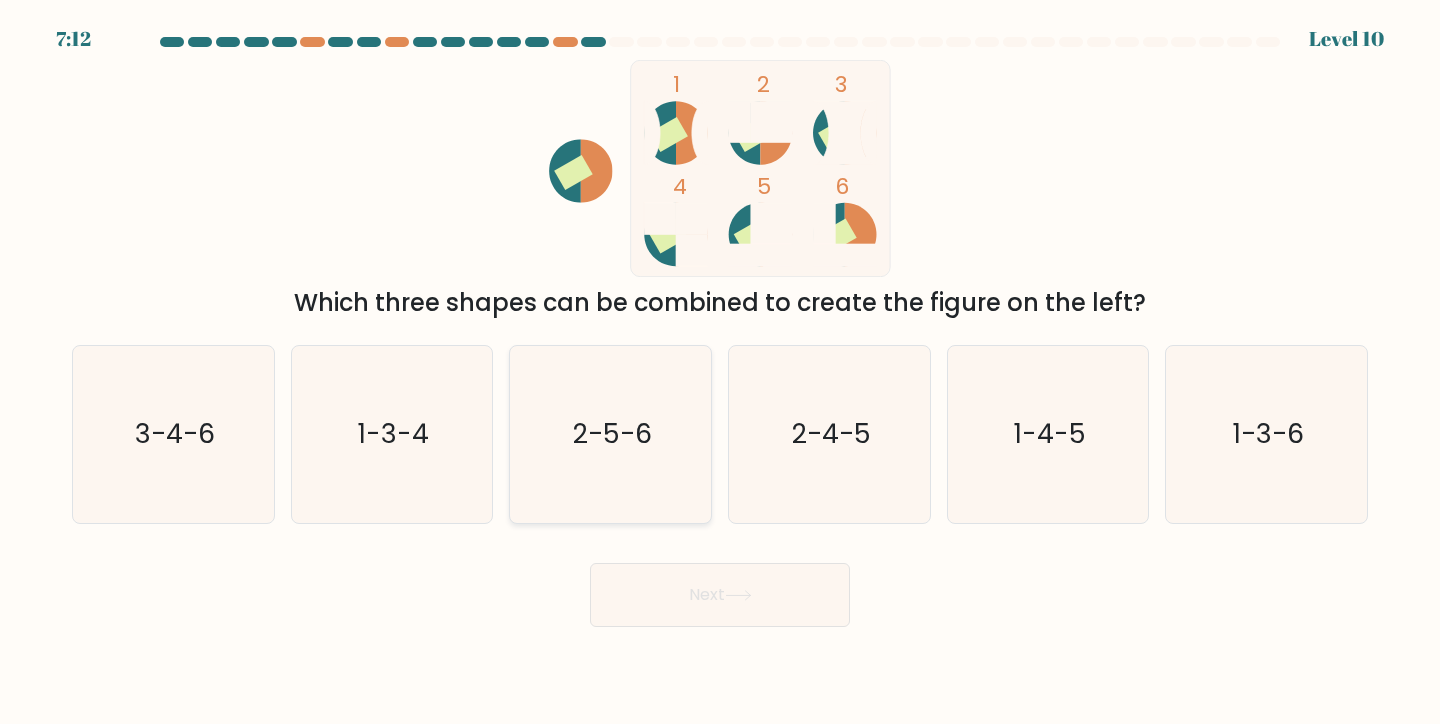 click on "2-5-6" 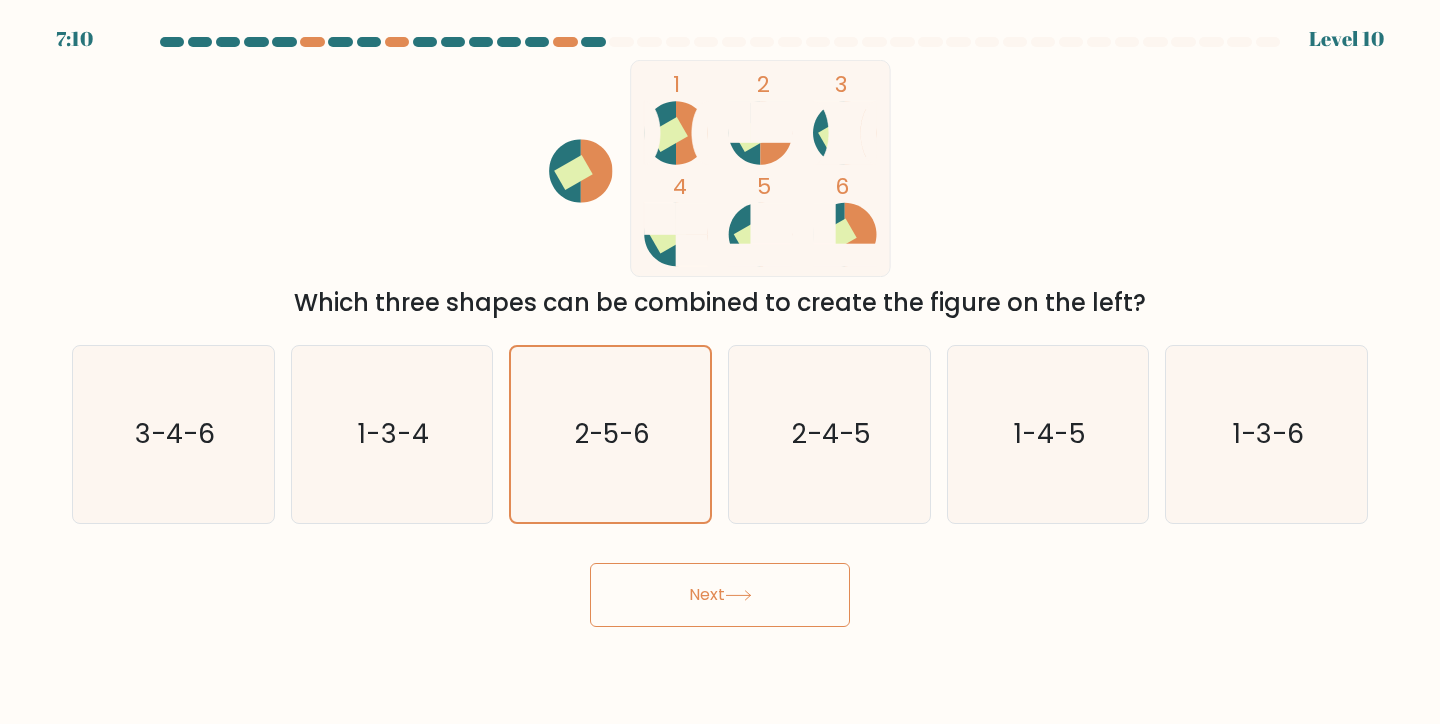 click on "Next" at bounding box center (720, 595) 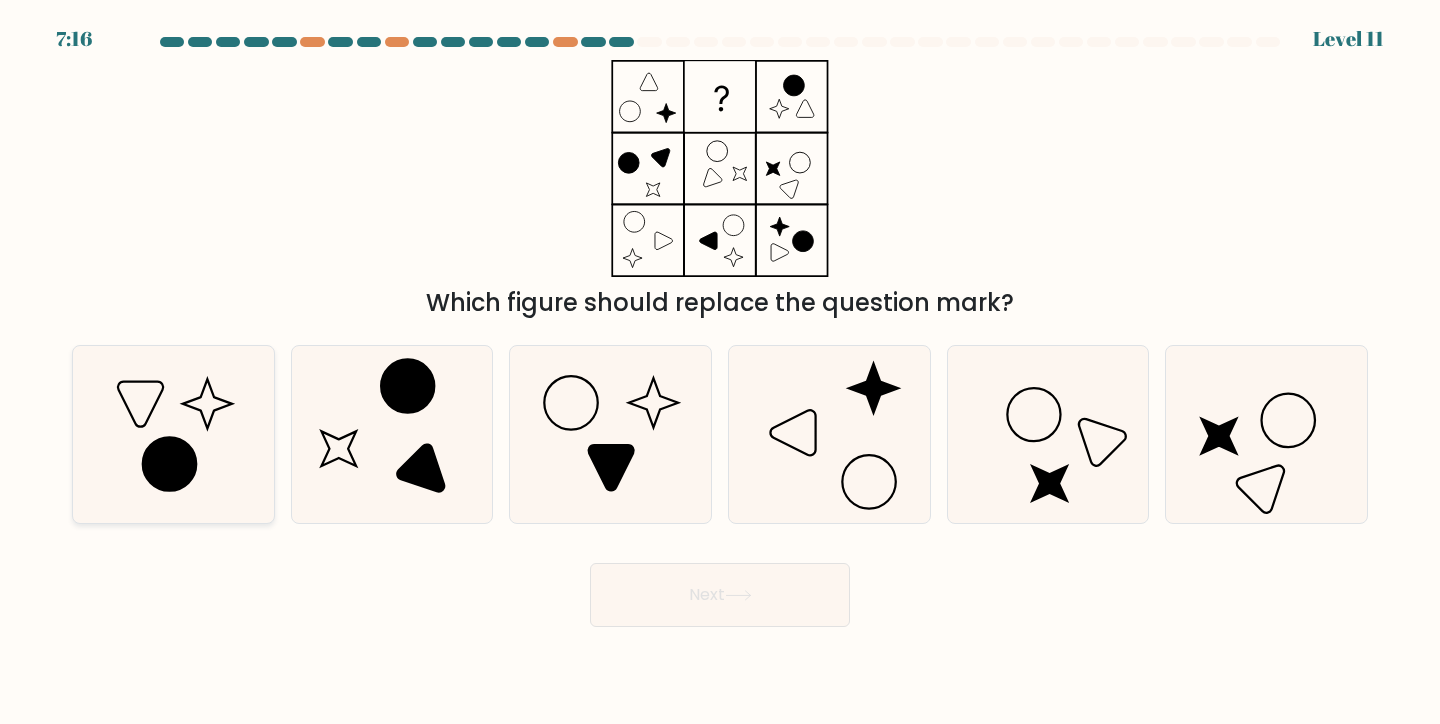 click 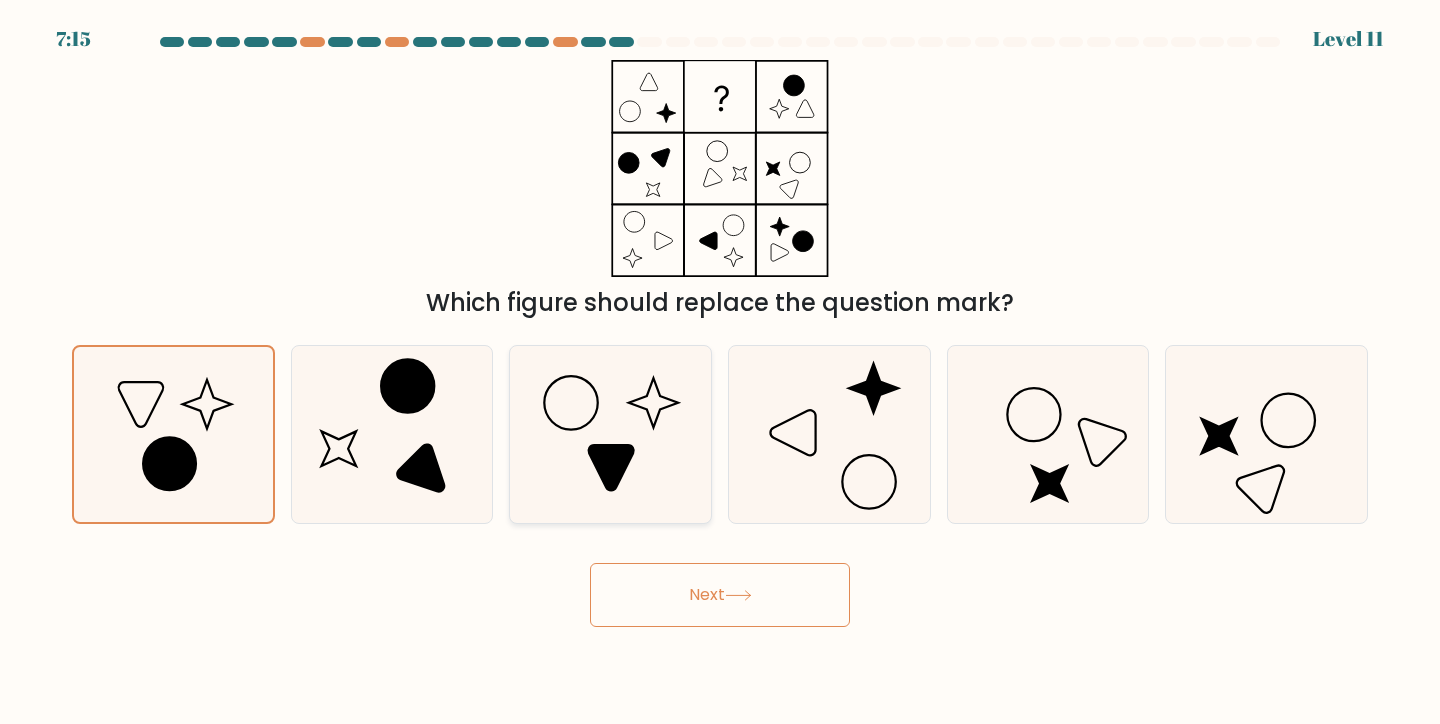 click 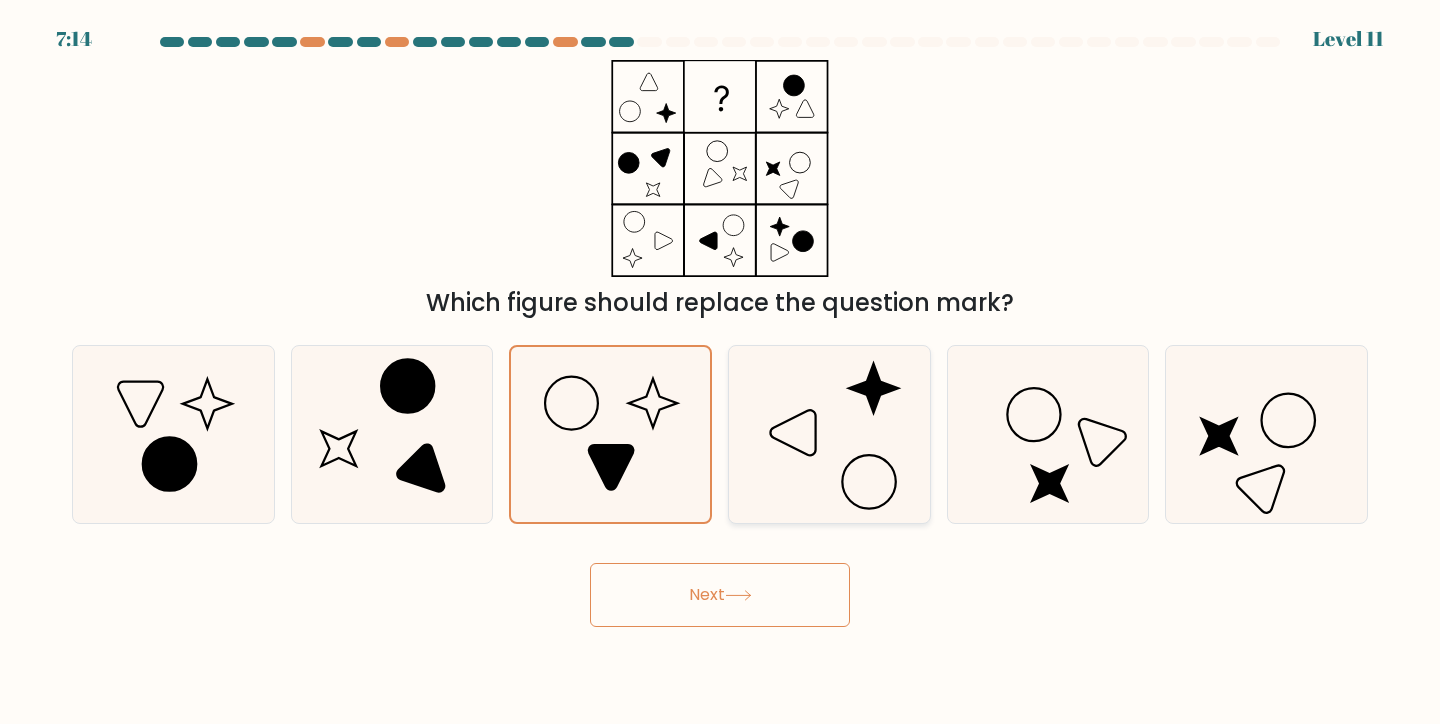 click 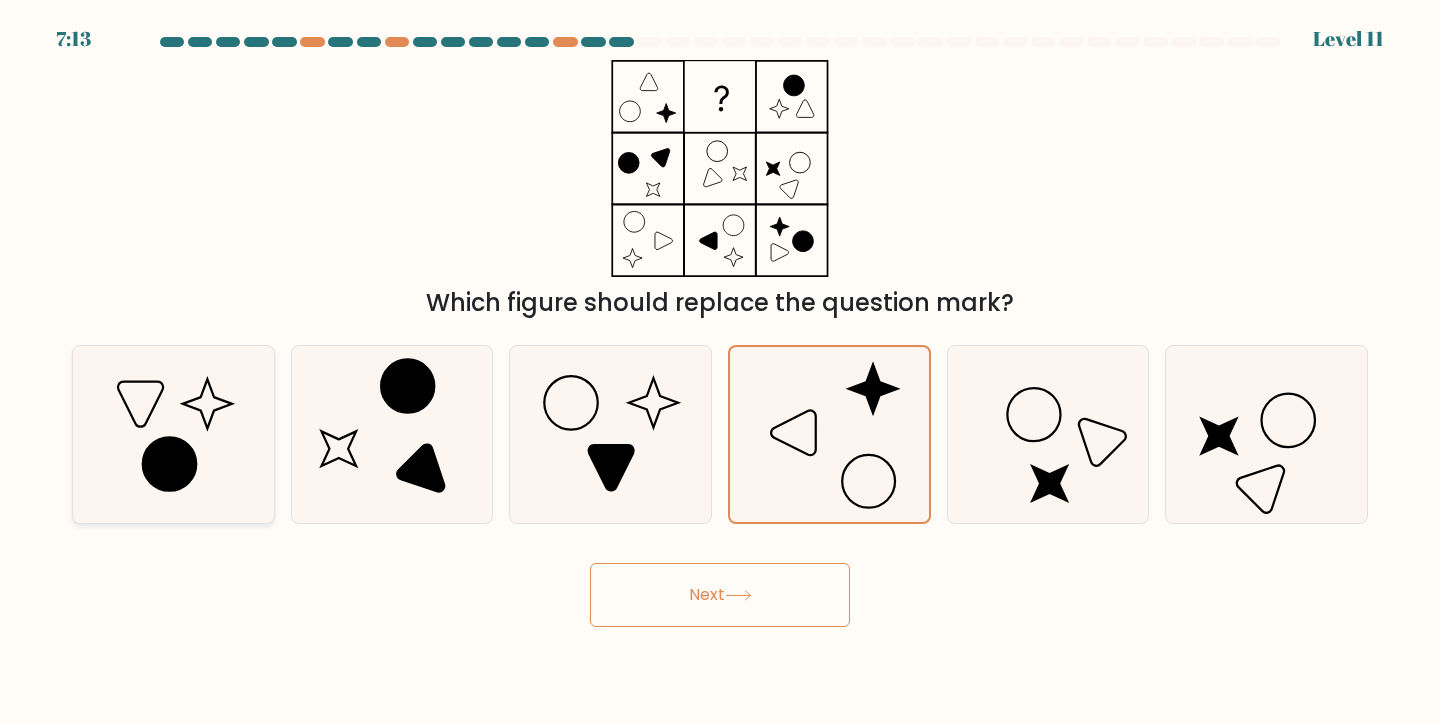 click at bounding box center [173, 434] 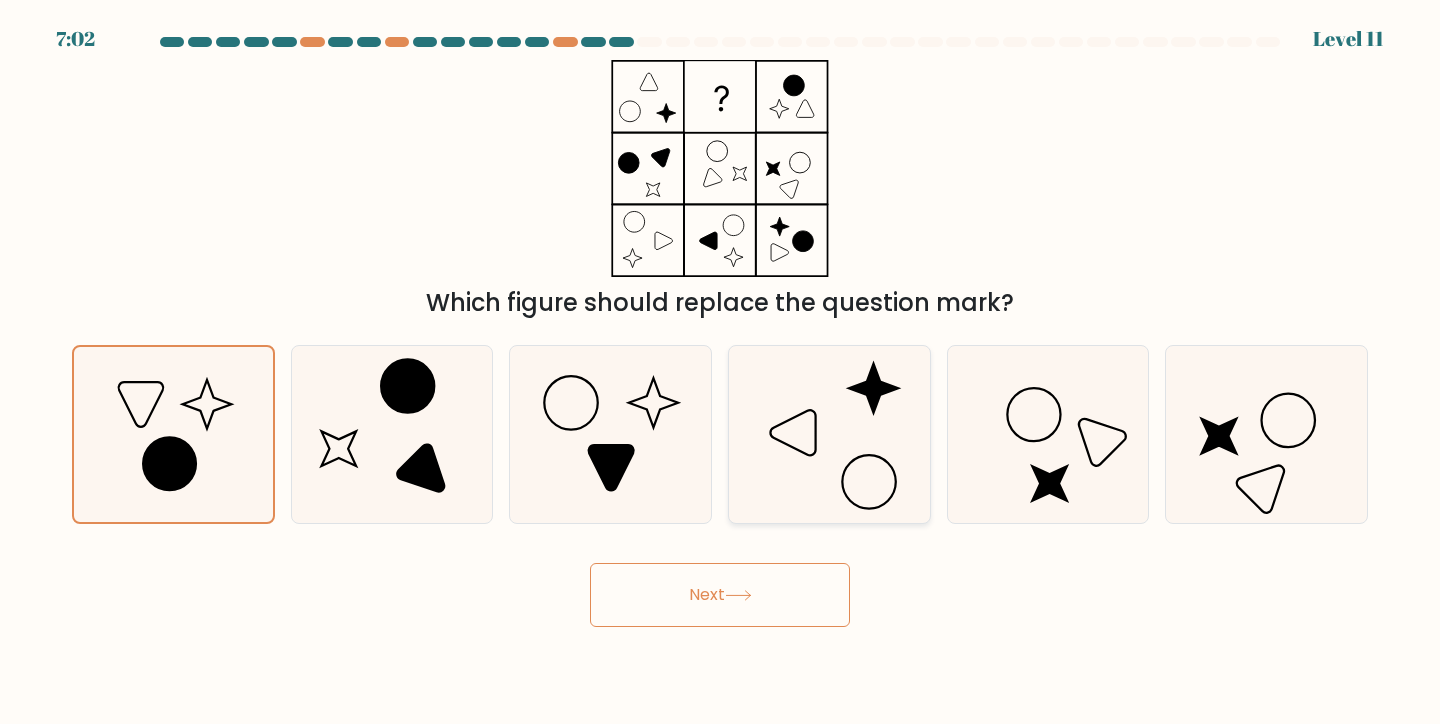 click 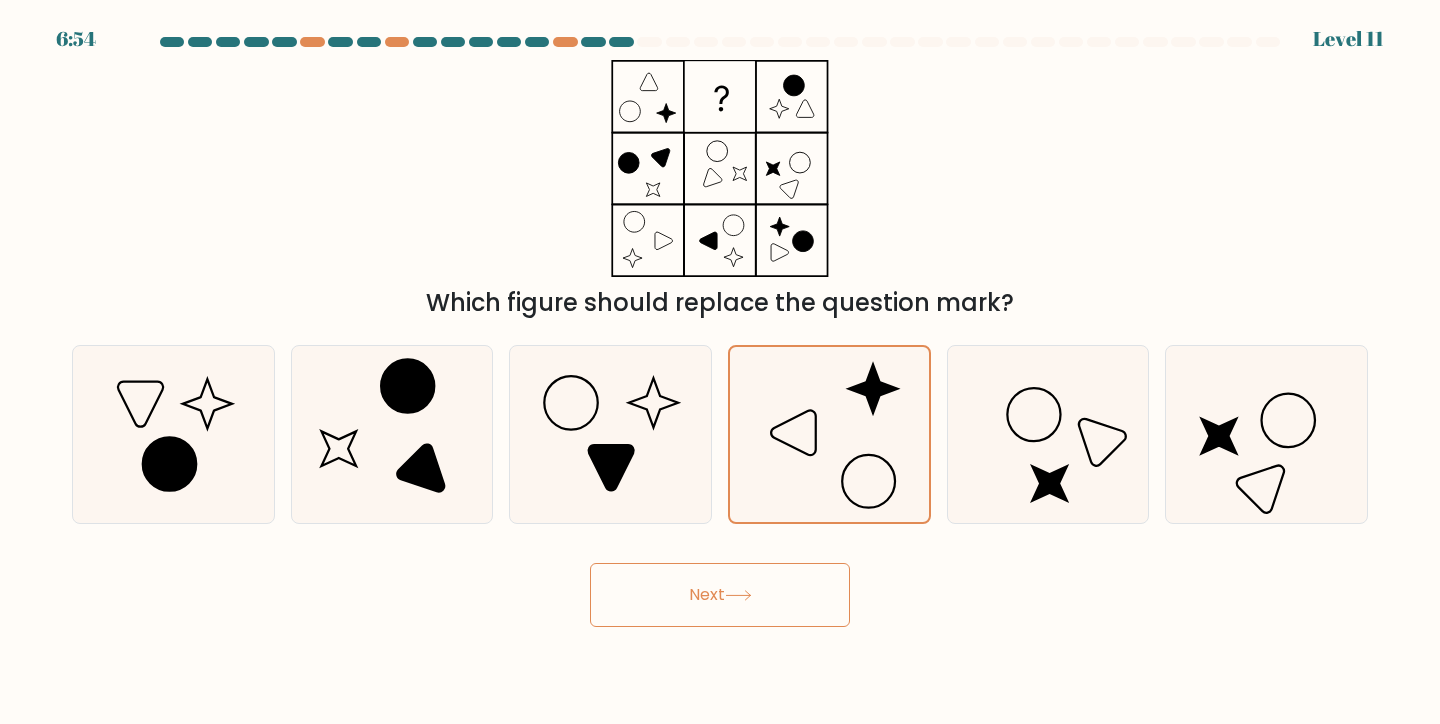 click on "Next" at bounding box center [720, 595] 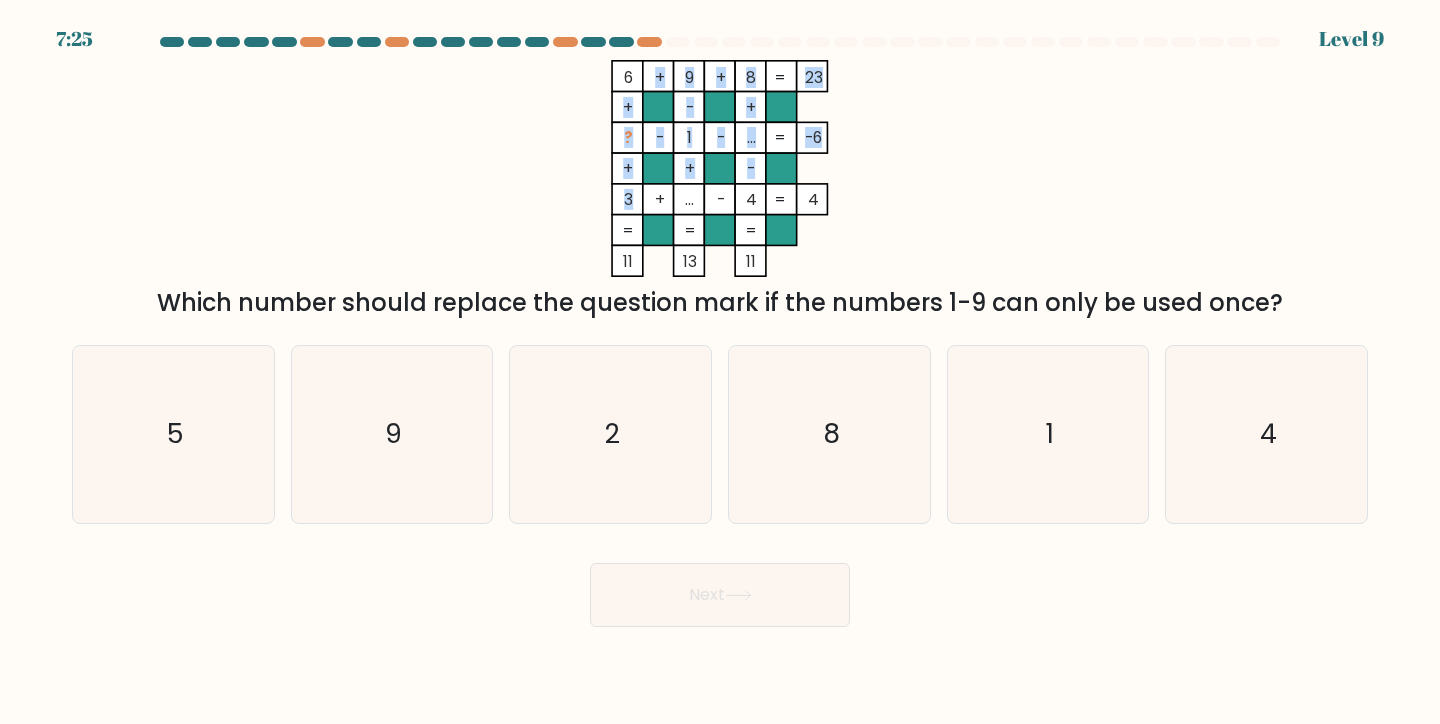 drag, startPoint x: 628, startPoint y: 203, endPoint x: 575, endPoint y: 205, distance: 53.037724 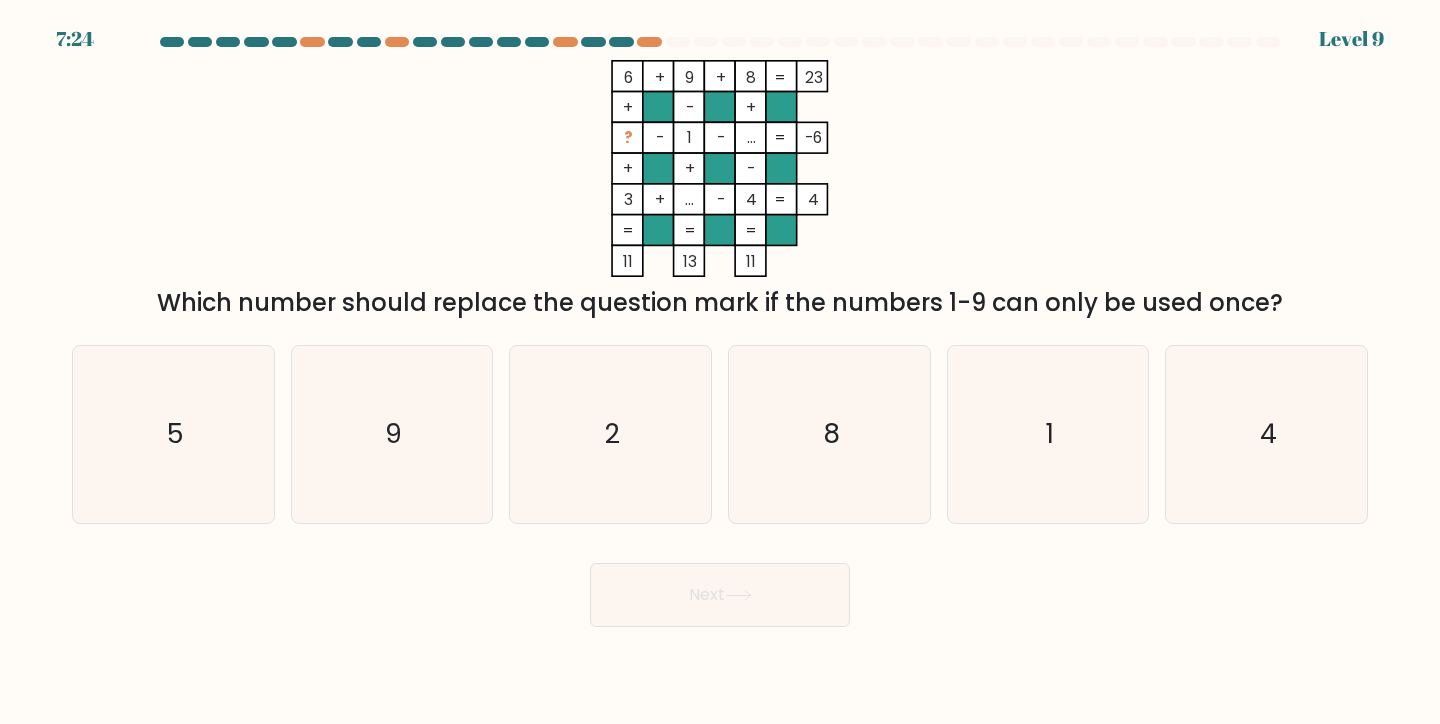 click on "6    +    9    +    8    23    +    -    +    ?    -    1    -    ...    -6    +    +    -    3    +    ...    -    4    =   4    =   =   =   =   11    13    11    =" 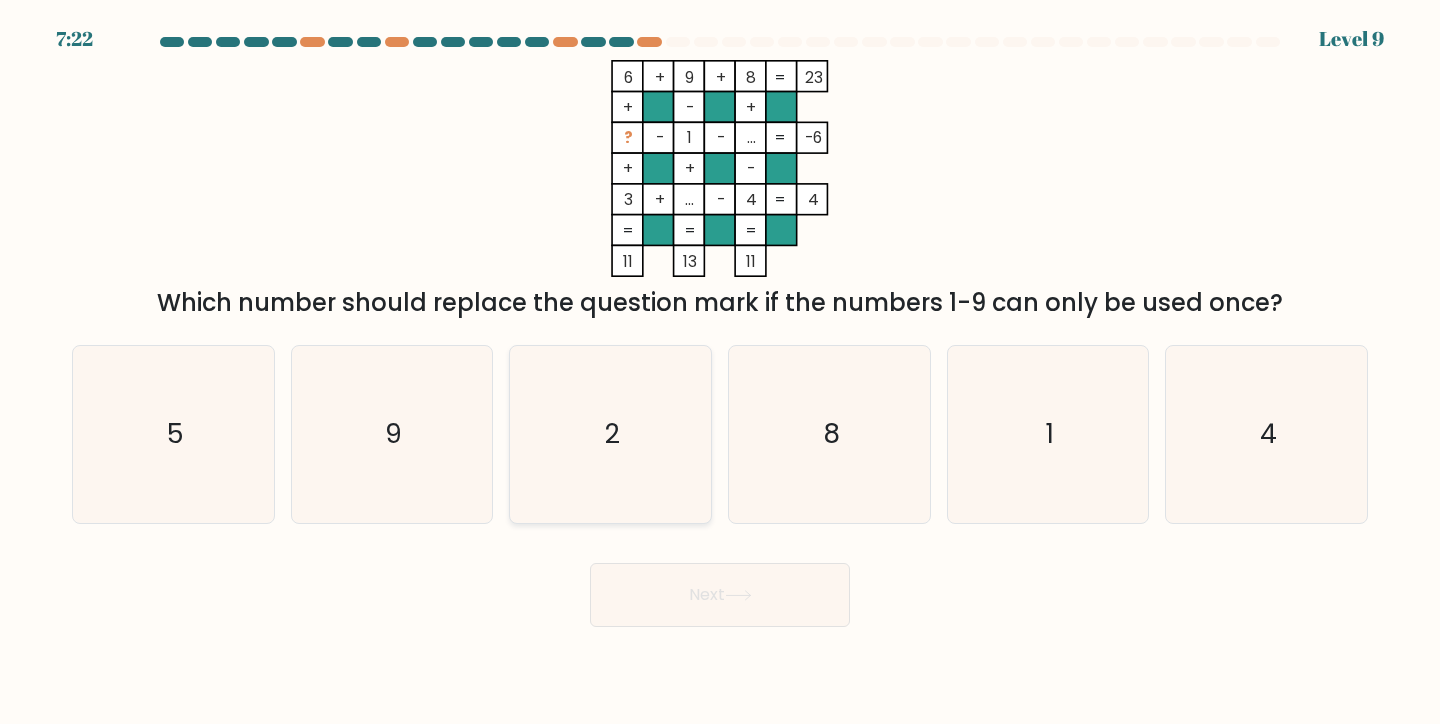 click on "2" 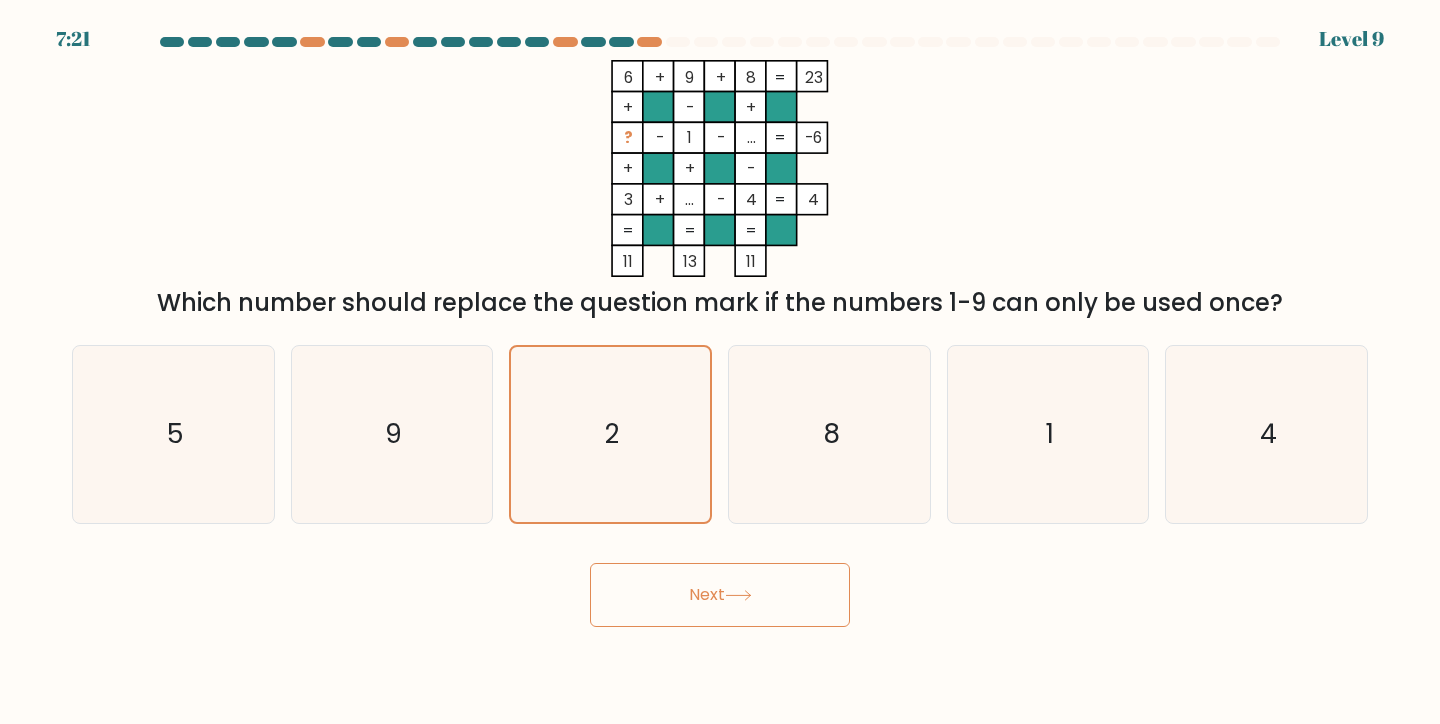 click on "Next" at bounding box center (720, 595) 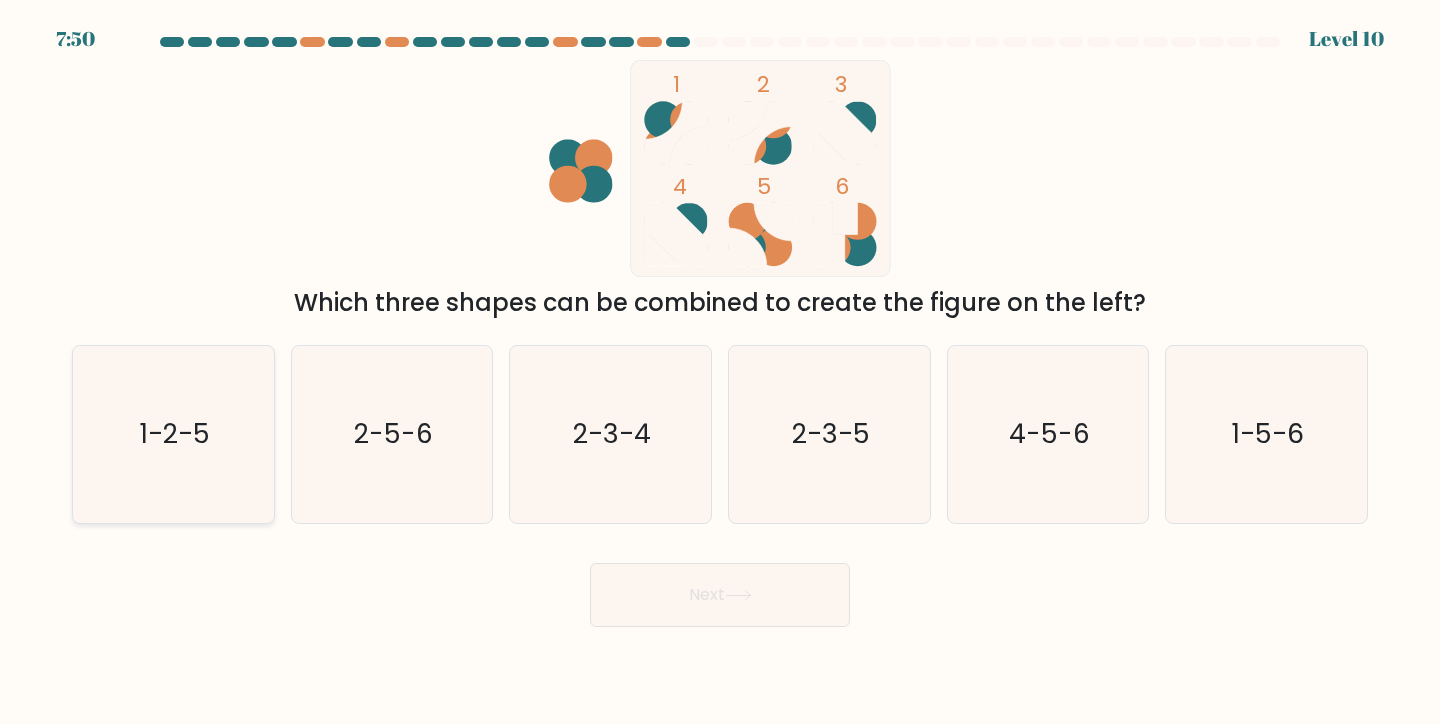 click on "1-2-5" 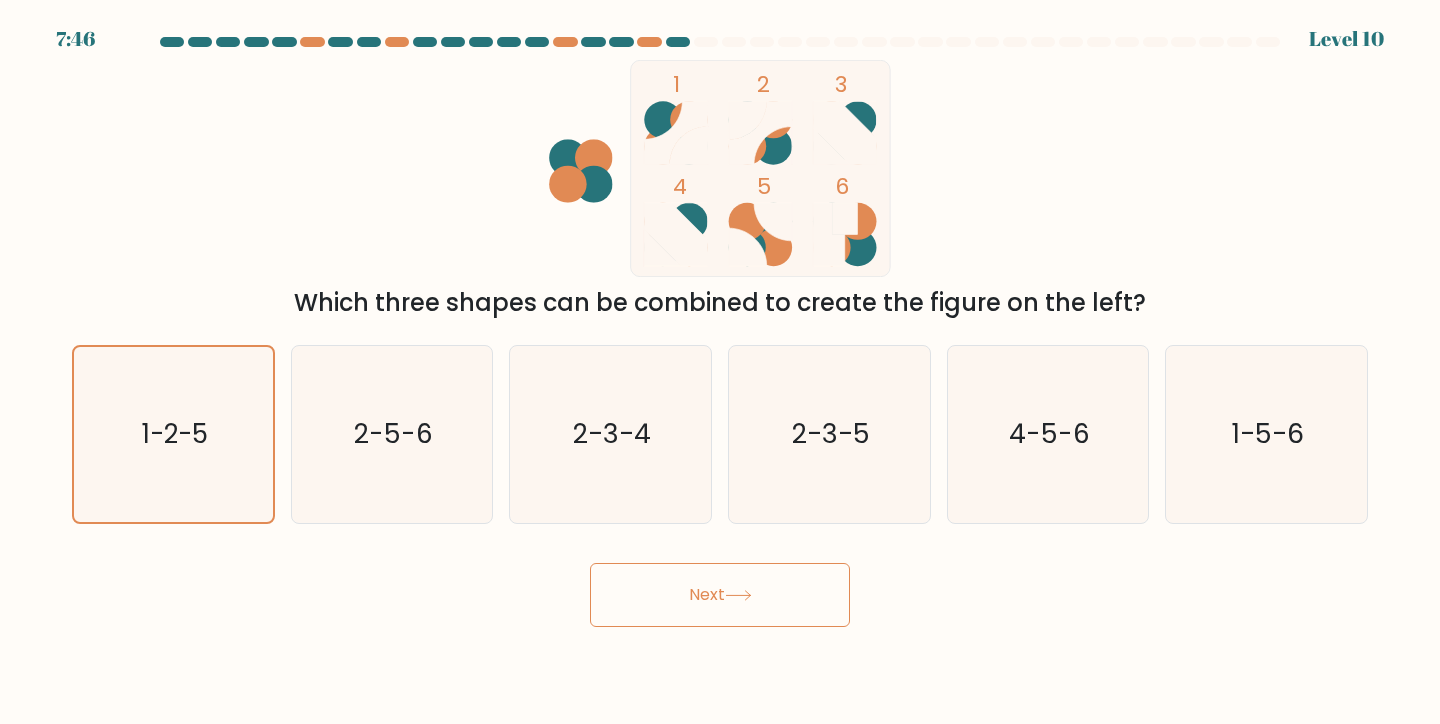 click on "Next" at bounding box center (720, 595) 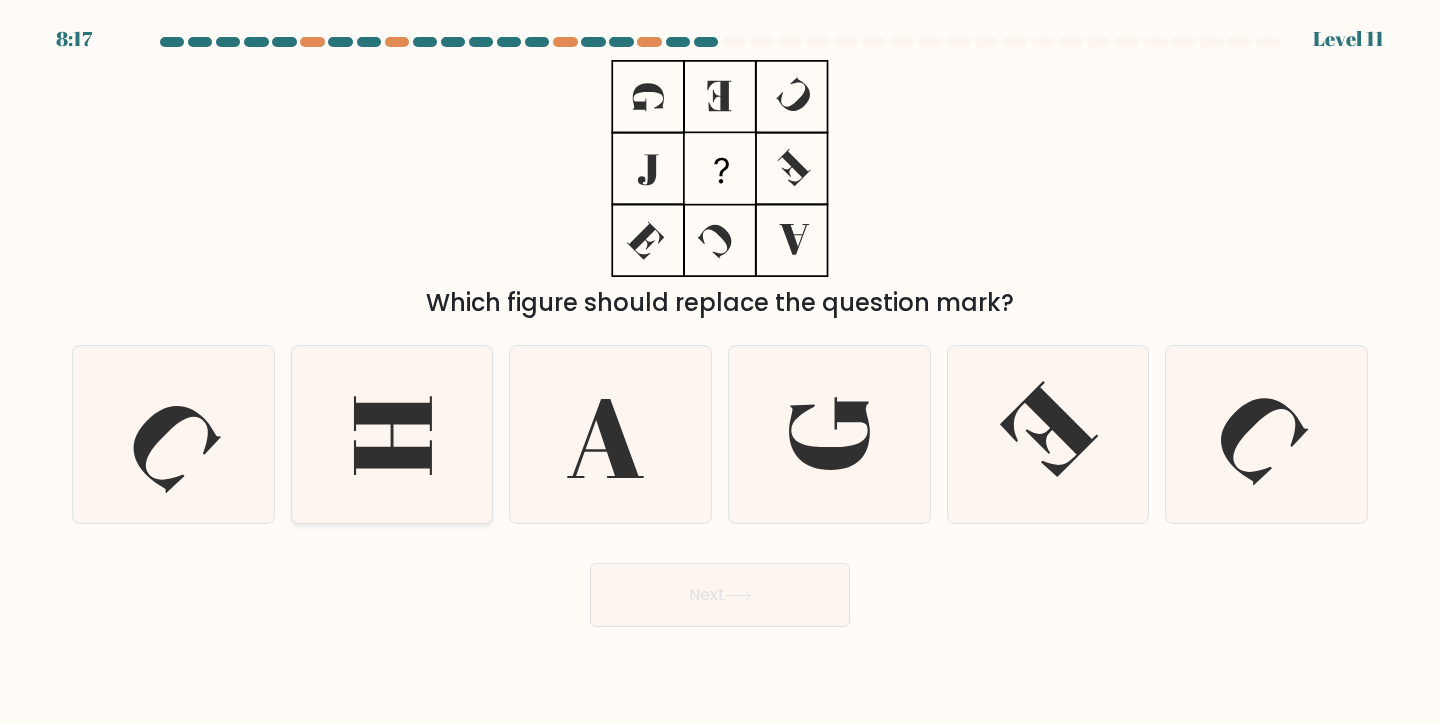 click 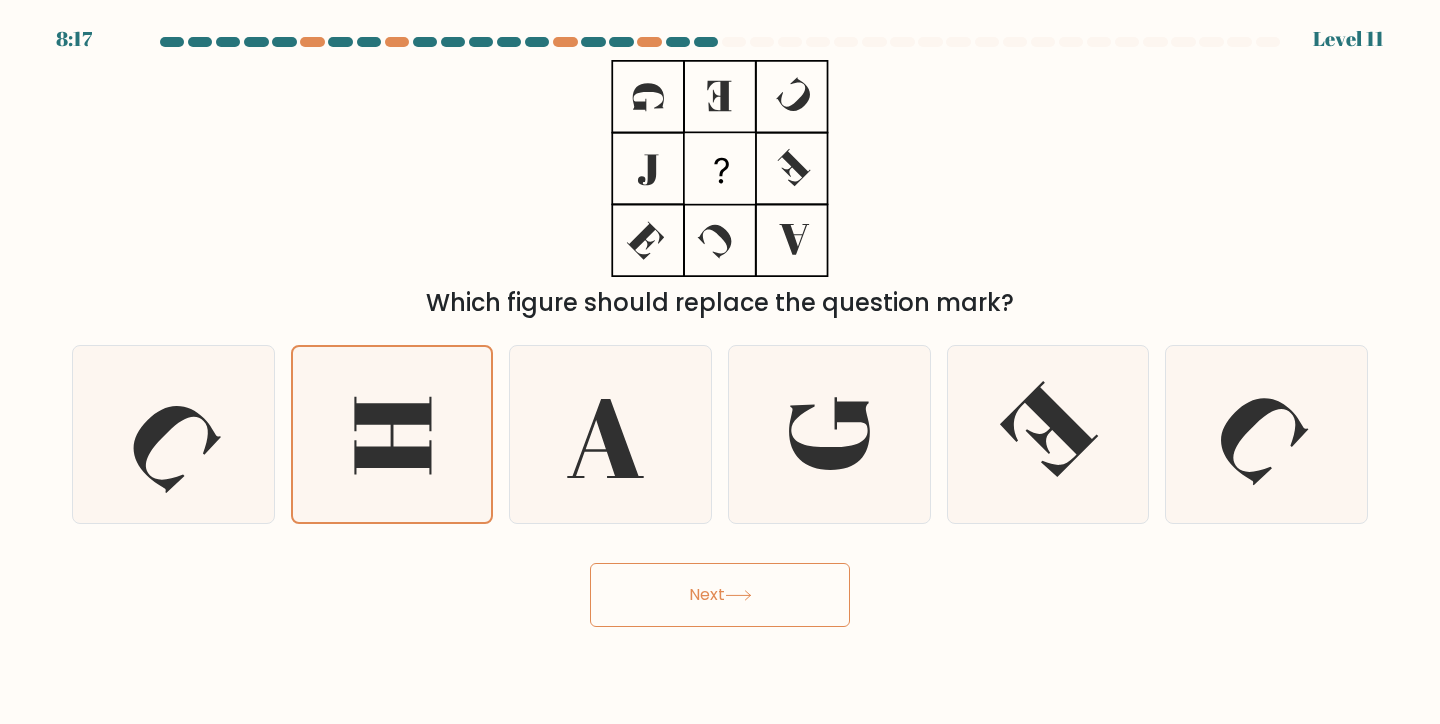 click 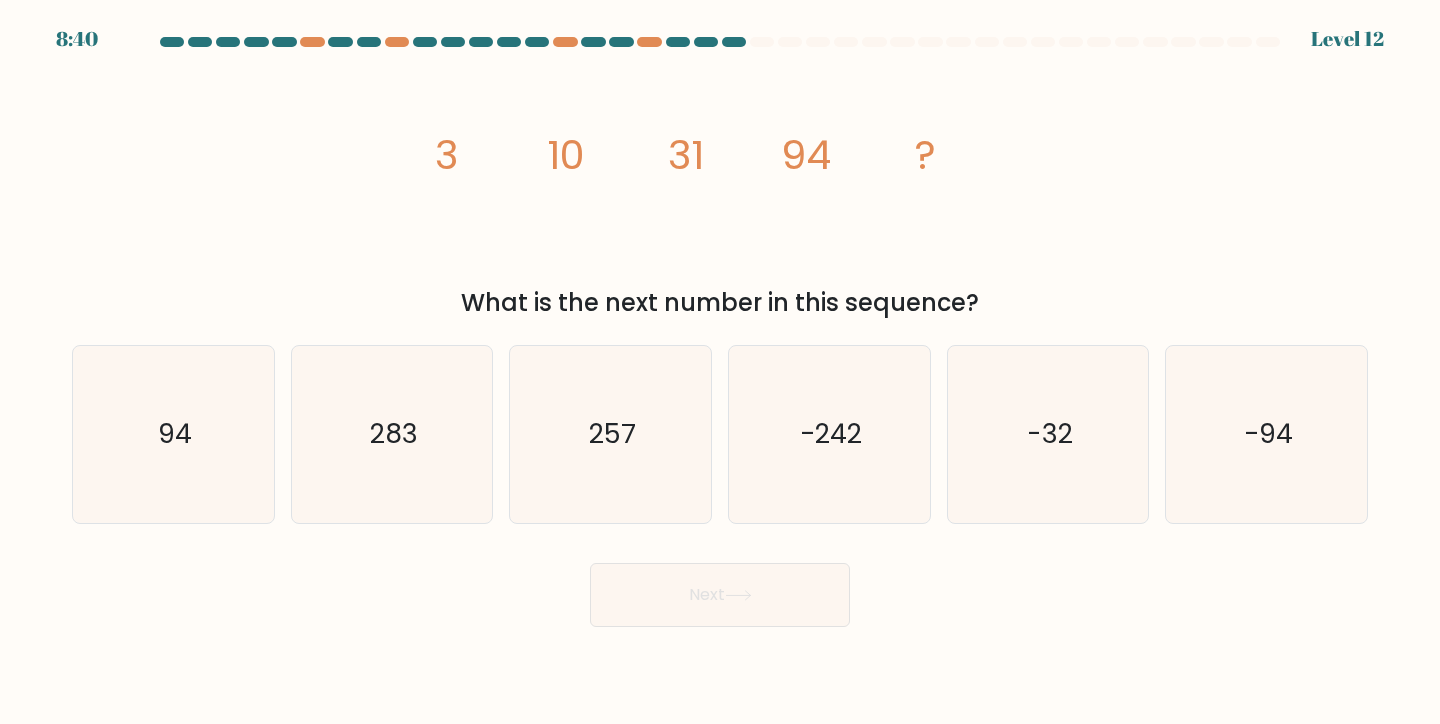 drag, startPoint x: 740, startPoint y: 155, endPoint x: 778, endPoint y: 173, distance: 42.047592 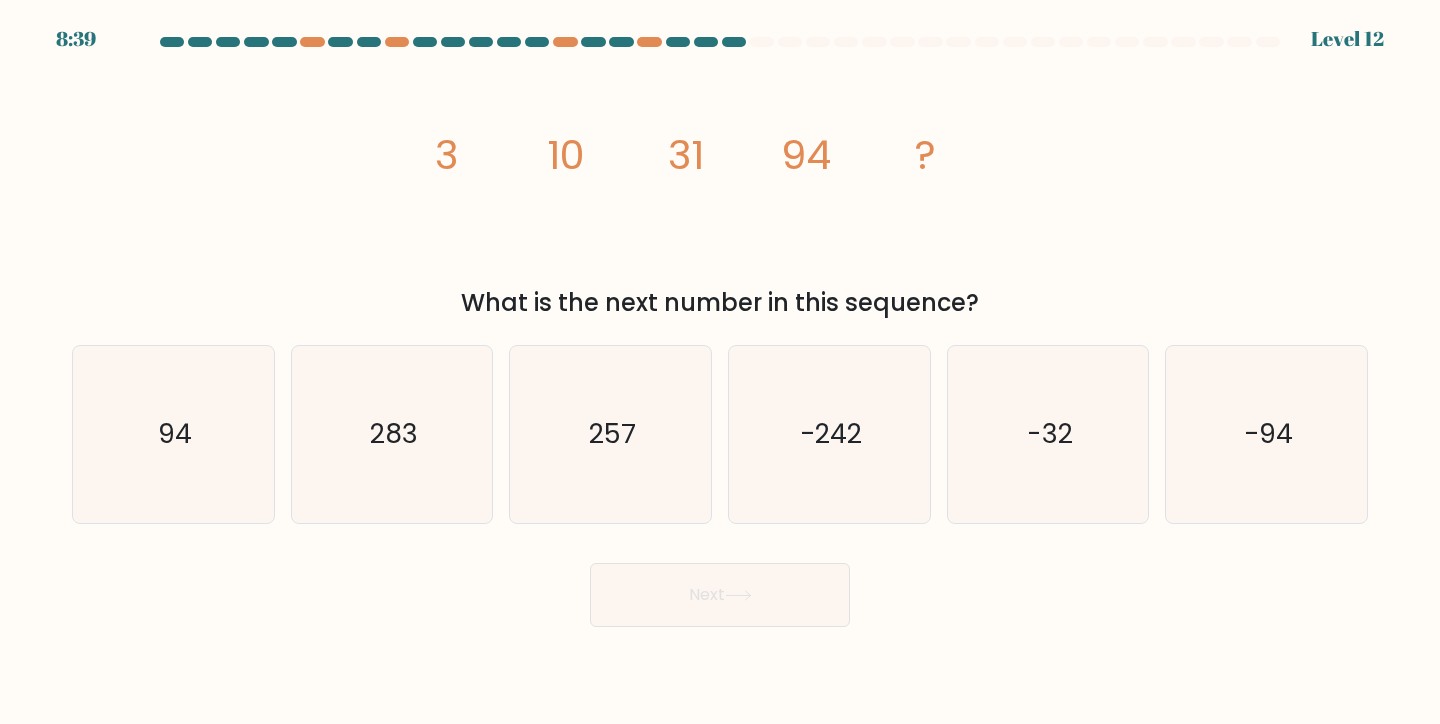 click on "image/svg+xml
3
10
31
94
?" 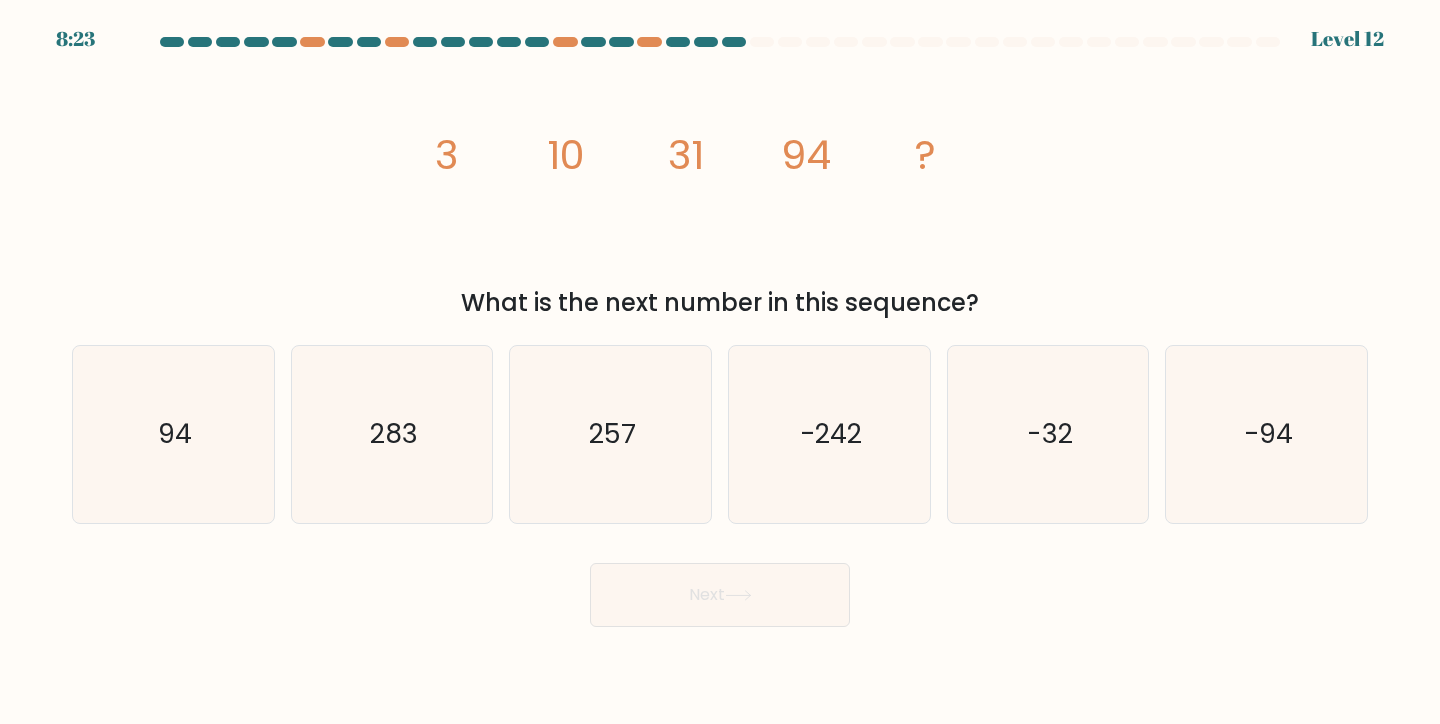 click on "image/svg+xml
3
10
31
94
?" 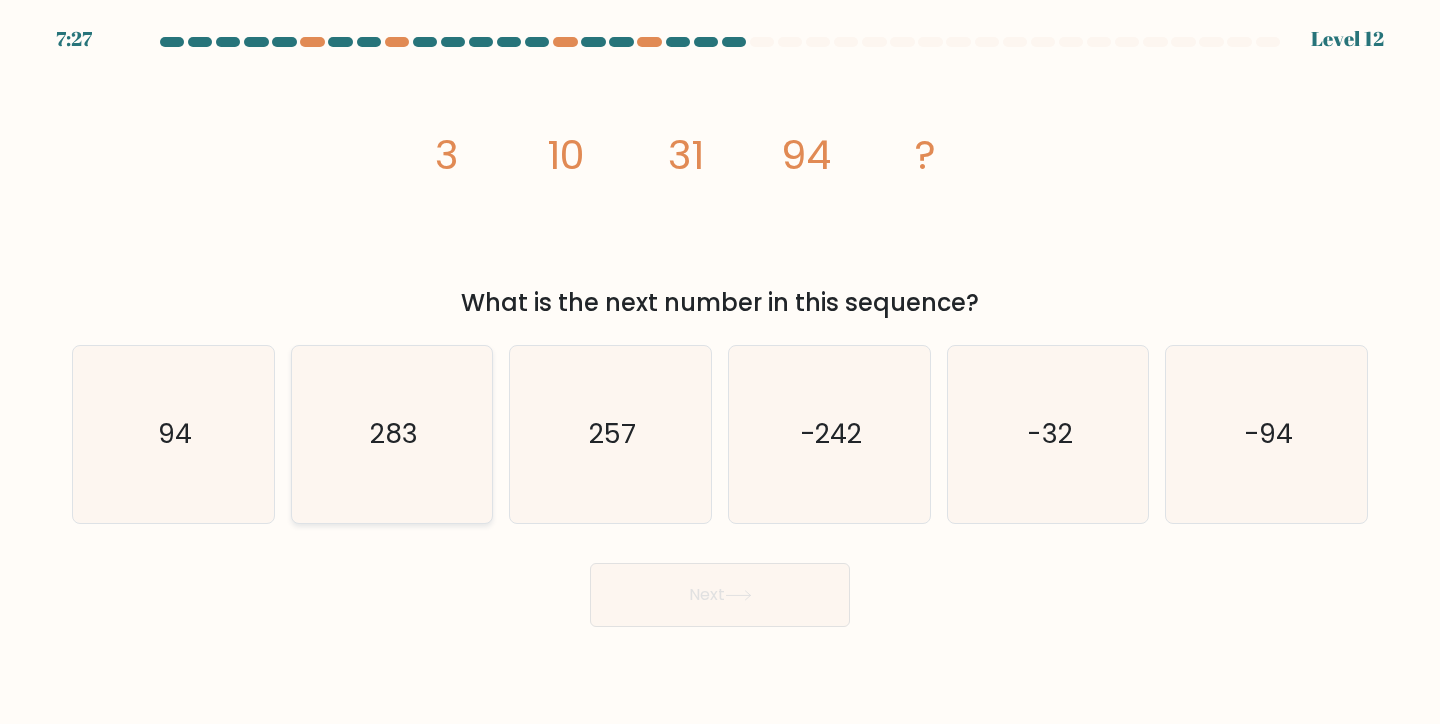 click on "283" 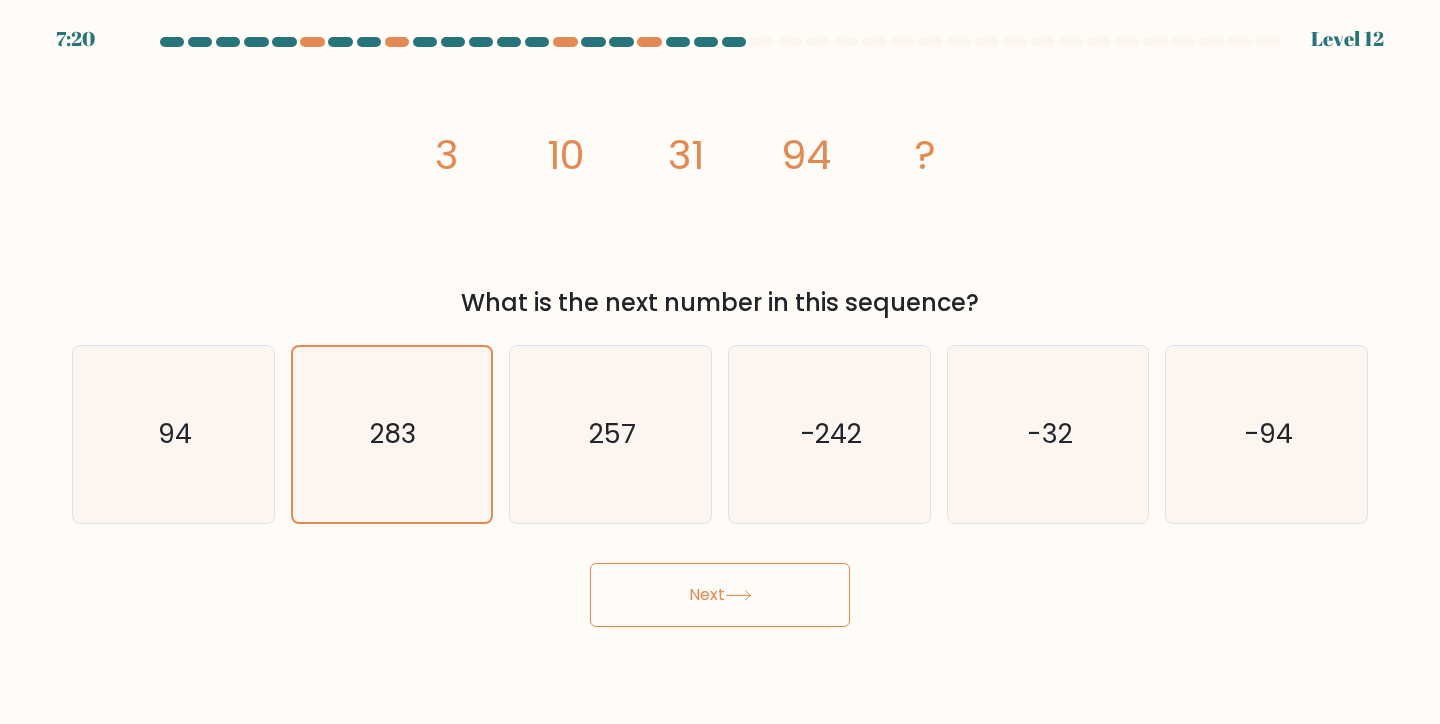 click on "Next" at bounding box center [720, 595] 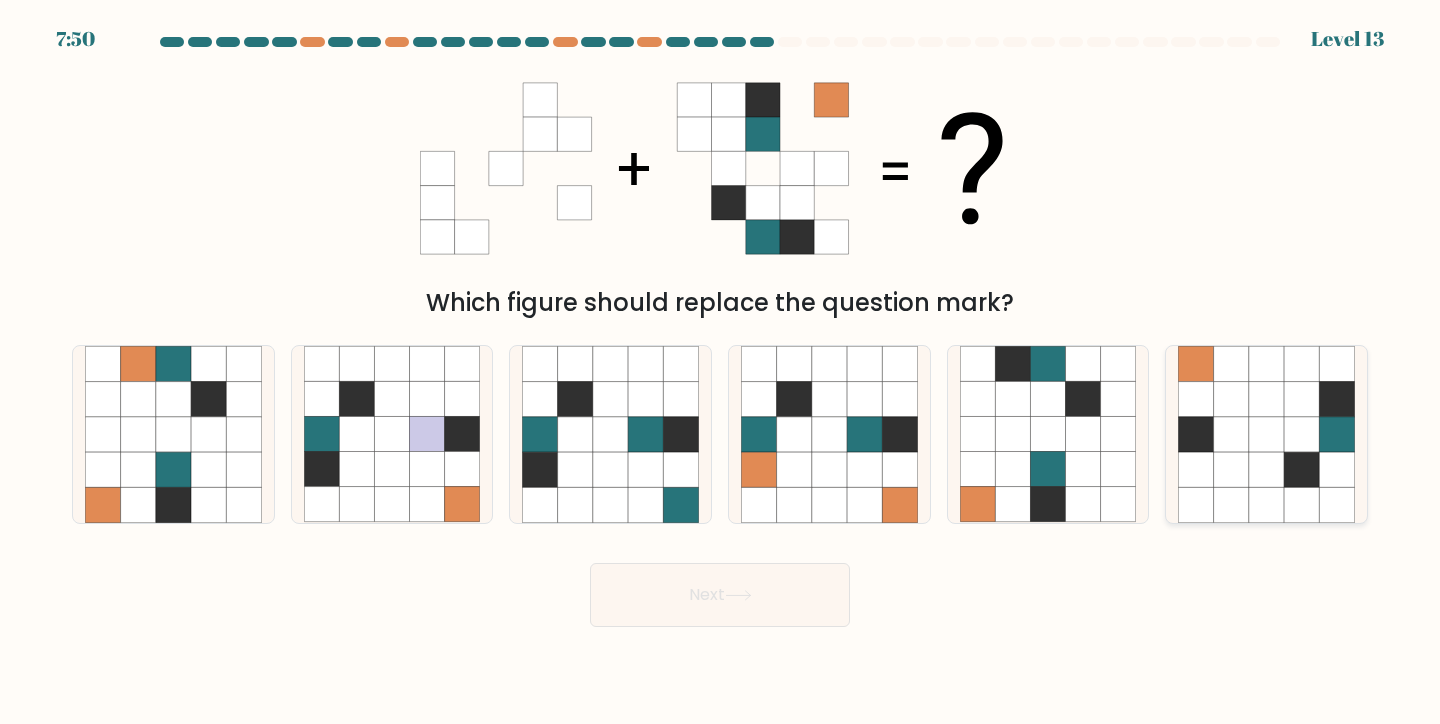 click 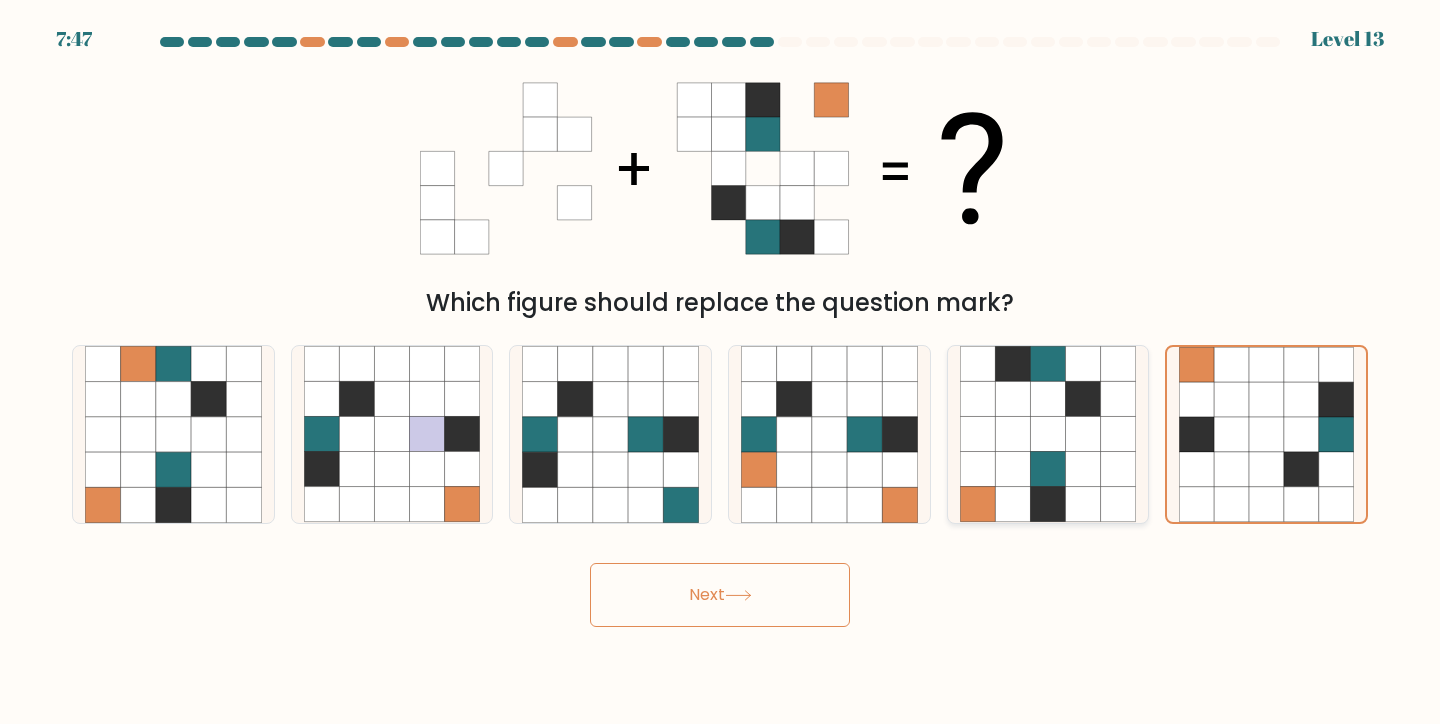 click 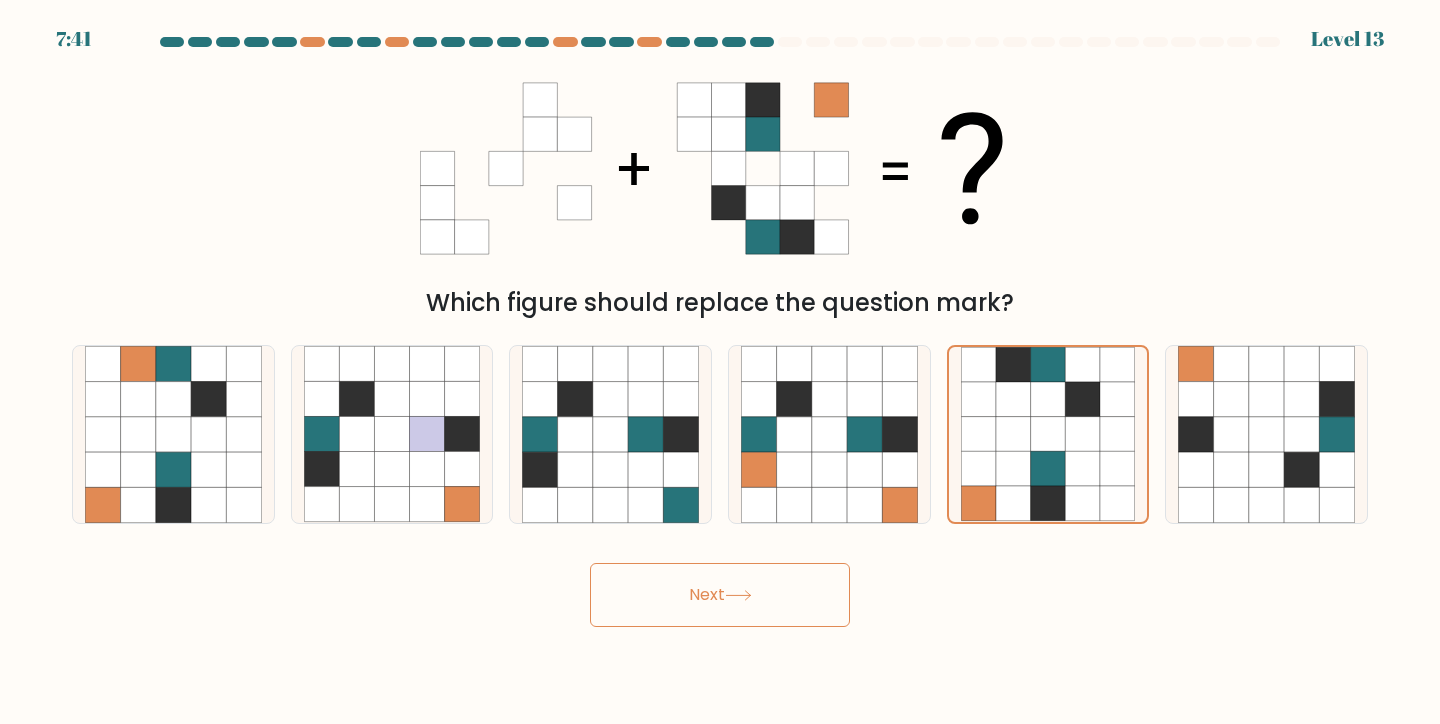 click on "Next" at bounding box center (720, 595) 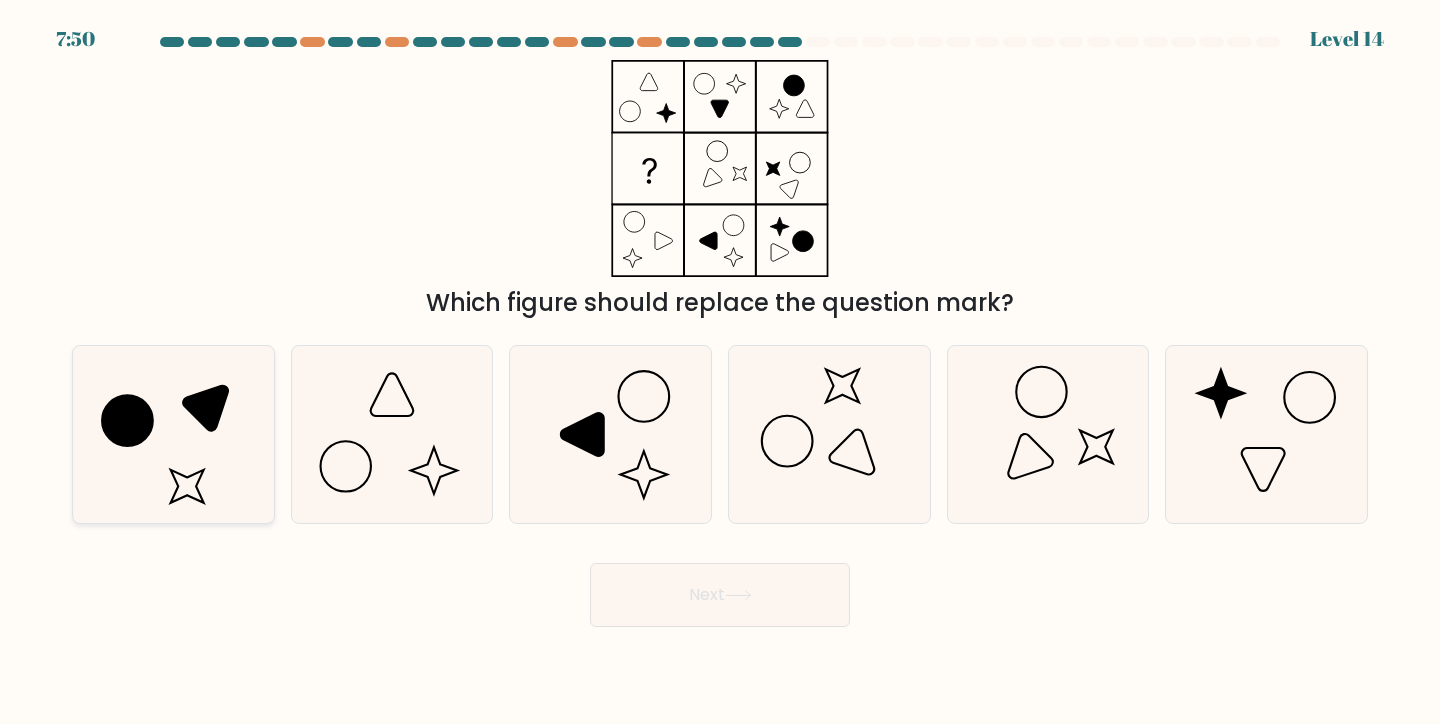 click 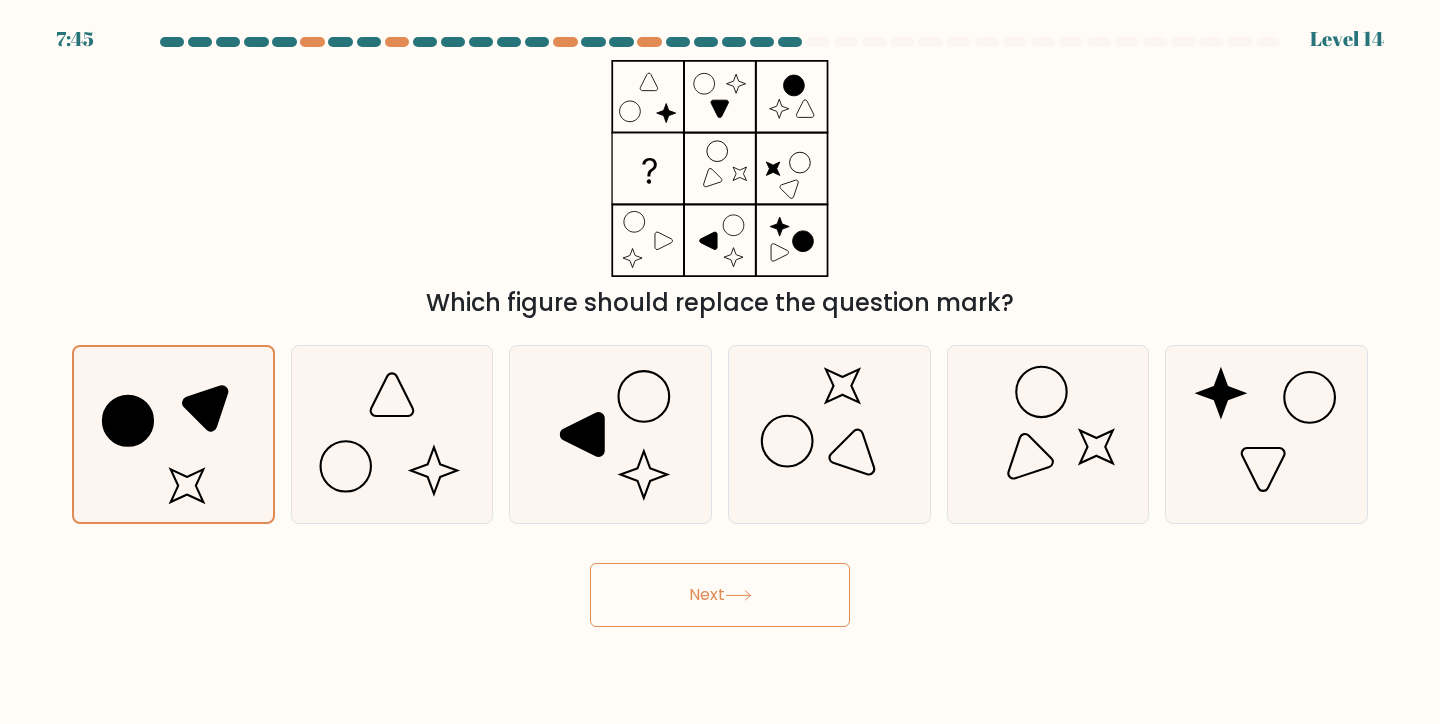 click on "Next" at bounding box center (720, 595) 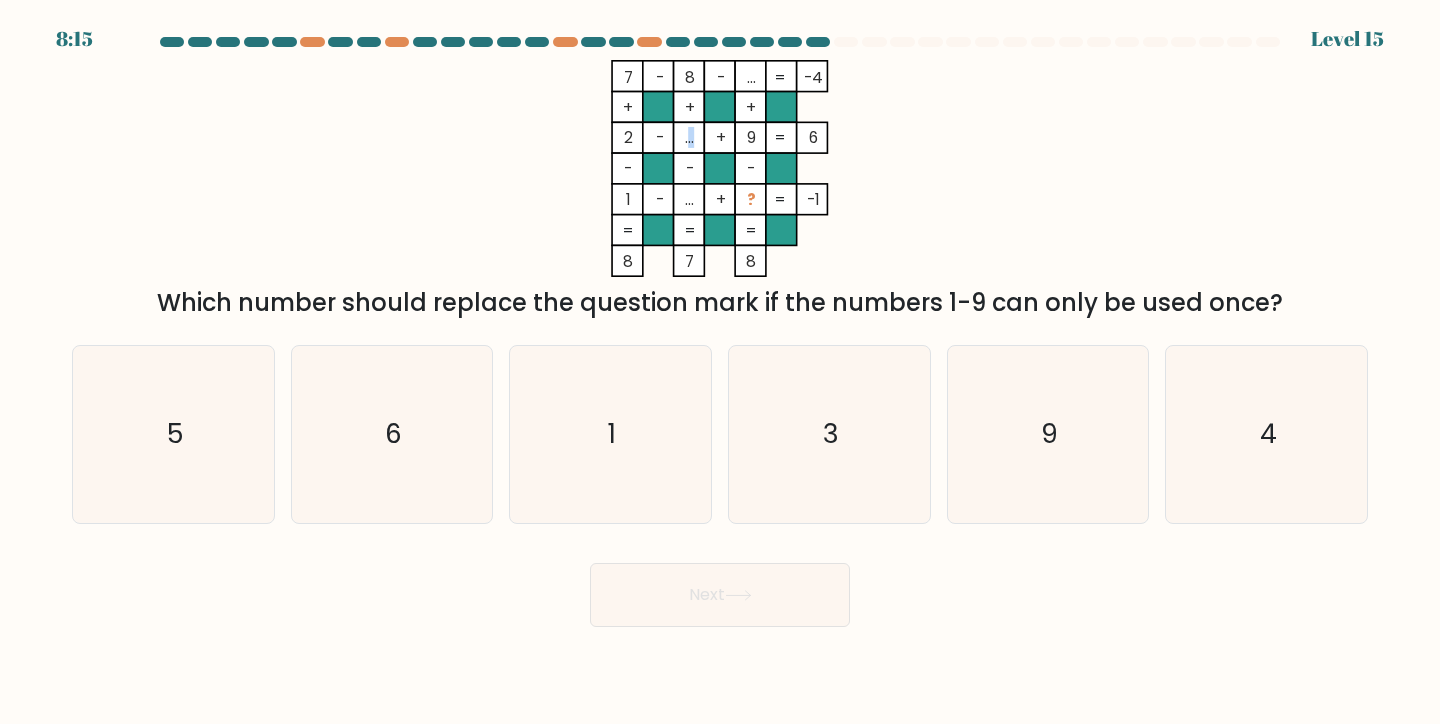 click on "..." 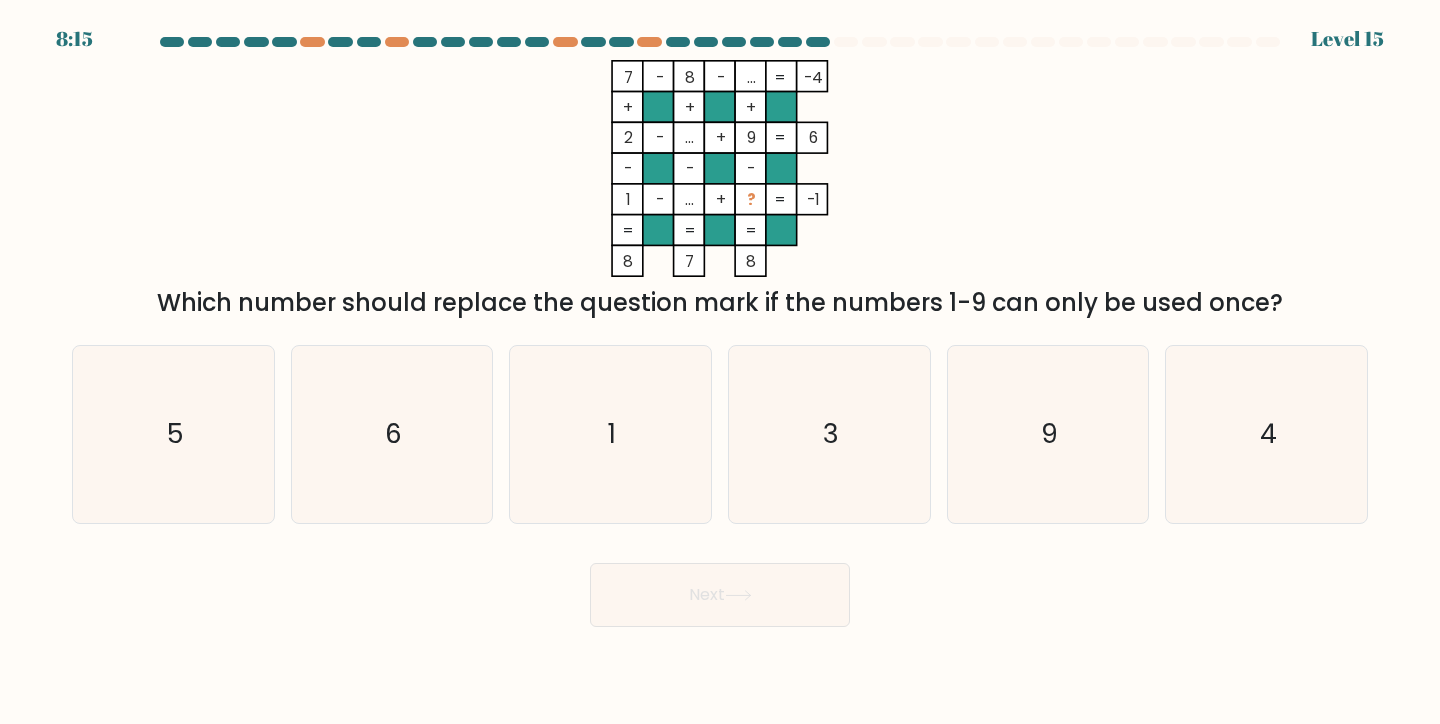 click on "..." 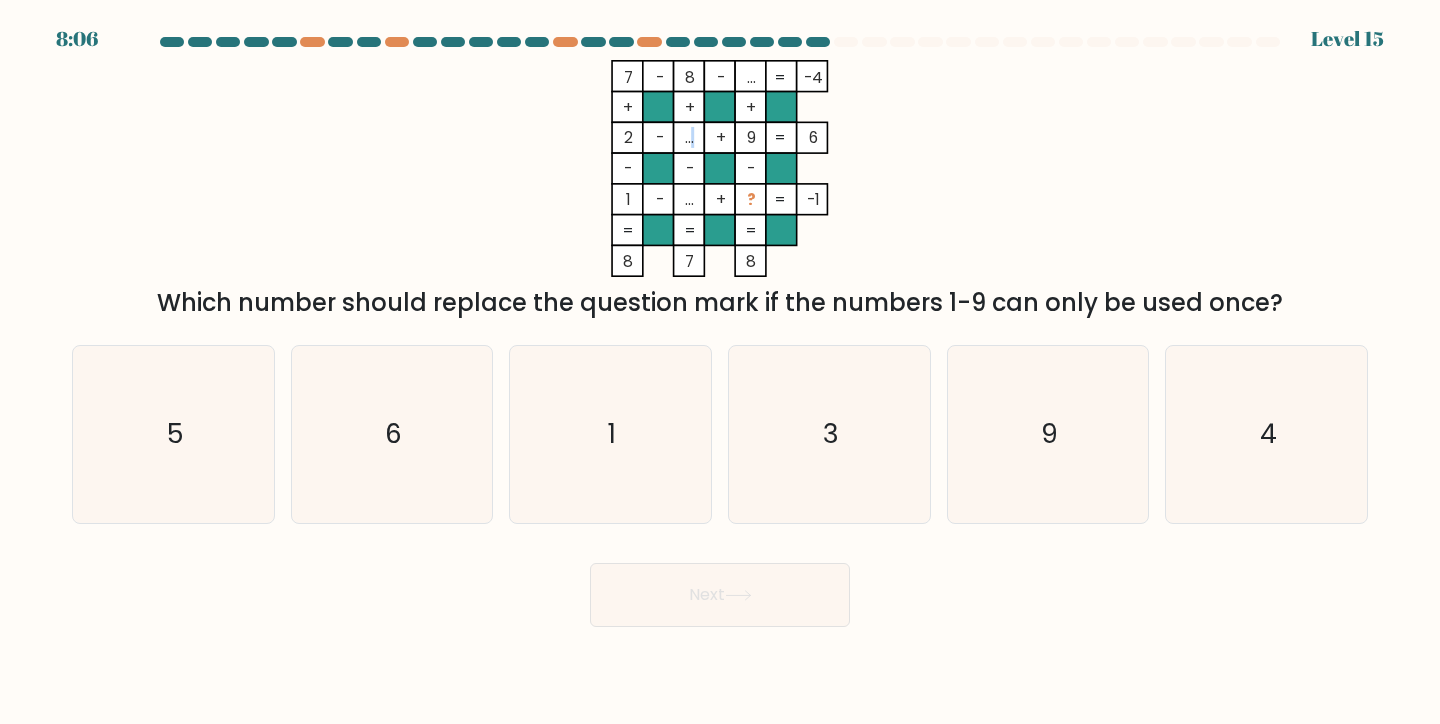 click on "..." 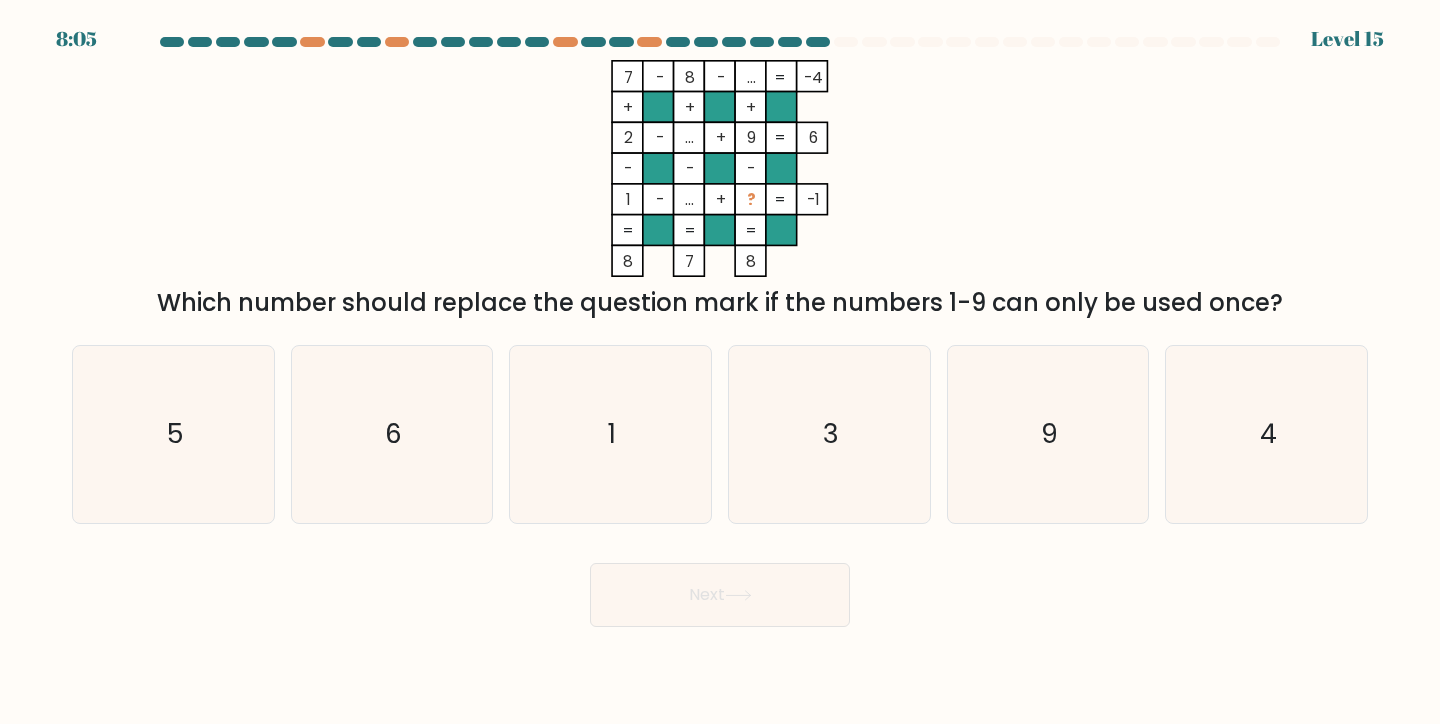 click on "9" 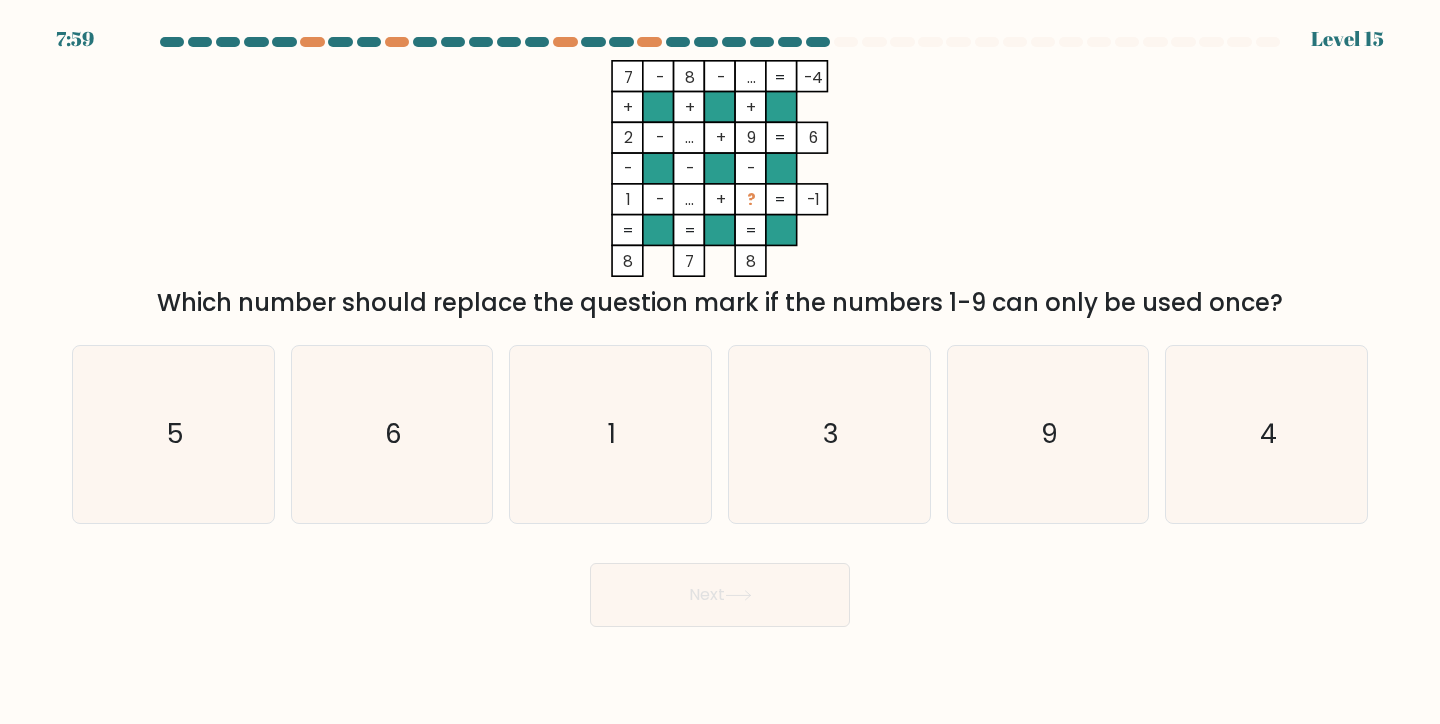 click on "..." 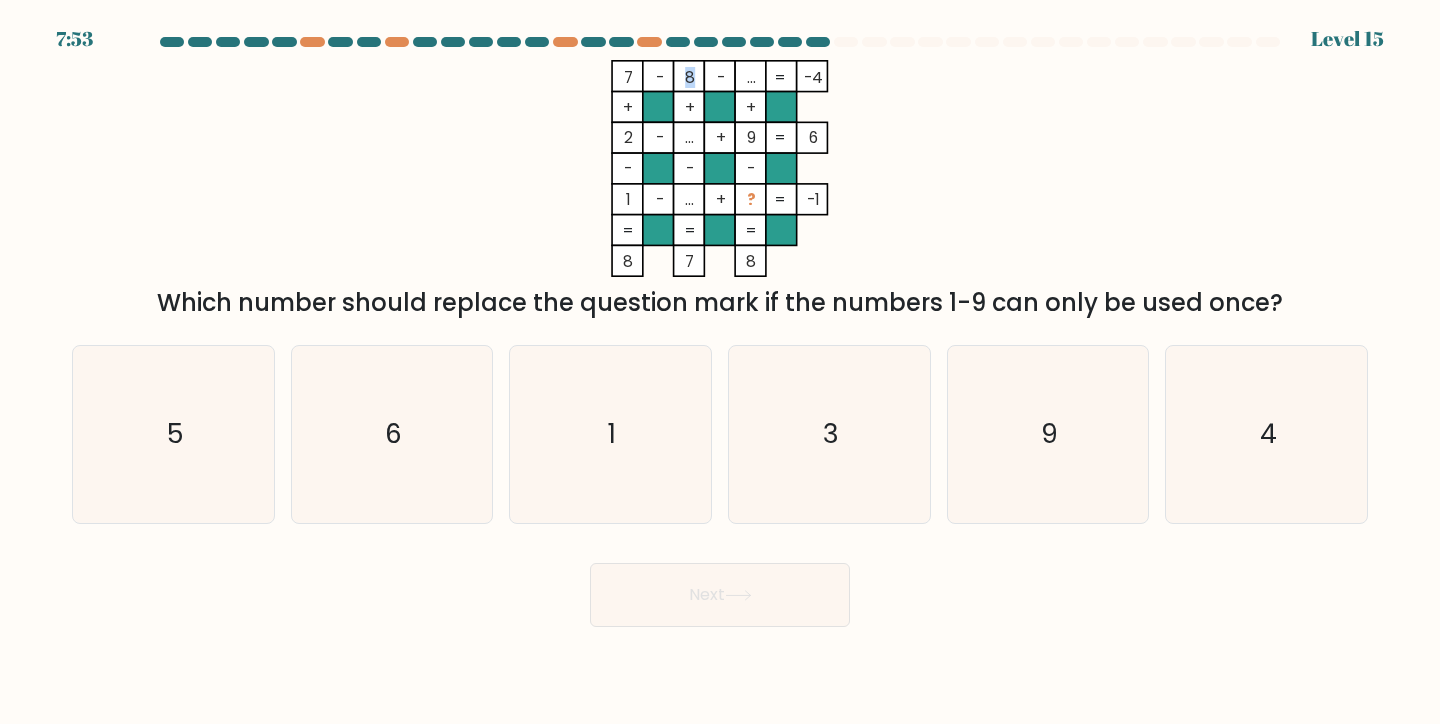 drag, startPoint x: 692, startPoint y: 74, endPoint x: 681, endPoint y: 73, distance: 11.045361 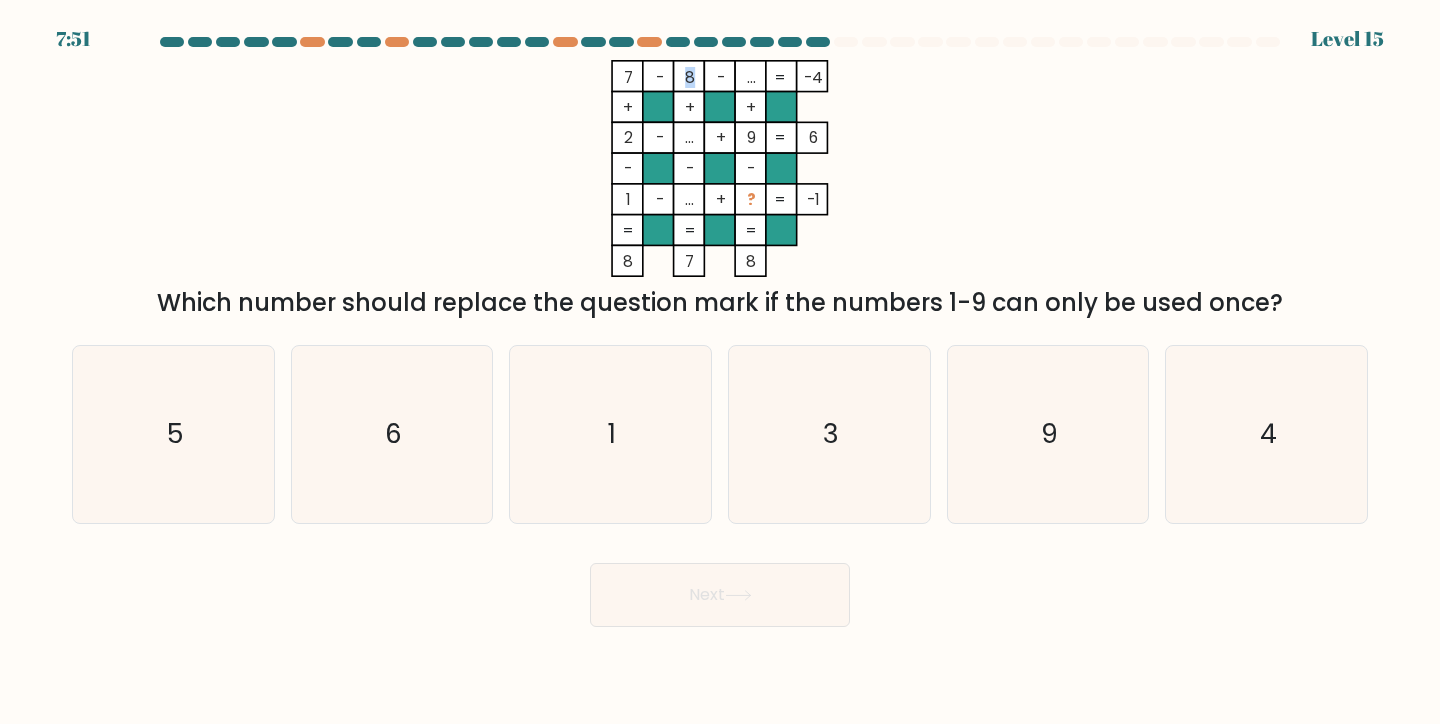 click 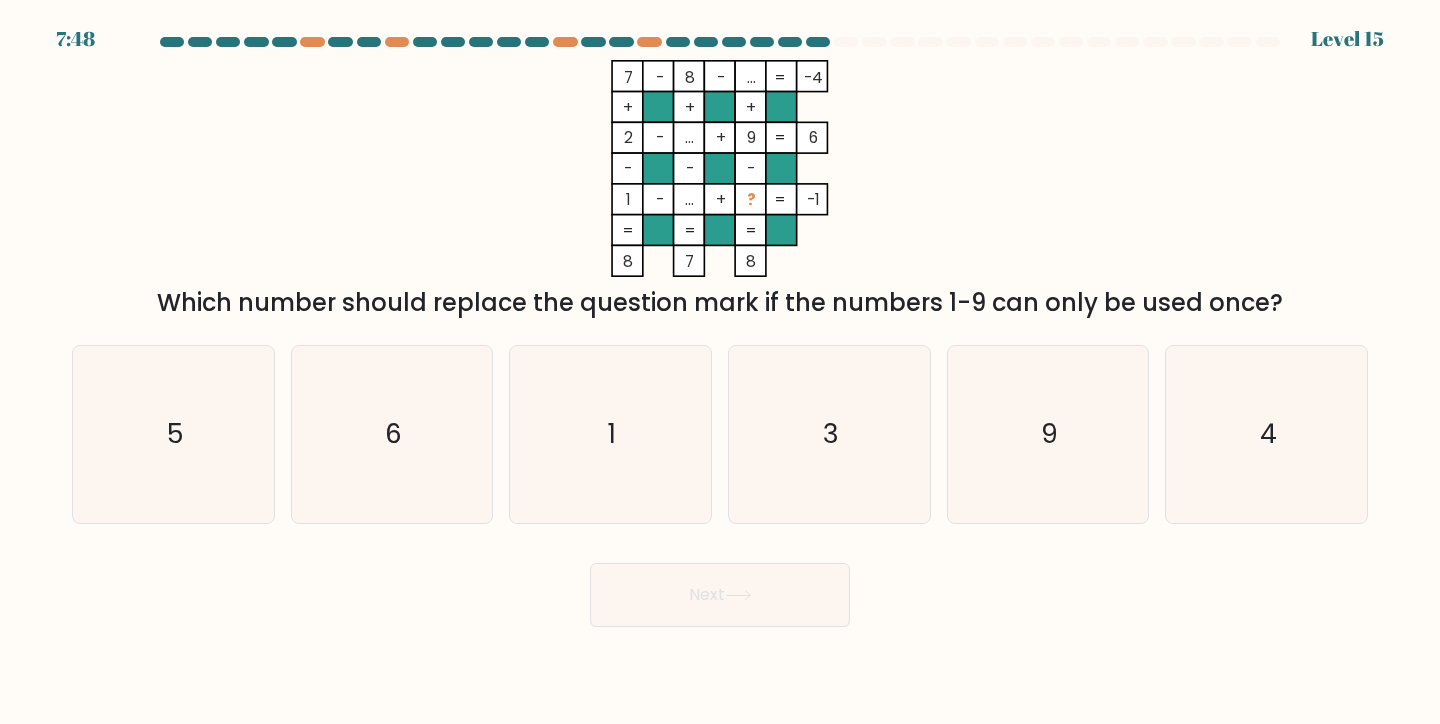 click on "..." 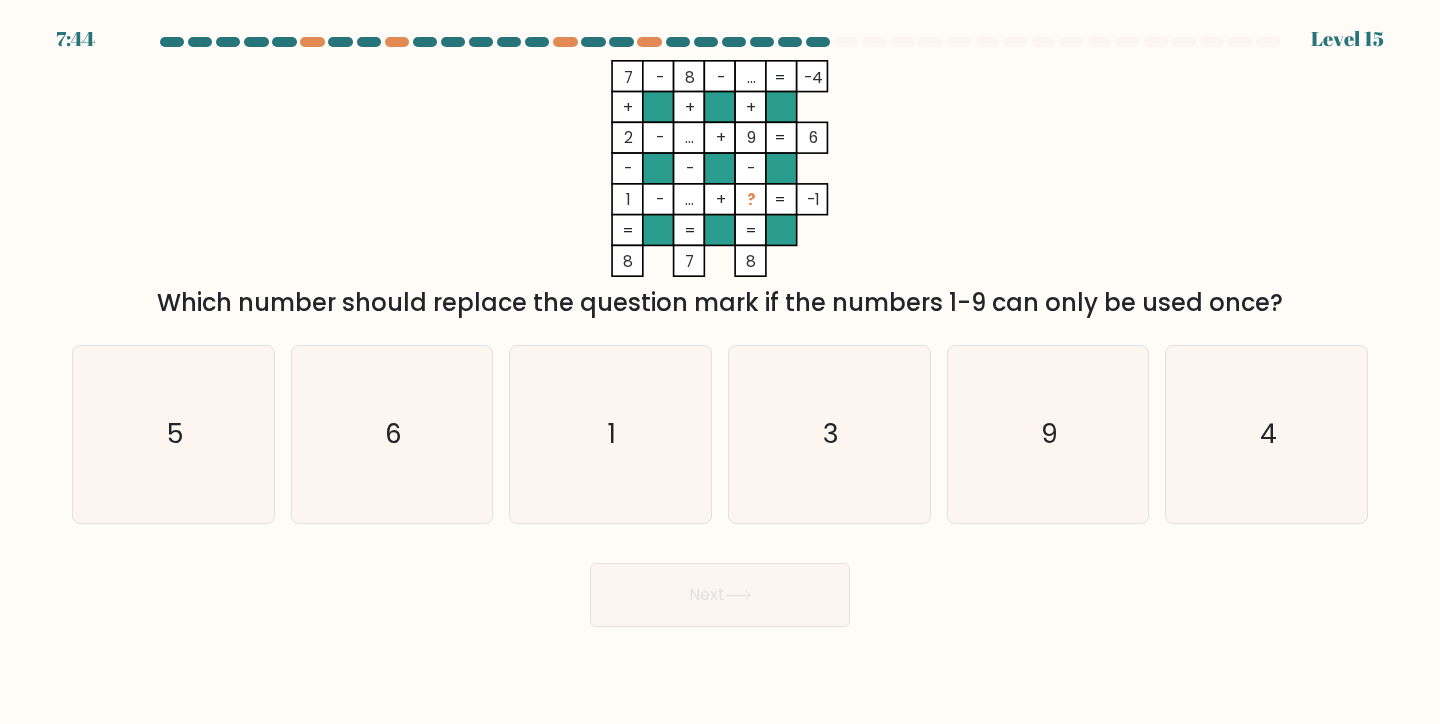 drag, startPoint x: 758, startPoint y: 80, endPoint x: 745, endPoint y: 77, distance: 13.341664 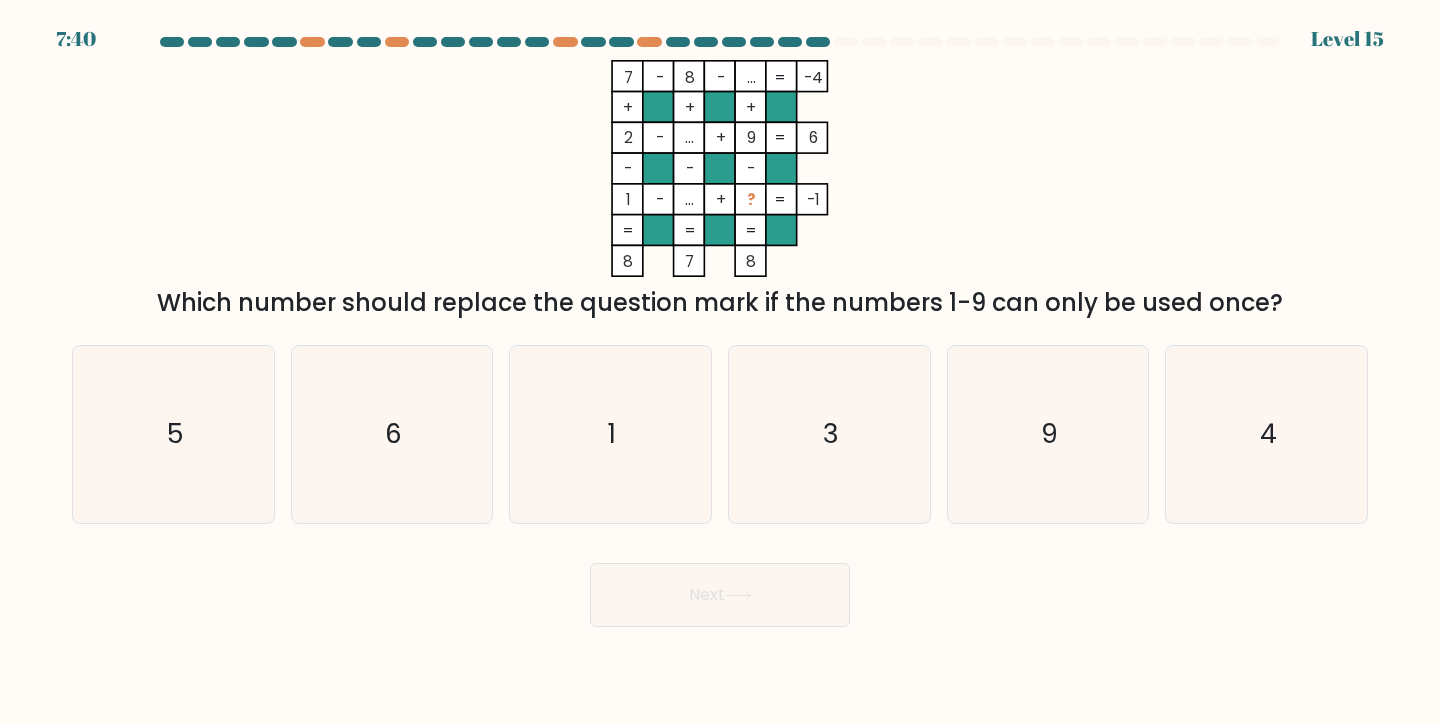 click on "..." 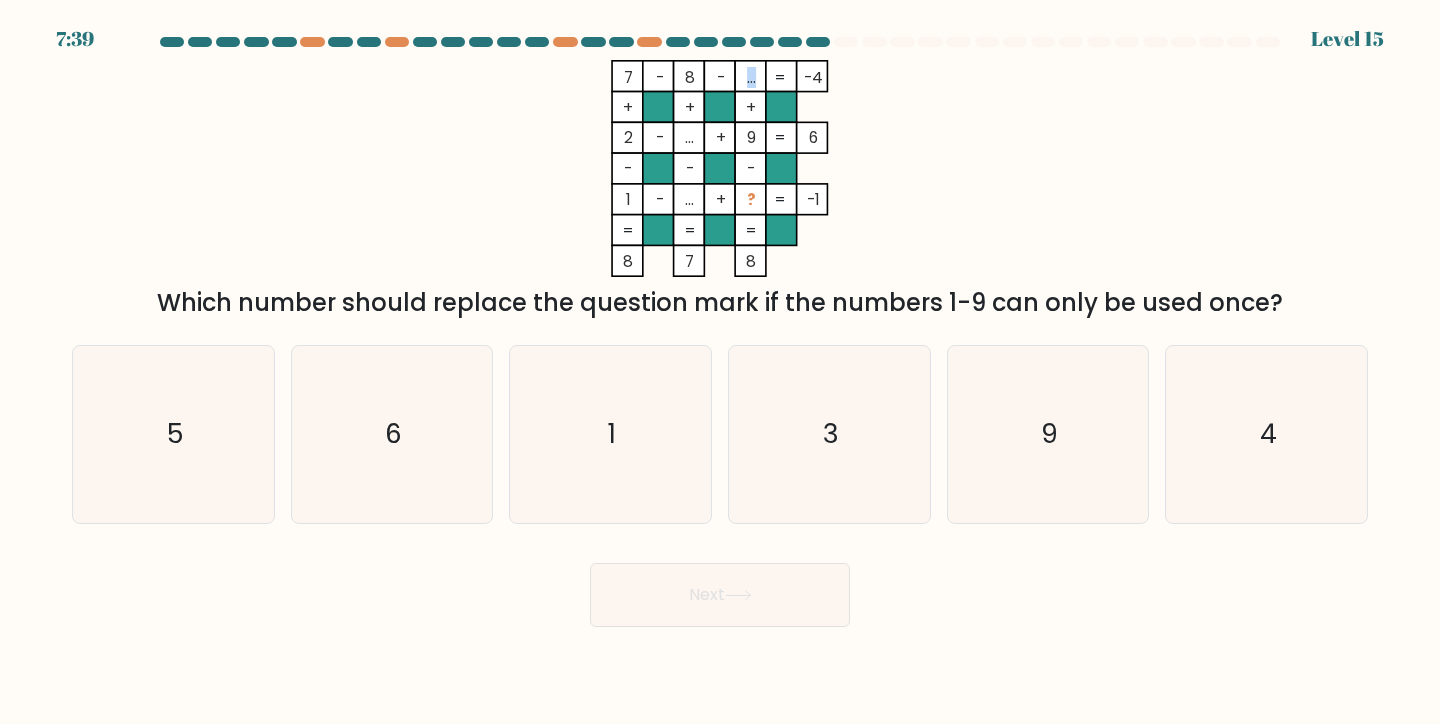 click on "..." 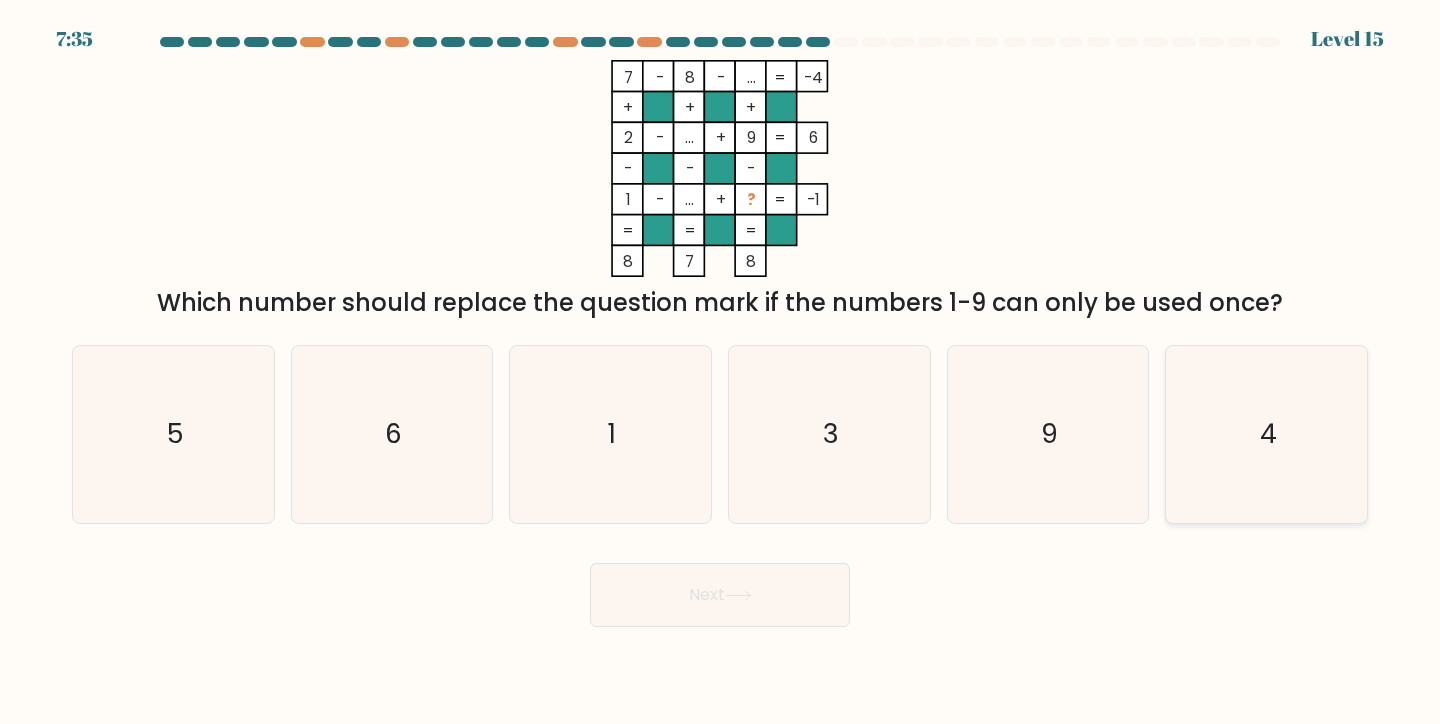 click on "4" 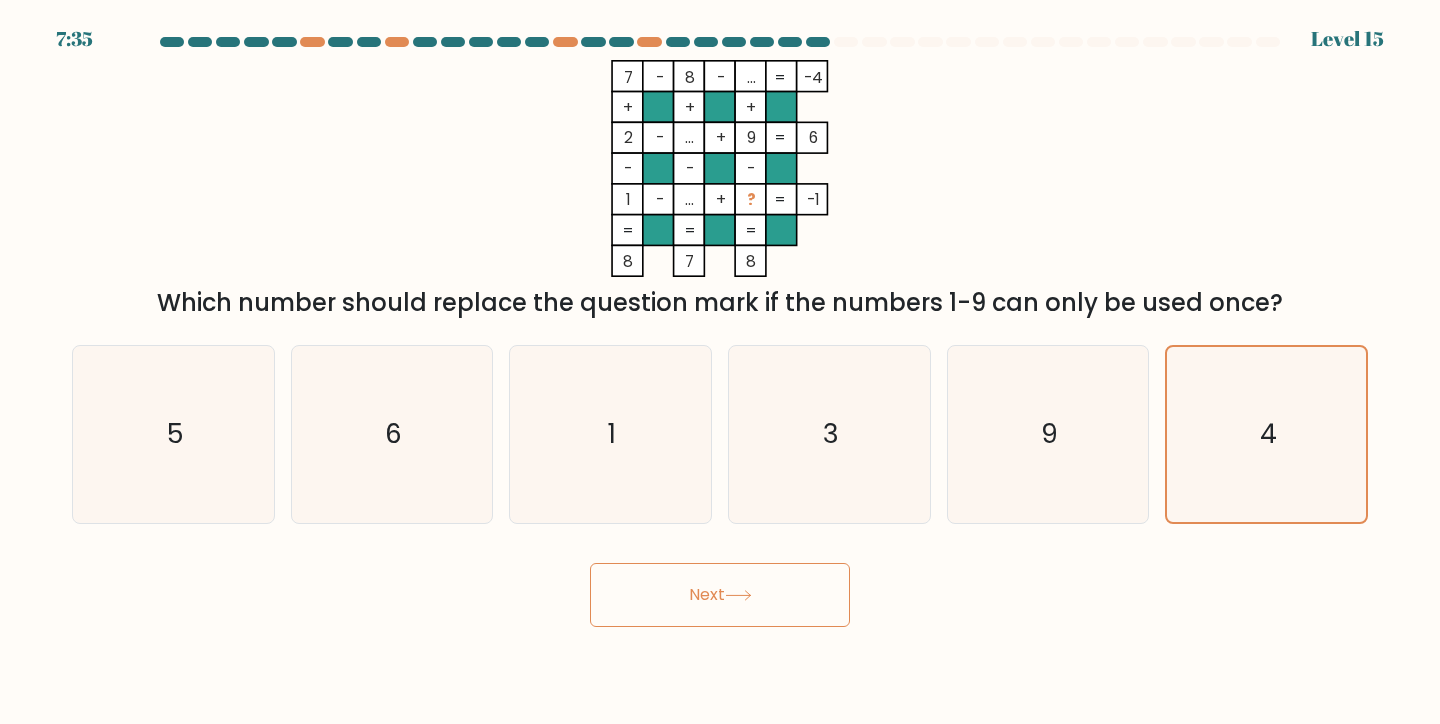 click on "Next" at bounding box center (720, 595) 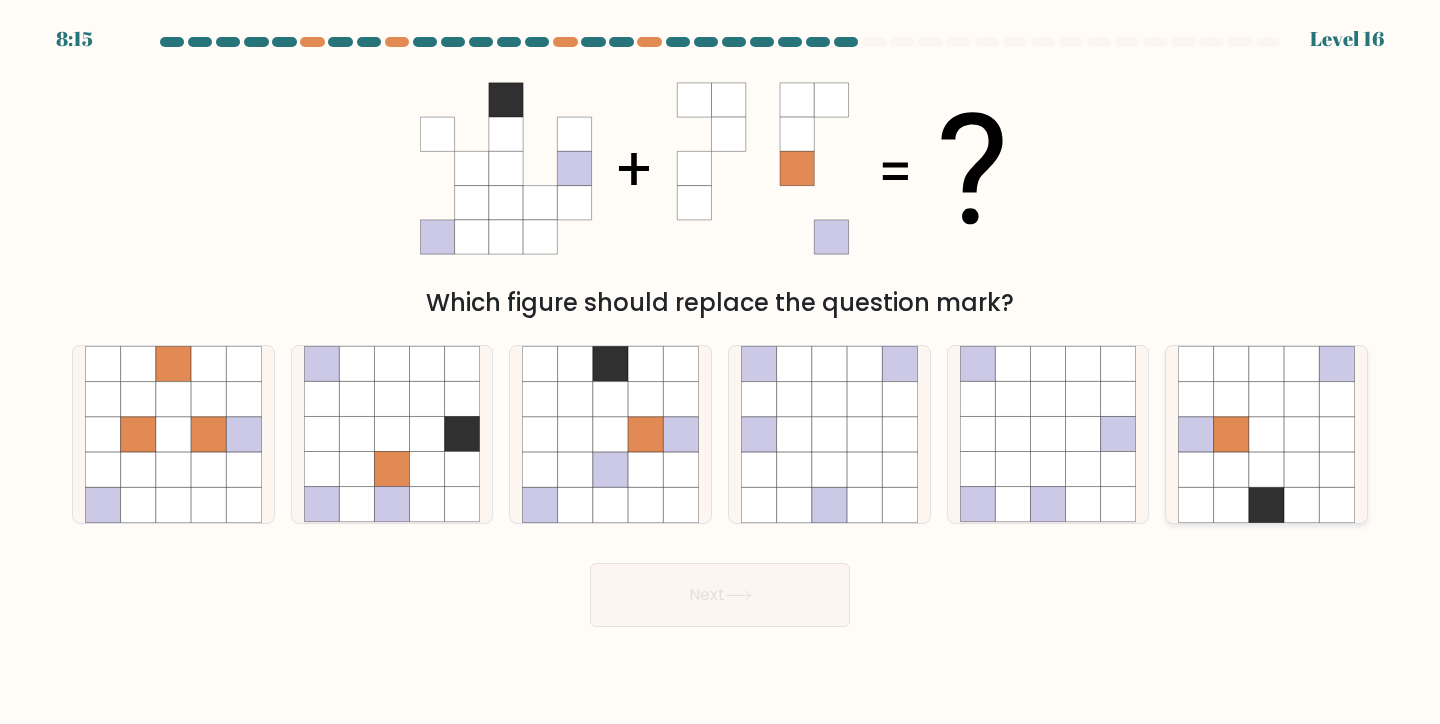 click 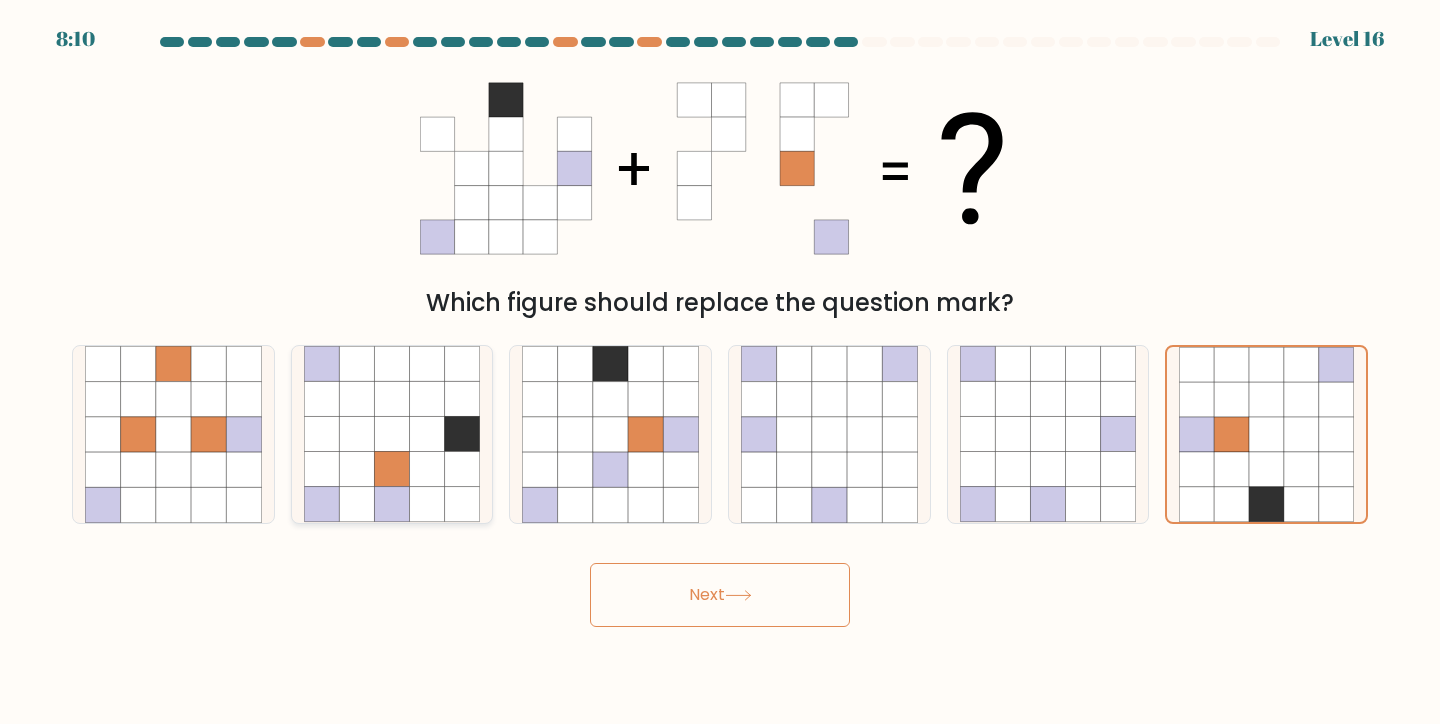 click 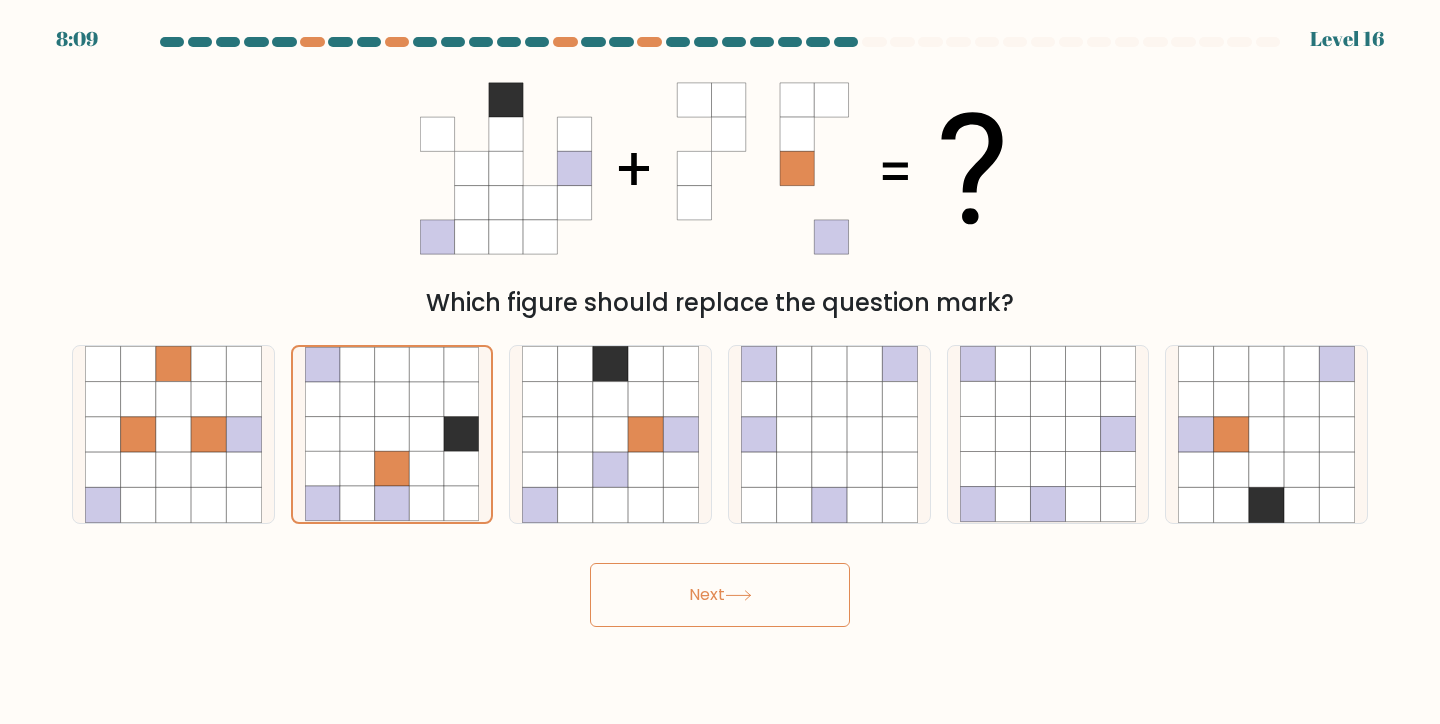 click on "Next" at bounding box center [720, 595] 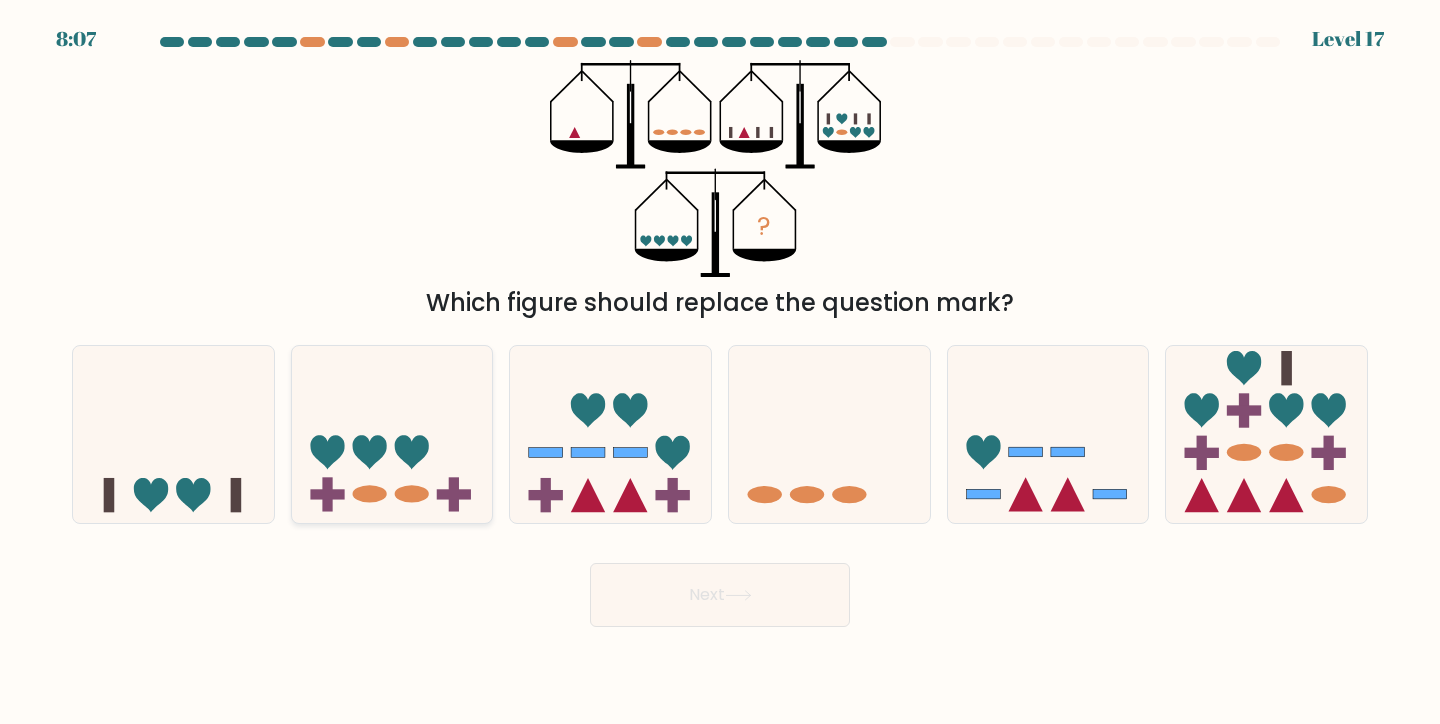 click 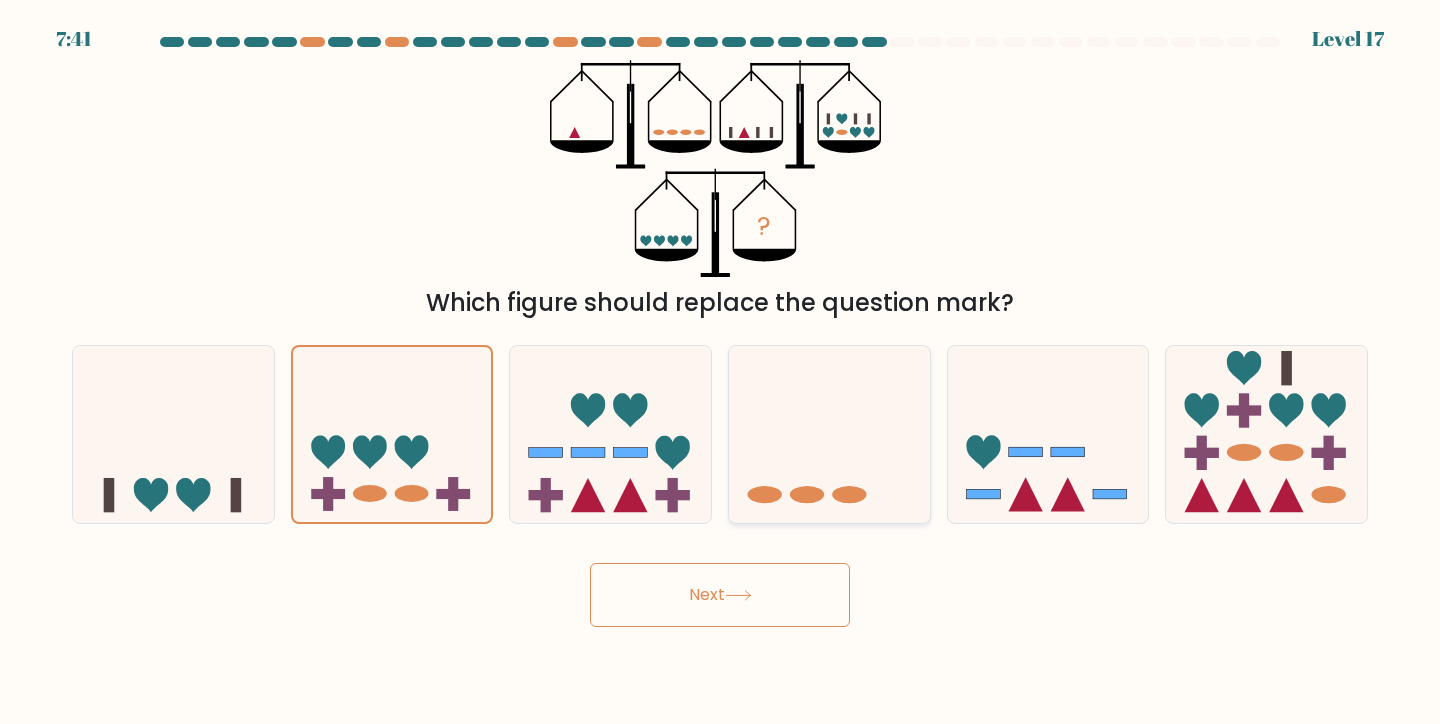 click 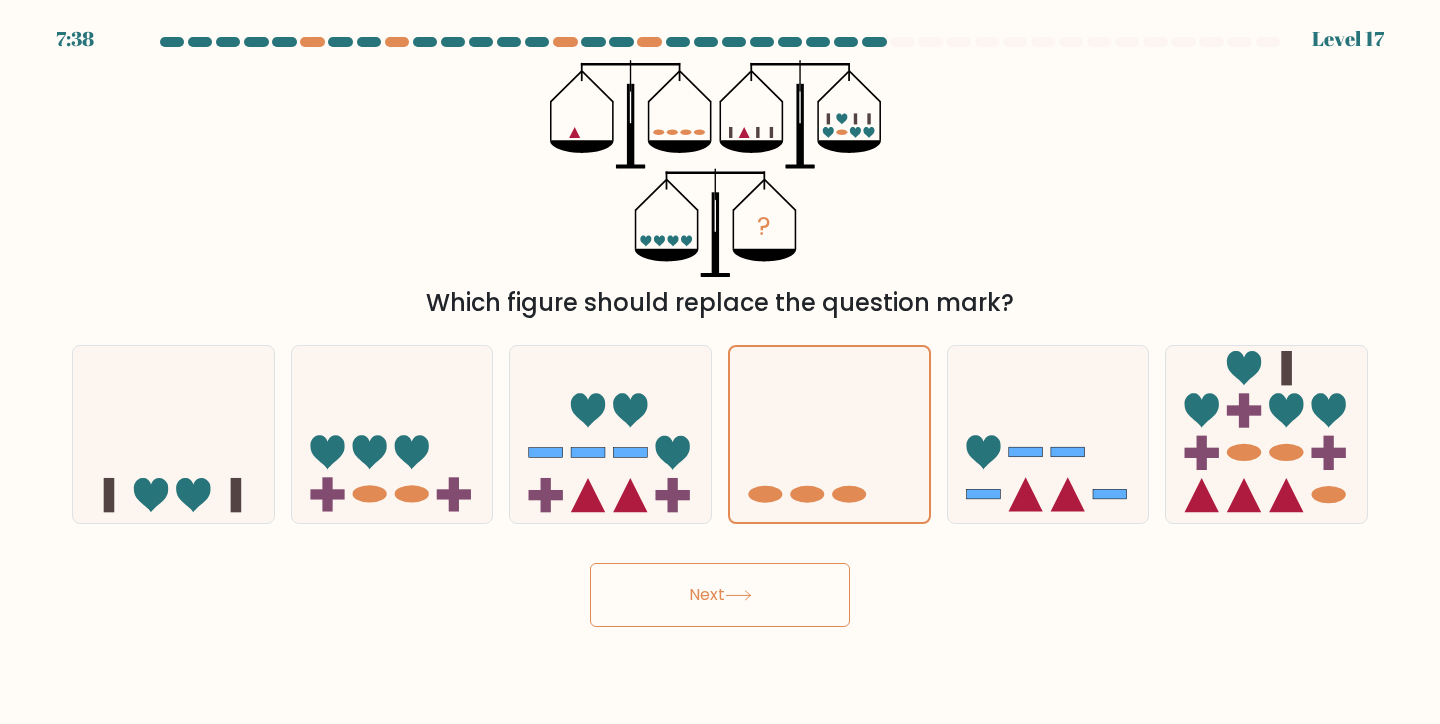 click on "Next" at bounding box center (720, 595) 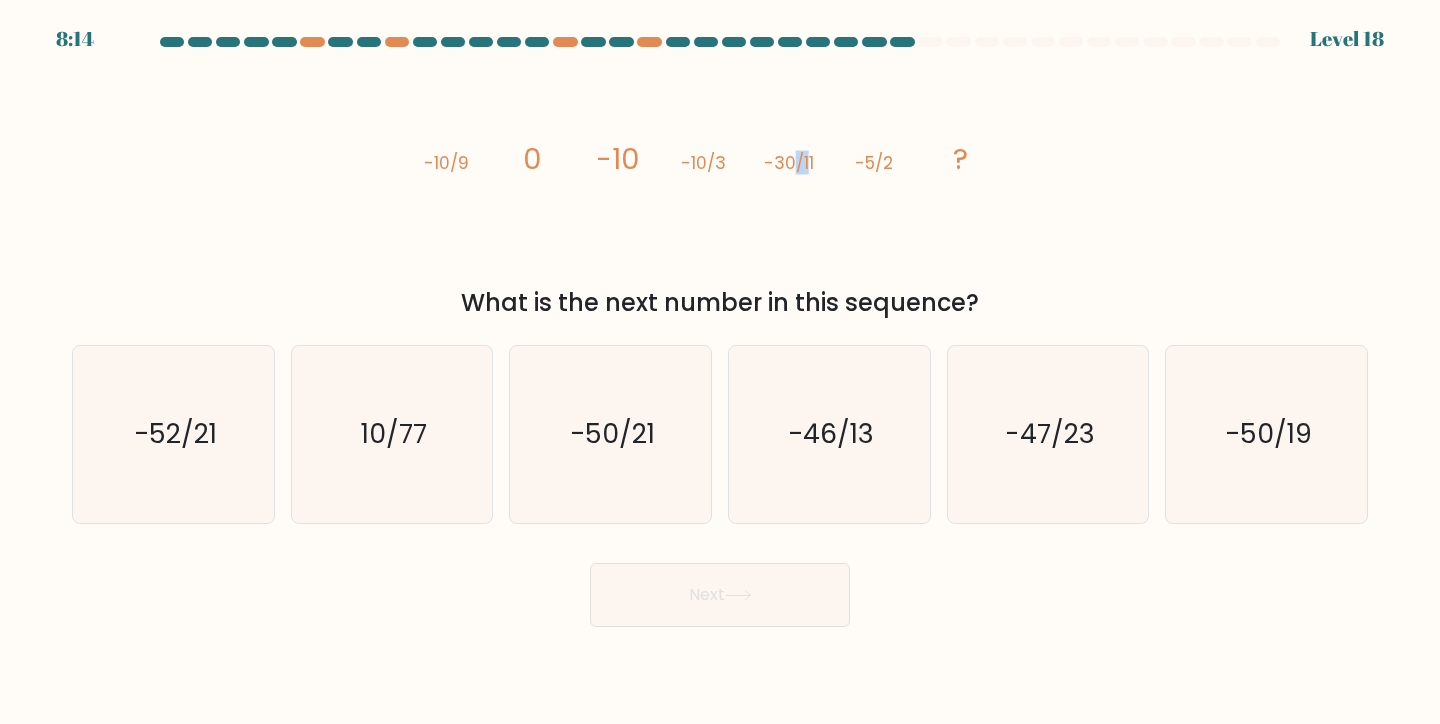 drag, startPoint x: 810, startPoint y: 169, endPoint x: 796, endPoint y: 168, distance: 14.035668 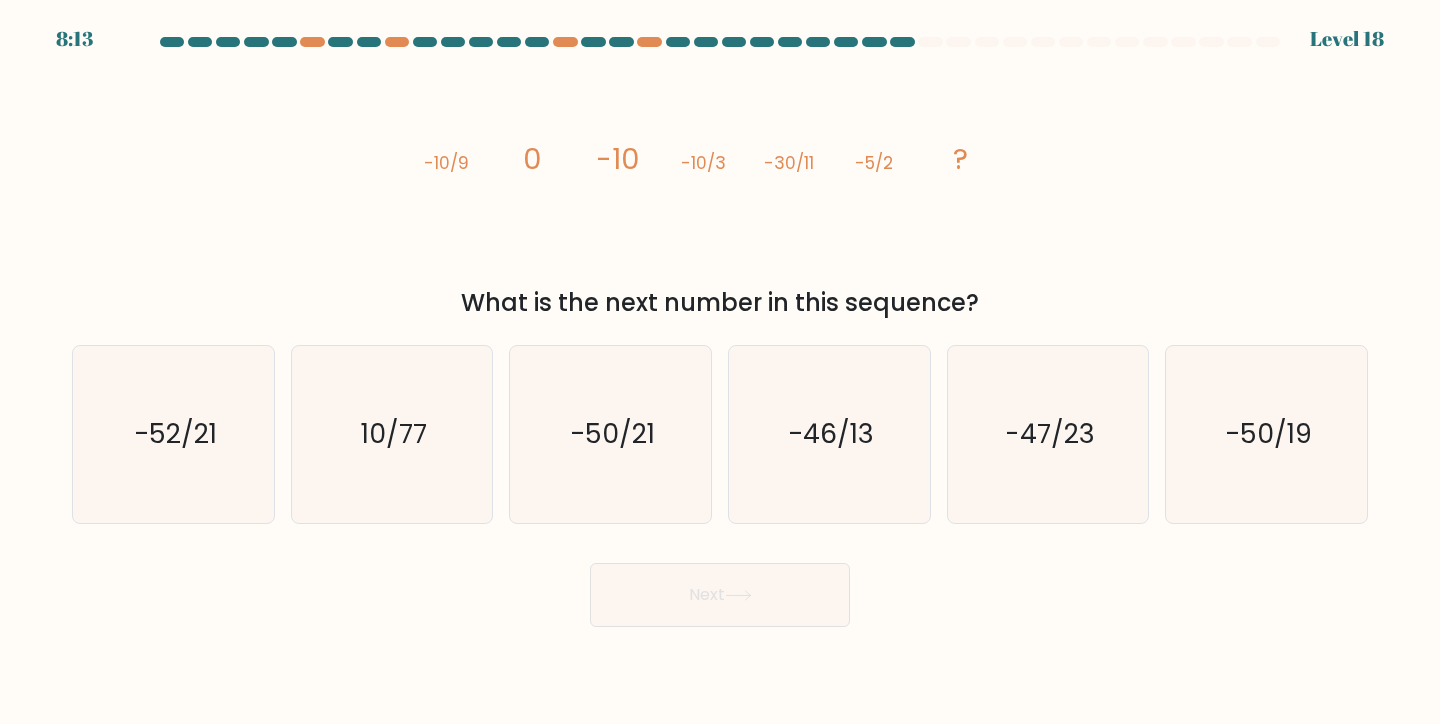 click on "-5/2" 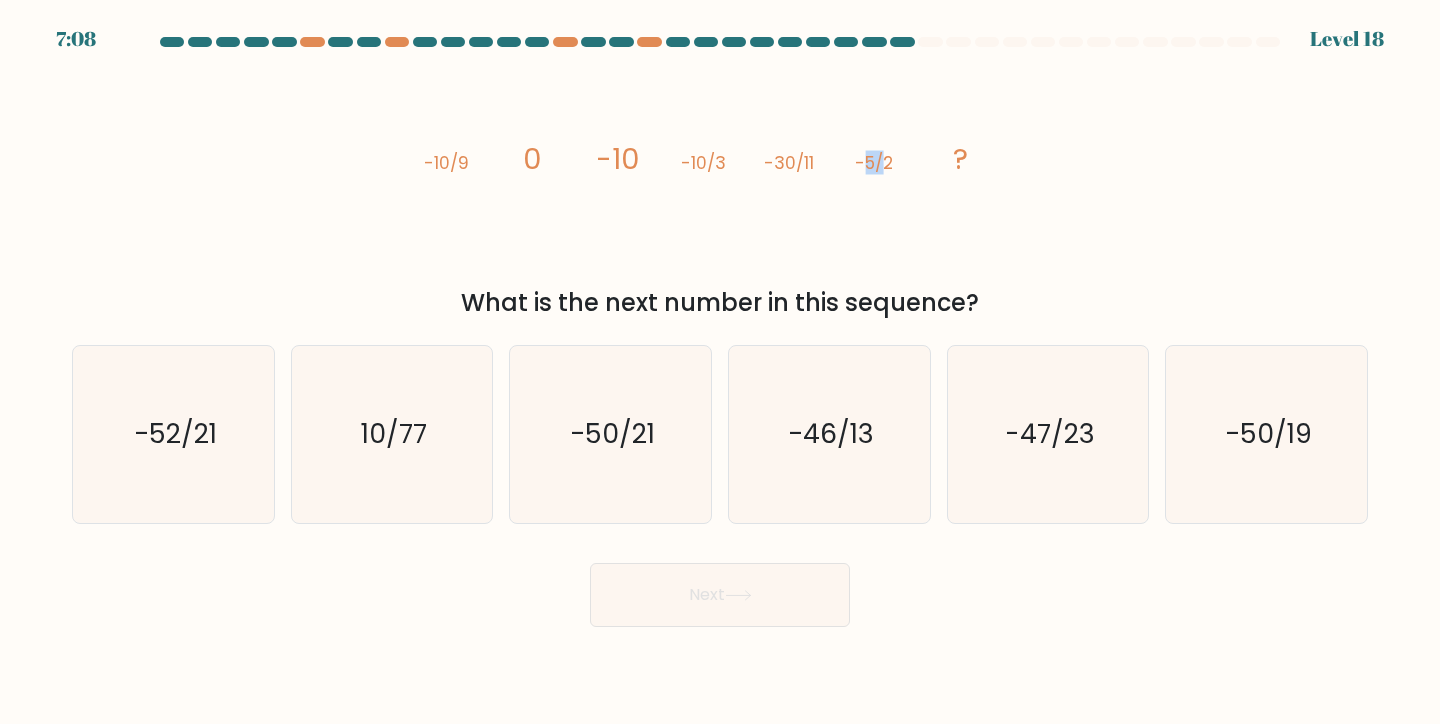 drag, startPoint x: 888, startPoint y: 163, endPoint x: 865, endPoint y: 158, distance: 23.537205 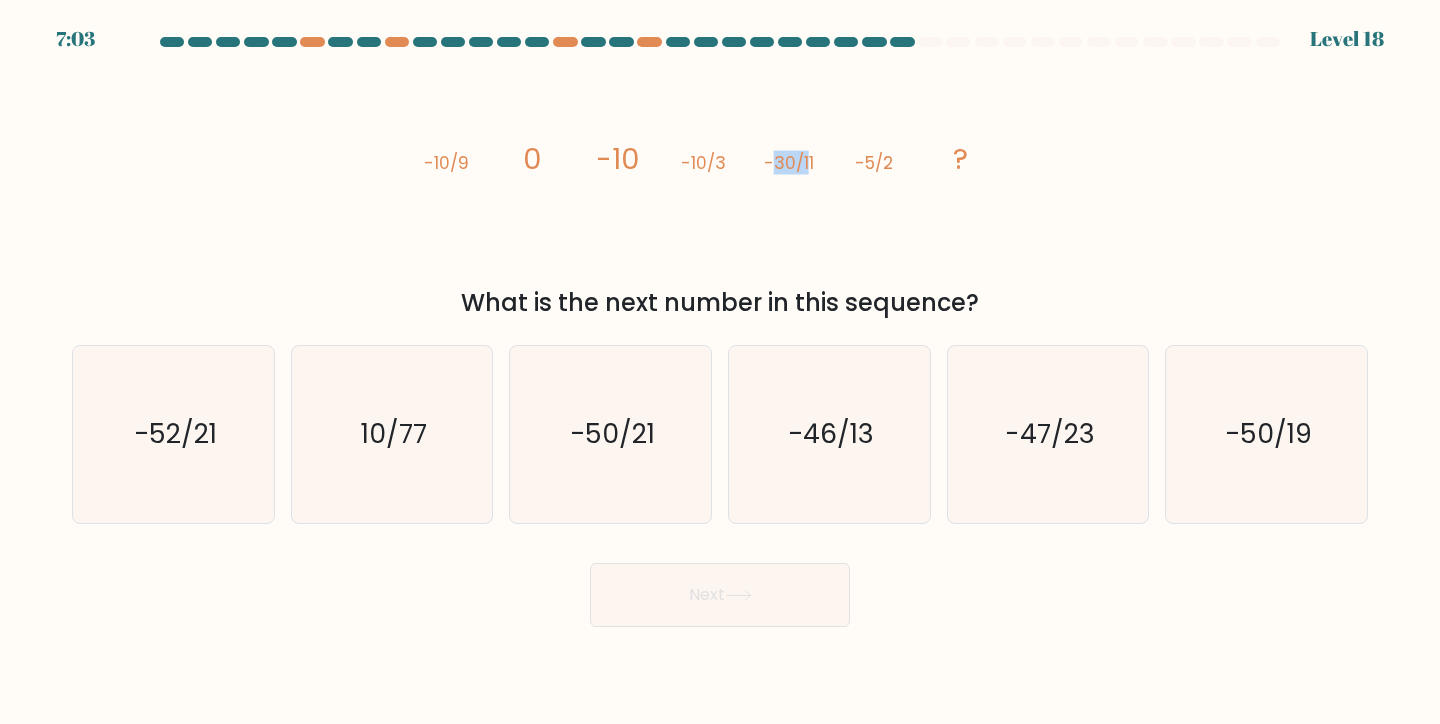 drag, startPoint x: 810, startPoint y: 162, endPoint x: 771, endPoint y: 155, distance: 39.623226 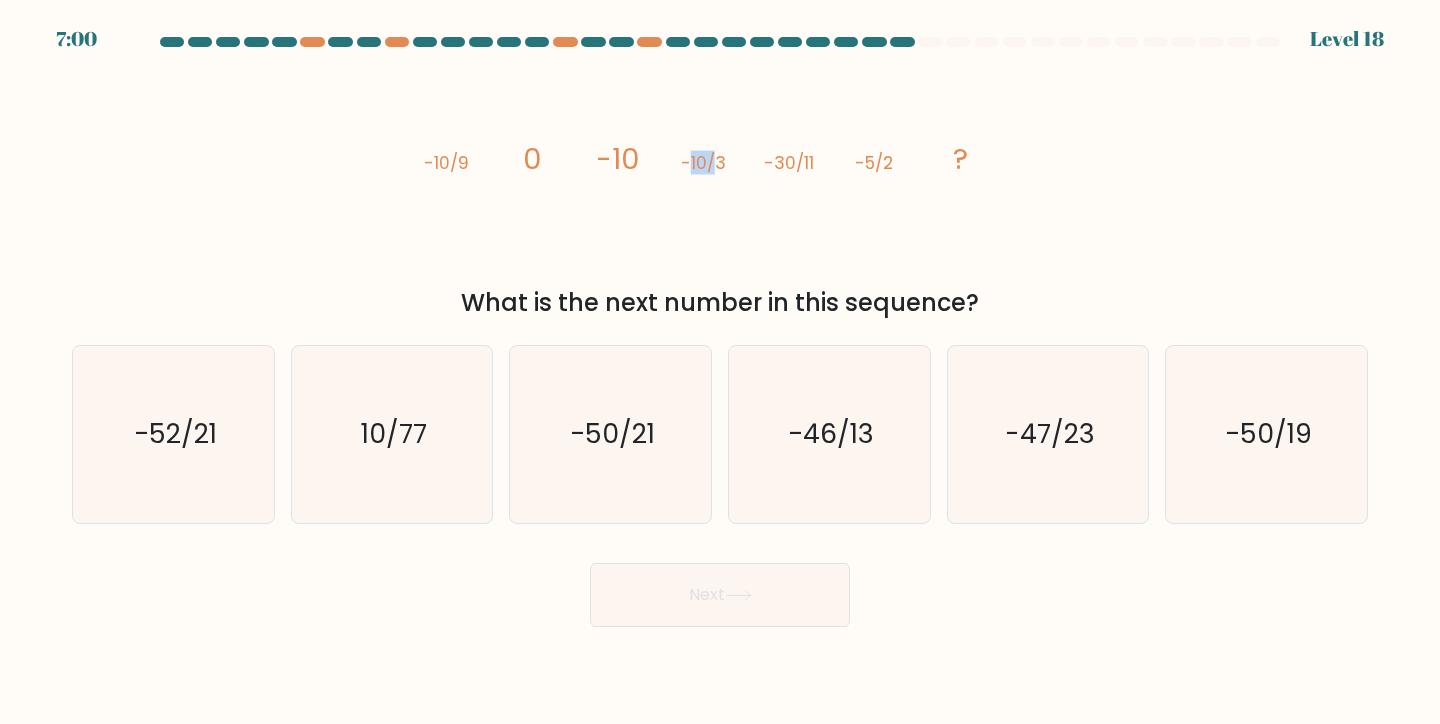drag, startPoint x: 717, startPoint y: 161, endPoint x: 689, endPoint y: 158, distance: 28.160255 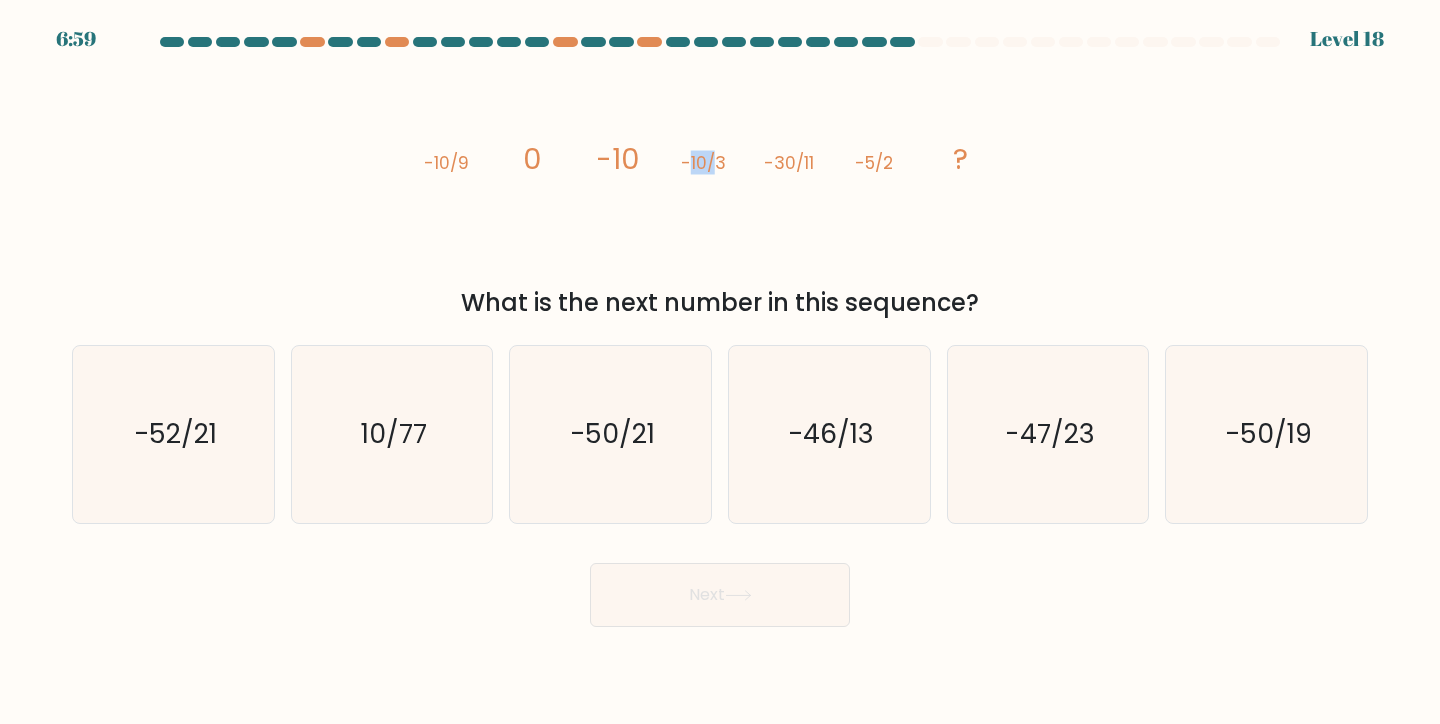 click on "-10/3" 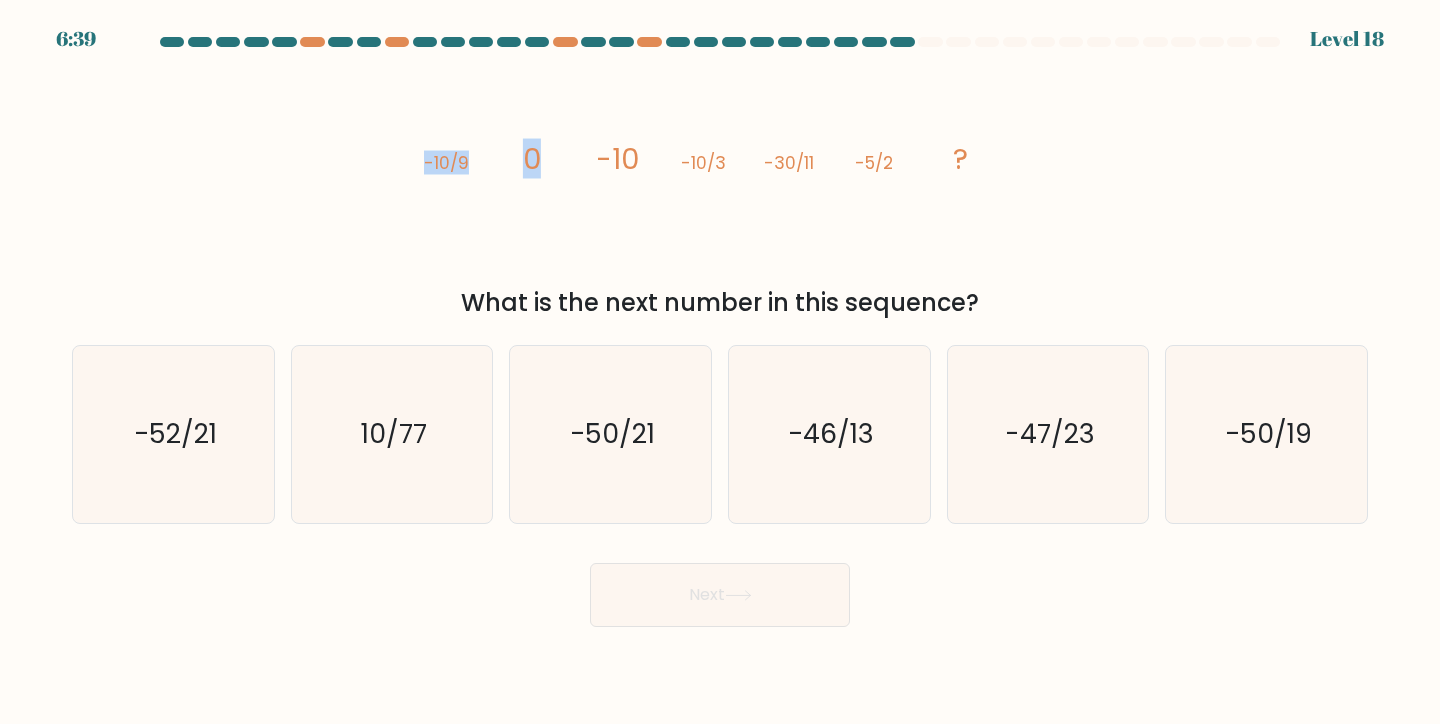 drag, startPoint x: 533, startPoint y: 153, endPoint x: 471, endPoint y: 163, distance: 62.801273 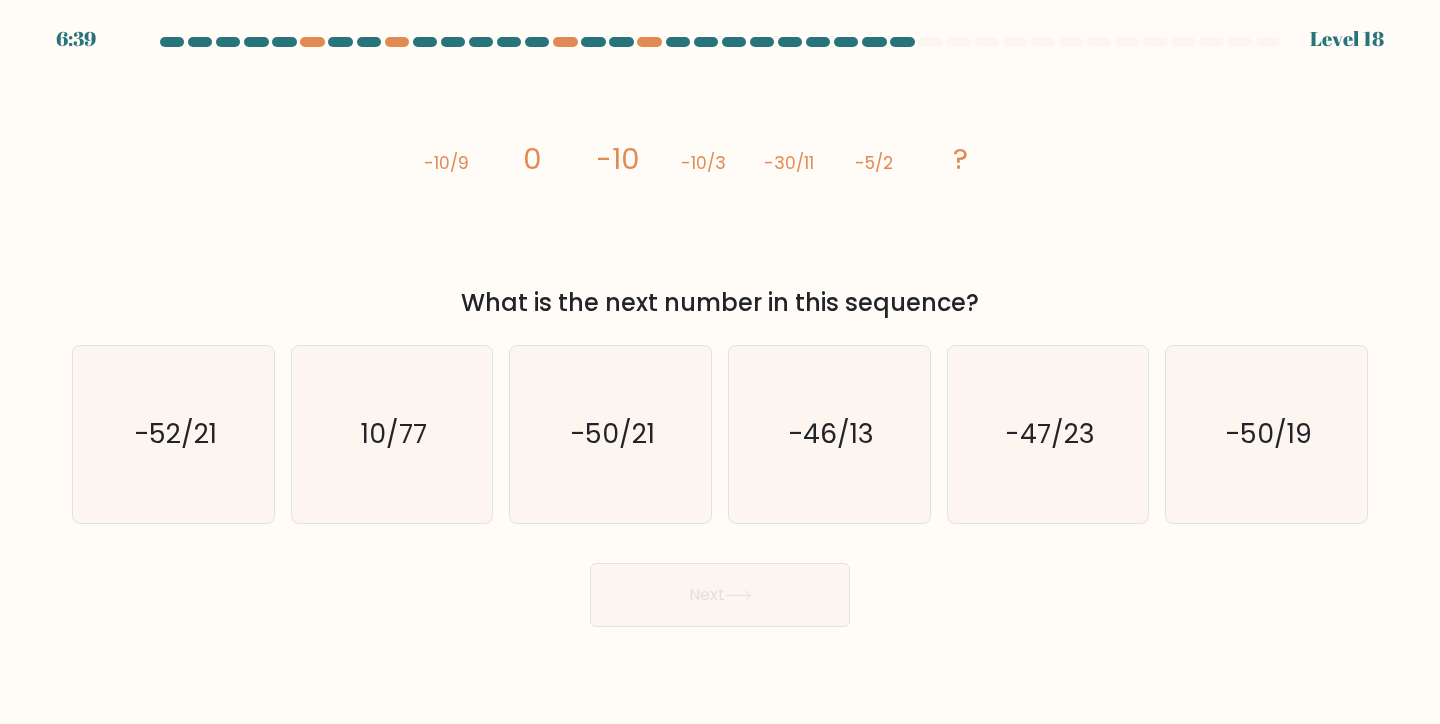 click on "image/svg+xml
-10/9
0
-10
-10/3
-30/11
-5/2
?" 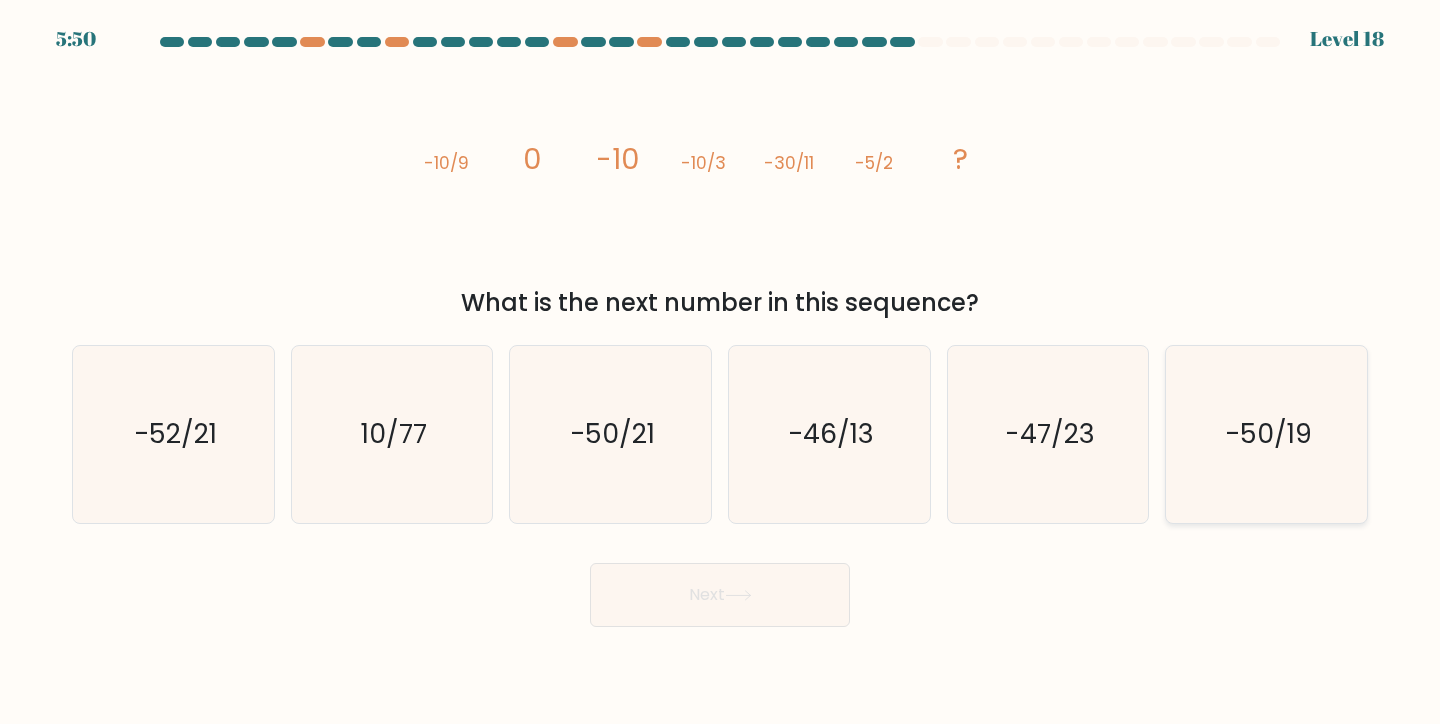 click on "-50/19" 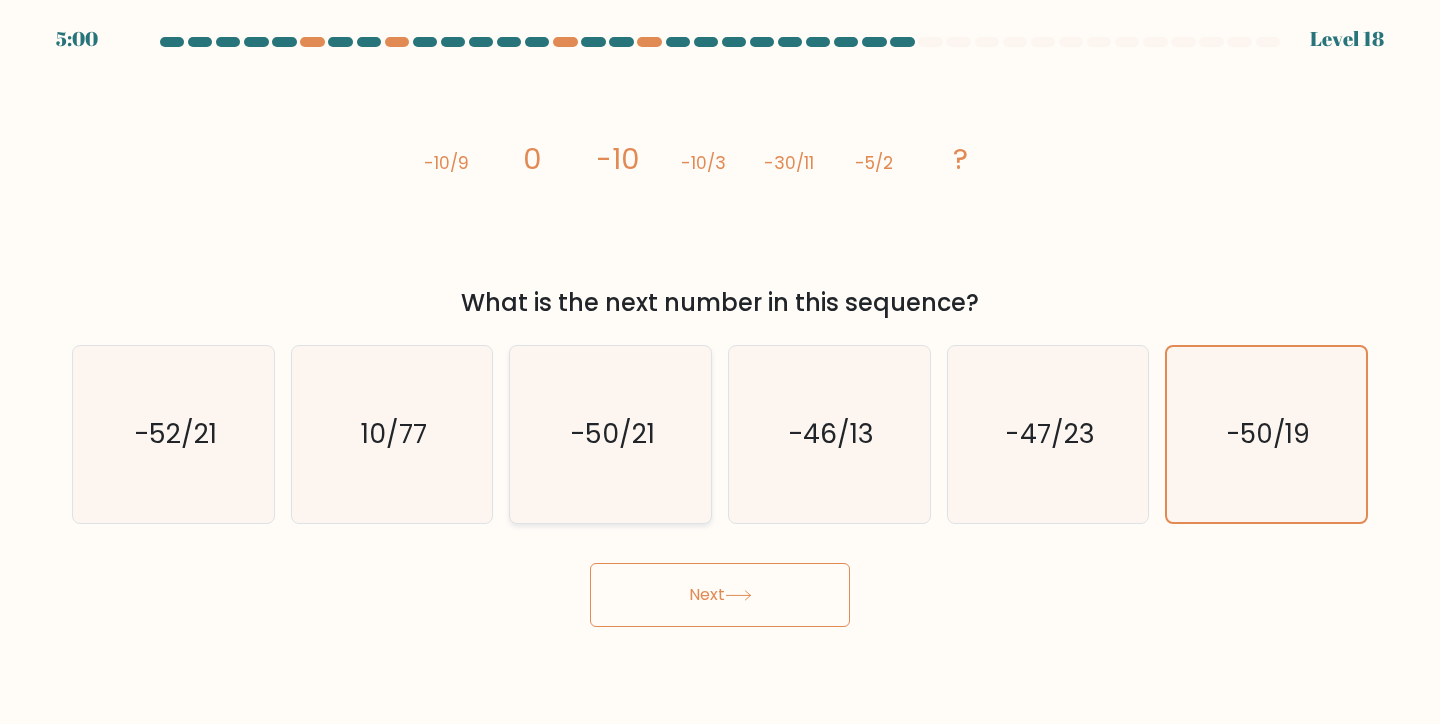 click on "-50/21" 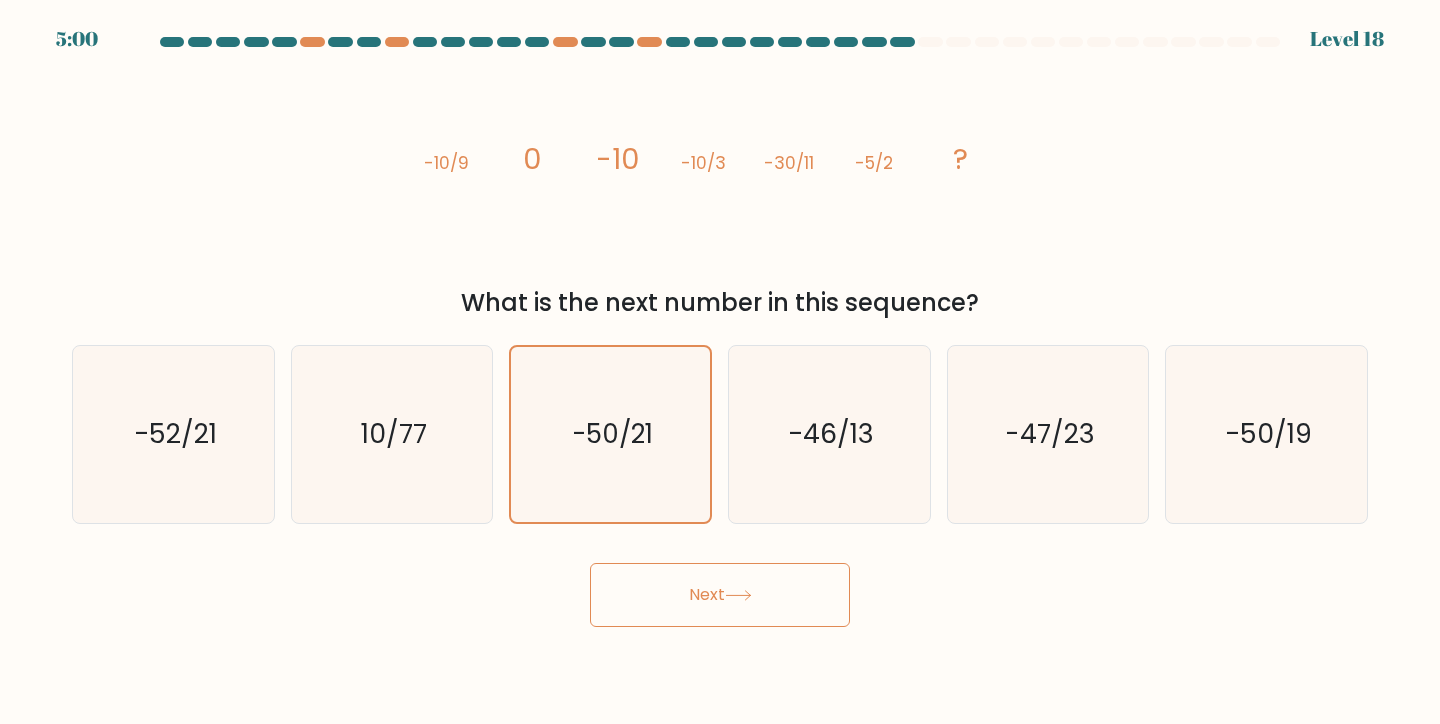 click on "Next" at bounding box center [720, 595] 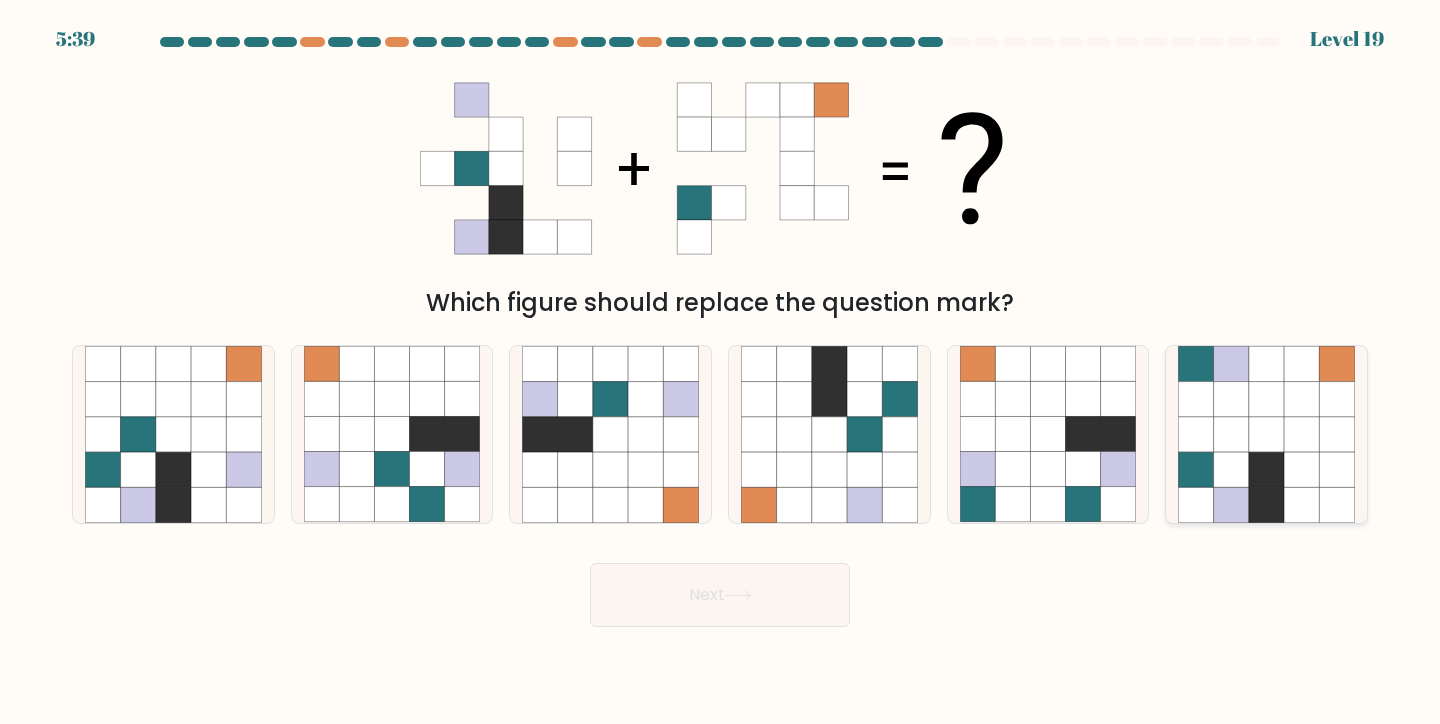 click 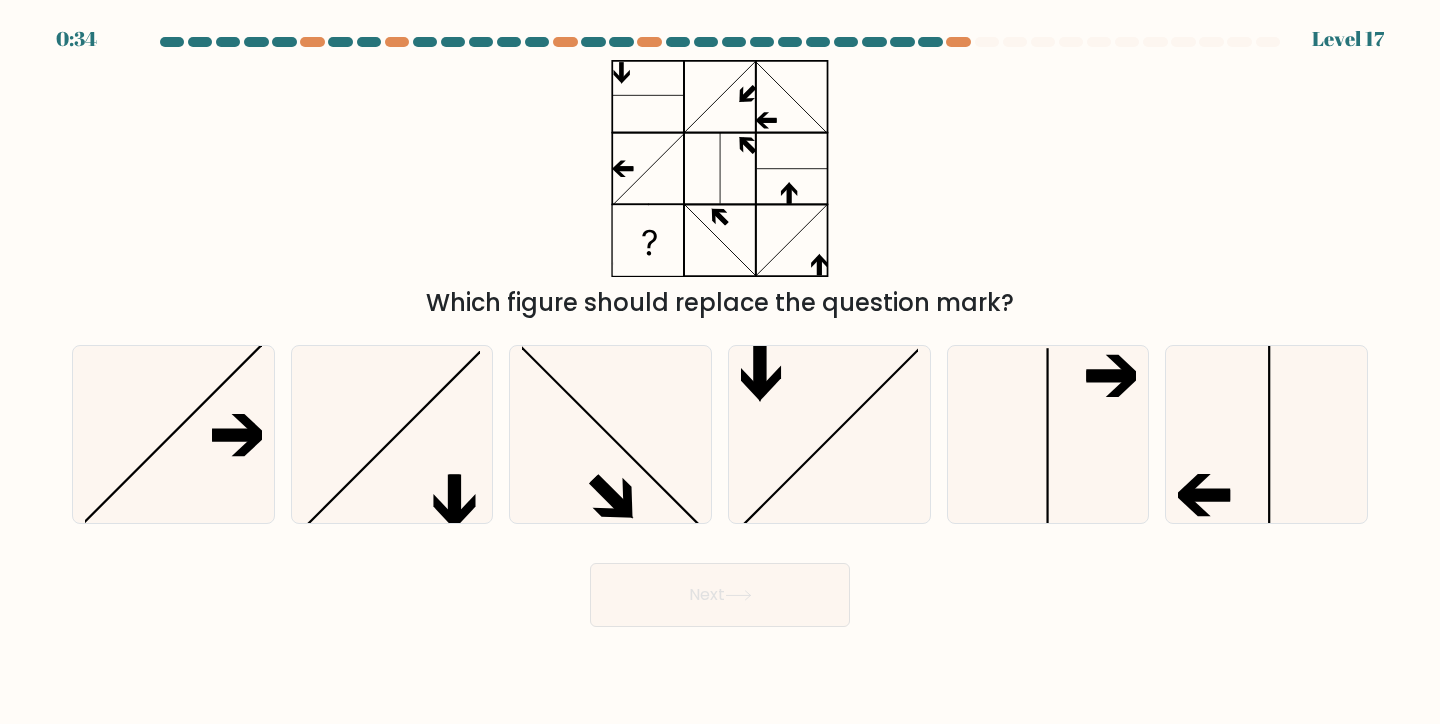 scroll, scrollTop: 0, scrollLeft: 0, axis: both 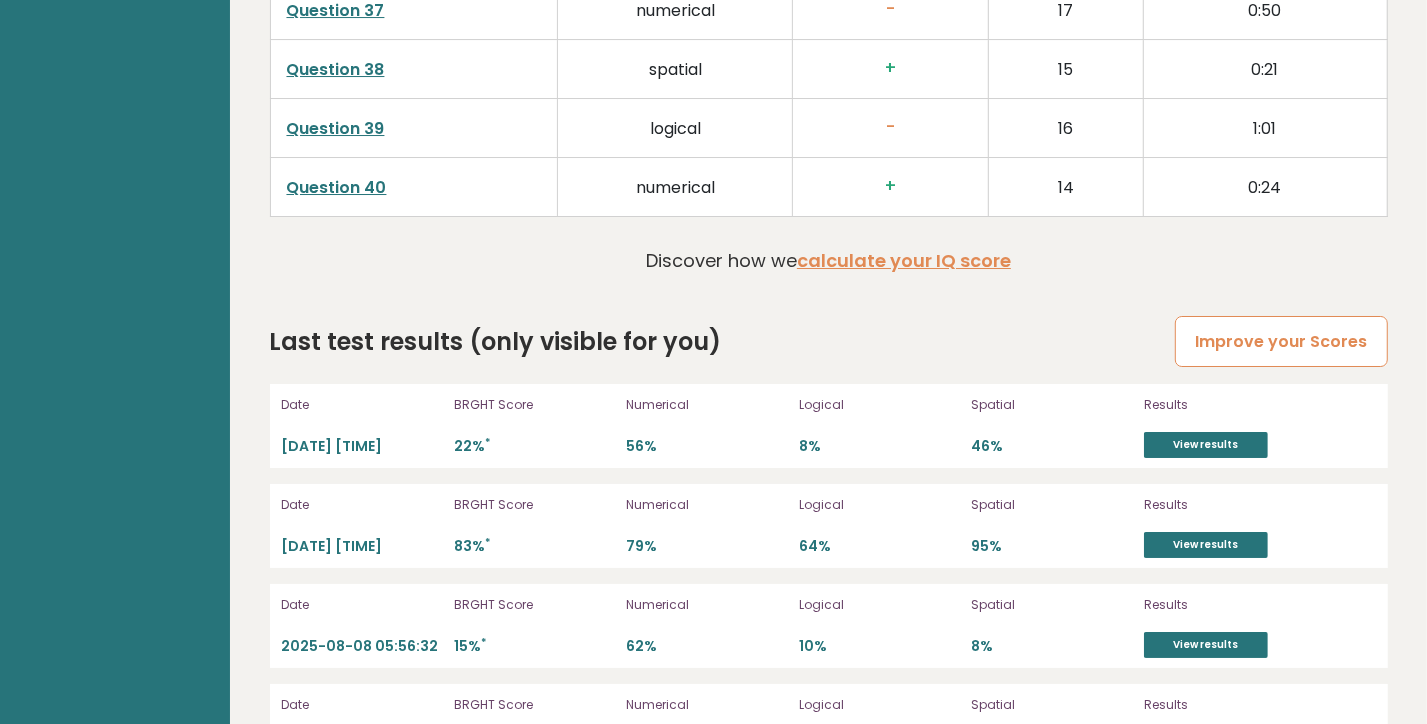 click on "Improve your Scores" at bounding box center (1281, 341) 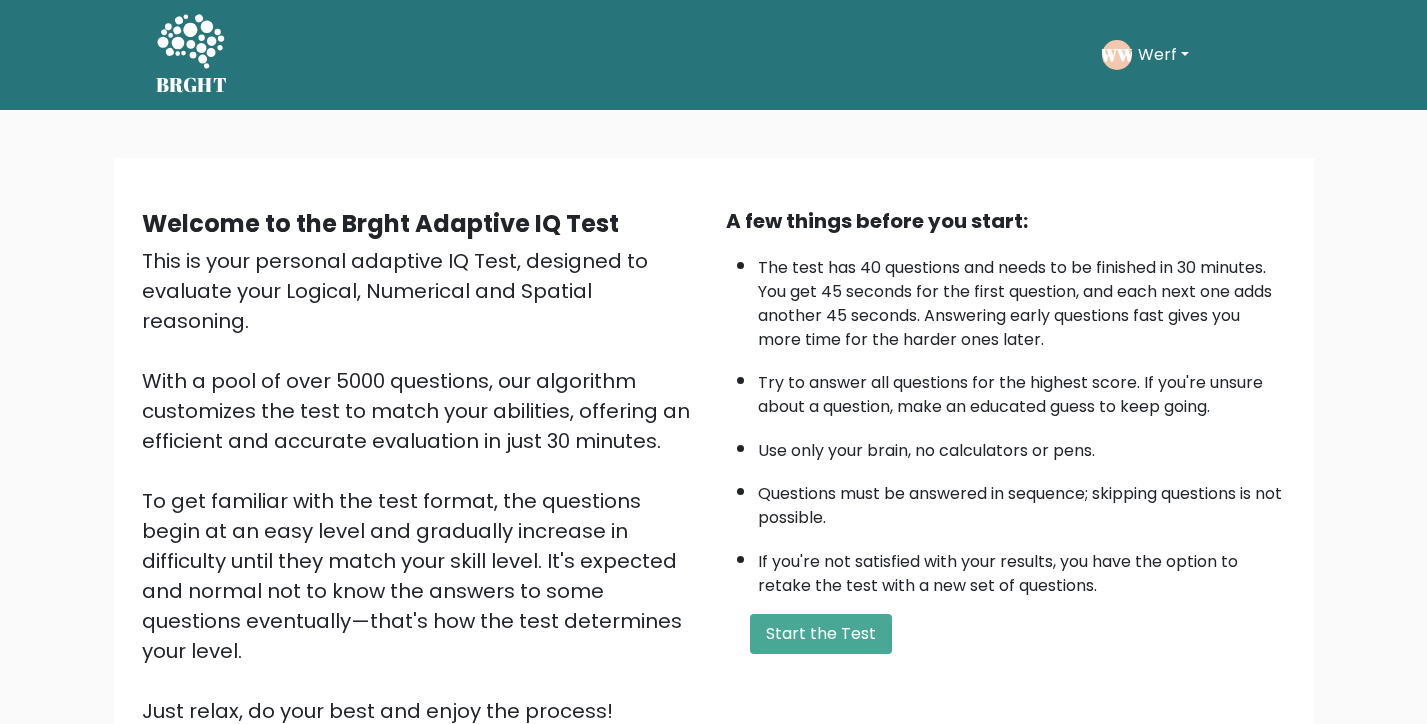 scroll, scrollTop: 0, scrollLeft: 0, axis: both 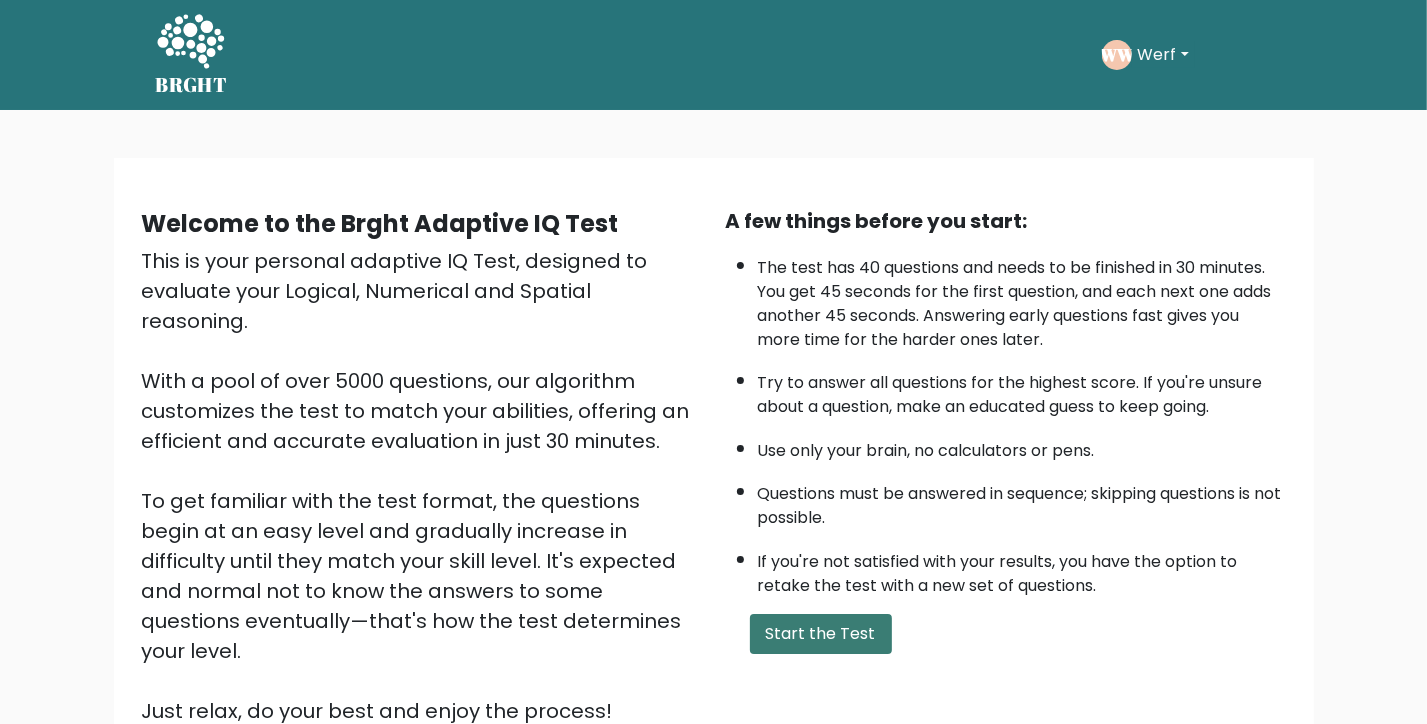 click on "Start the Test" at bounding box center (821, 634) 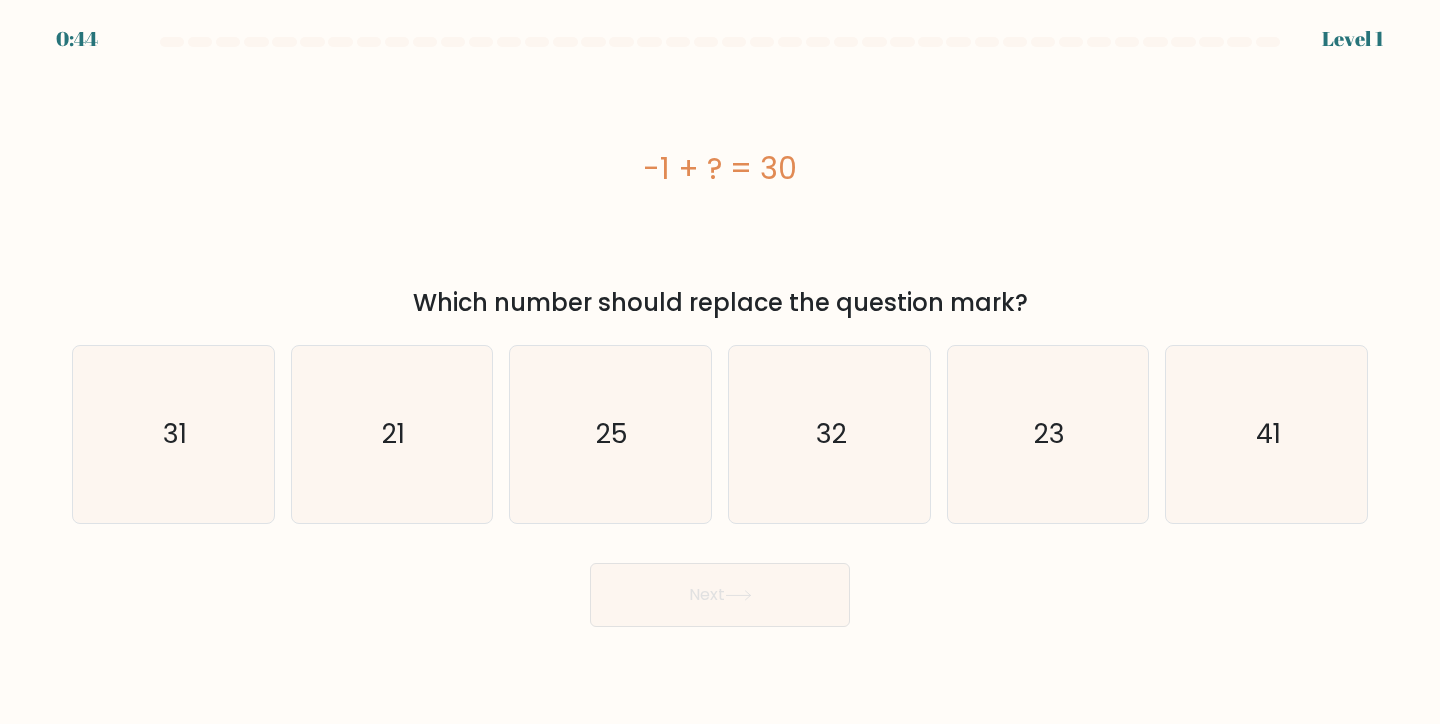 scroll, scrollTop: 0, scrollLeft: 0, axis: both 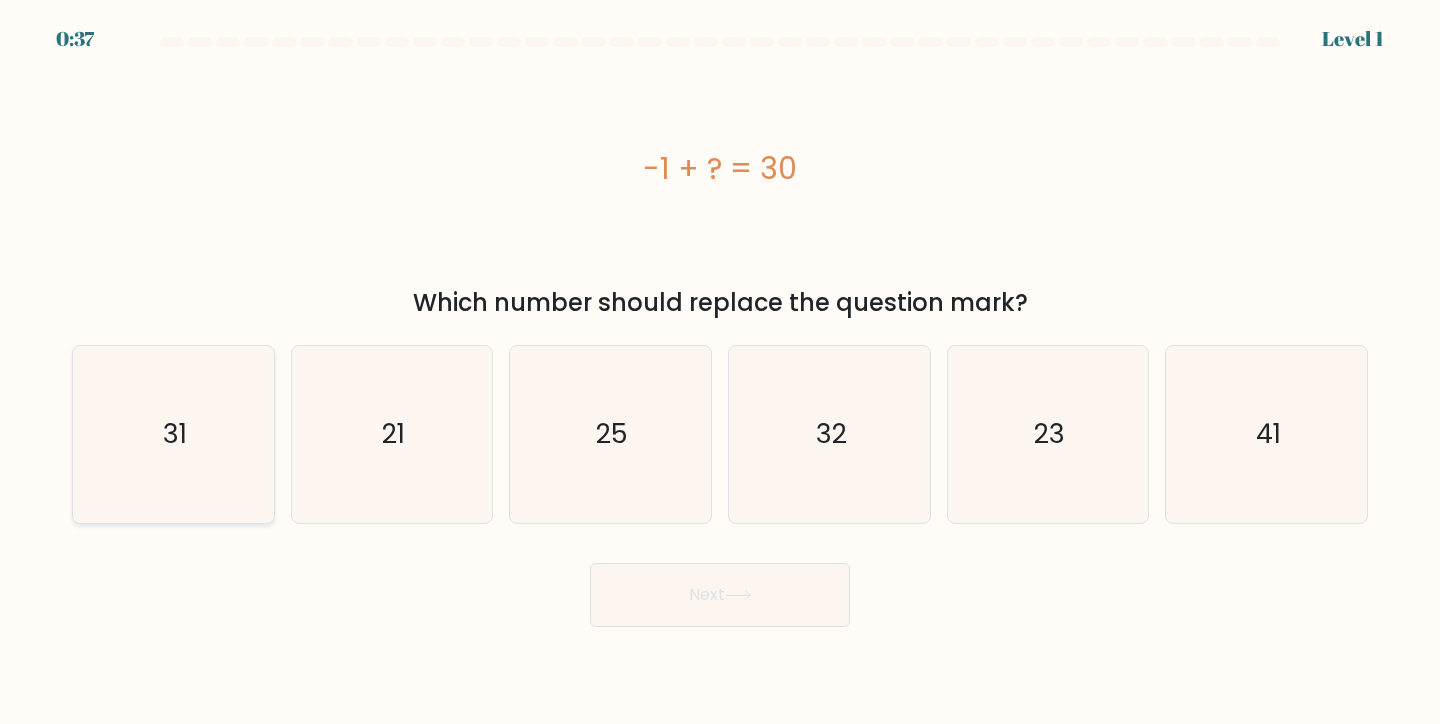 click on "31" 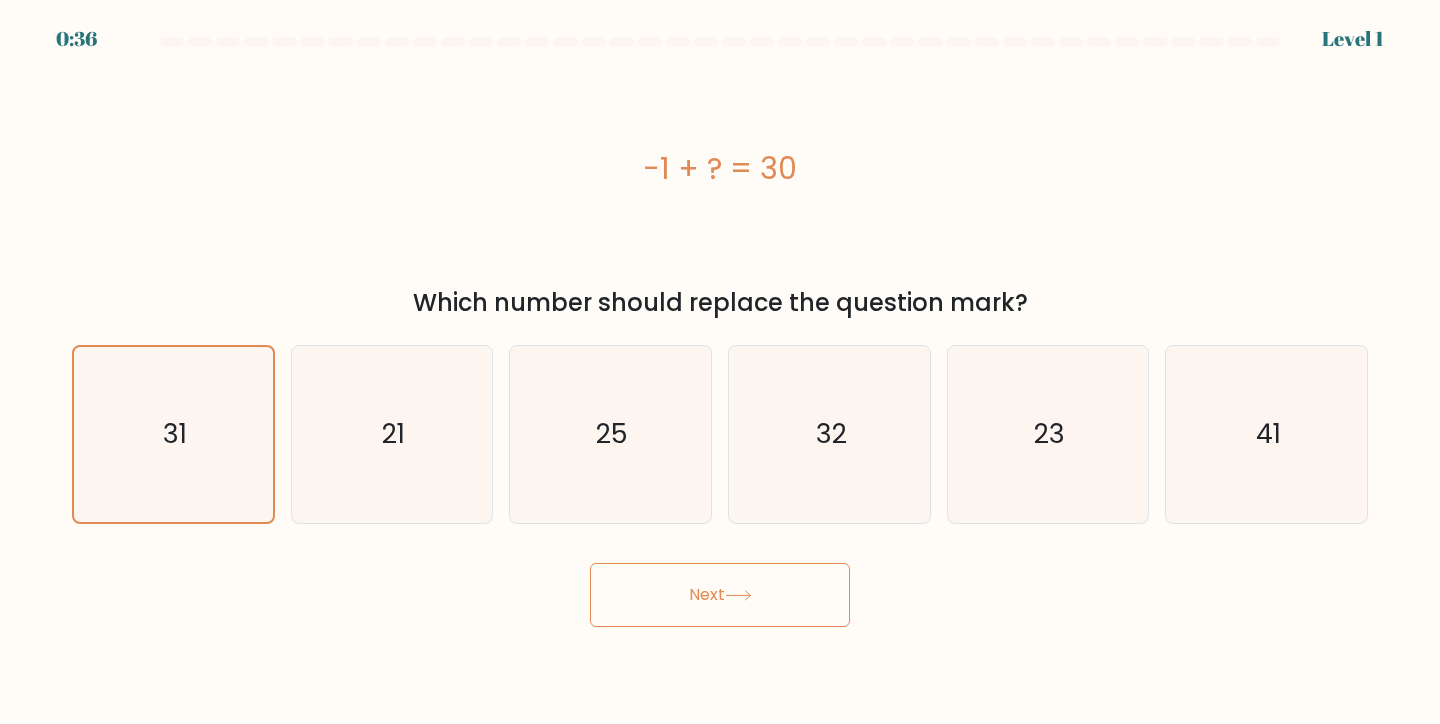 click 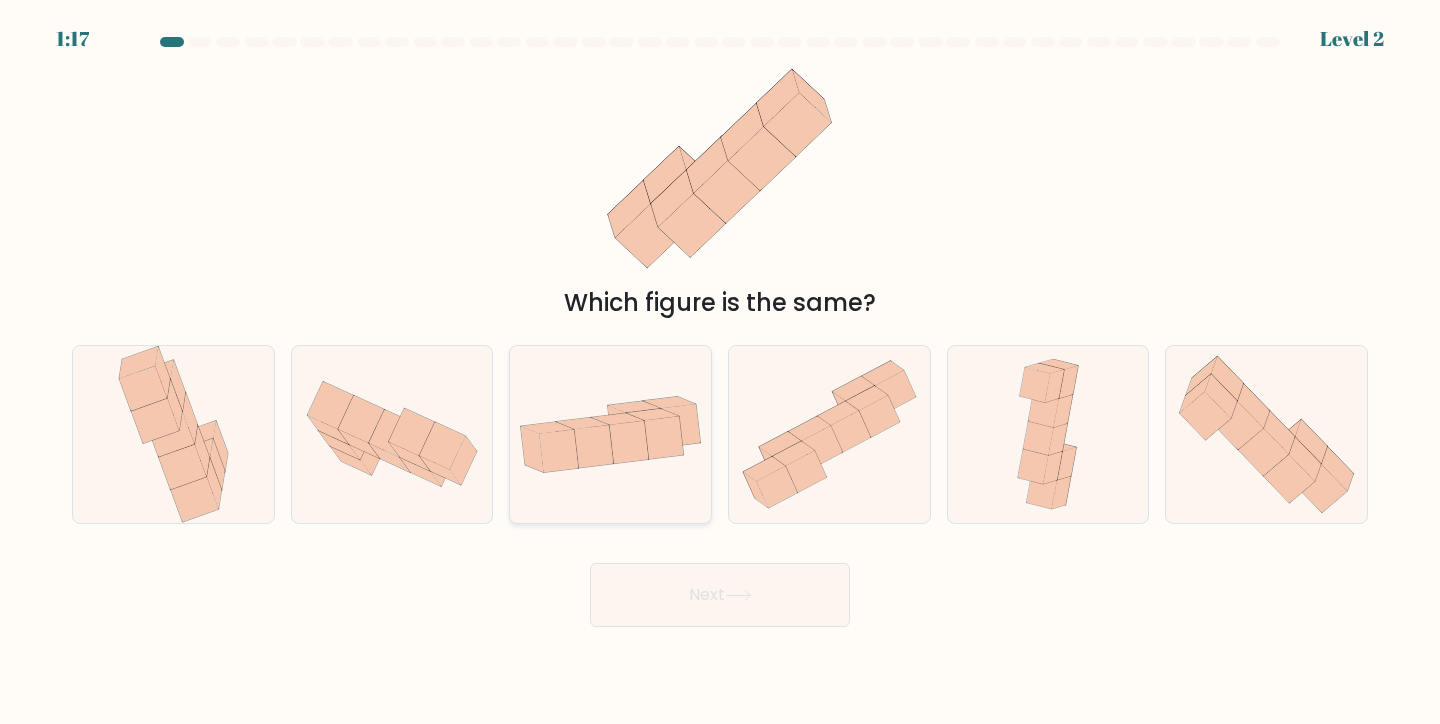 click 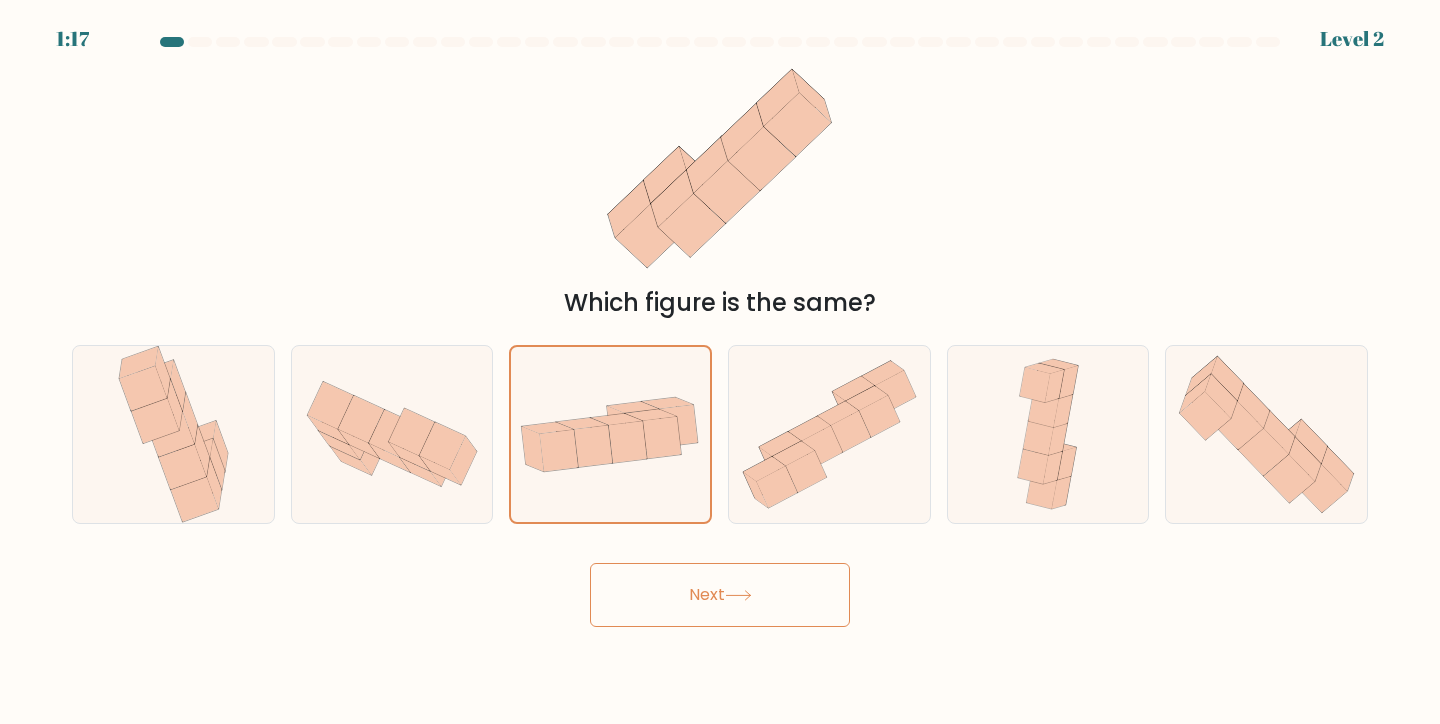 click on "Next" at bounding box center [720, 595] 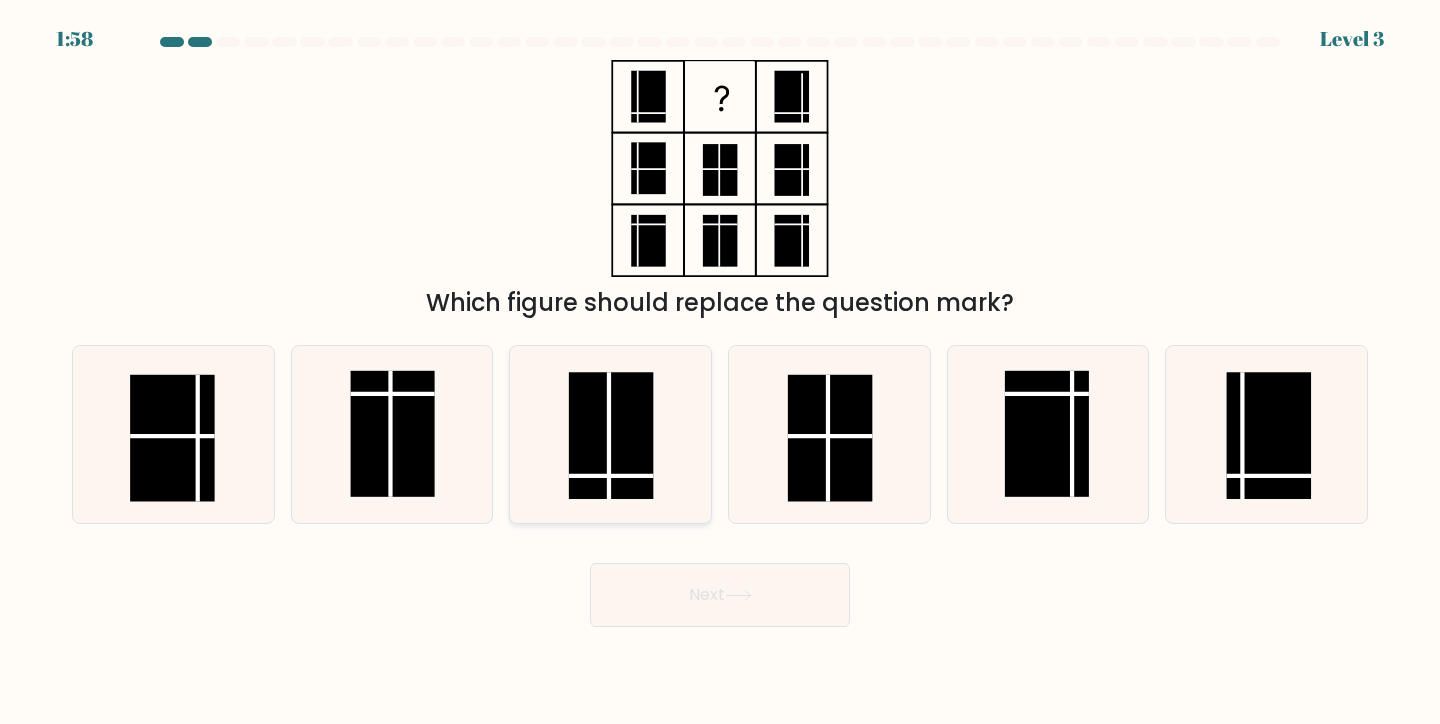 click 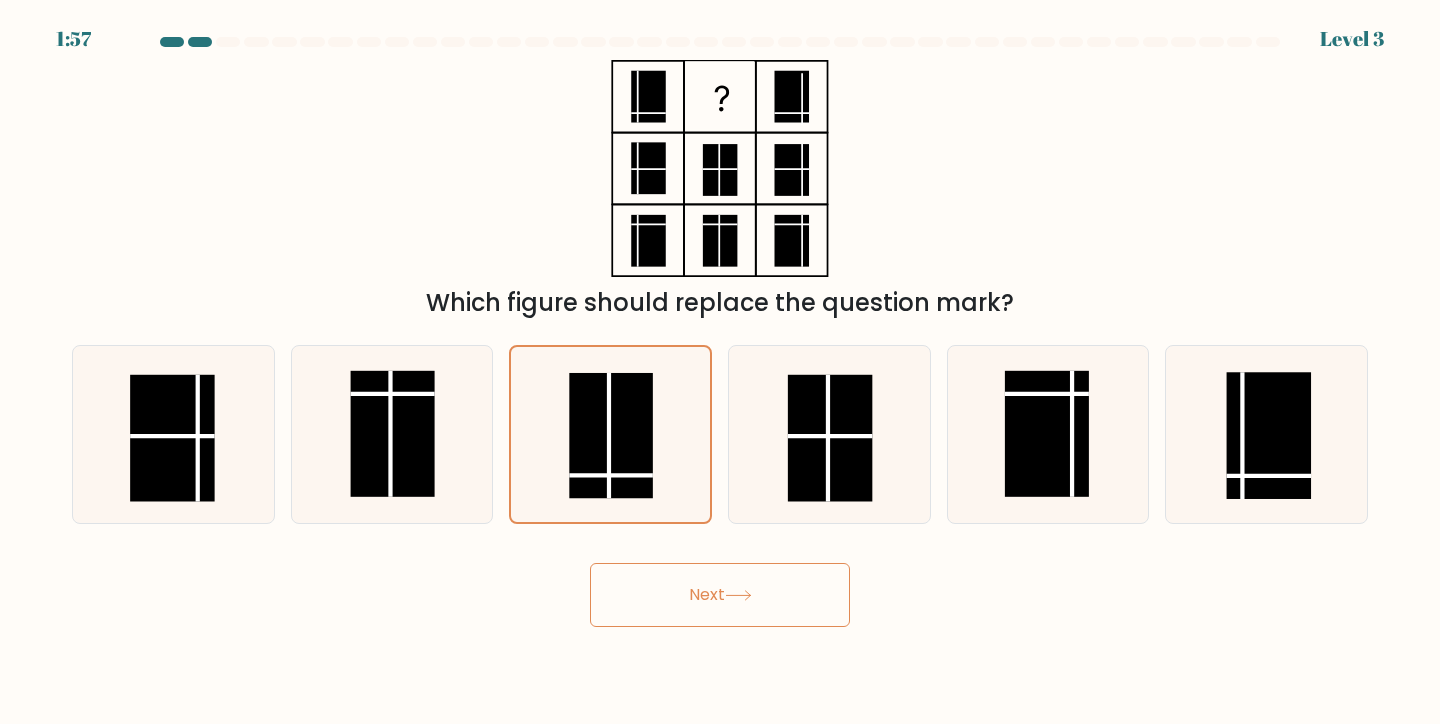 click 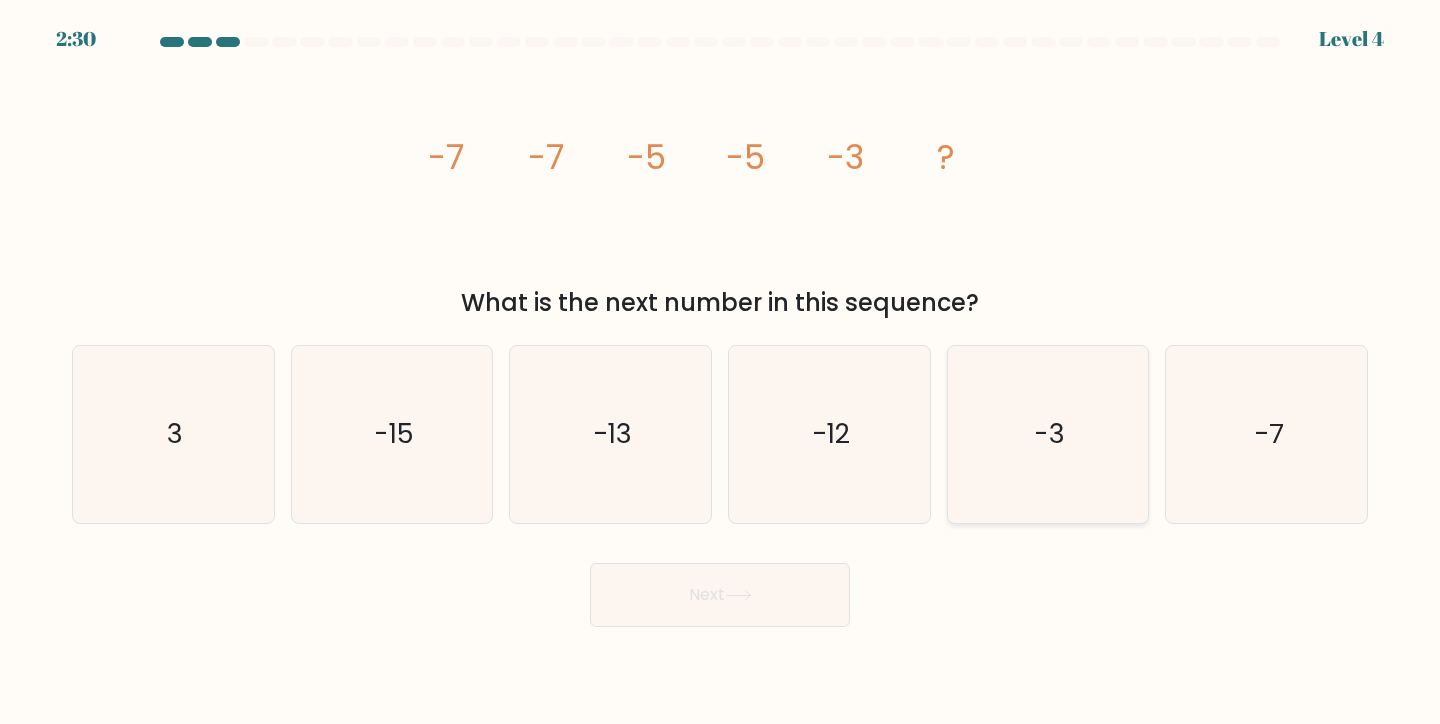 click on "-3" 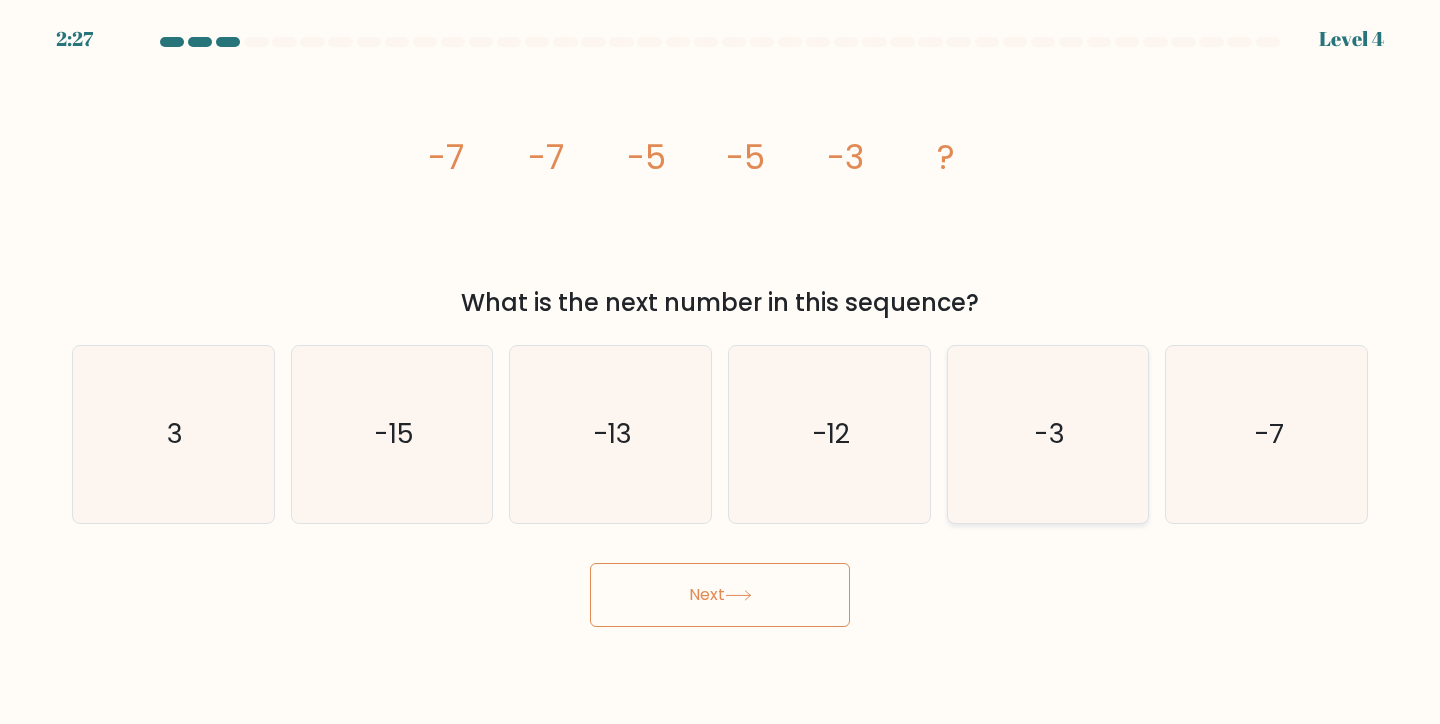 drag, startPoint x: 727, startPoint y: 604, endPoint x: 1000, endPoint y: 416, distance: 331.47098 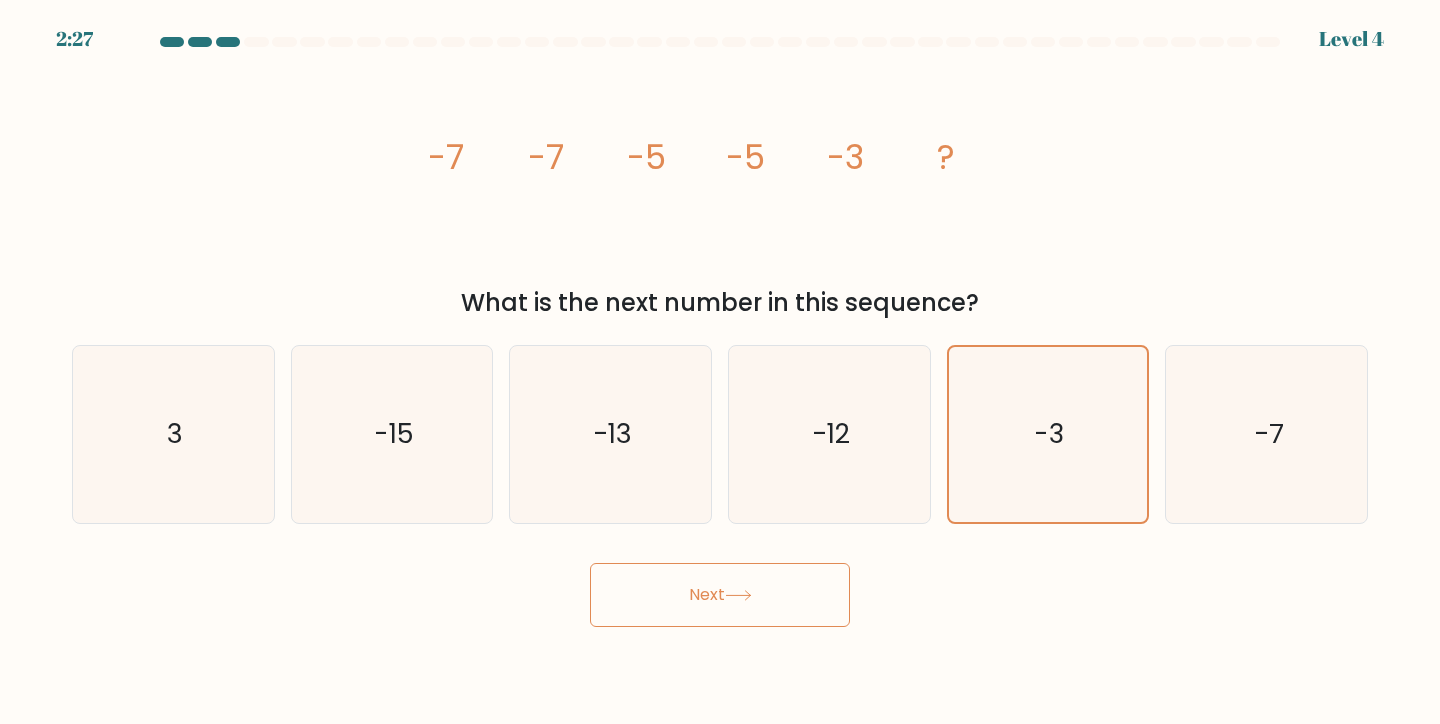 click on "Next" at bounding box center (720, 595) 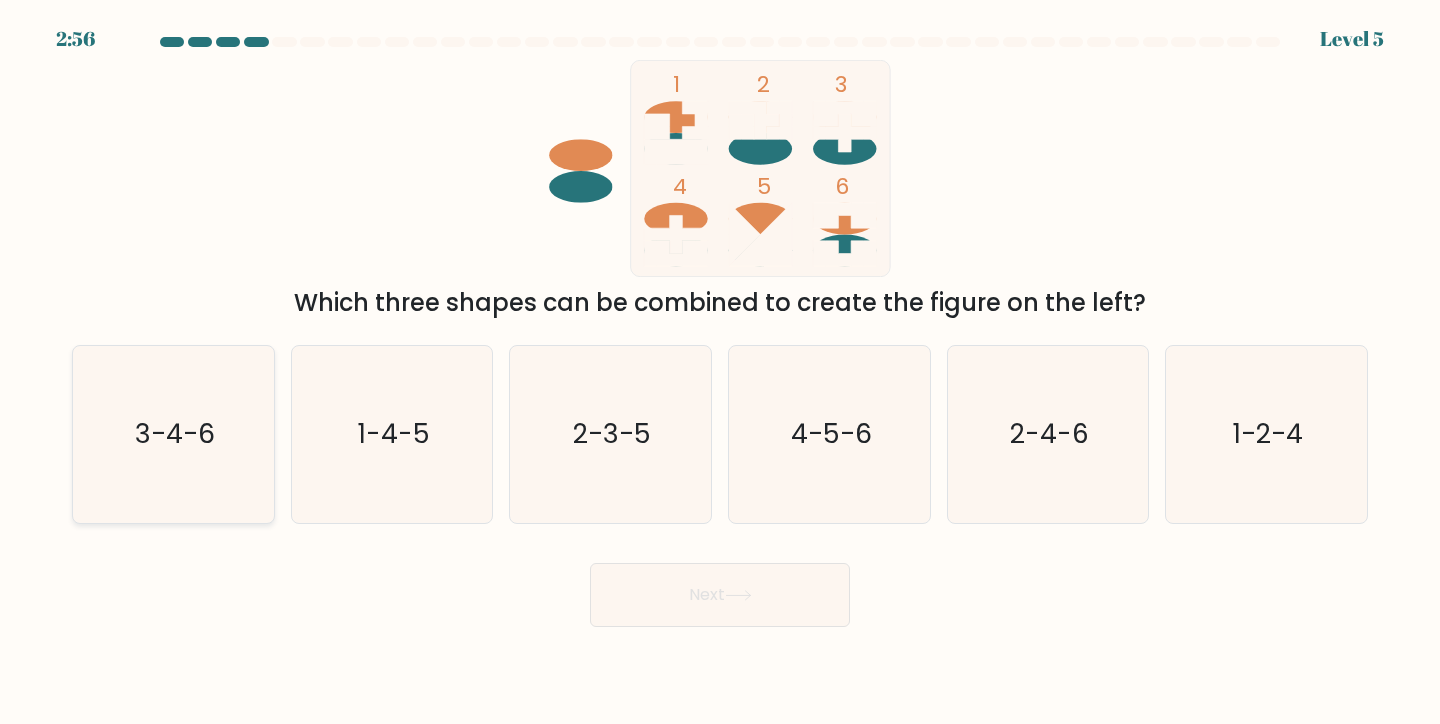 click on "3-4-6" 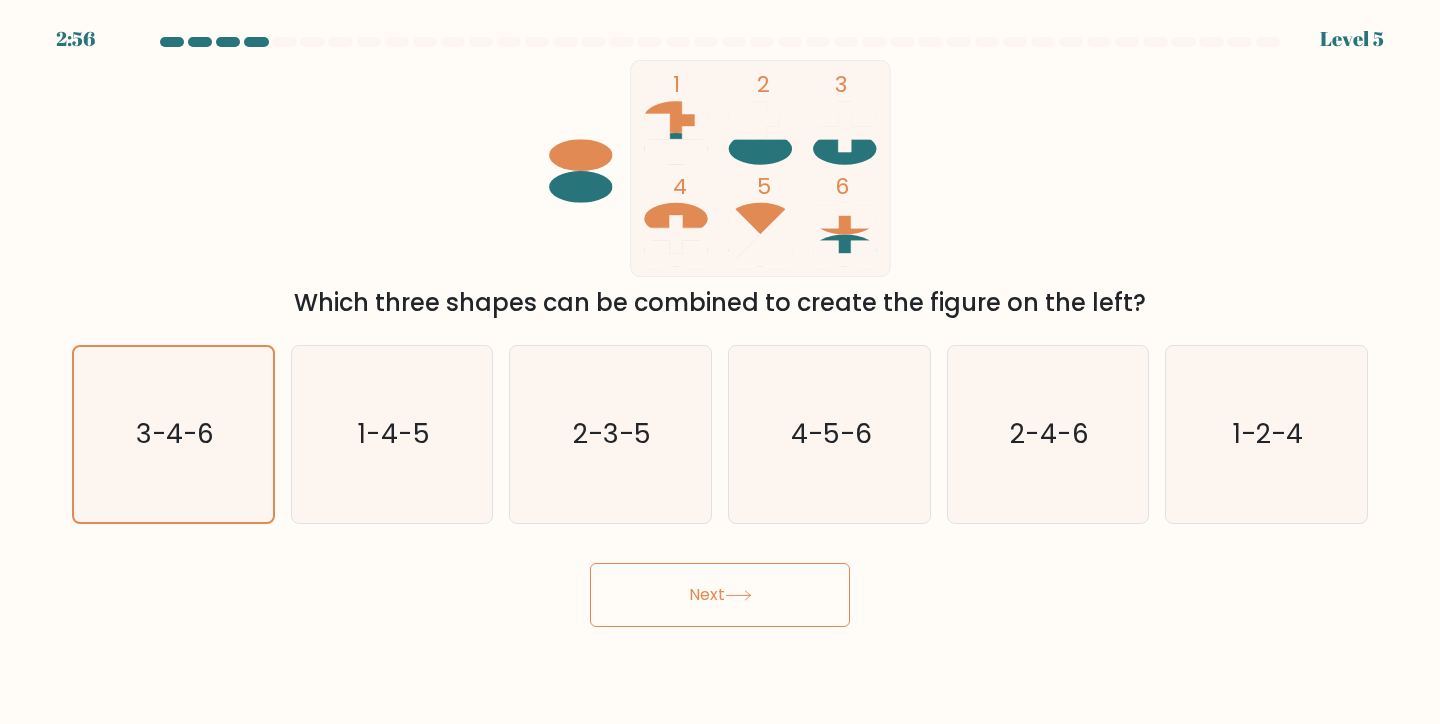 click on "Next" at bounding box center (720, 595) 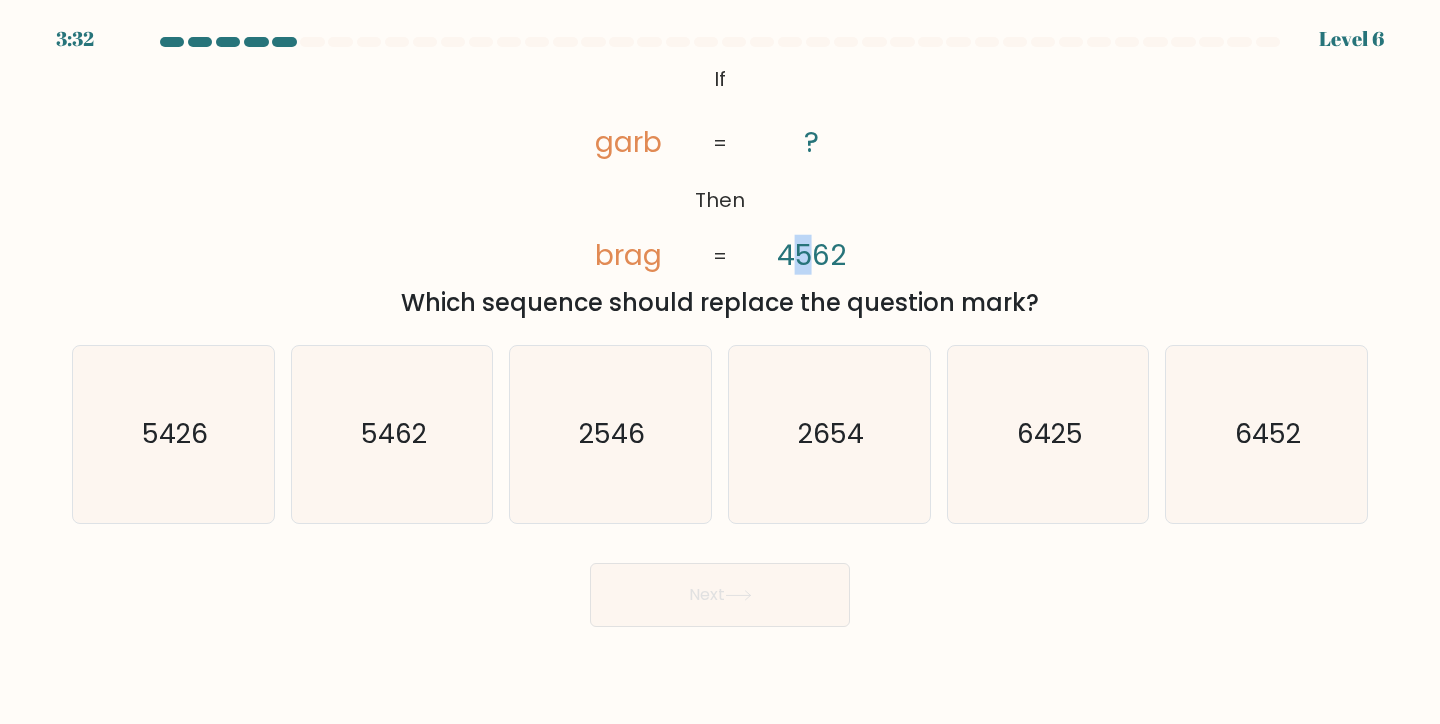 drag, startPoint x: 806, startPoint y: 260, endPoint x: 793, endPoint y: 276, distance: 20.615528 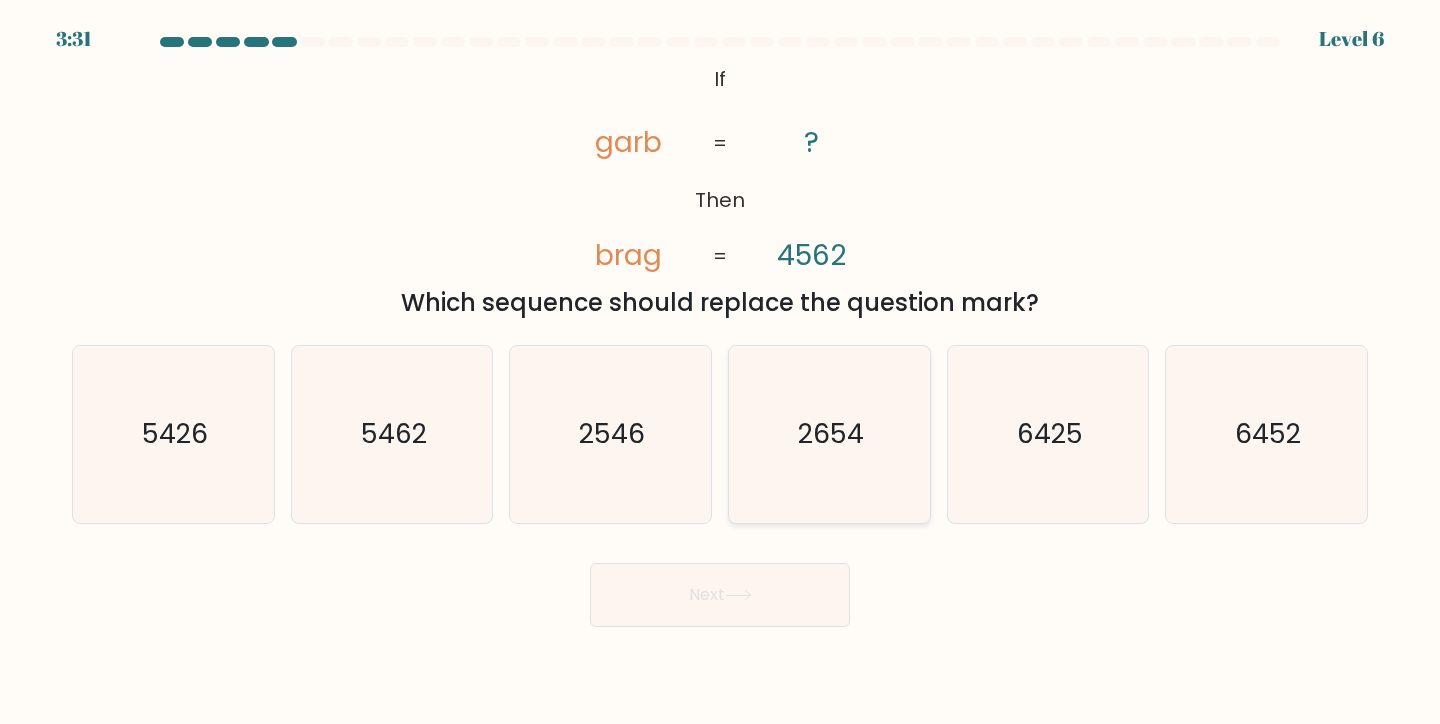 click on "2654" 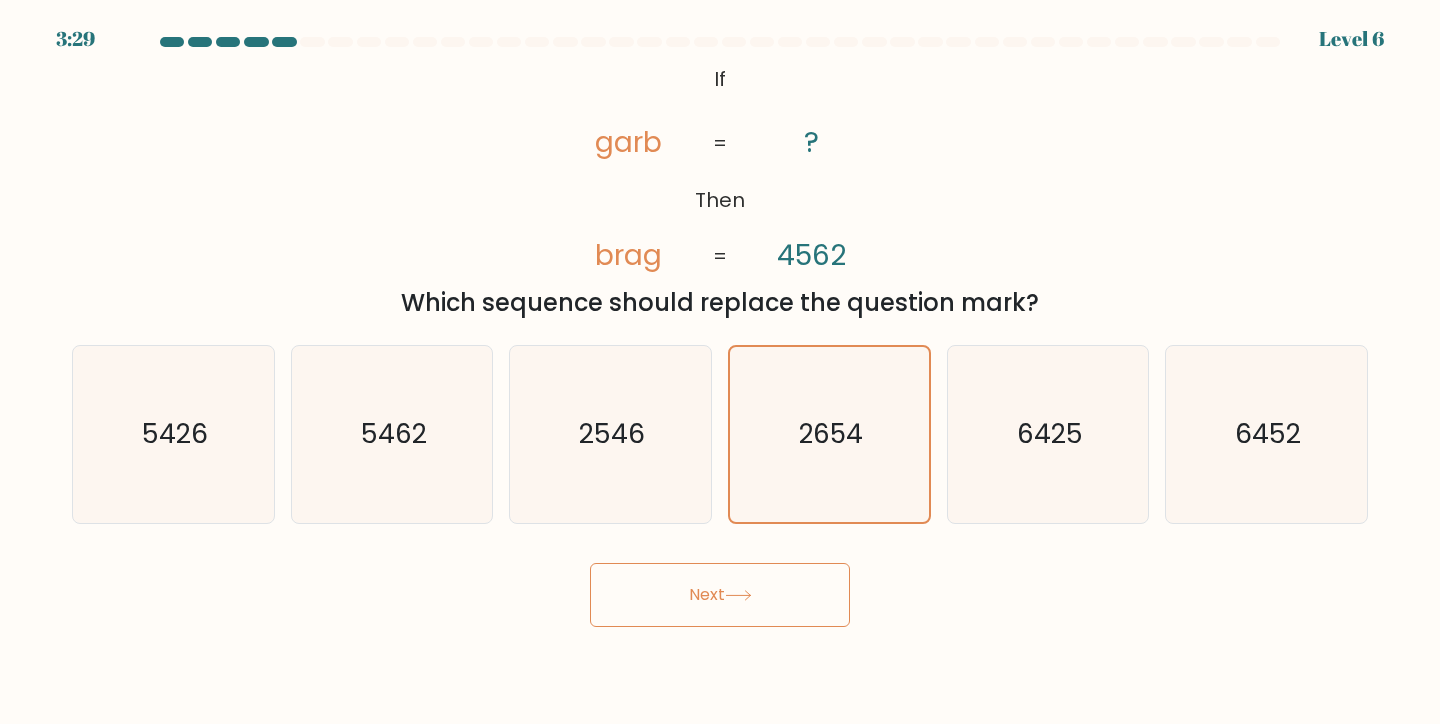 click on "Next" at bounding box center [720, 595] 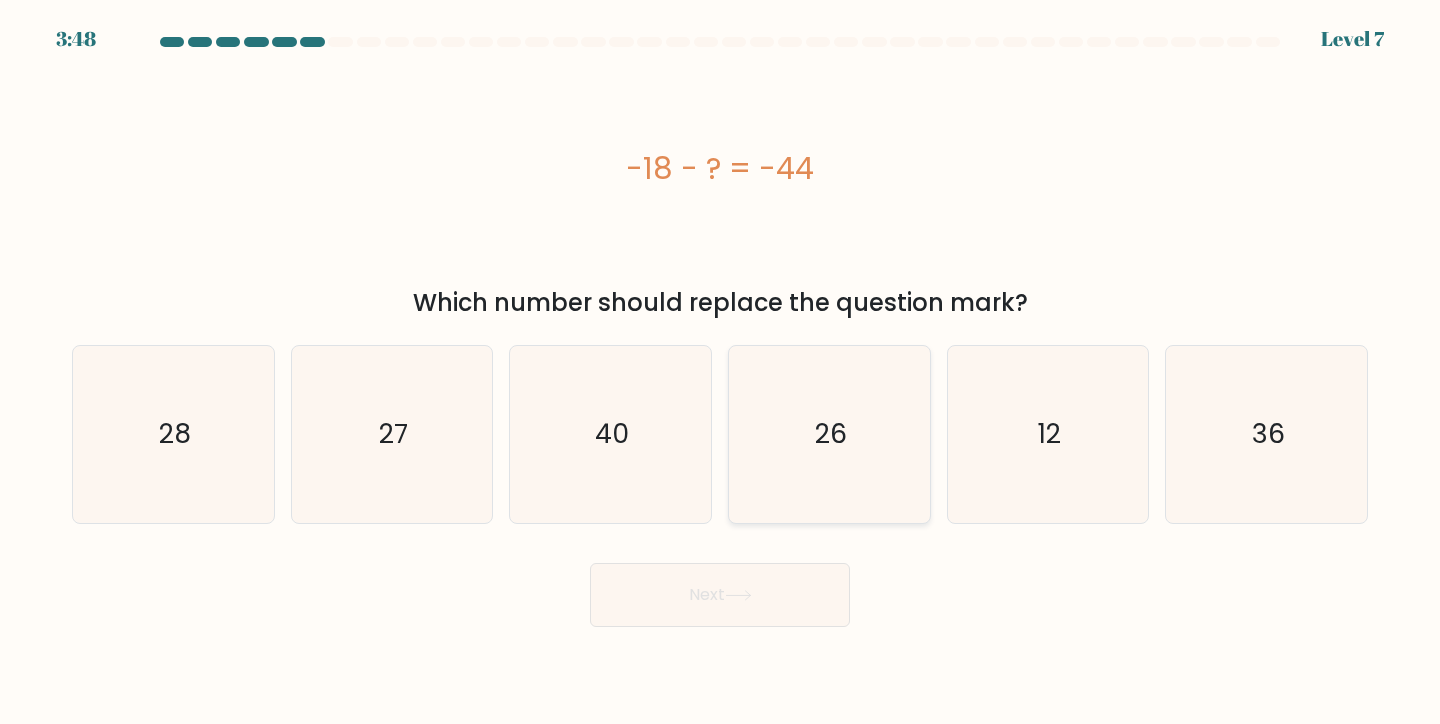 click on "26" 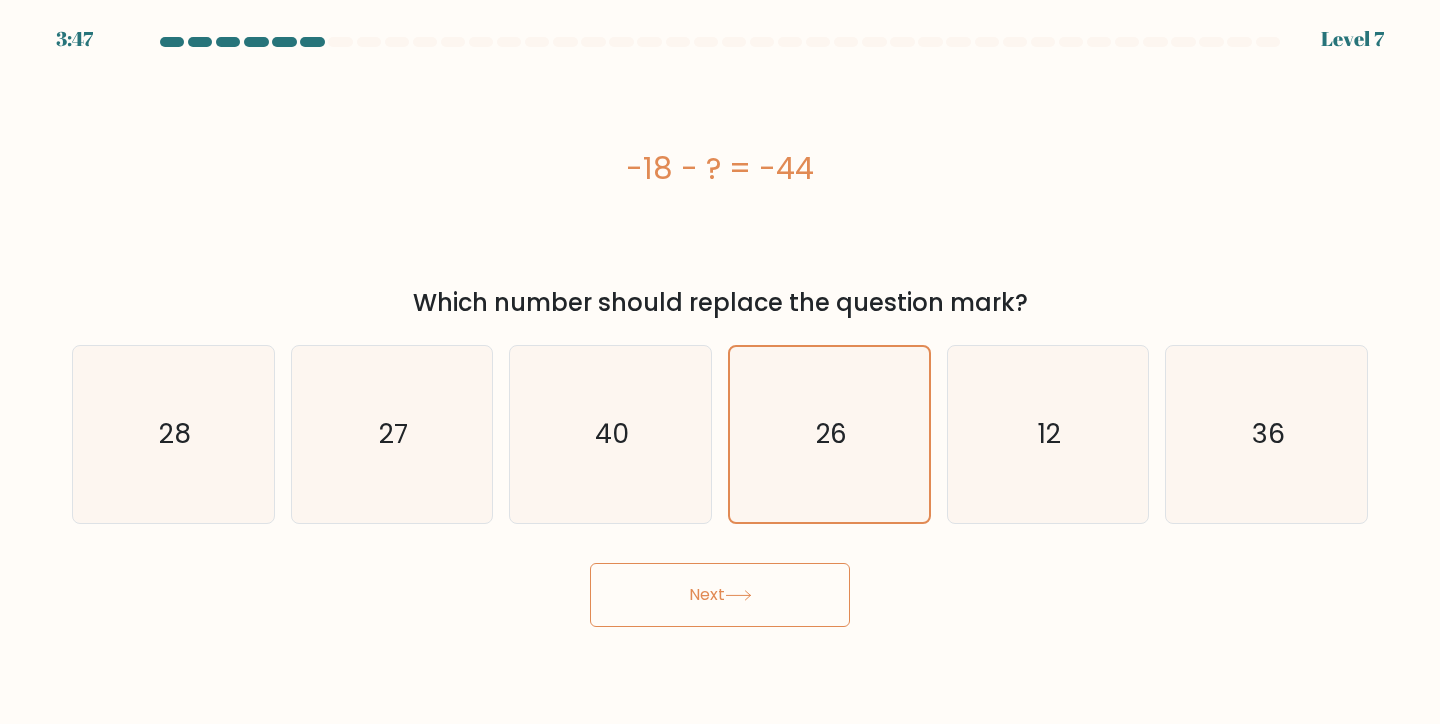 click on "Next" at bounding box center [720, 595] 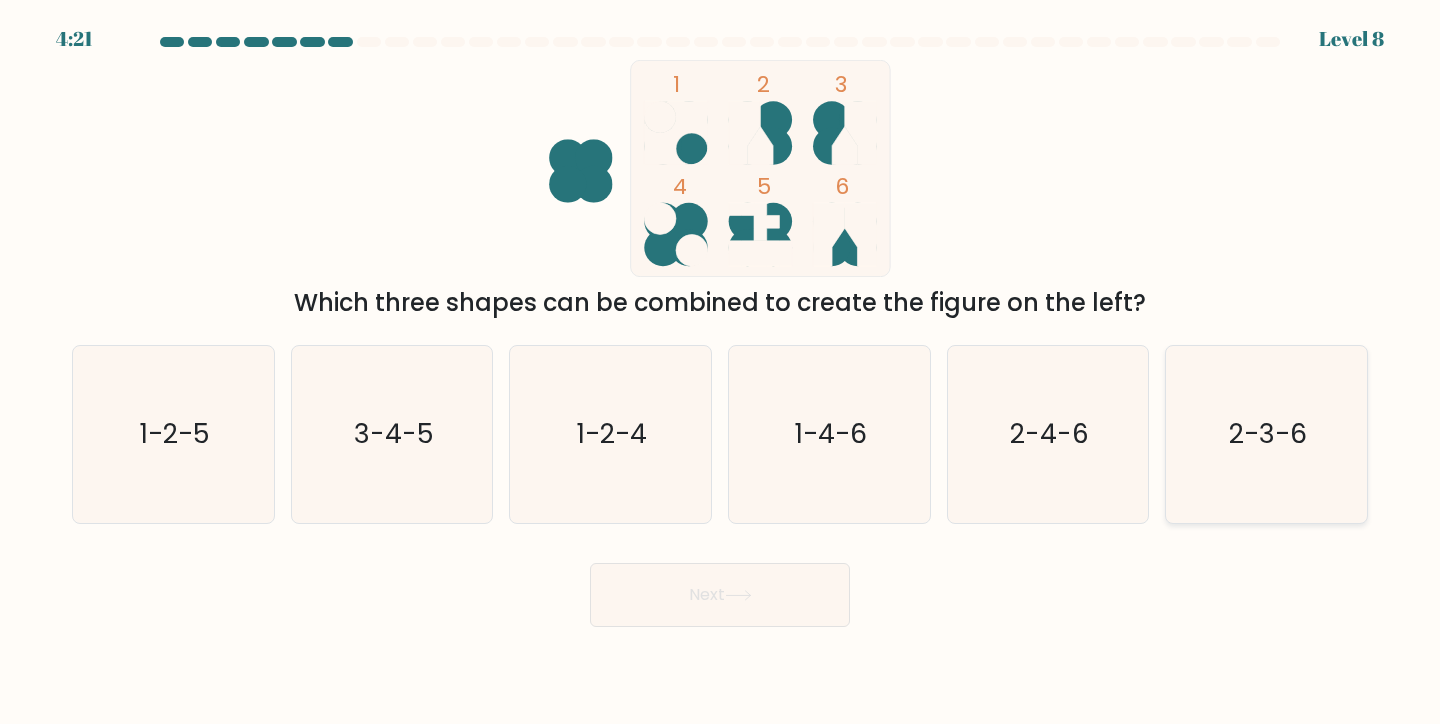 click on "2-3-6" 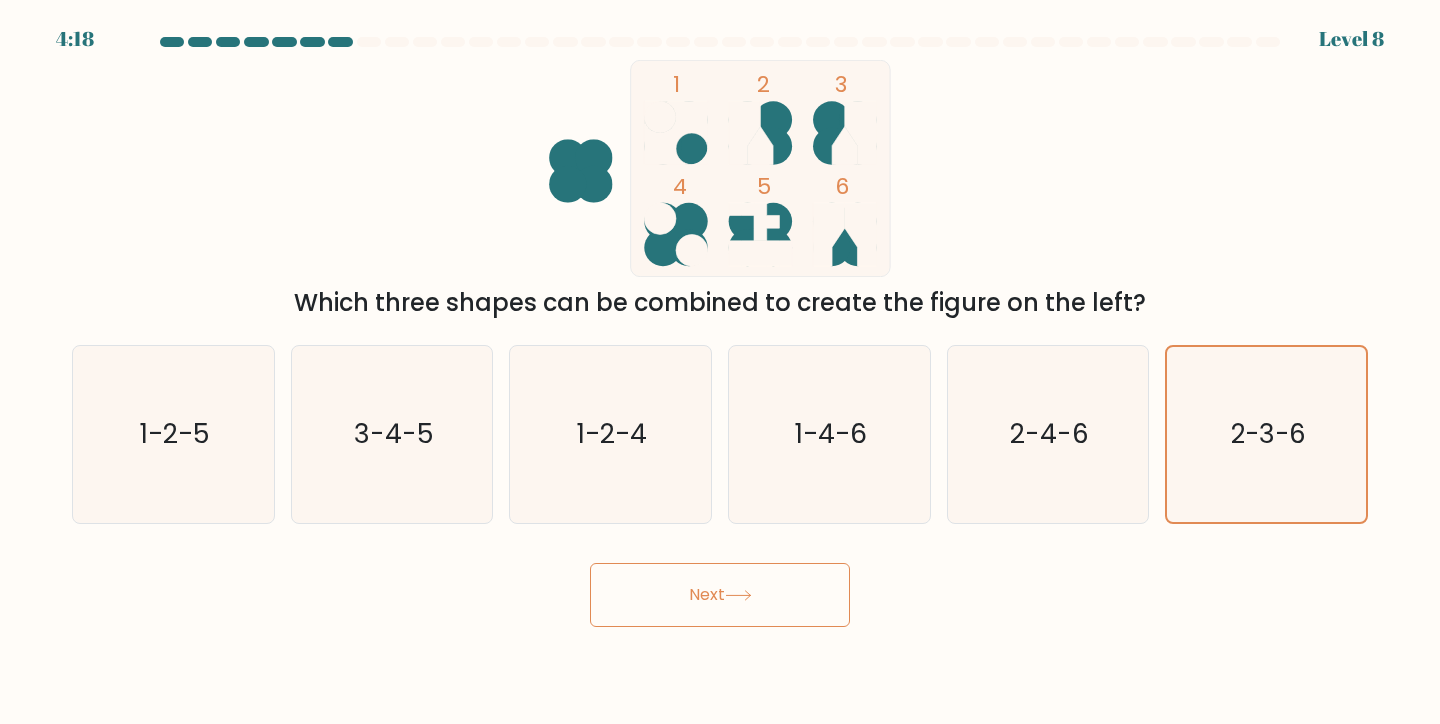 click 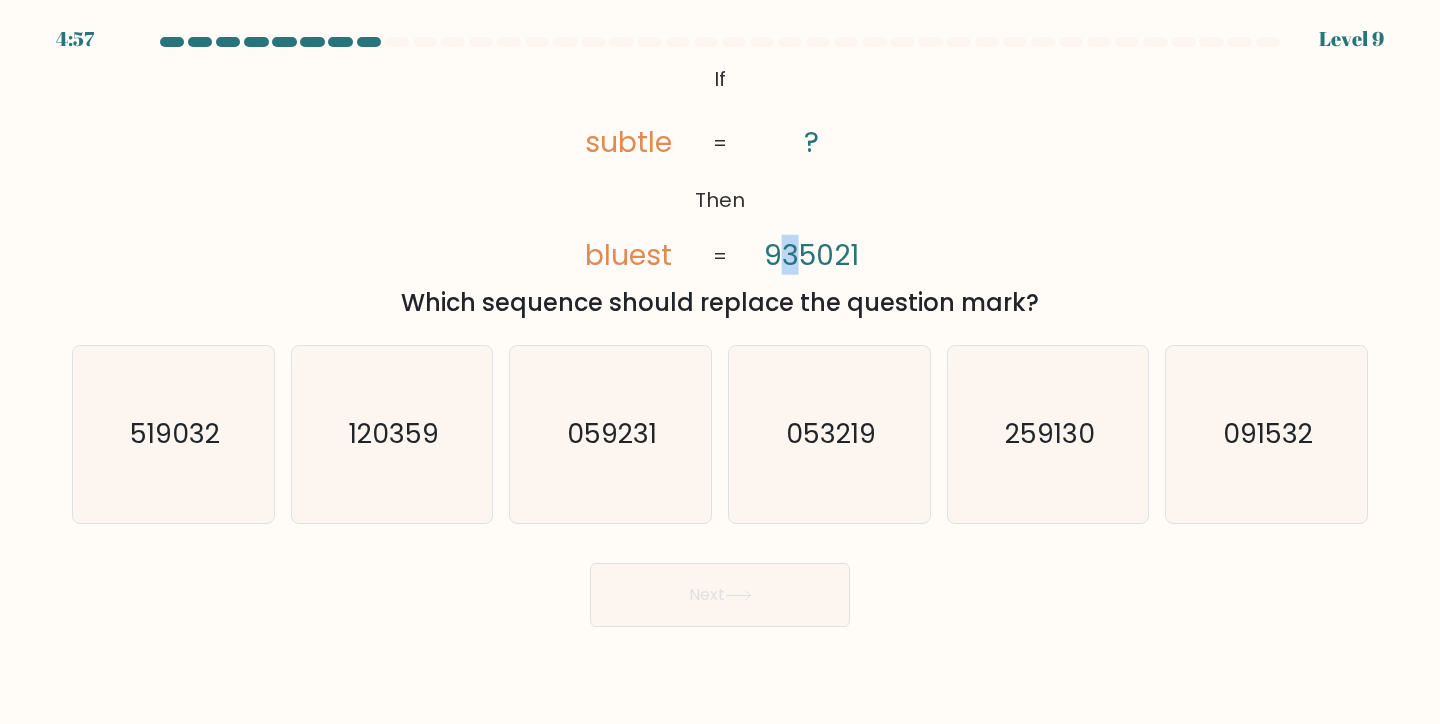 click on "935021" 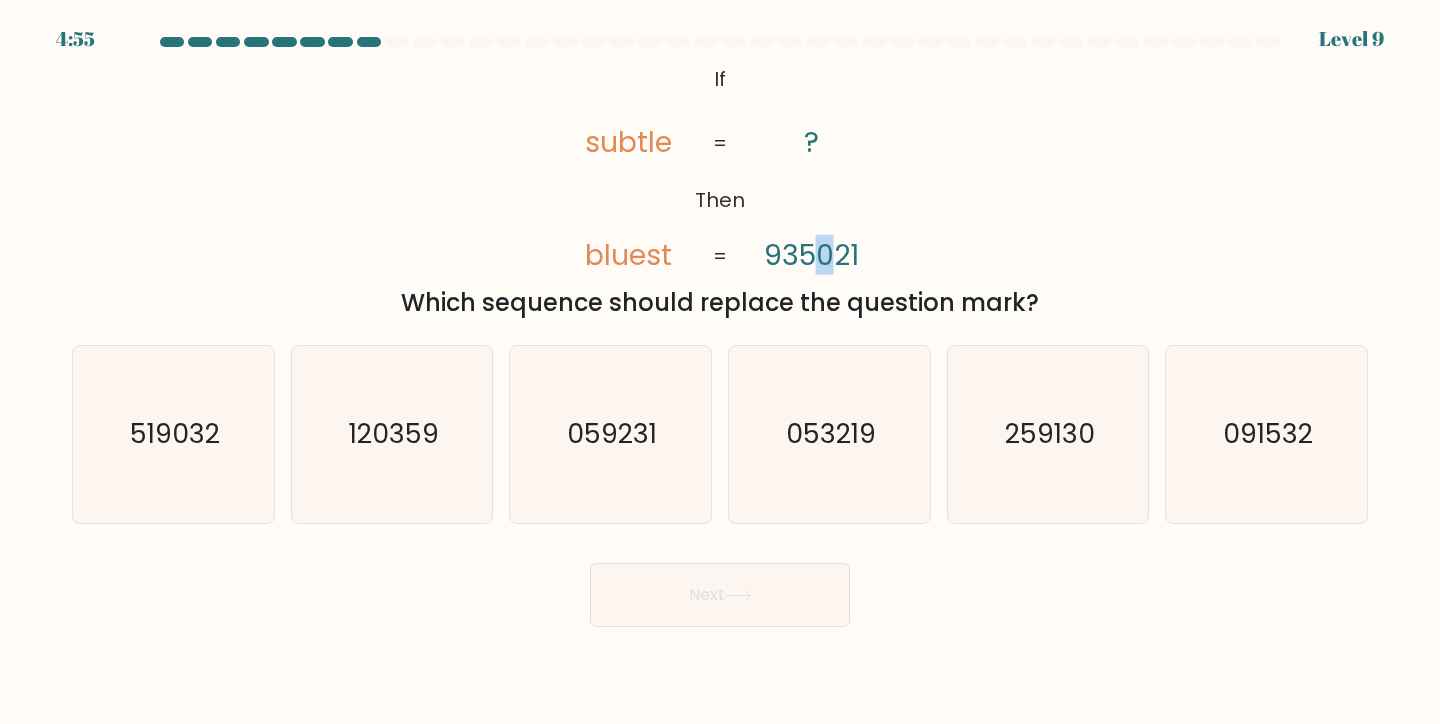click on "935021" 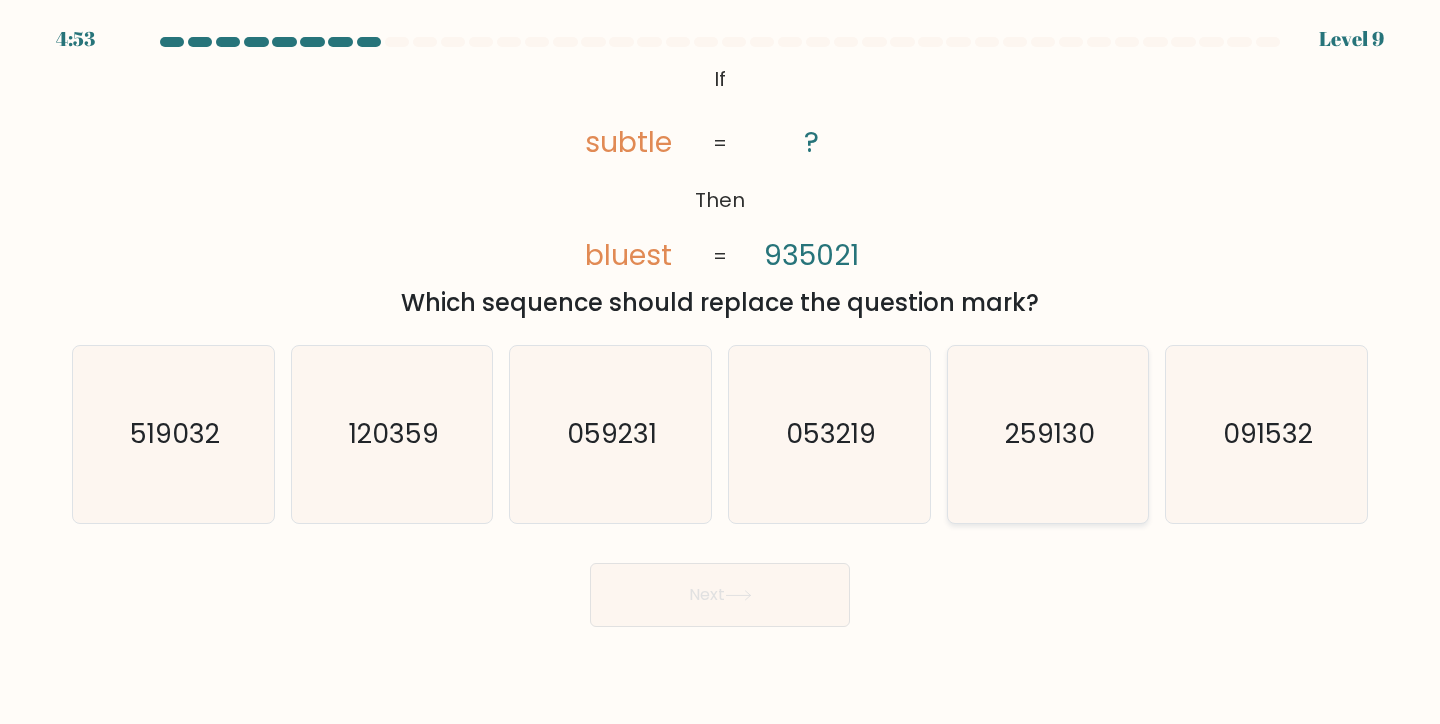 click on "259130" 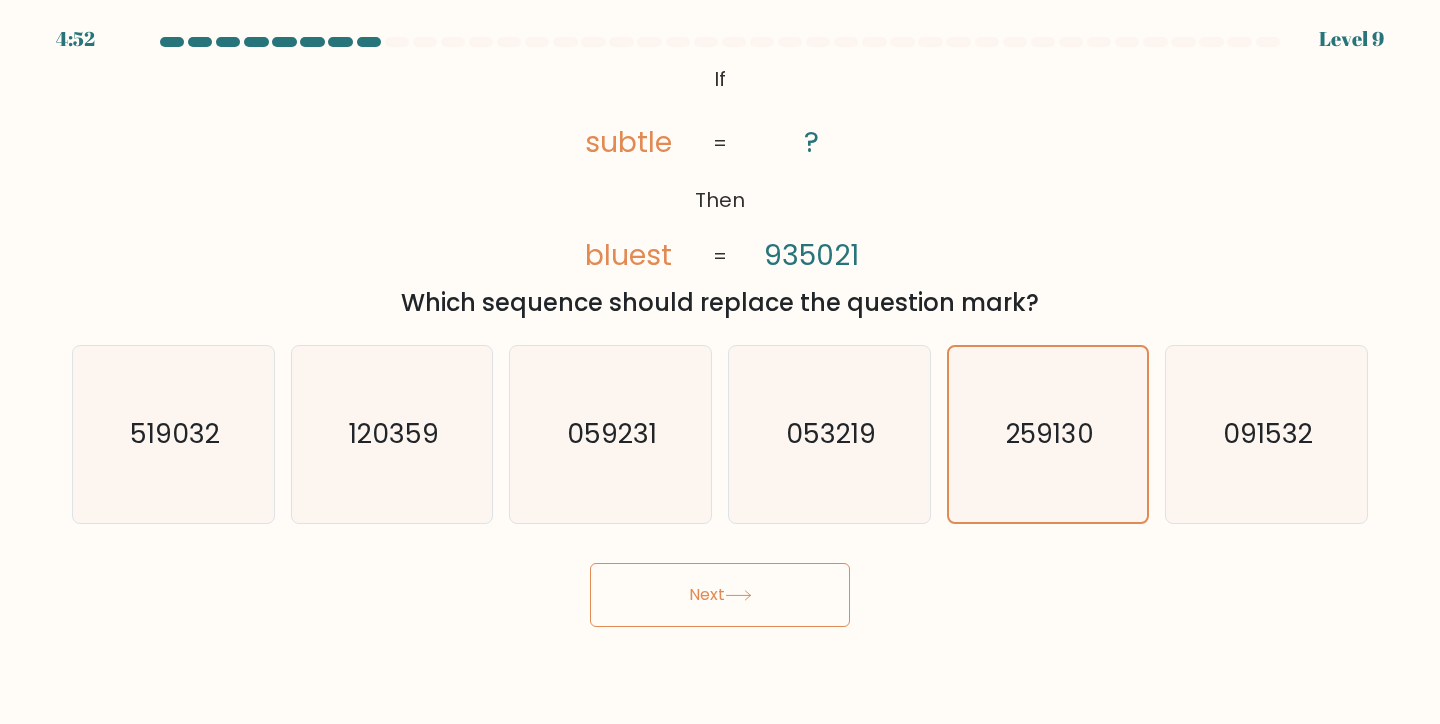 click 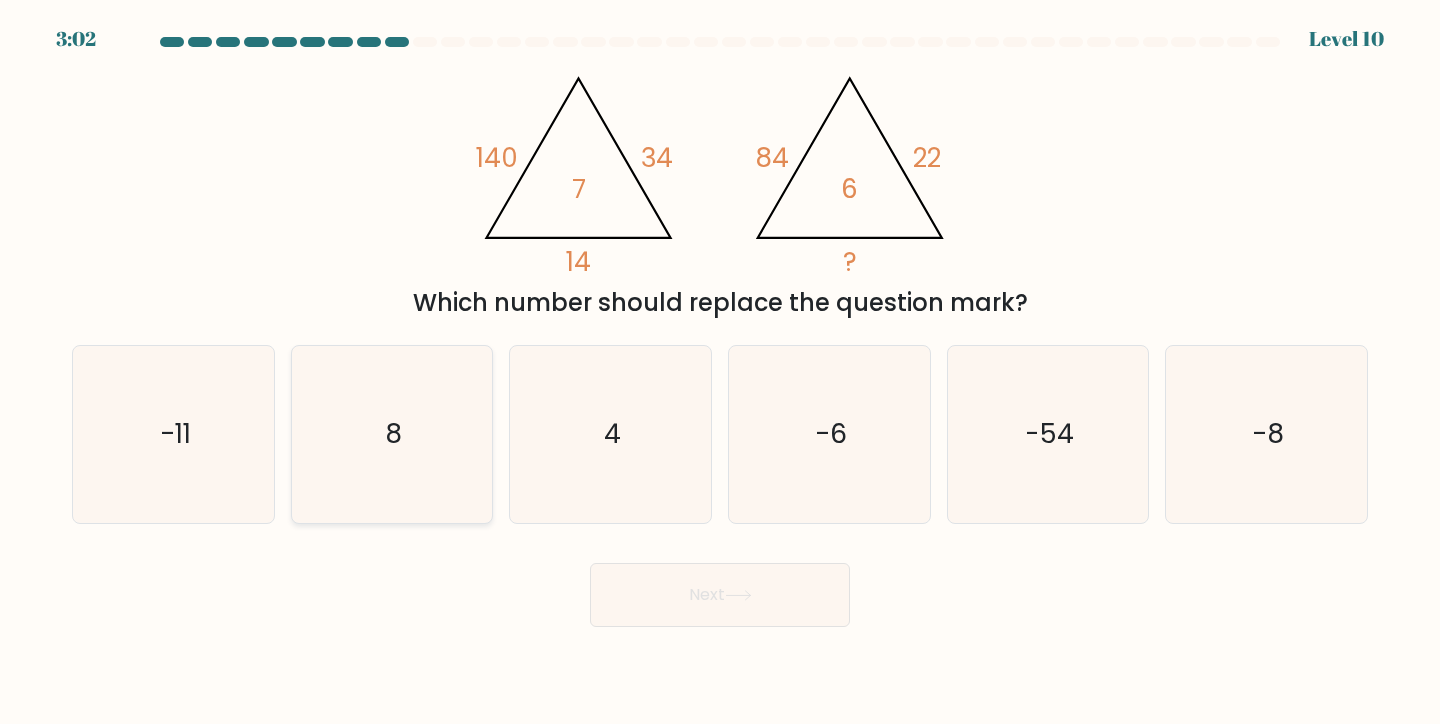 click on "8" 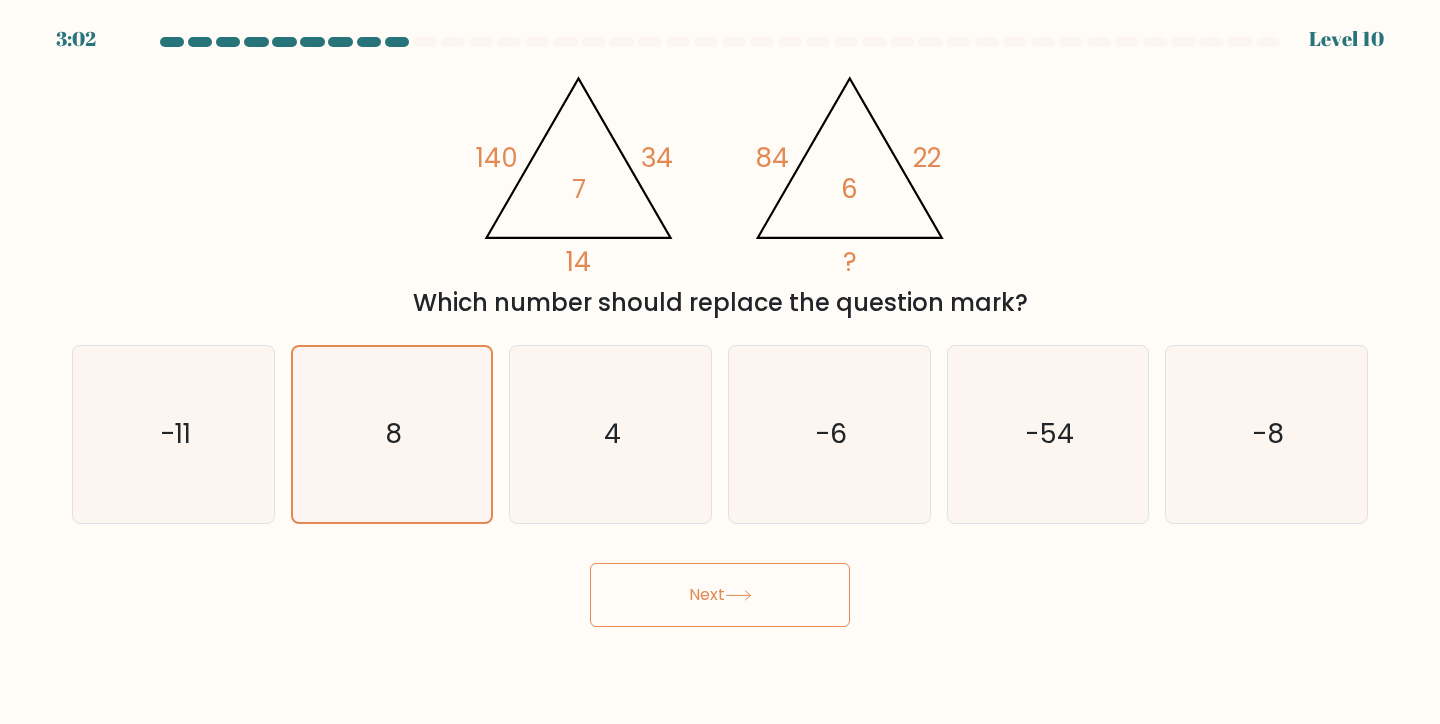 click on "Next" at bounding box center [720, 595] 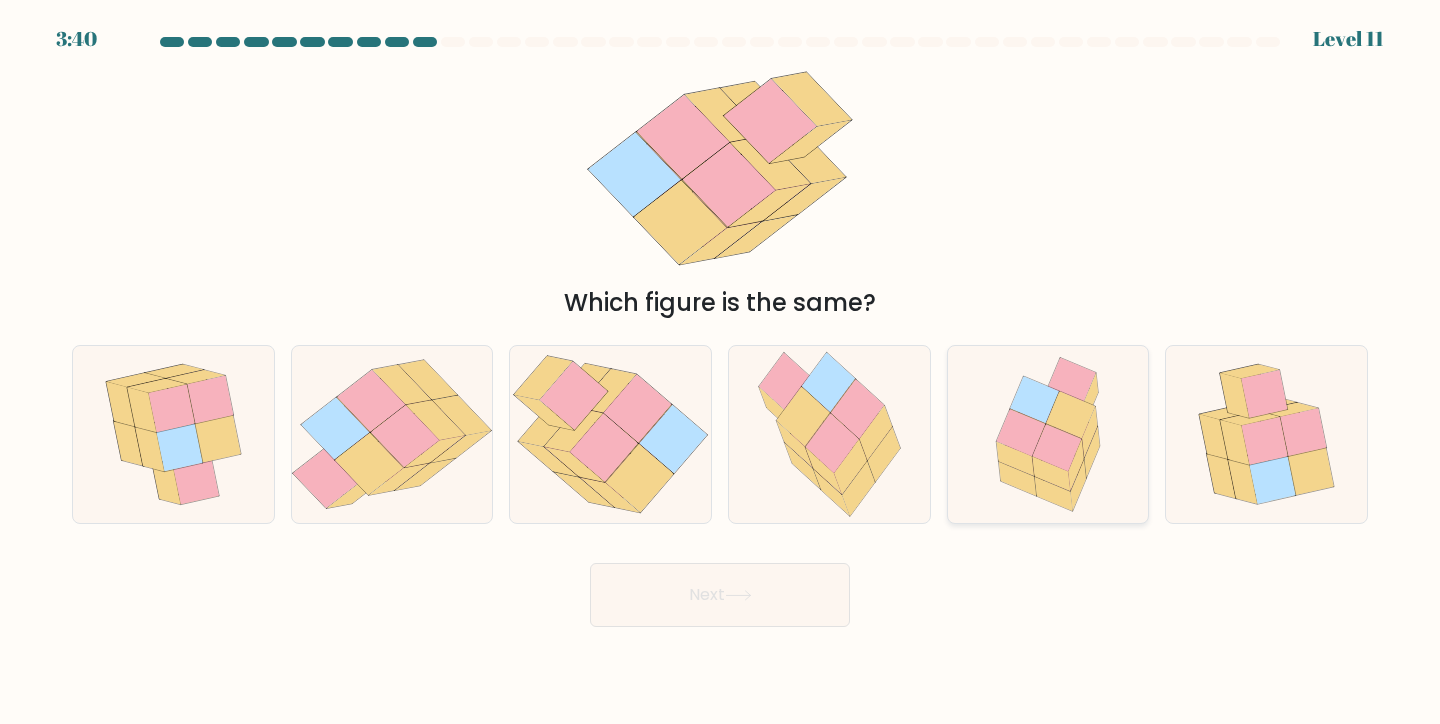 click 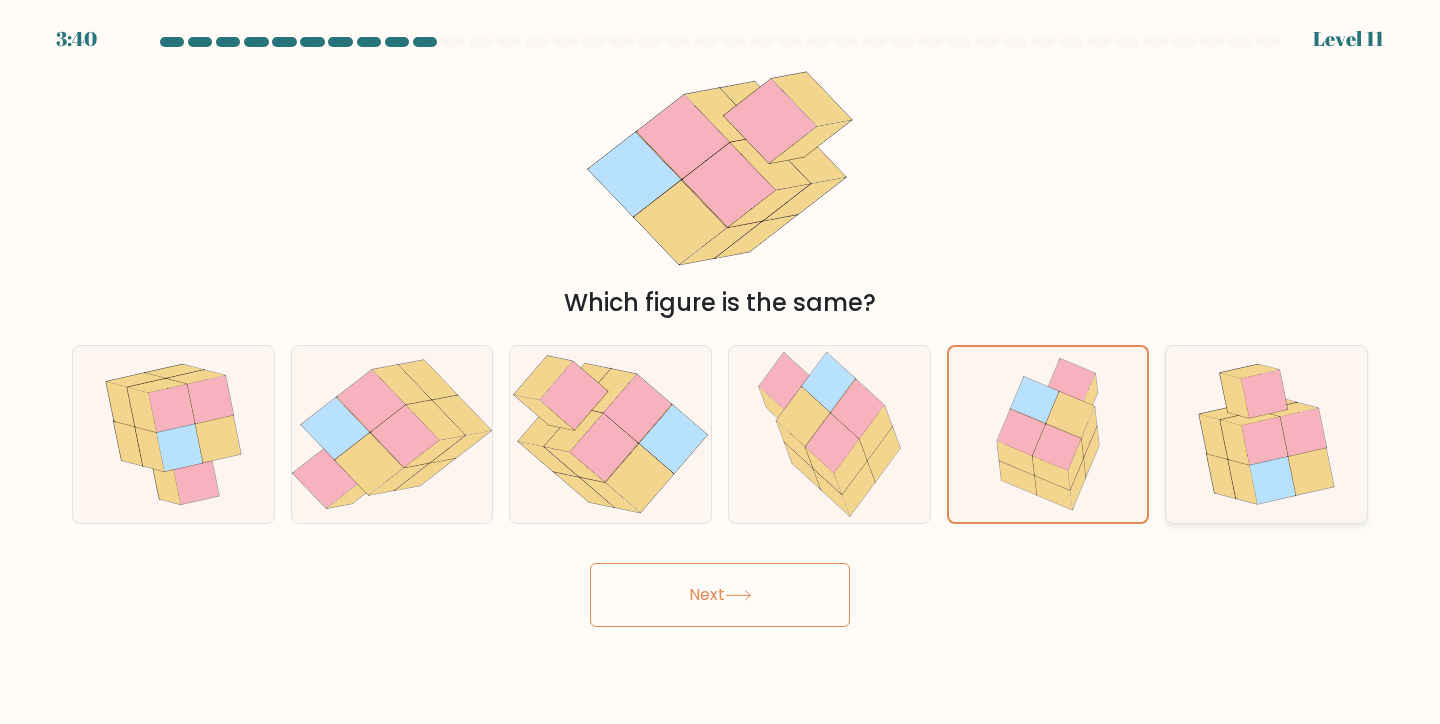click 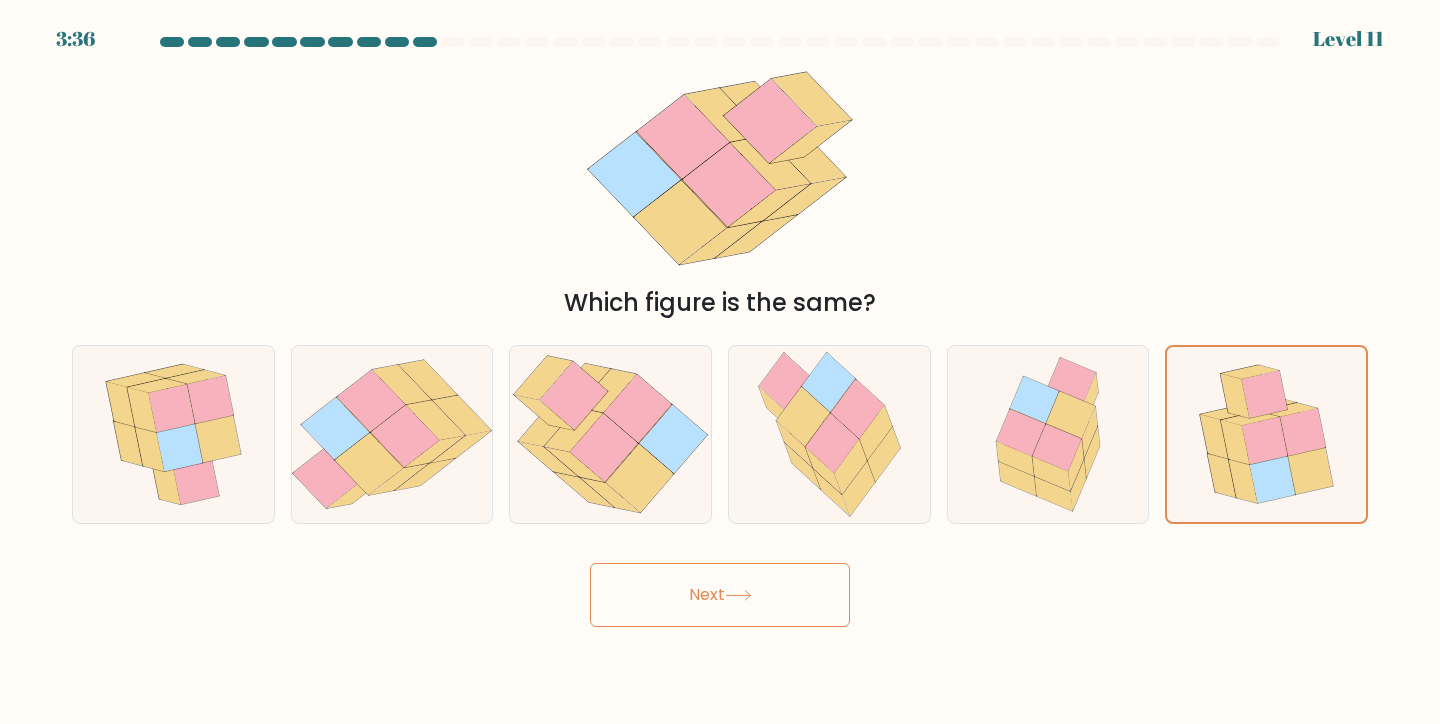 click 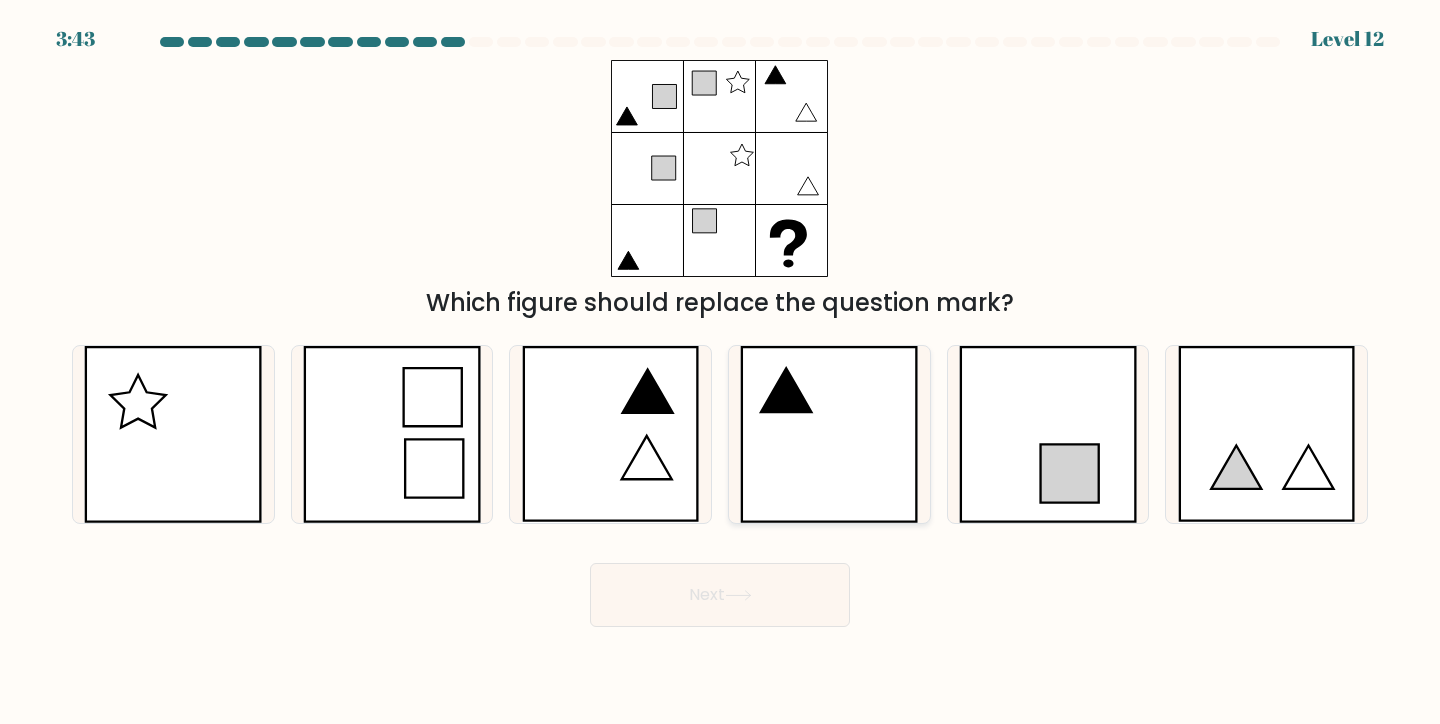 click 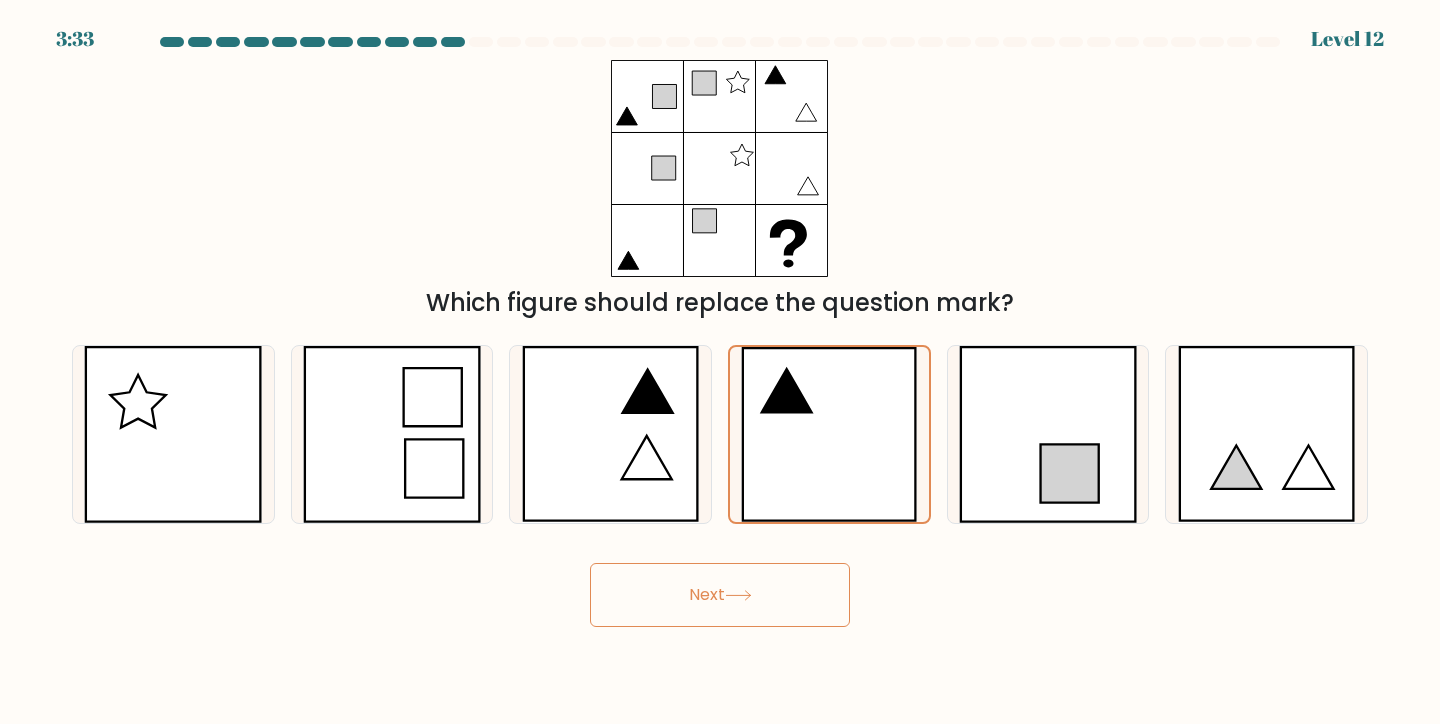 click on "Next" at bounding box center [720, 595] 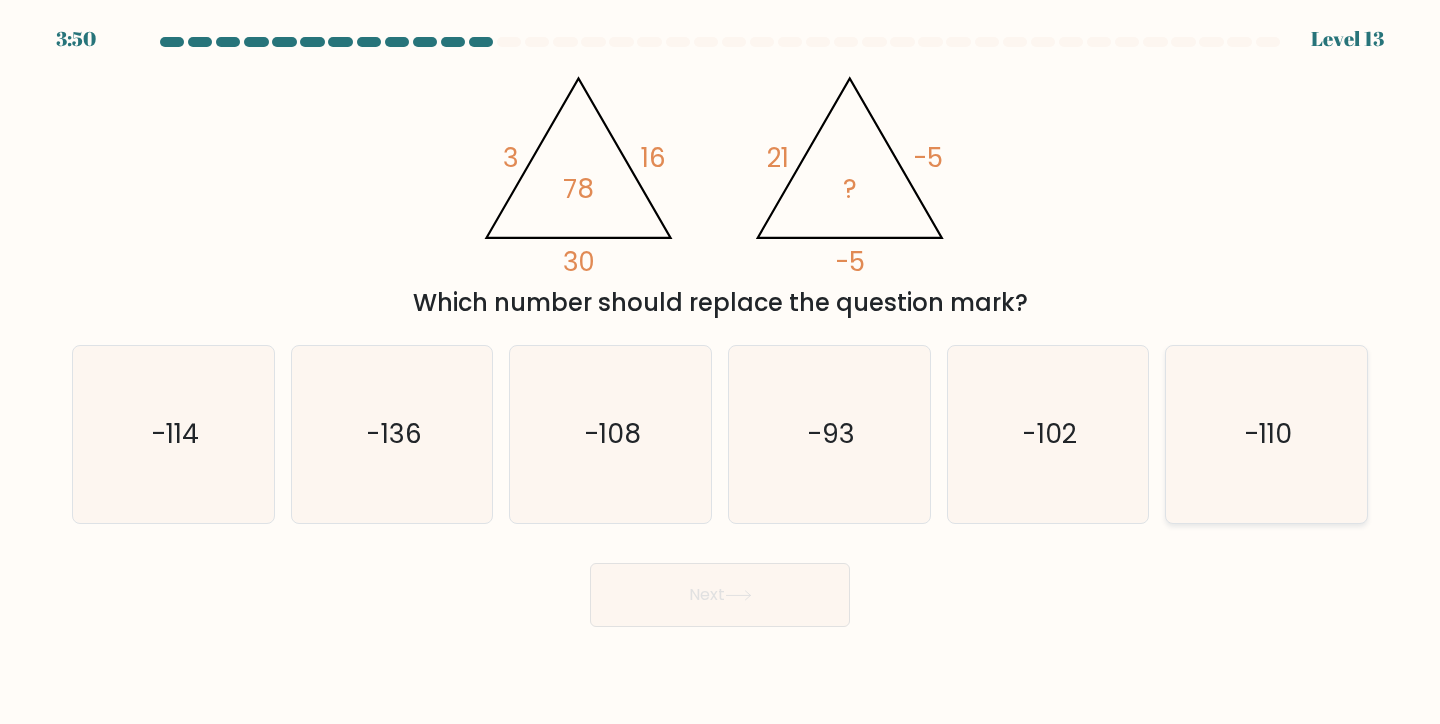 click on "-110" 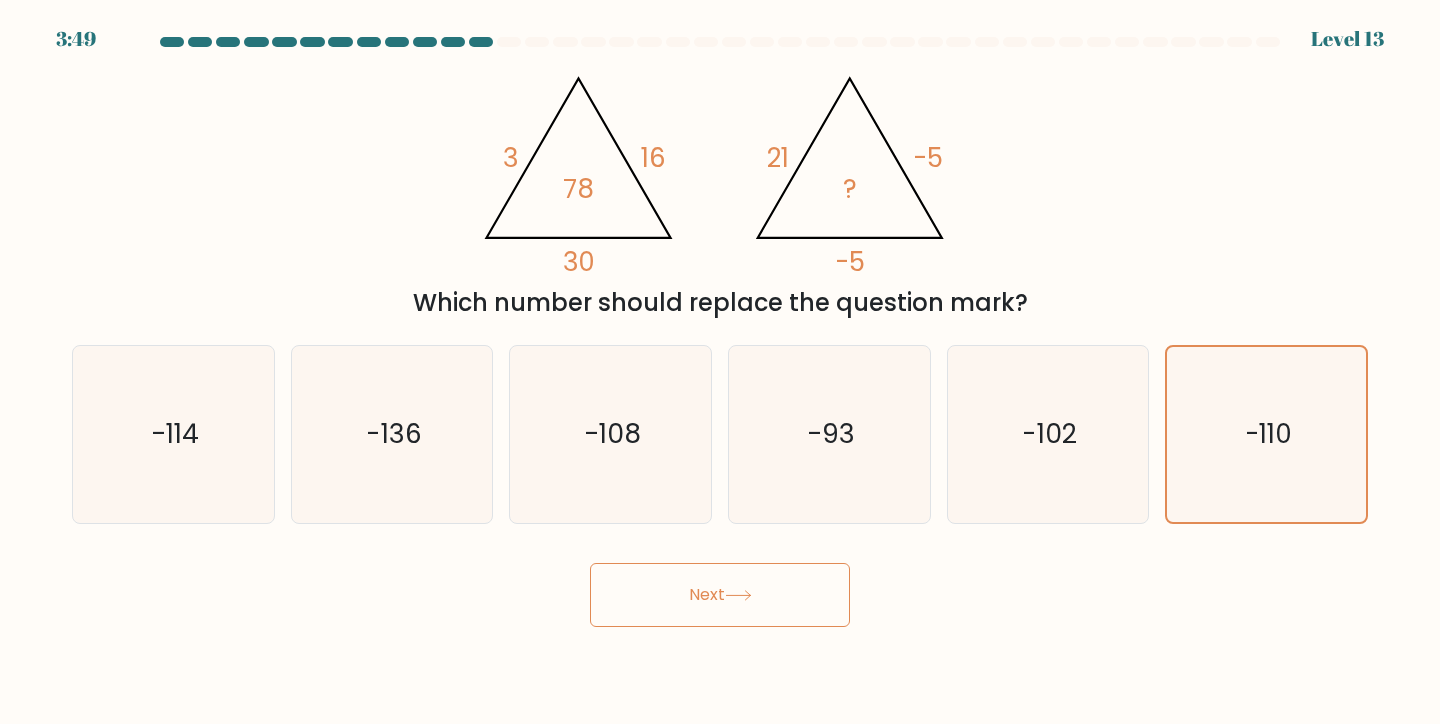 click on "Next" at bounding box center (720, 595) 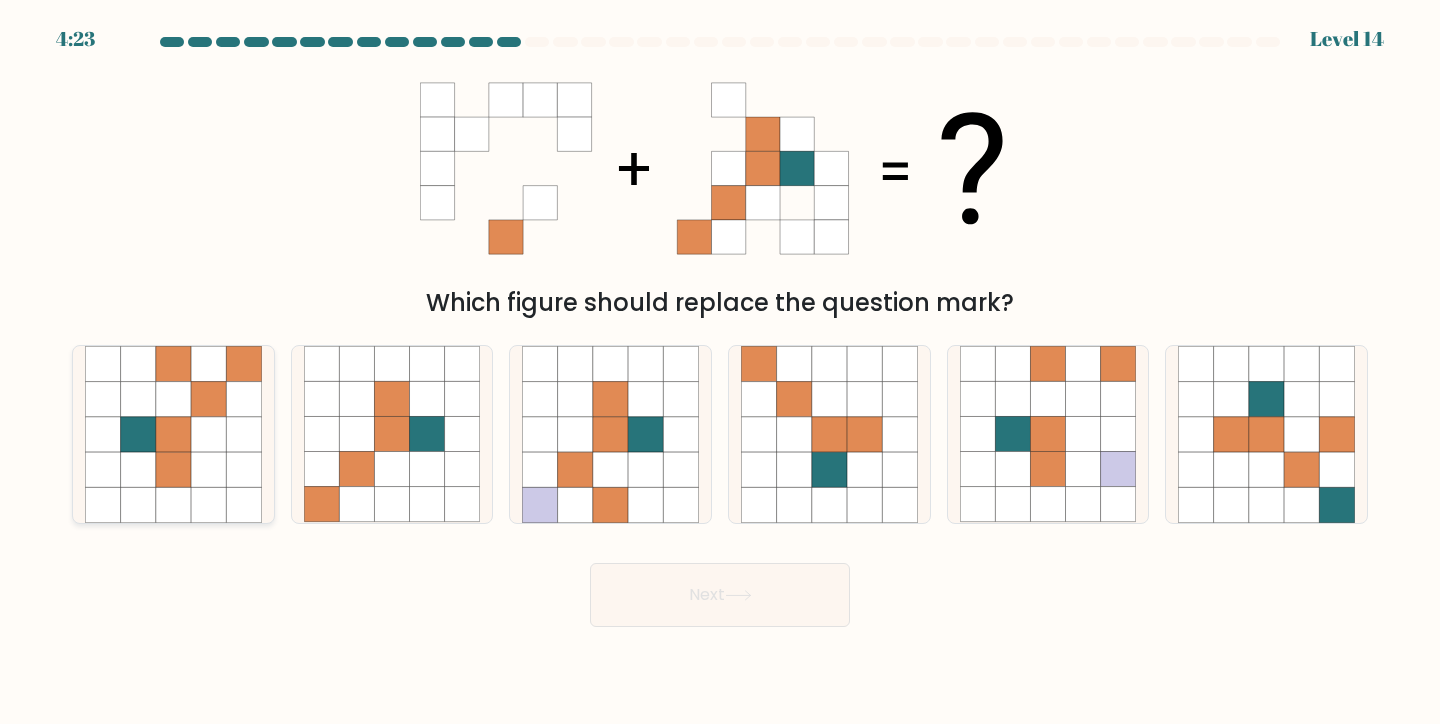 click 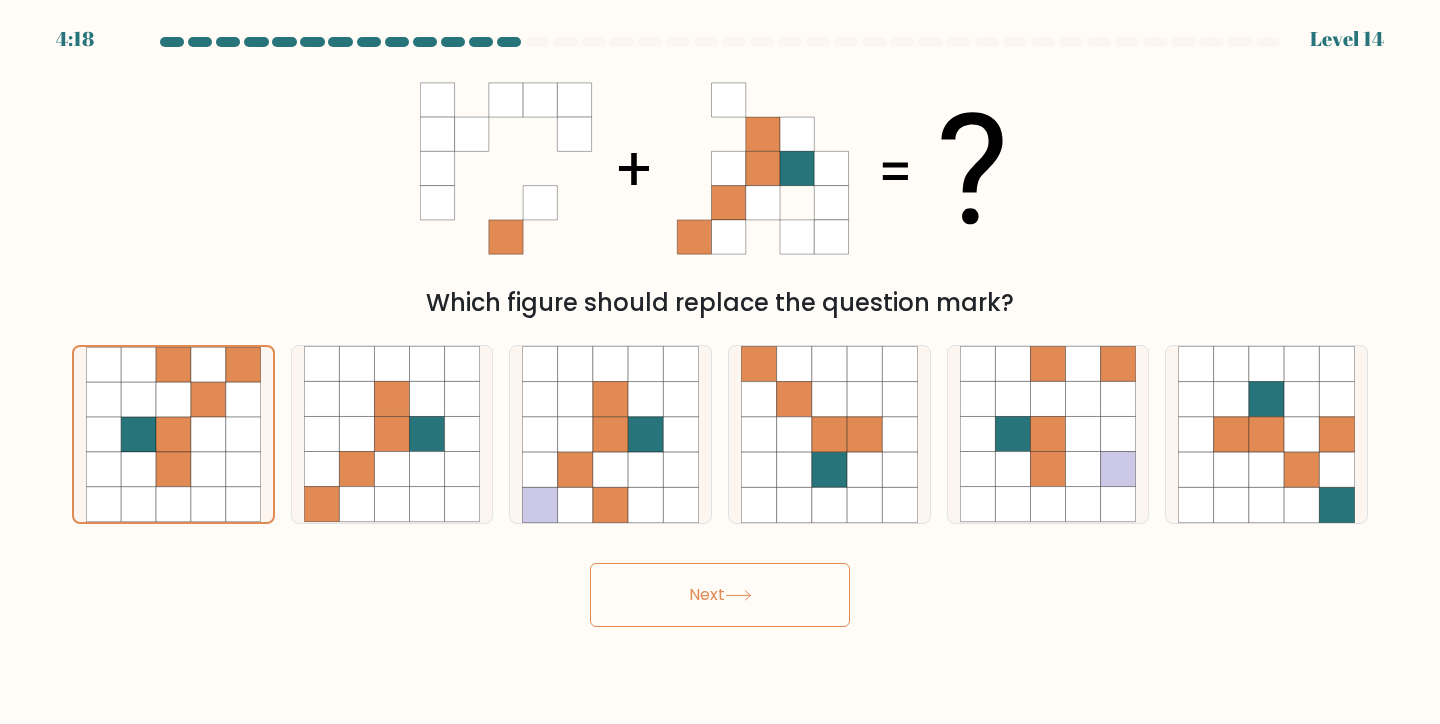 click on "Next" at bounding box center [720, 595] 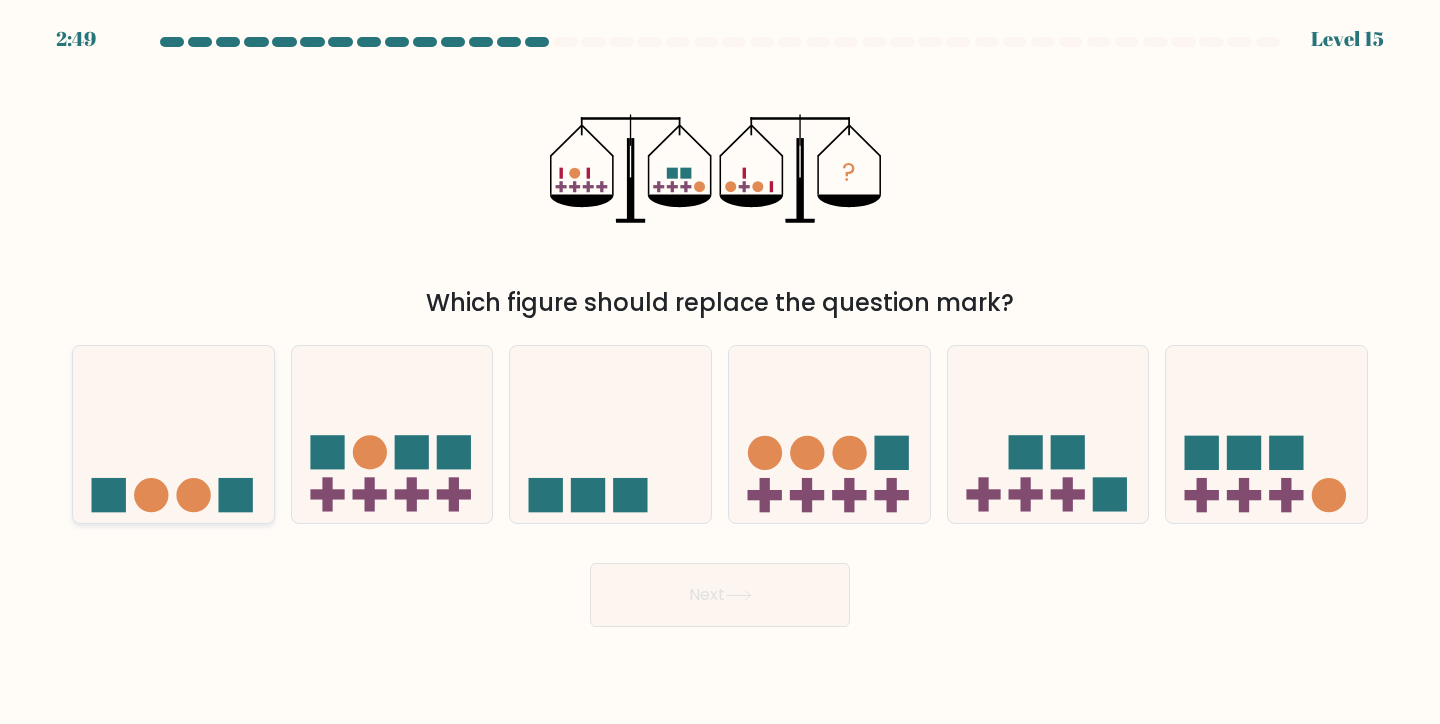 click 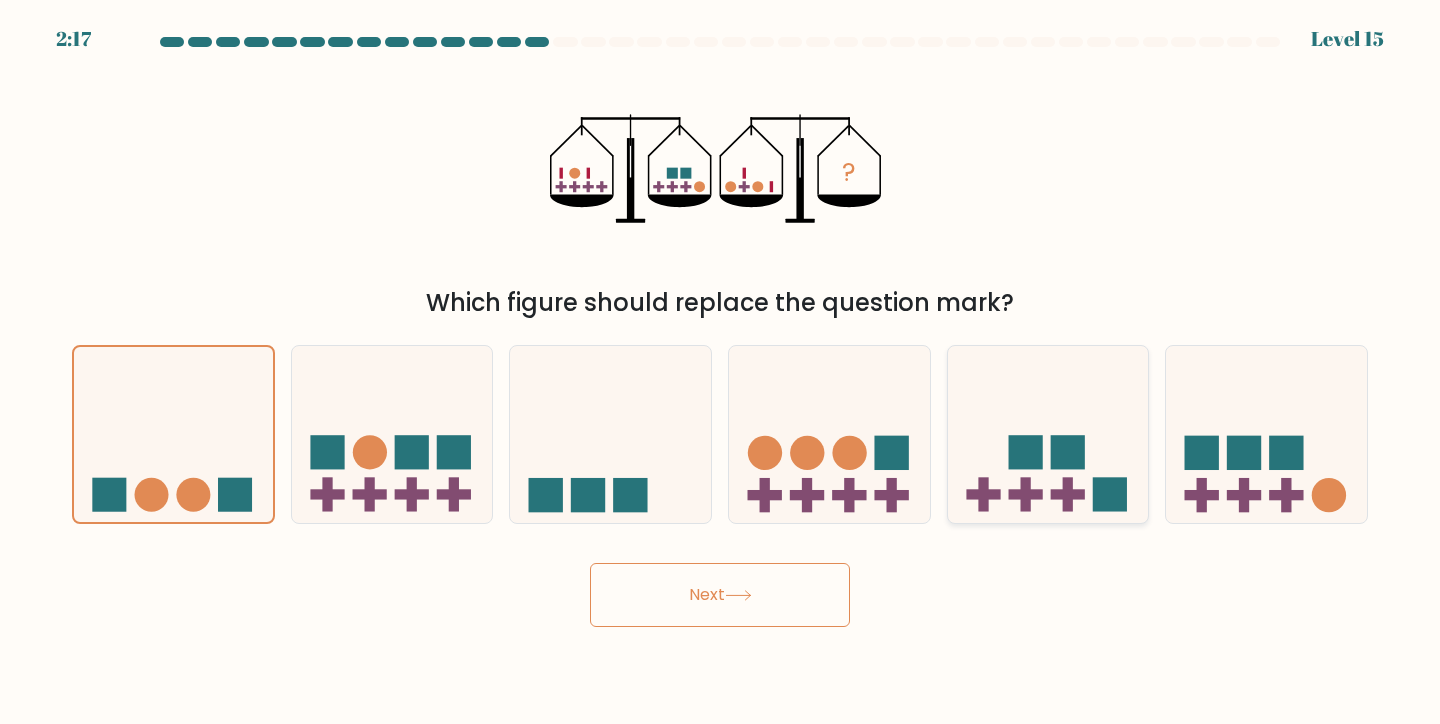 click 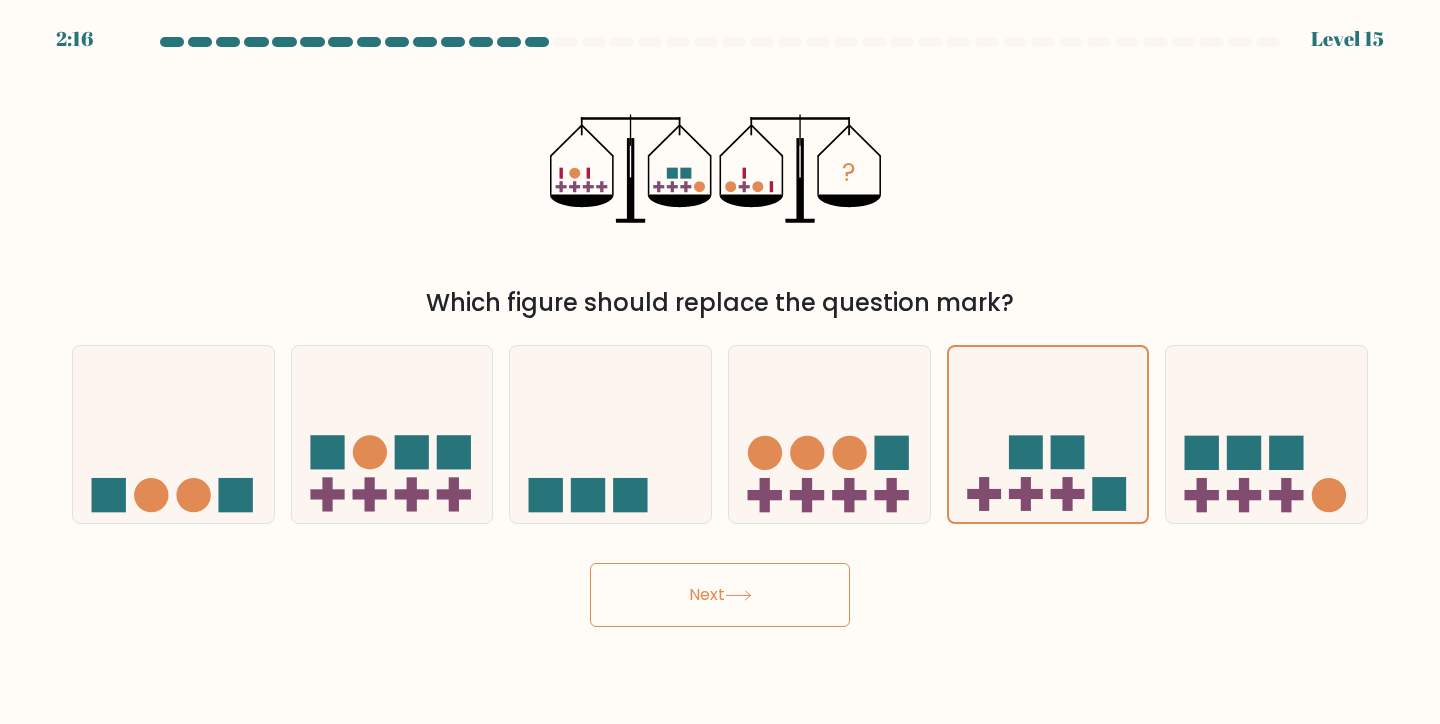 click on "Next" at bounding box center (720, 595) 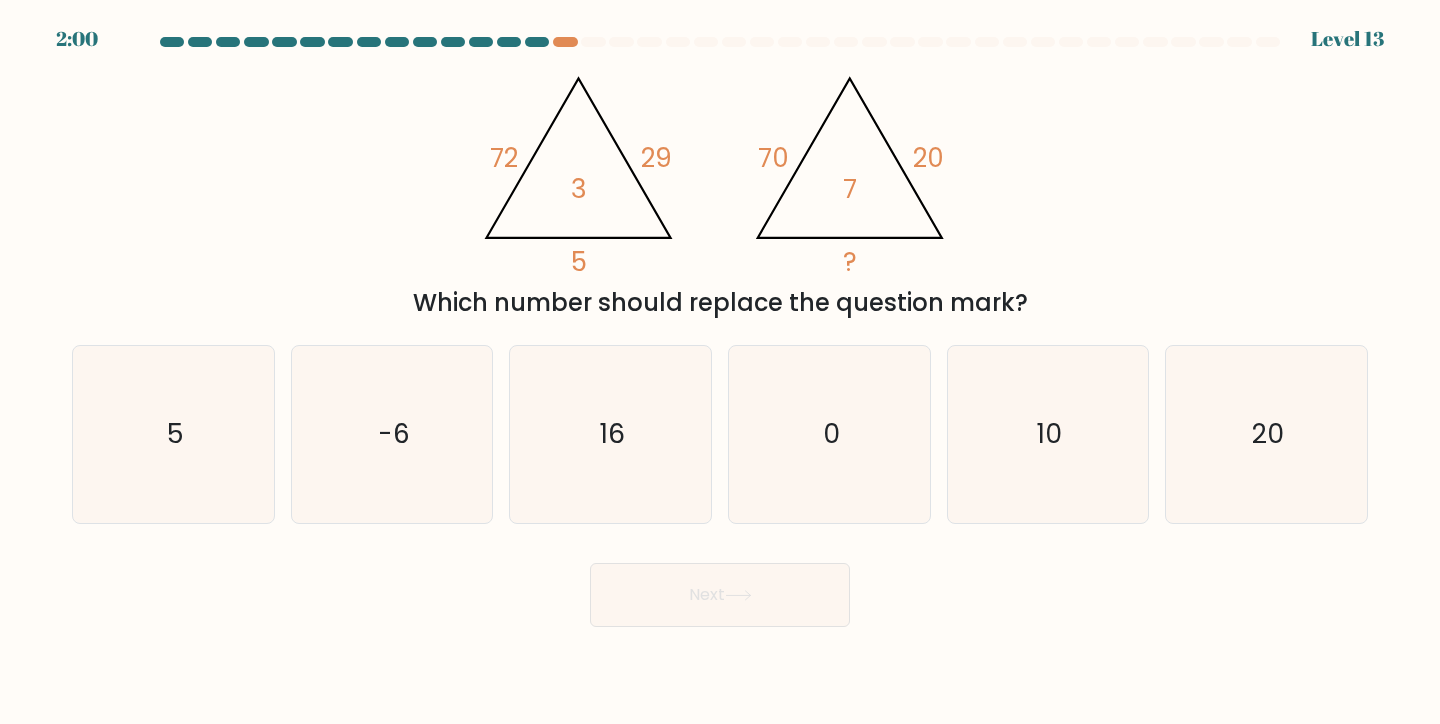 drag, startPoint x: 578, startPoint y: 189, endPoint x: 596, endPoint y: 186, distance: 18.248287 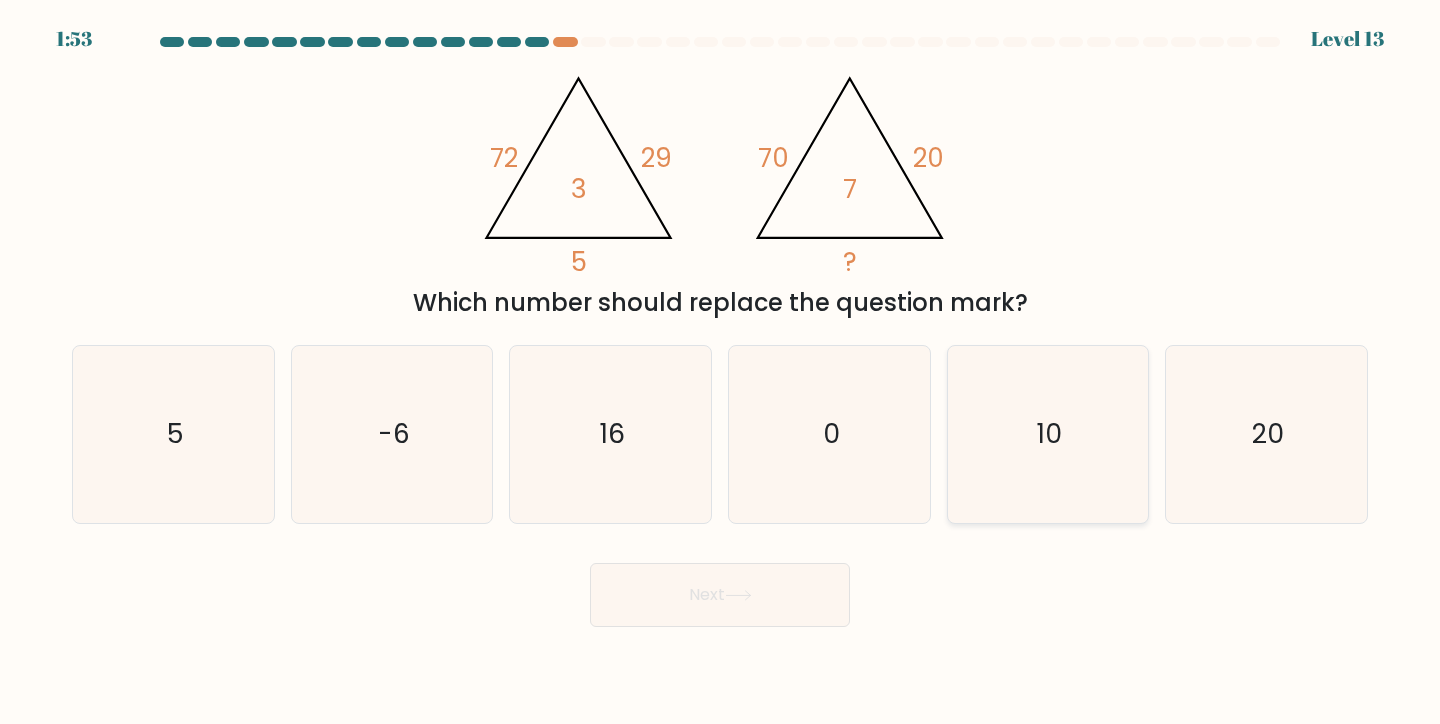 click on "10" 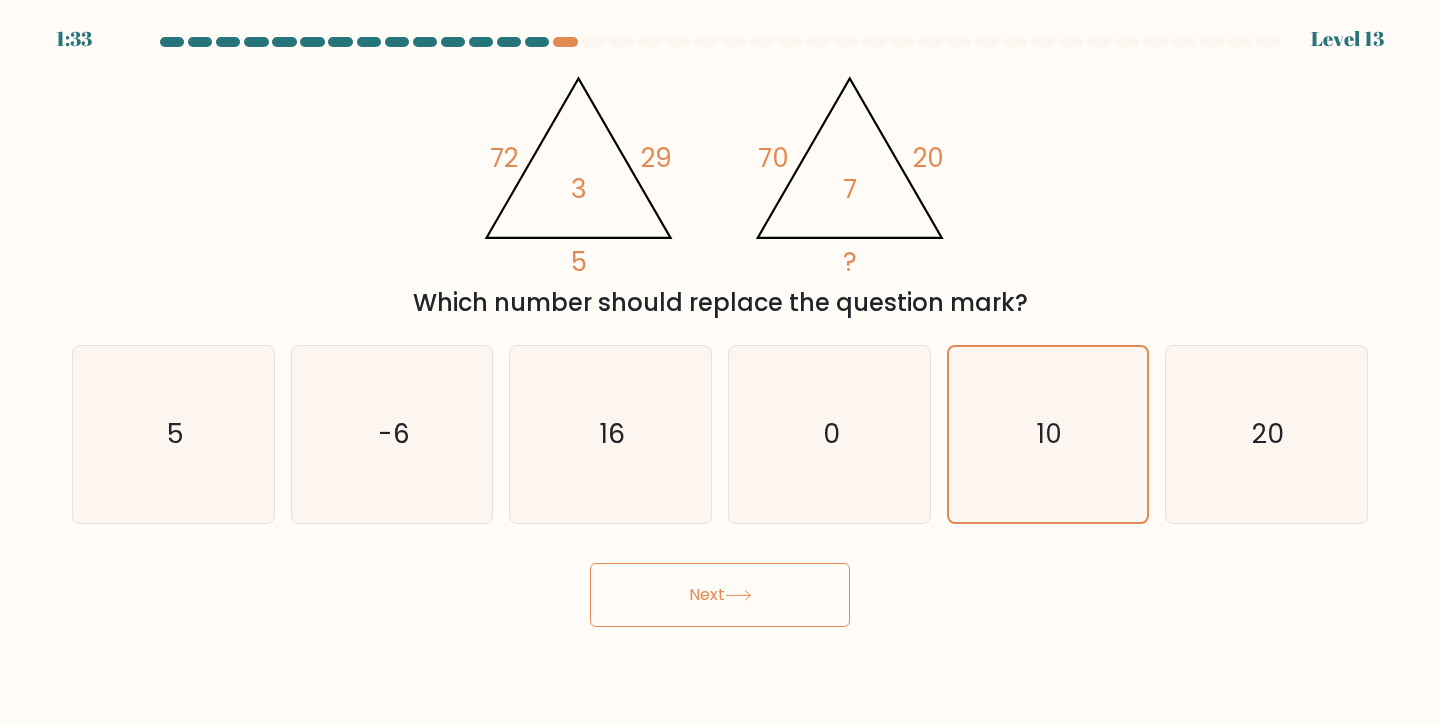 click on "Next" at bounding box center [720, 595] 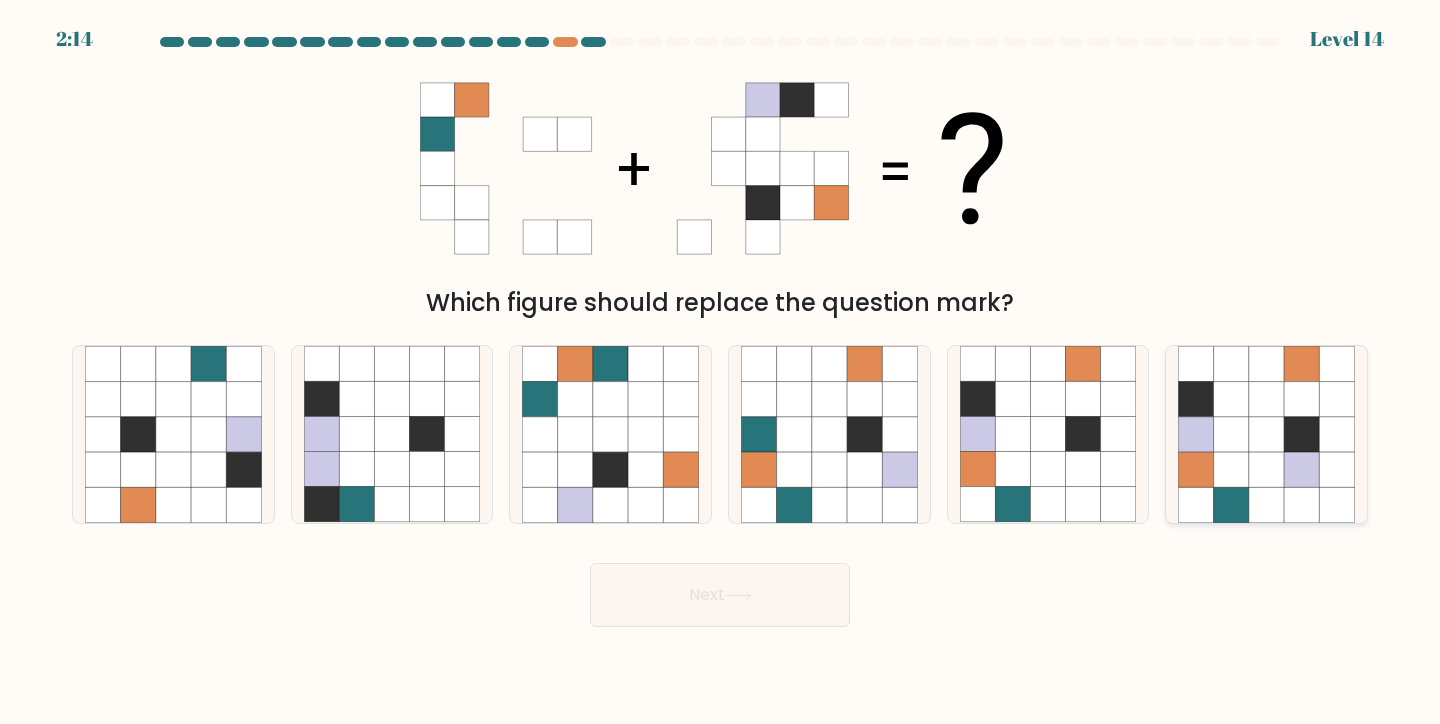 click 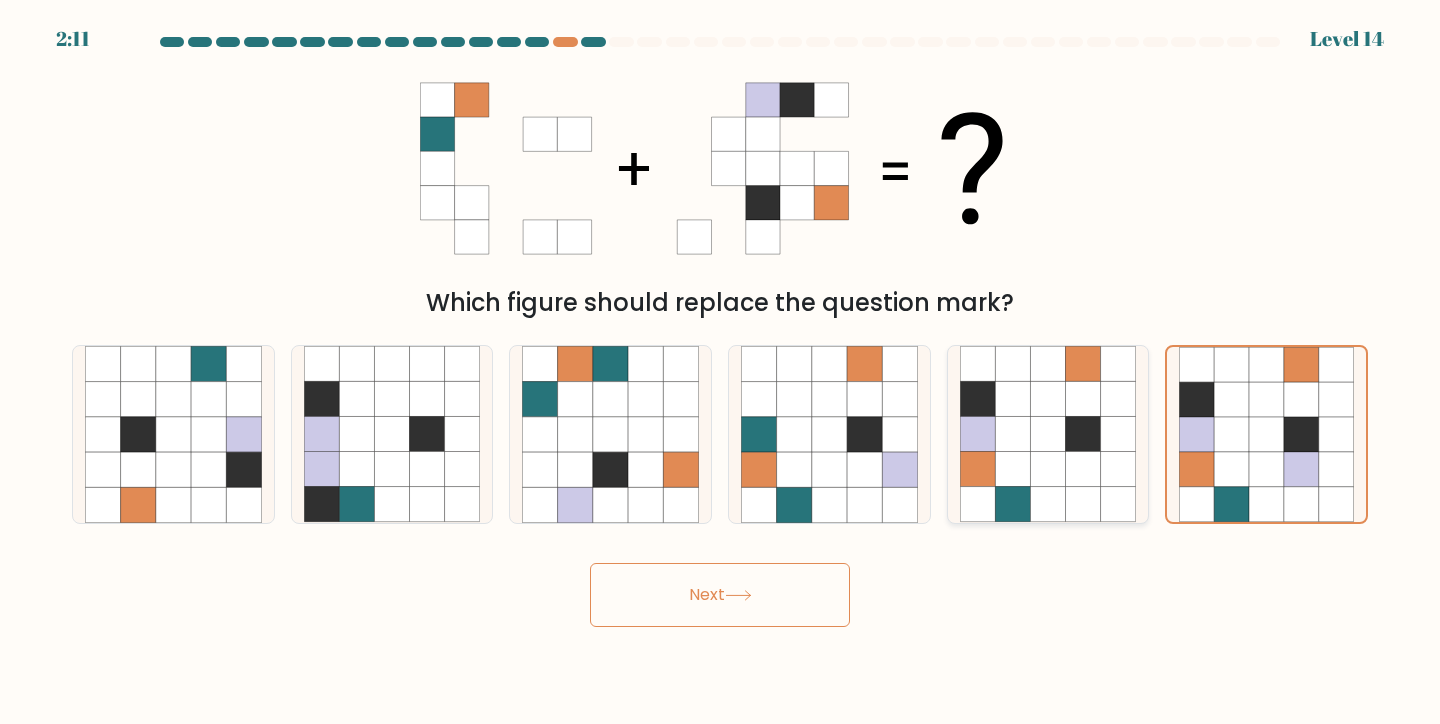 click 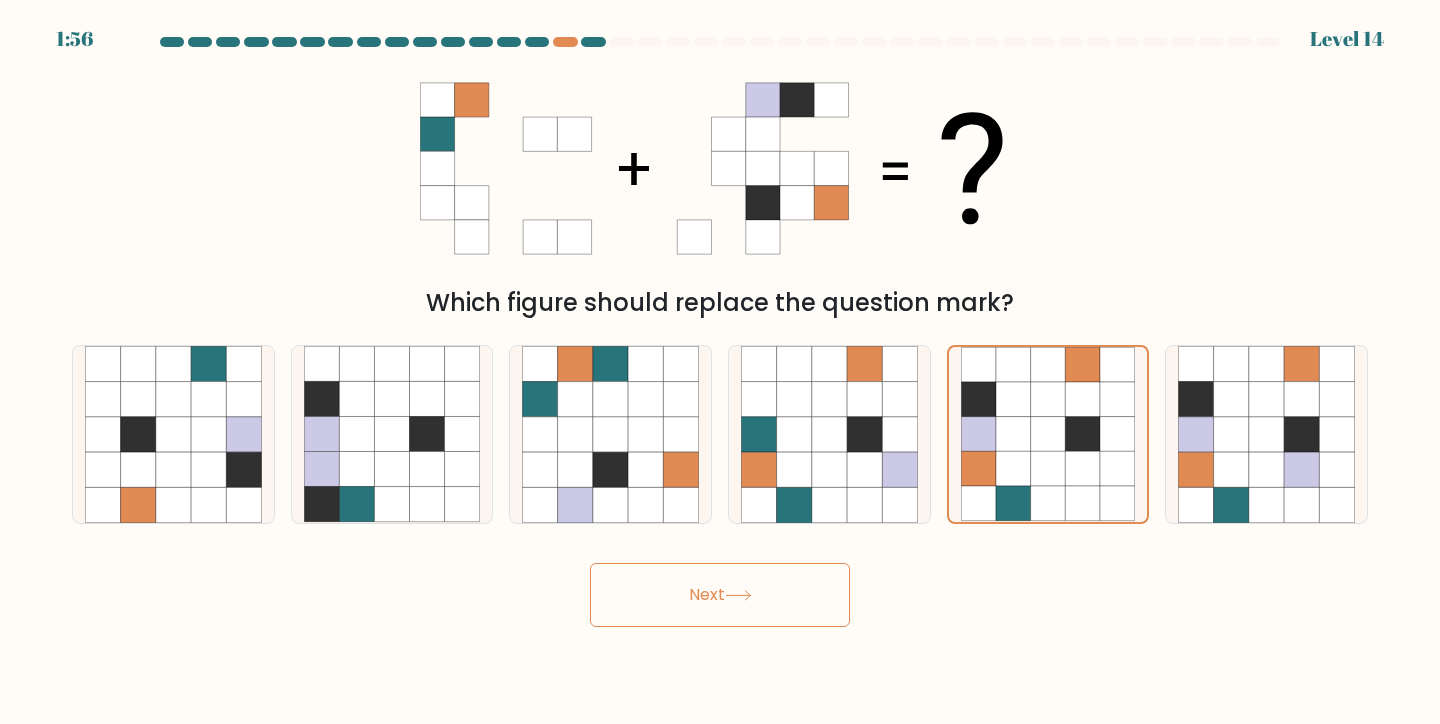 click 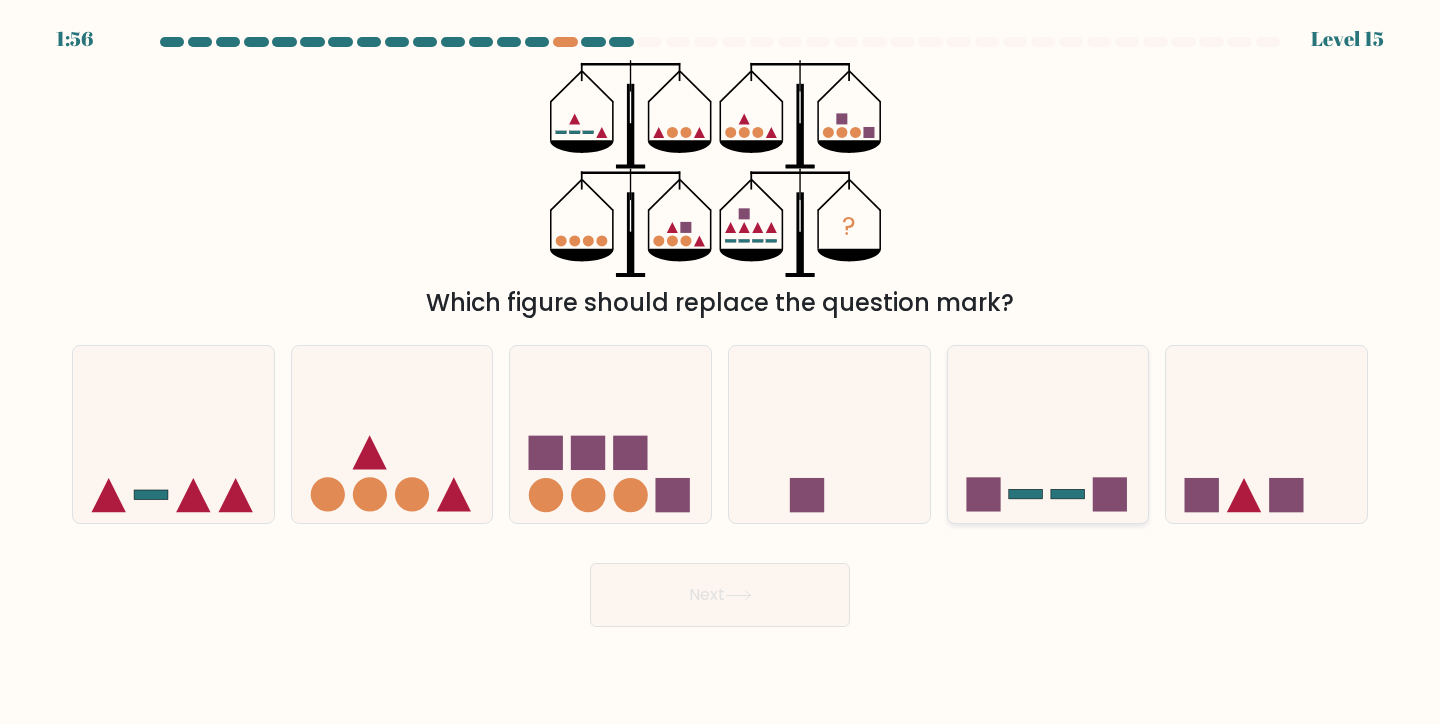 click 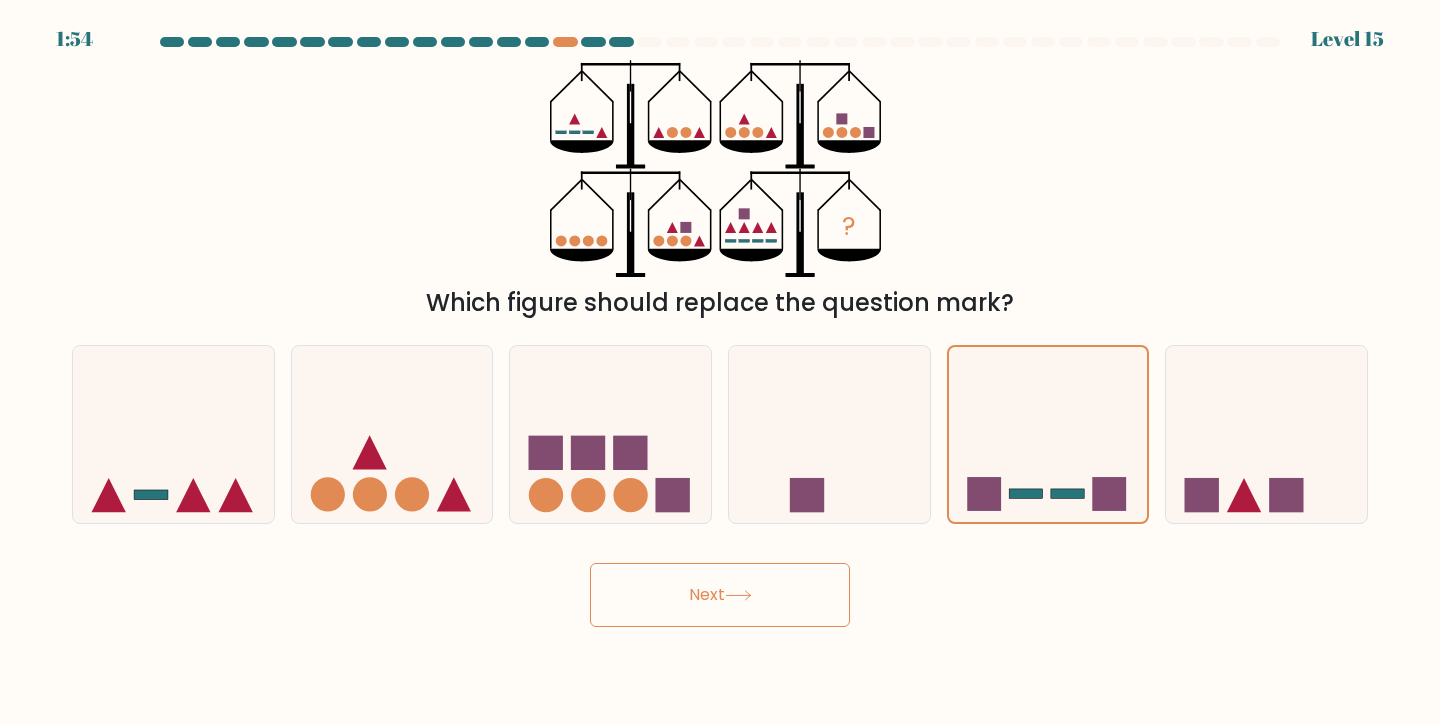 click on "Next" at bounding box center (720, 595) 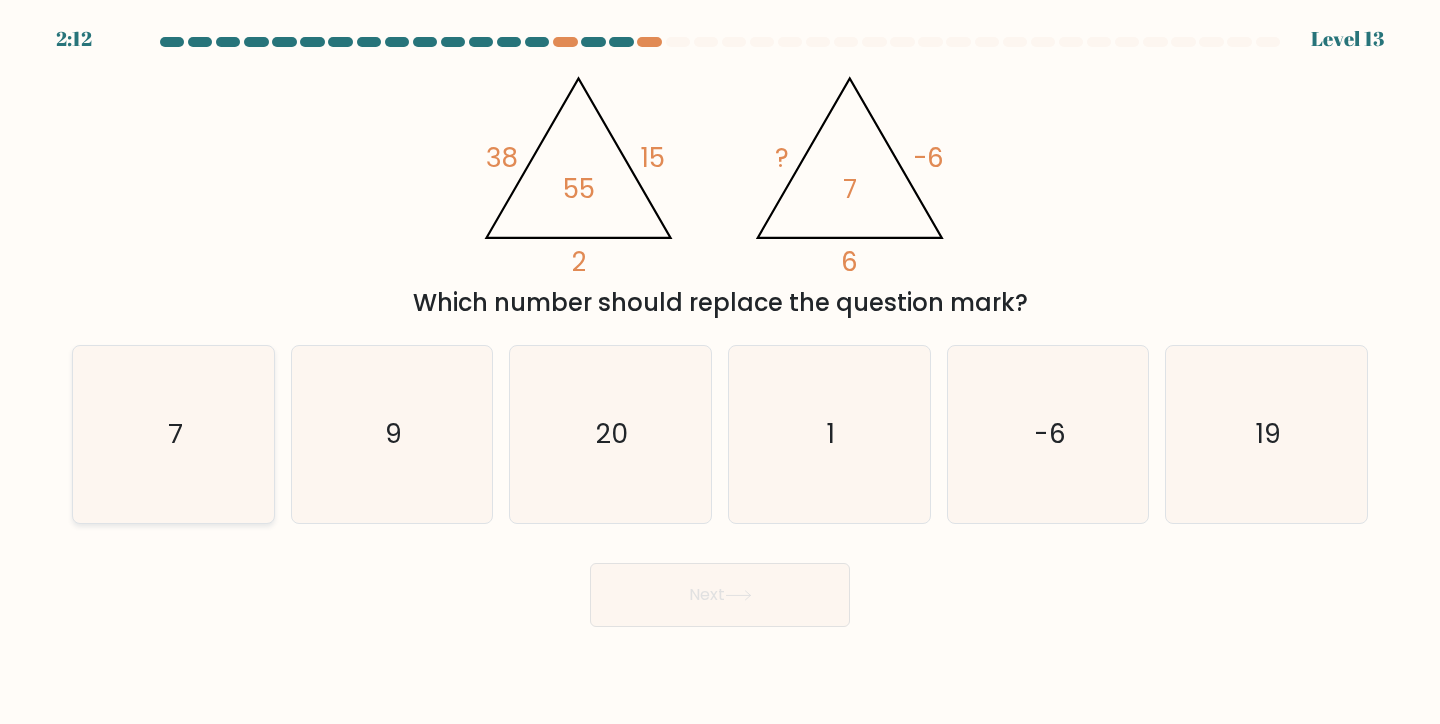 click on "7" 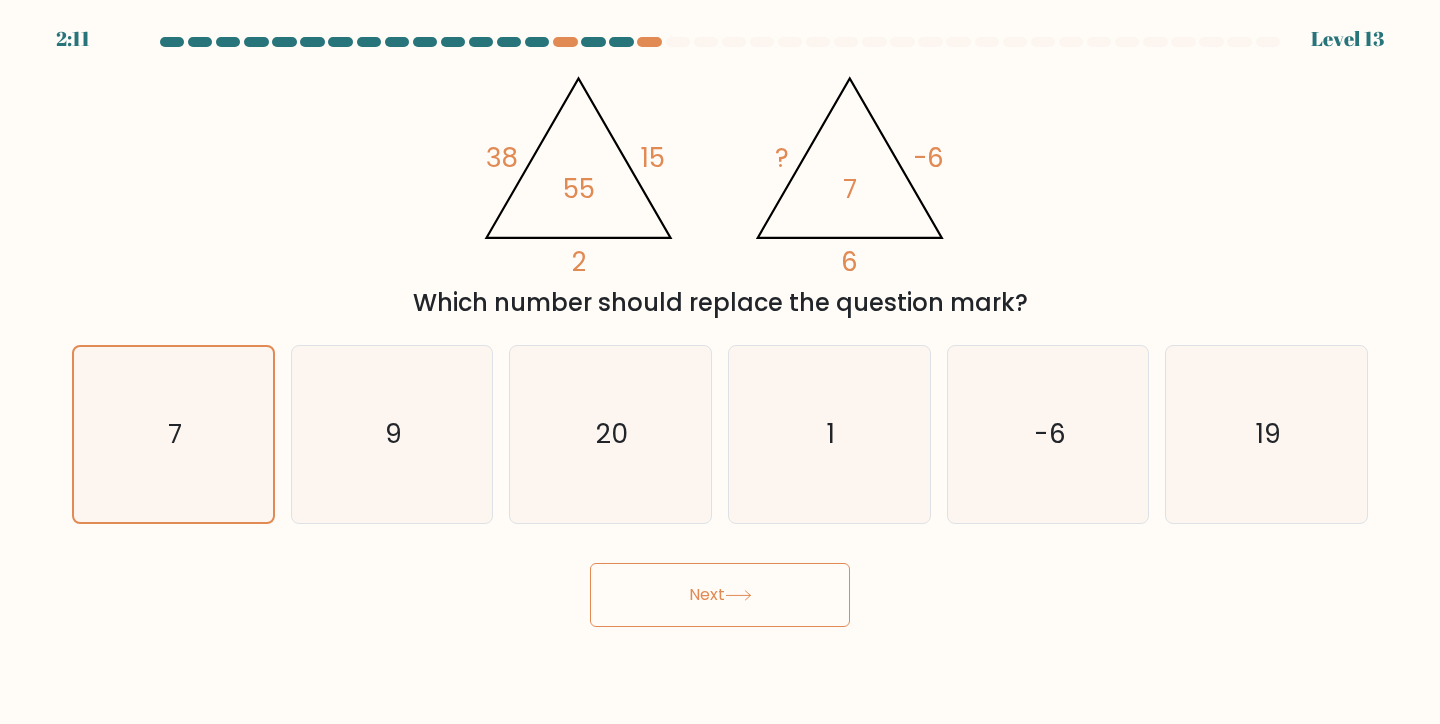 click on "Next" at bounding box center (720, 595) 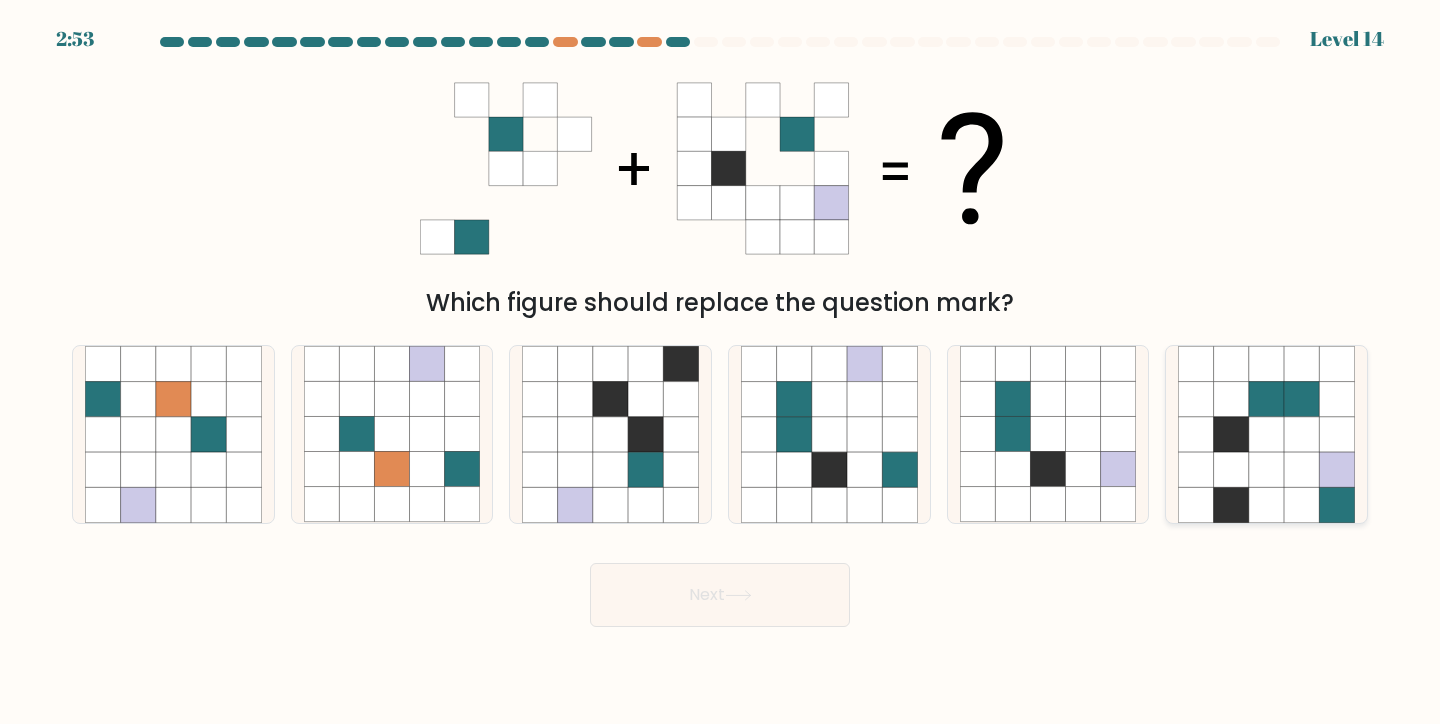 click 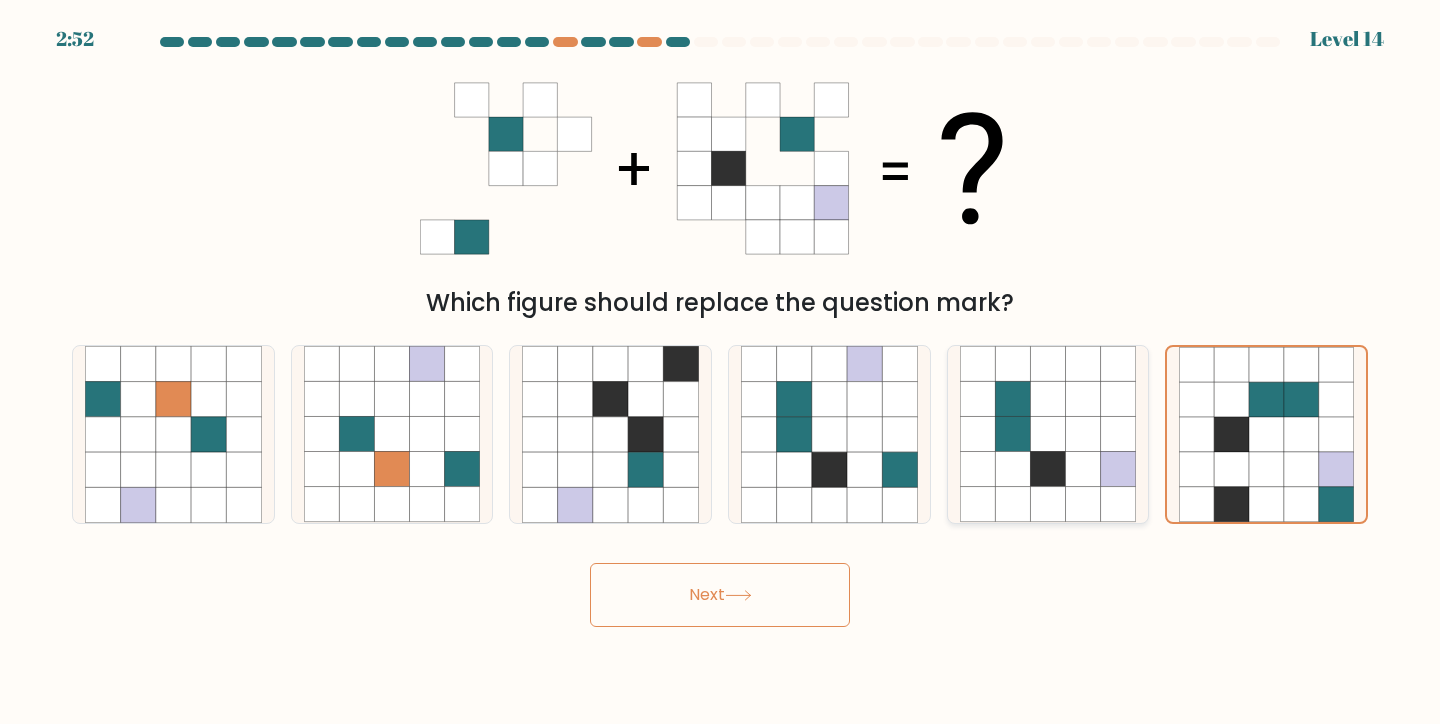 click 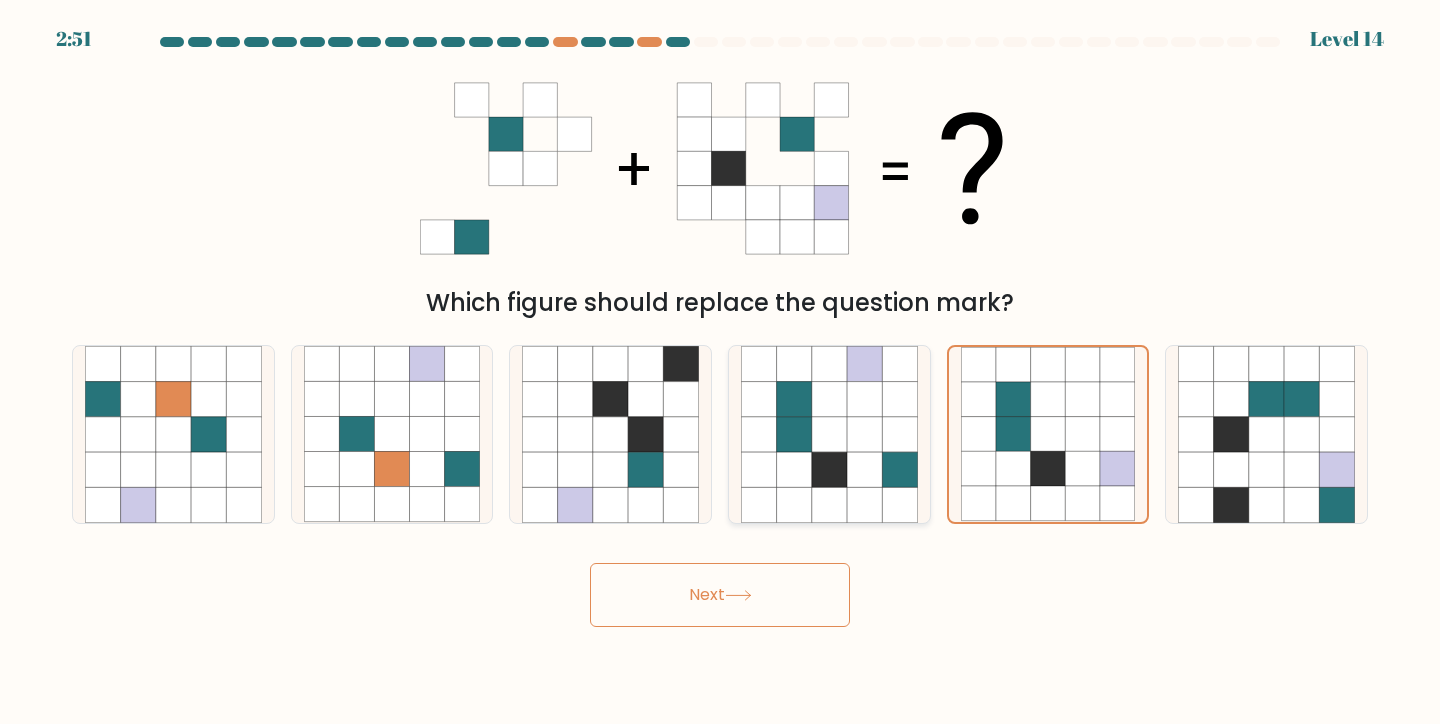 click 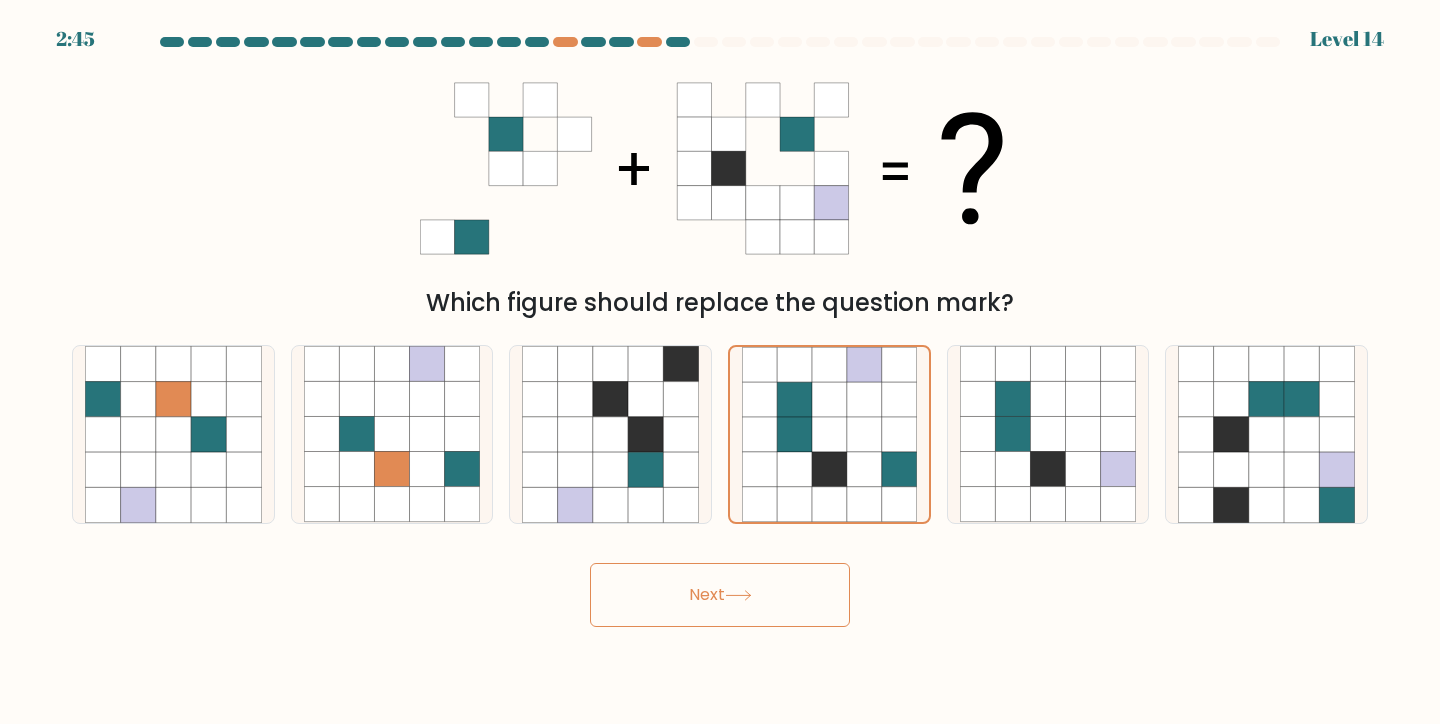 click on "Next" at bounding box center (720, 595) 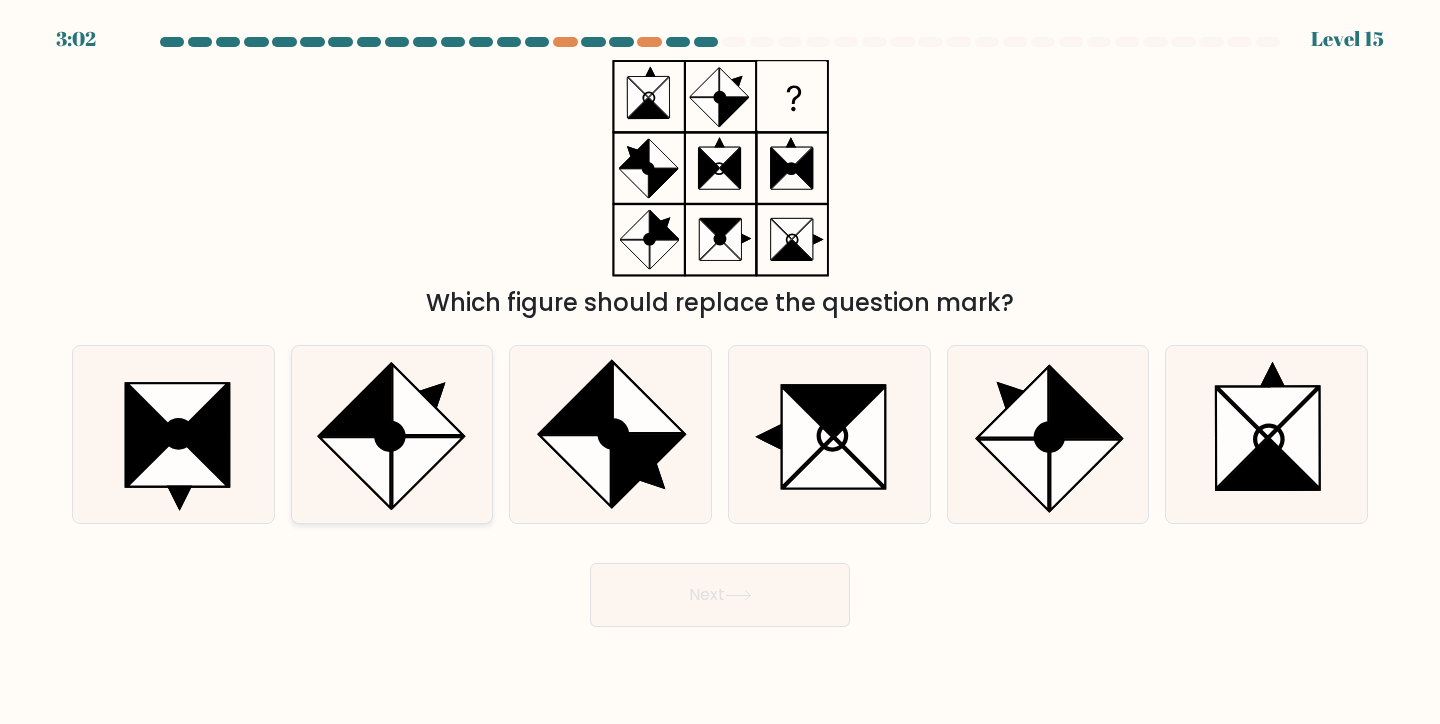 click 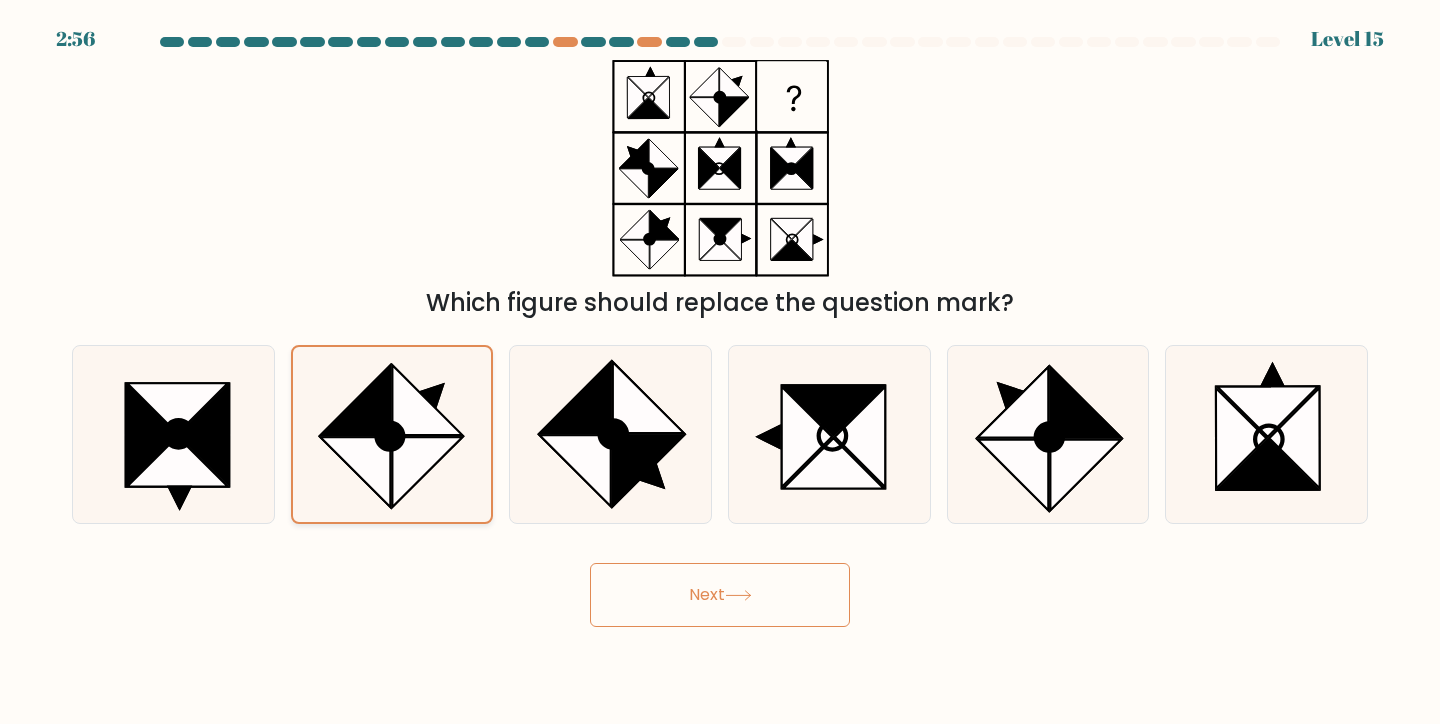 click 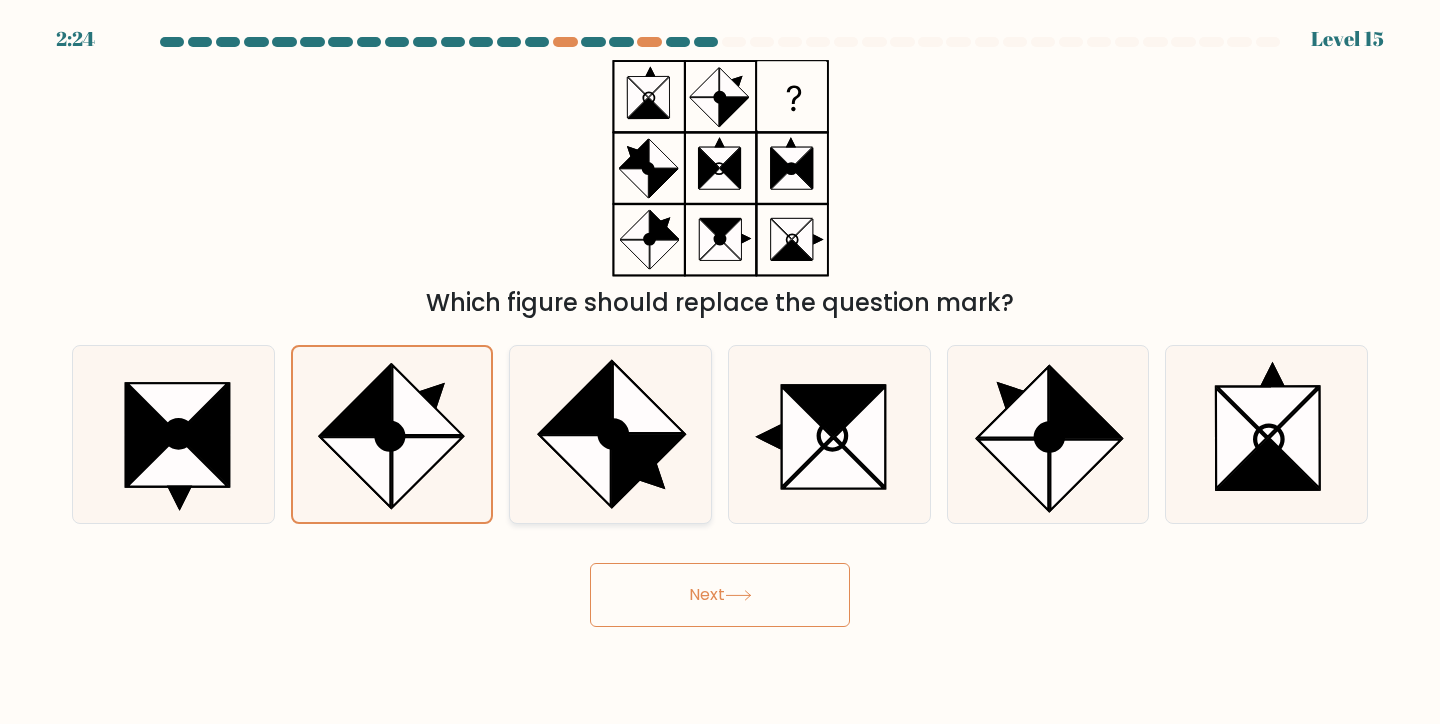 click 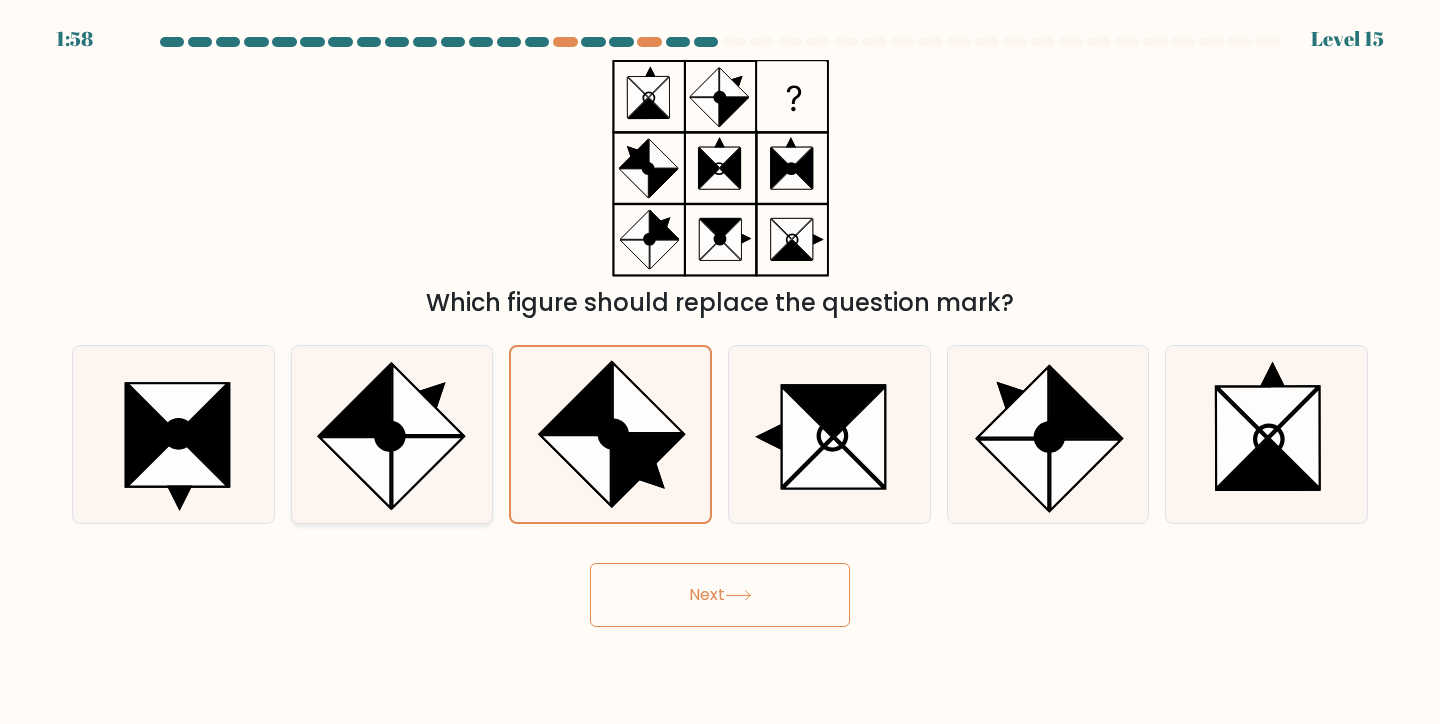 click 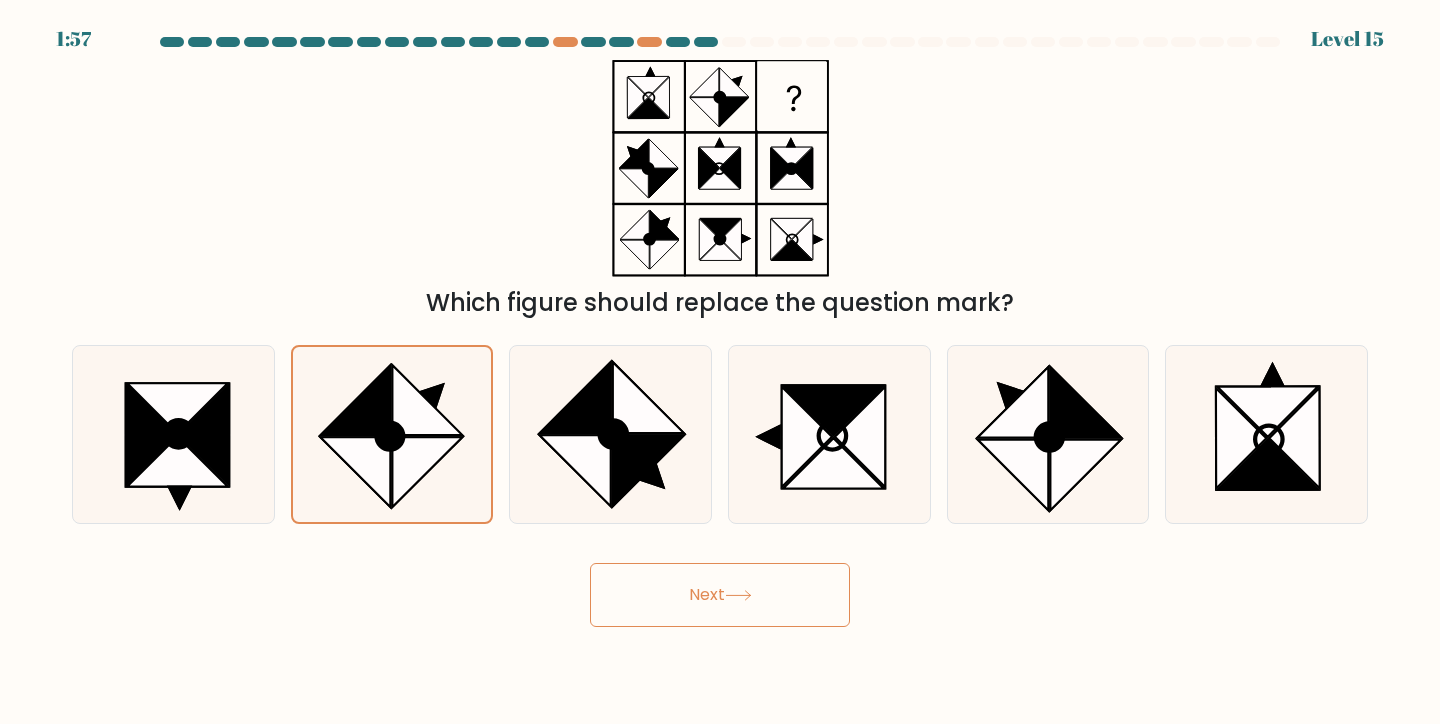 click on "Next" at bounding box center [720, 595] 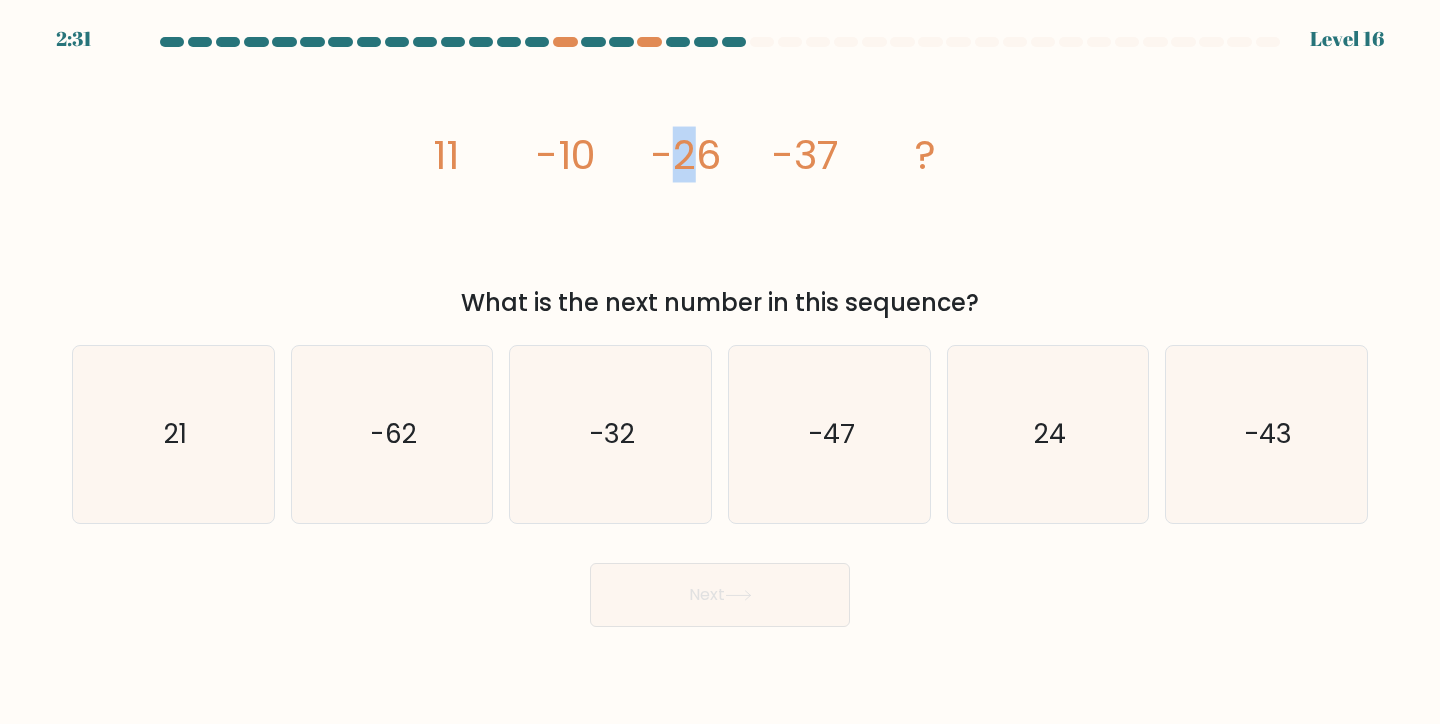 drag, startPoint x: 705, startPoint y: 172, endPoint x: 676, endPoint y: 161, distance: 31.016125 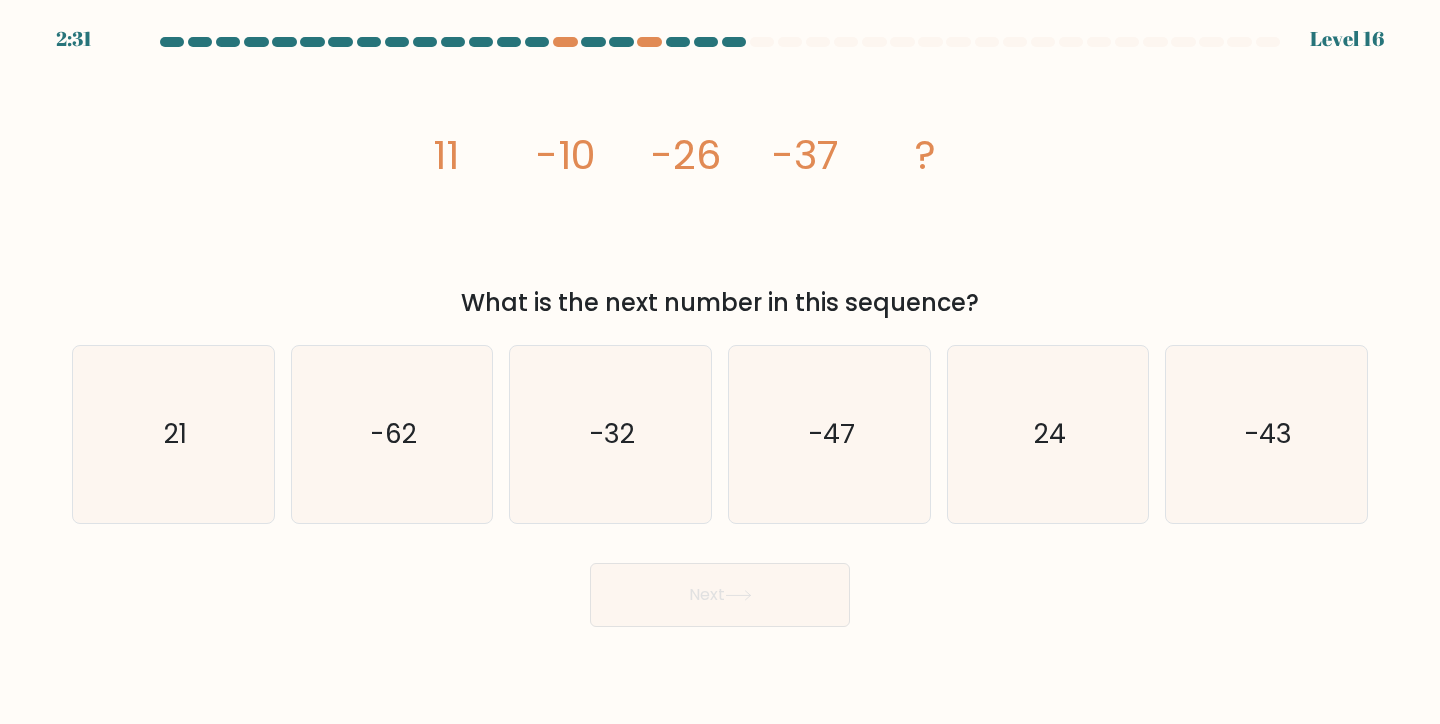 click on "-26" 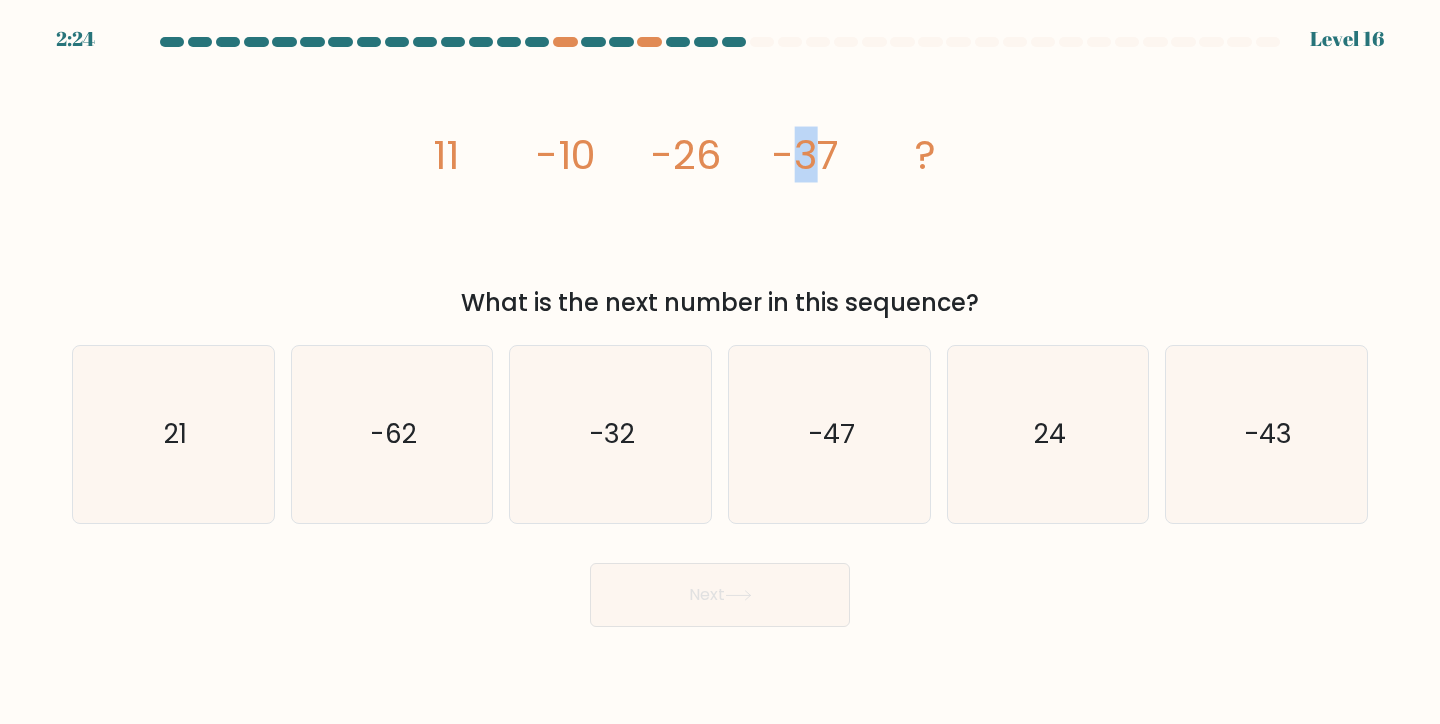 drag, startPoint x: 823, startPoint y: 161, endPoint x: 800, endPoint y: 148, distance: 26.41969 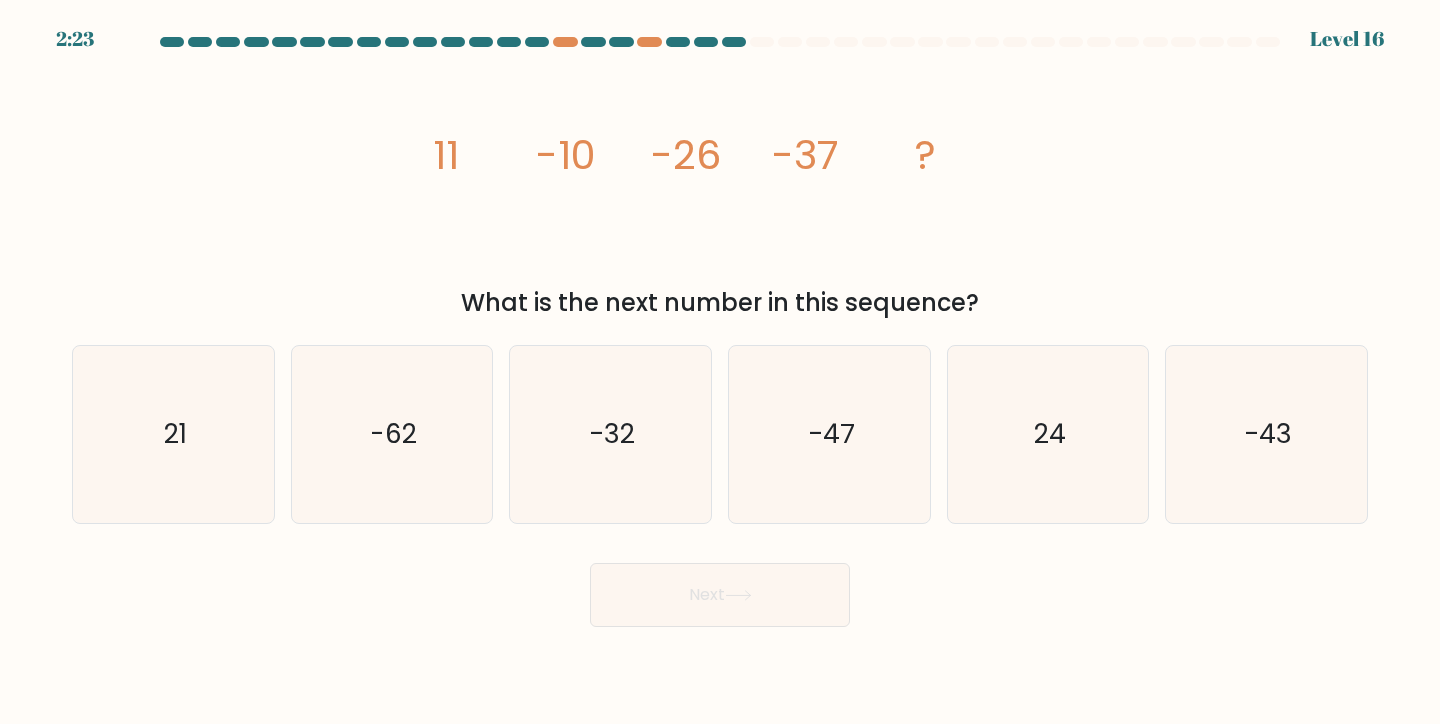 click on "-26" 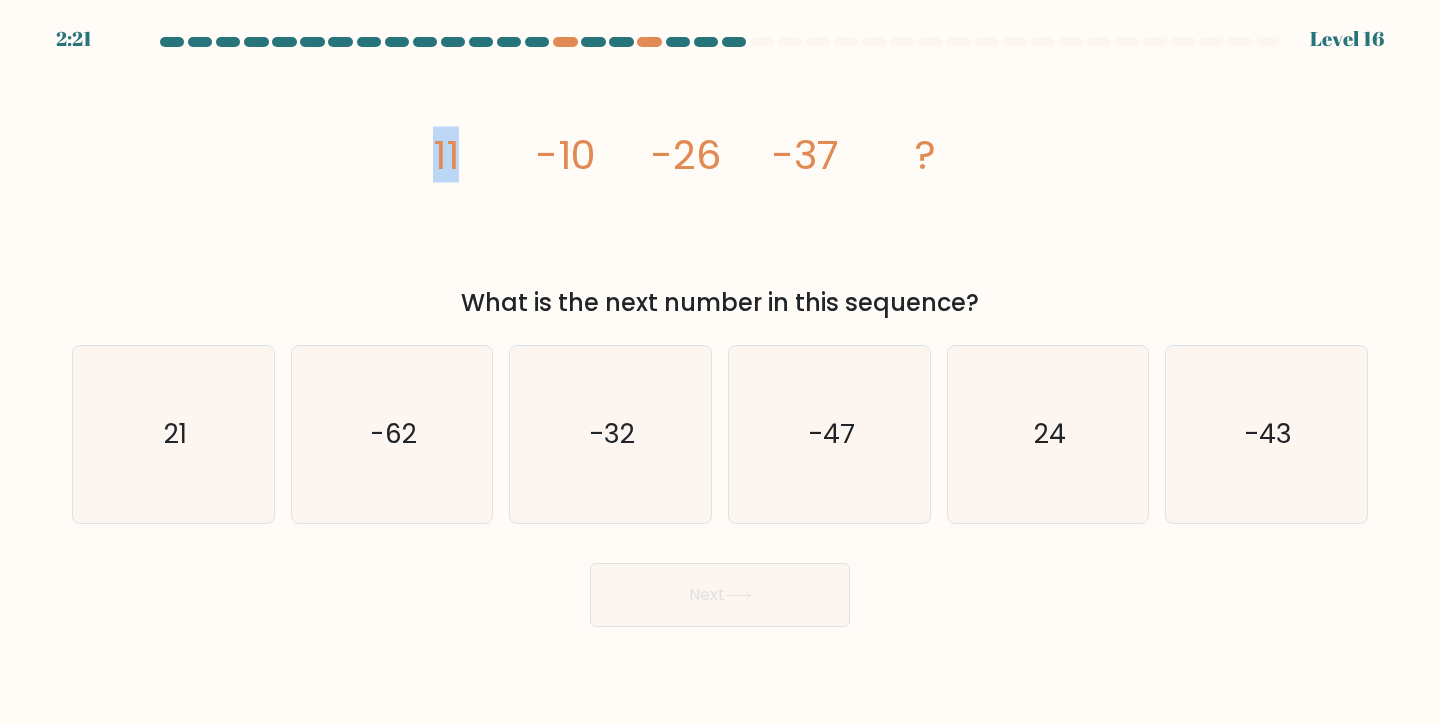 drag, startPoint x: 454, startPoint y: 152, endPoint x: 439, endPoint y: 164, distance: 19.209373 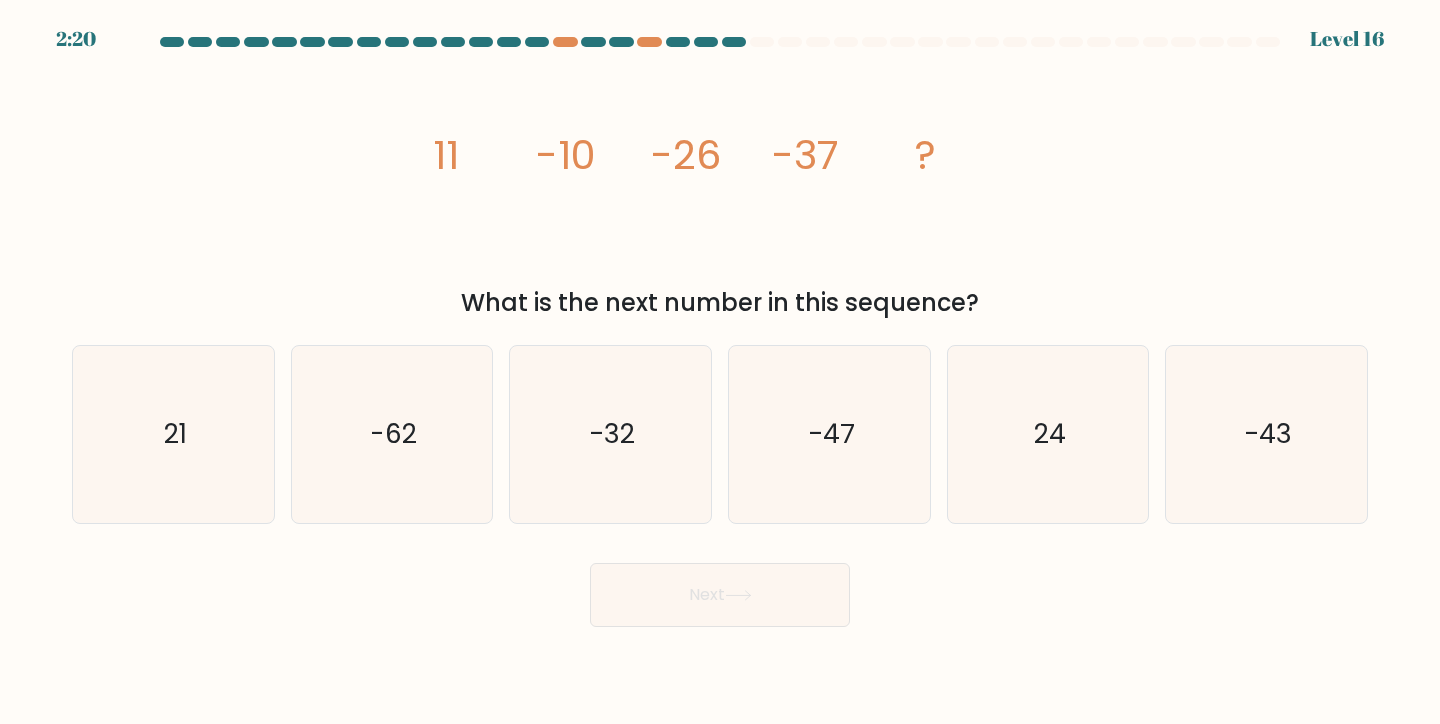 click on "11" 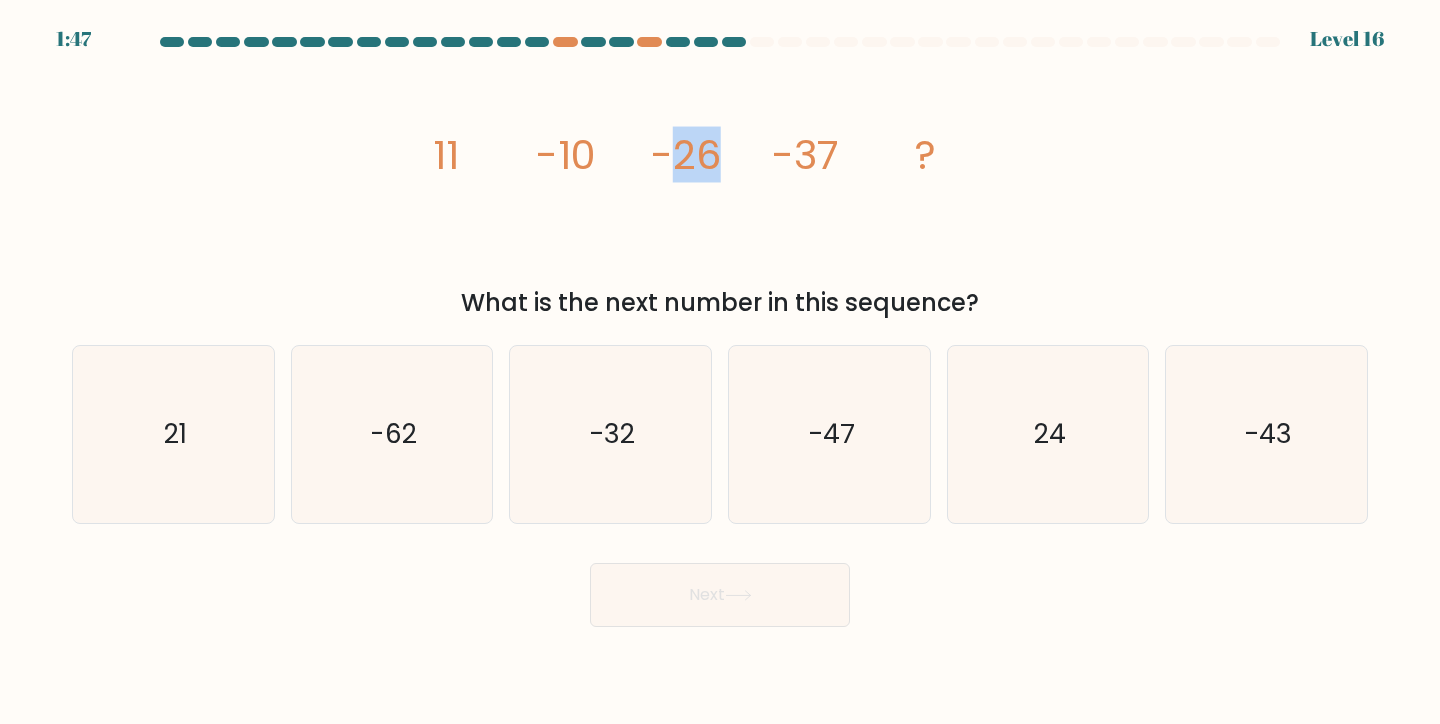 drag, startPoint x: 710, startPoint y: 160, endPoint x: 665, endPoint y: 142, distance: 48.466484 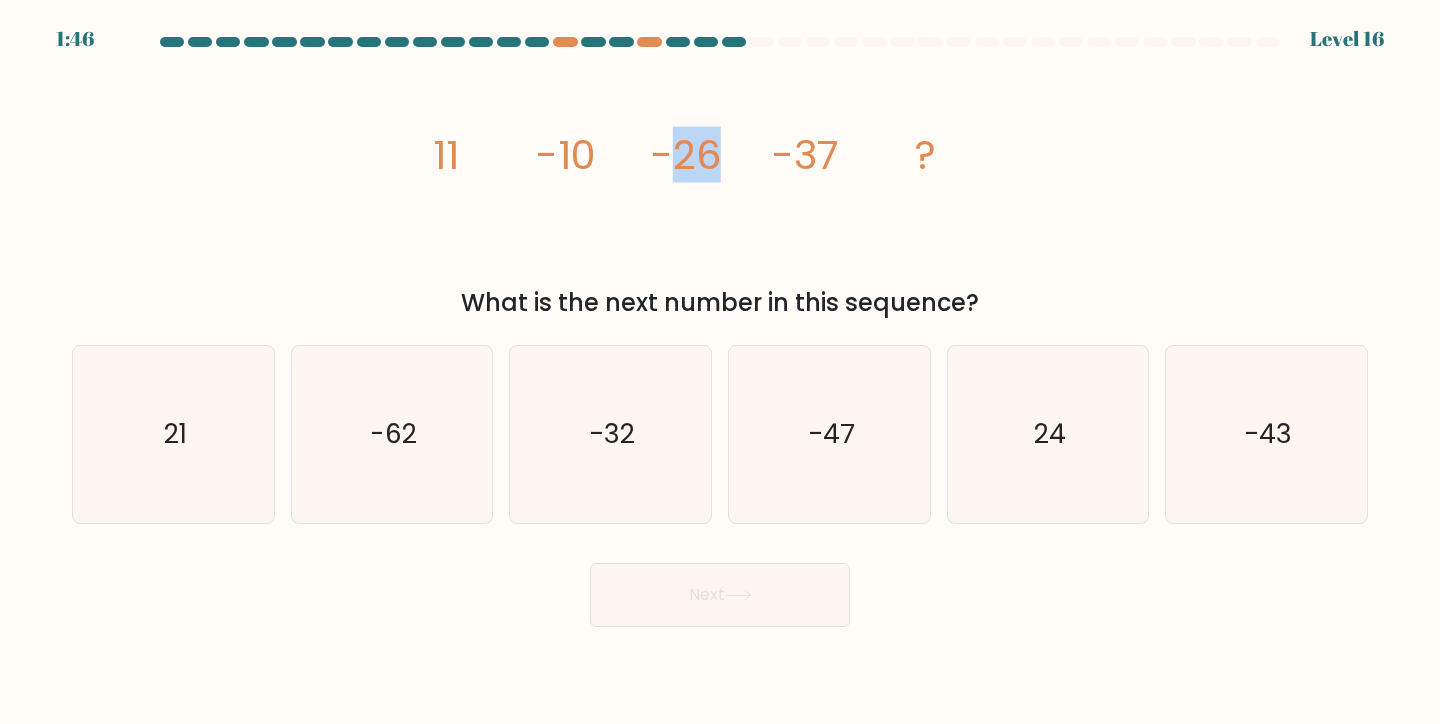 click on "-26" 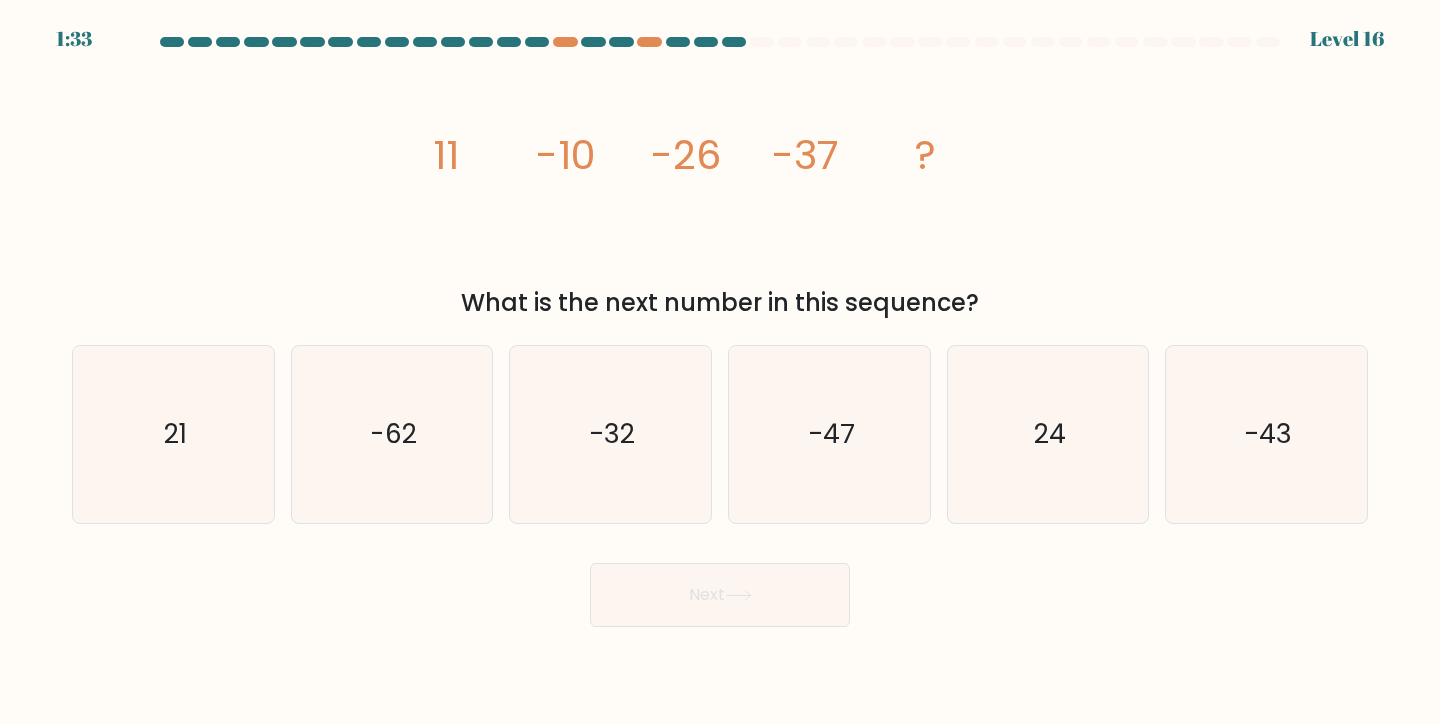 click on "image/svg+xml
11
-10
-26
-37
?" 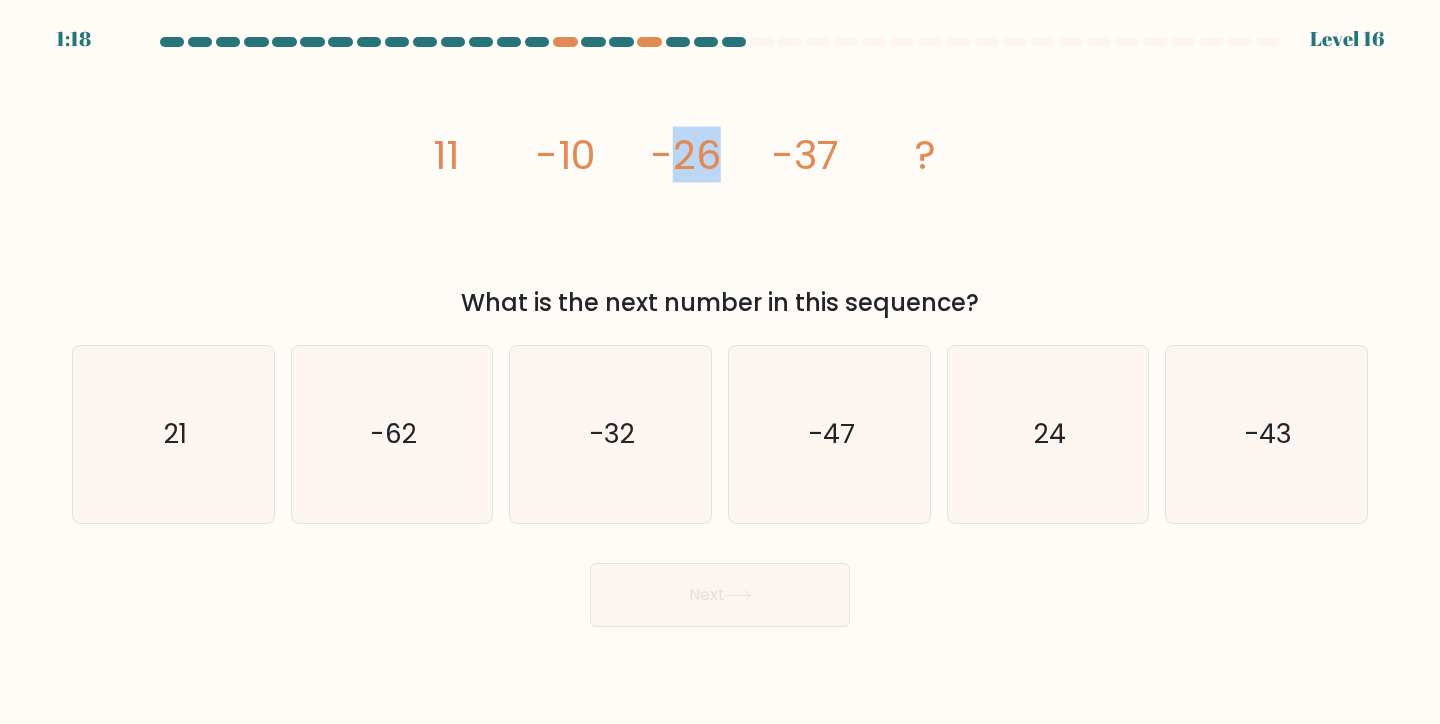 drag, startPoint x: 717, startPoint y: 162, endPoint x: 662, endPoint y: 148, distance: 56.753853 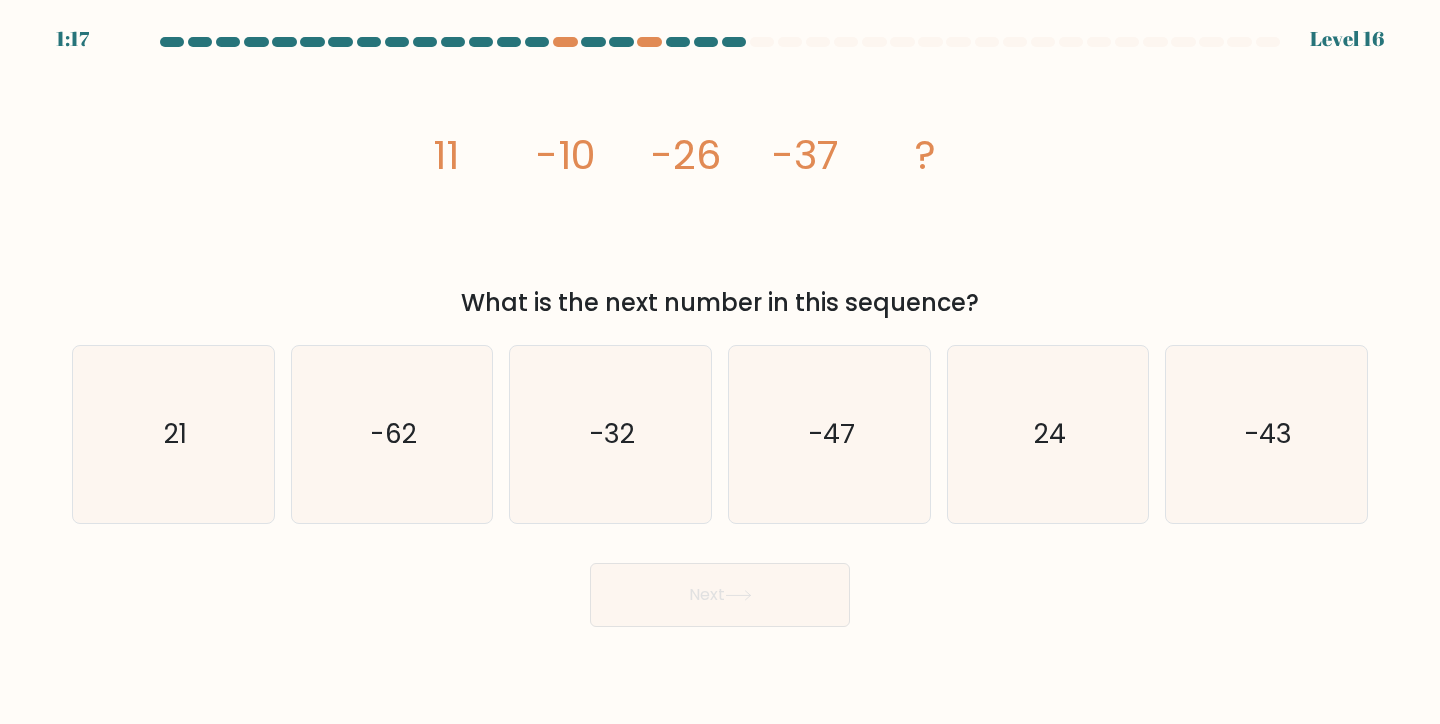 click on "-26" 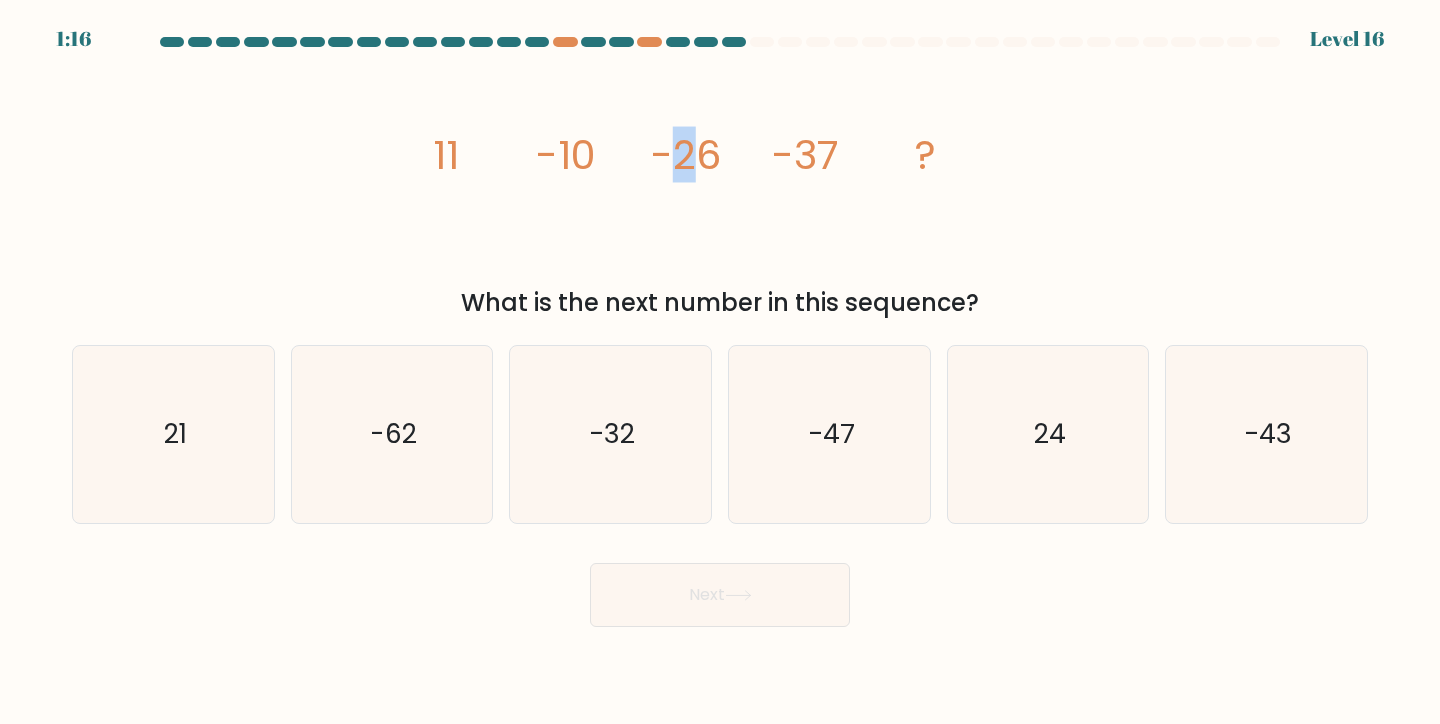 drag, startPoint x: 683, startPoint y: 151, endPoint x: 695, endPoint y: 159, distance: 14.422205 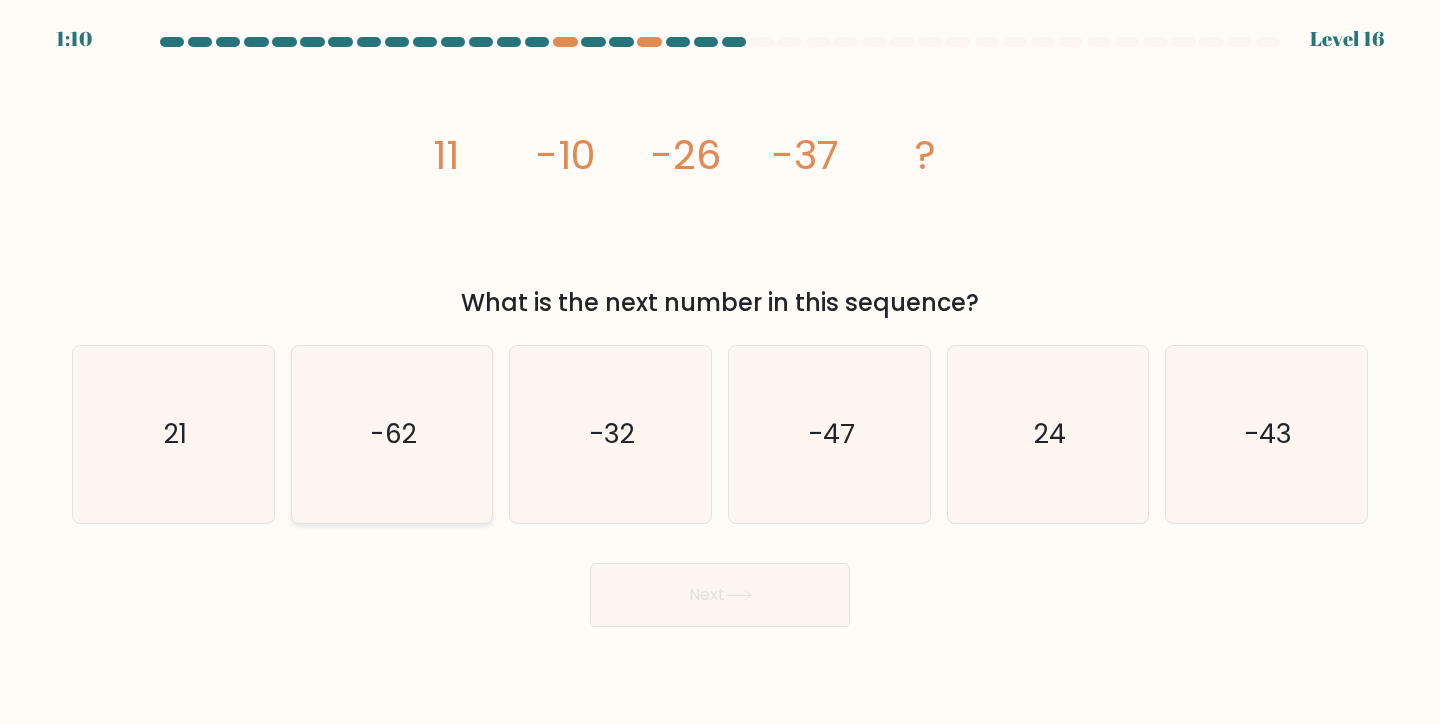 click on "-62" 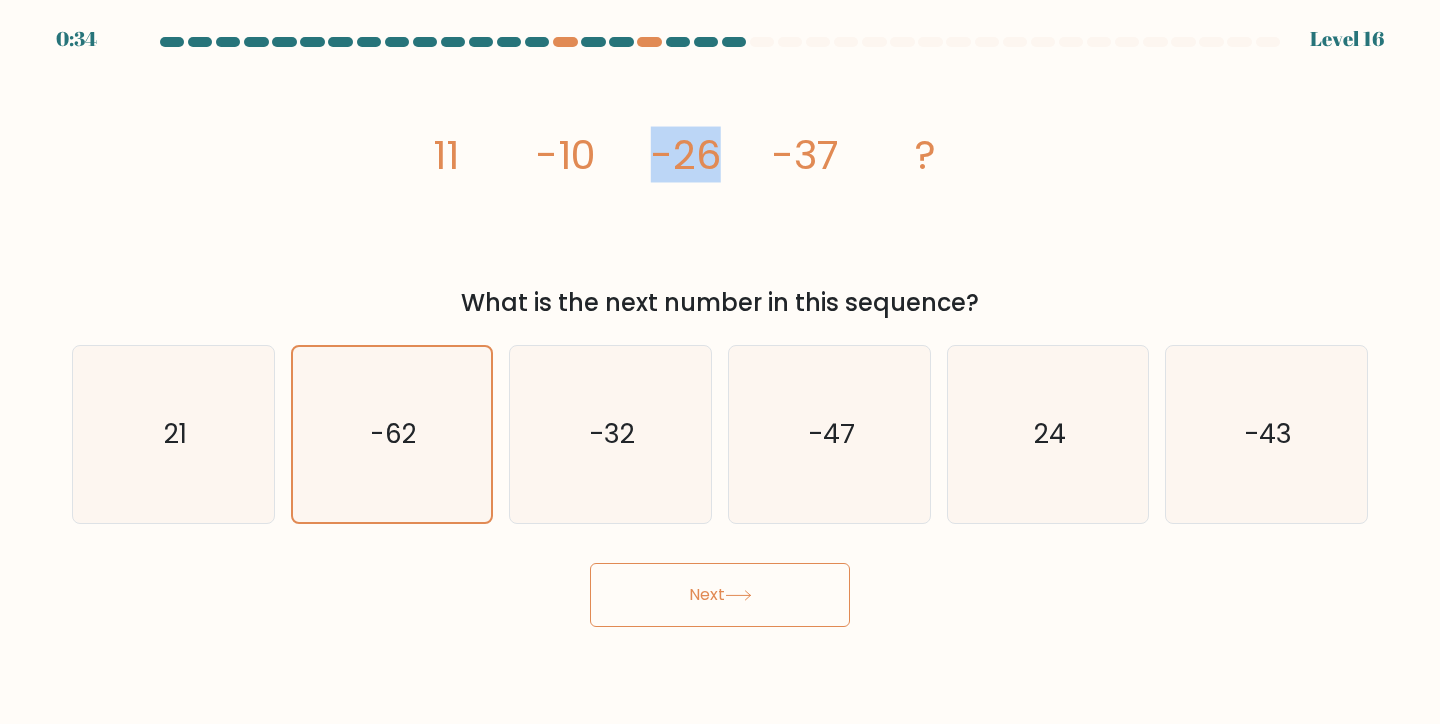 drag, startPoint x: 593, startPoint y: 156, endPoint x: 715, endPoint y: 149, distance: 122.20065 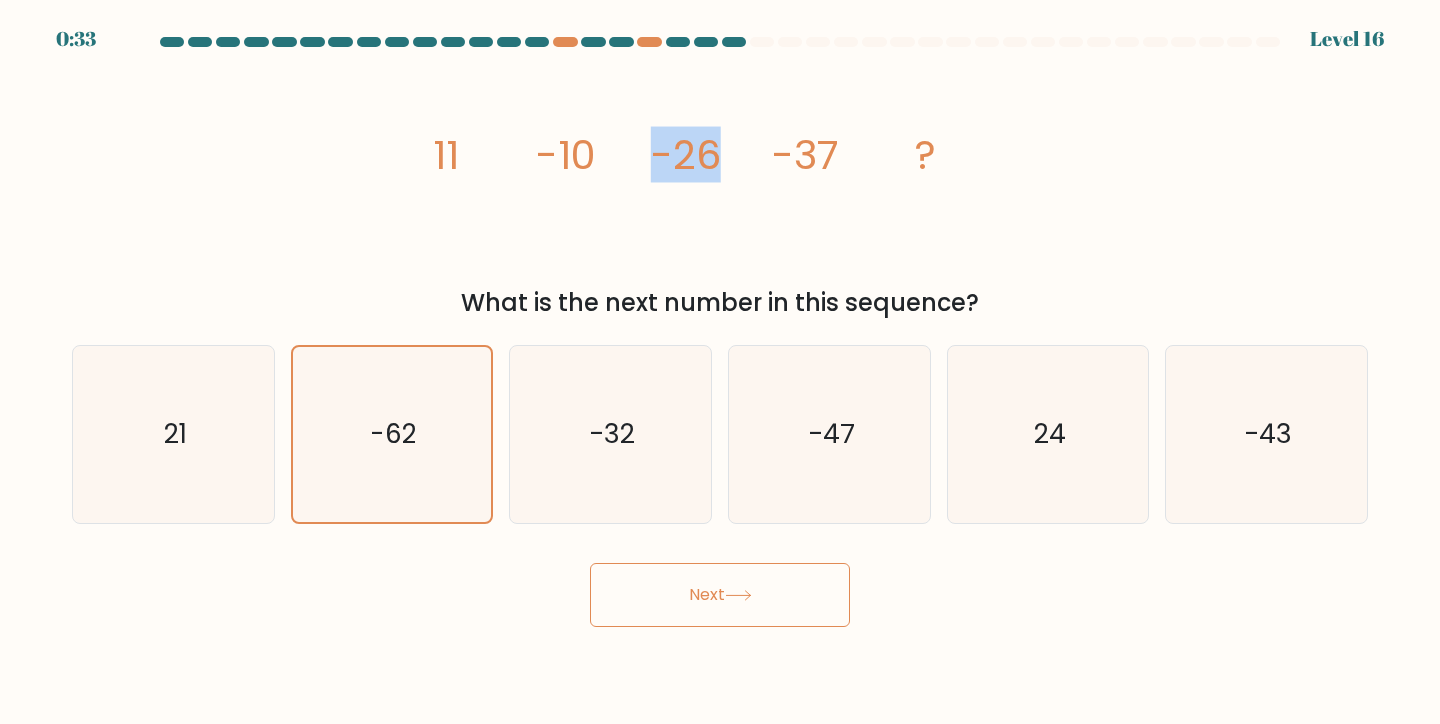 click on "-26" 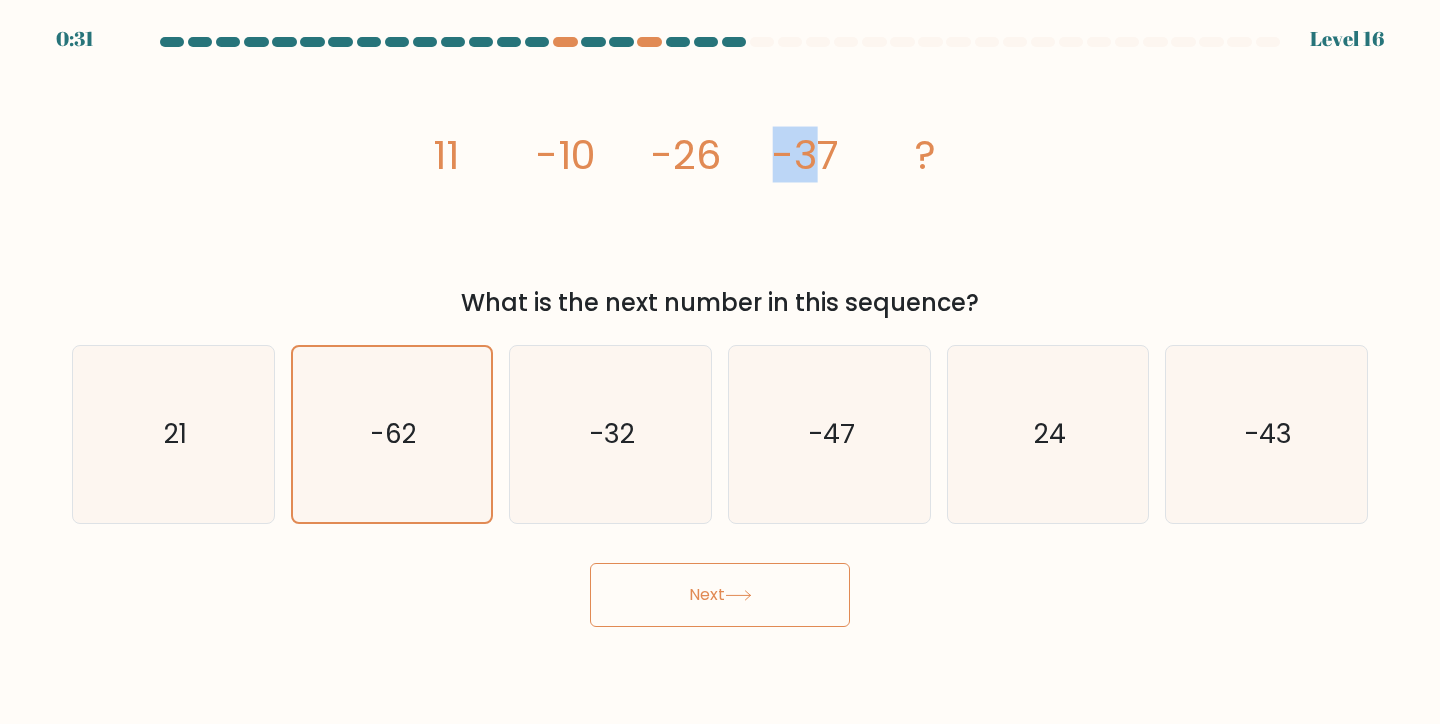 drag, startPoint x: 715, startPoint y: 152, endPoint x: 812, endPoint y: 151, distance: 97.00516 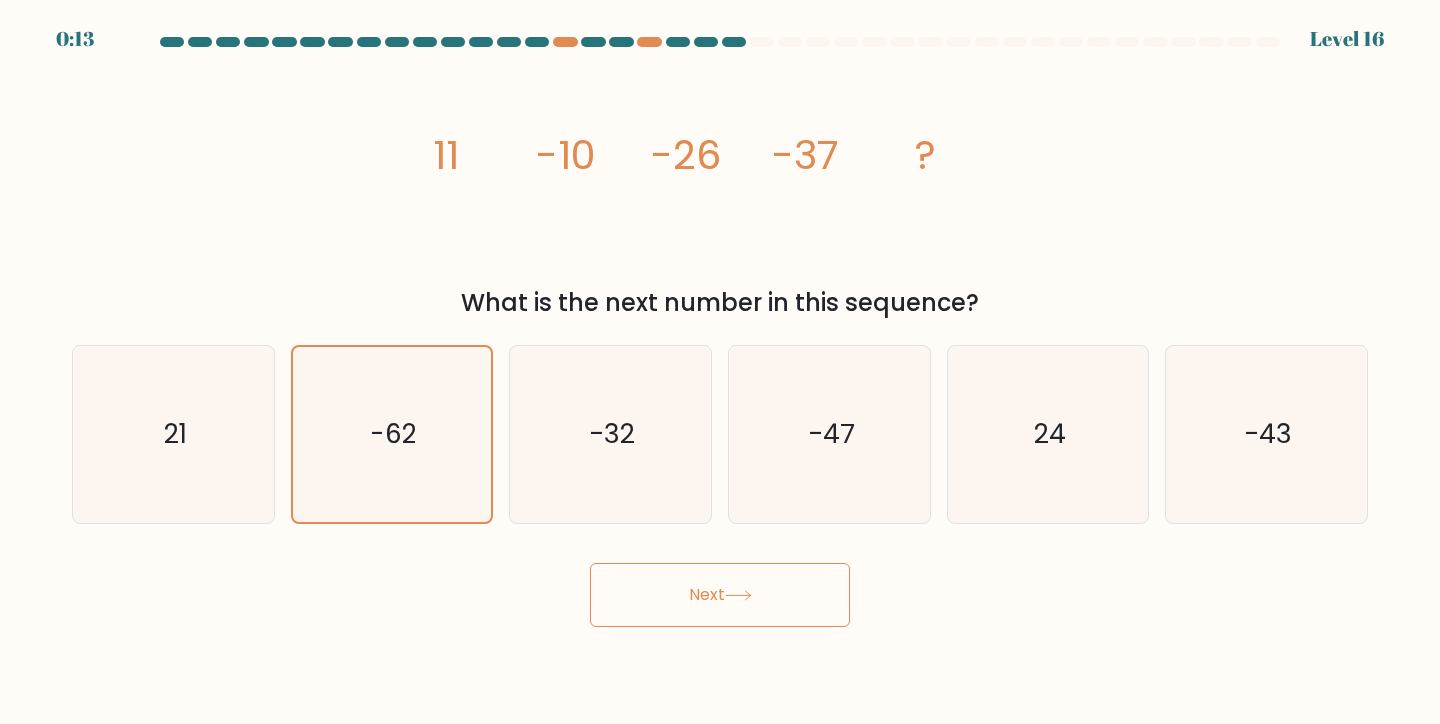 click on "Next" at bounding box center (720, 595) 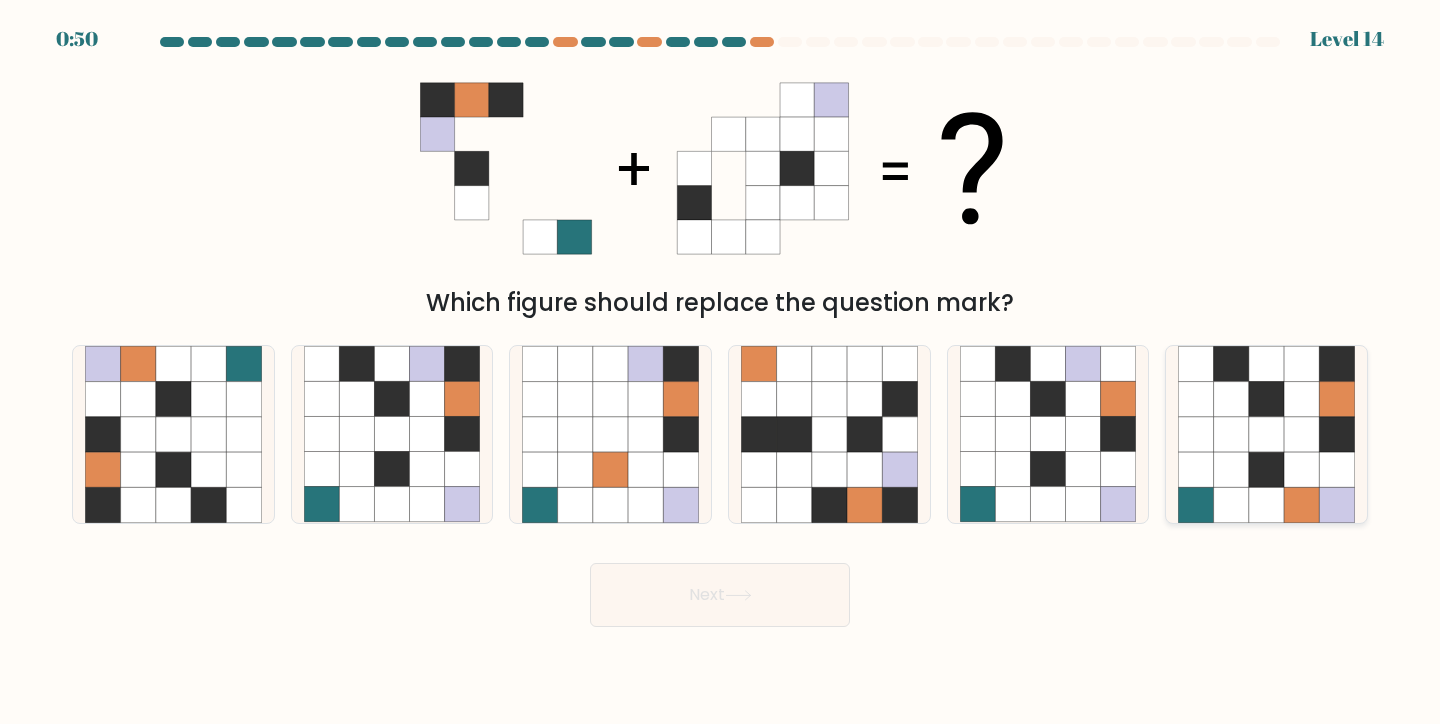 click 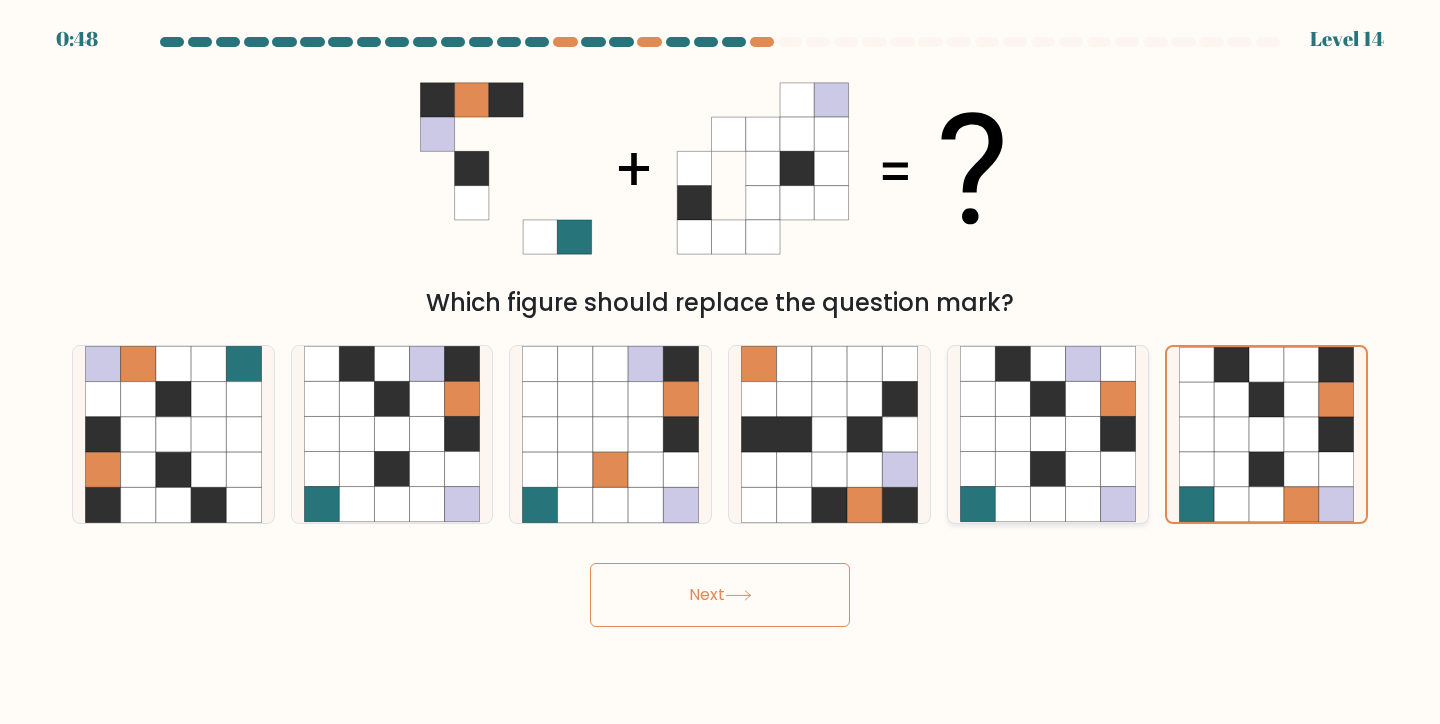 click 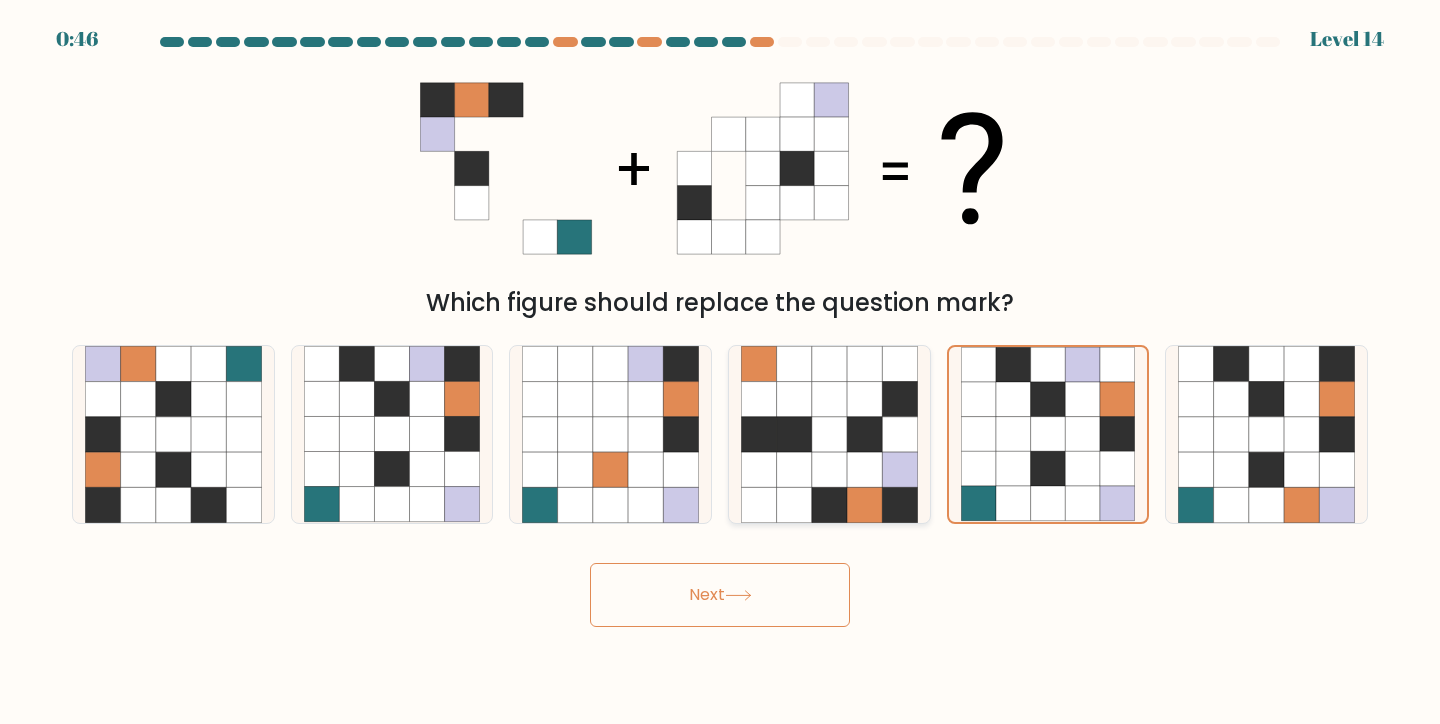 click 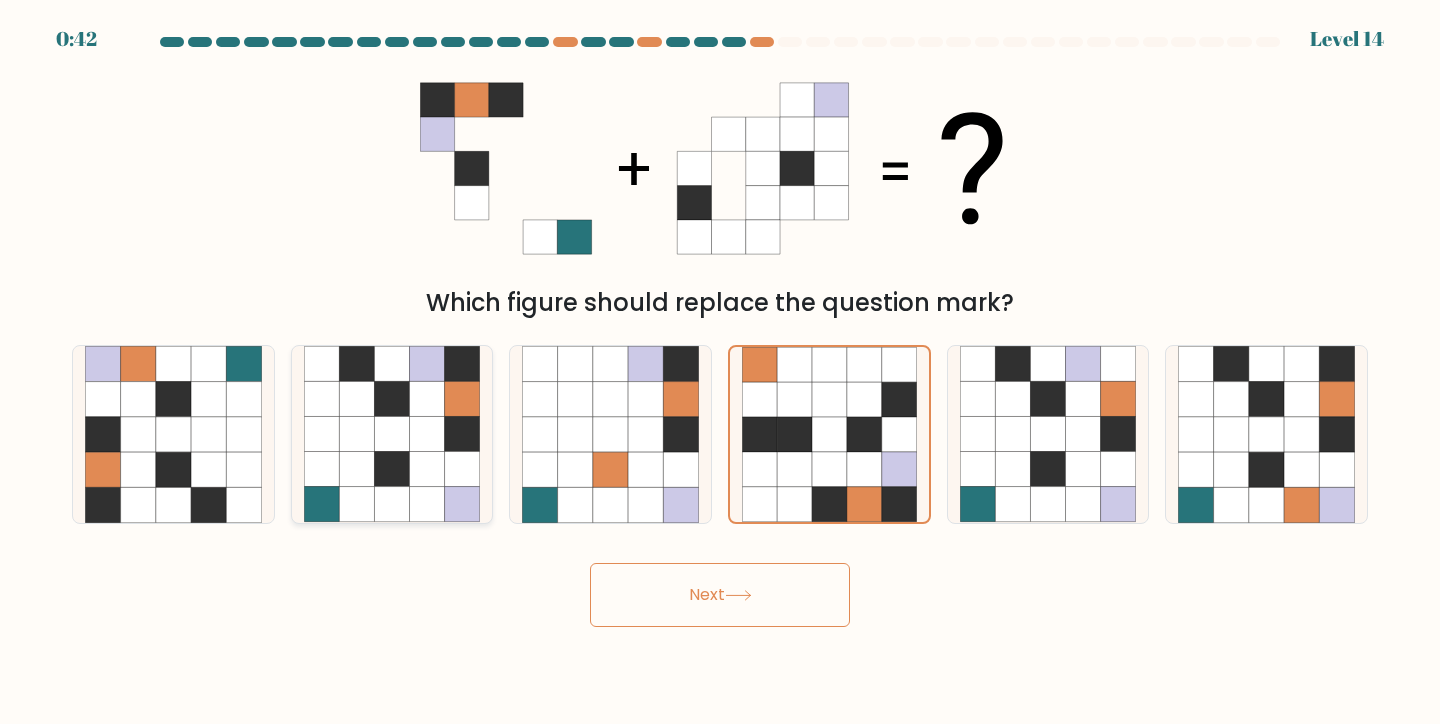 click 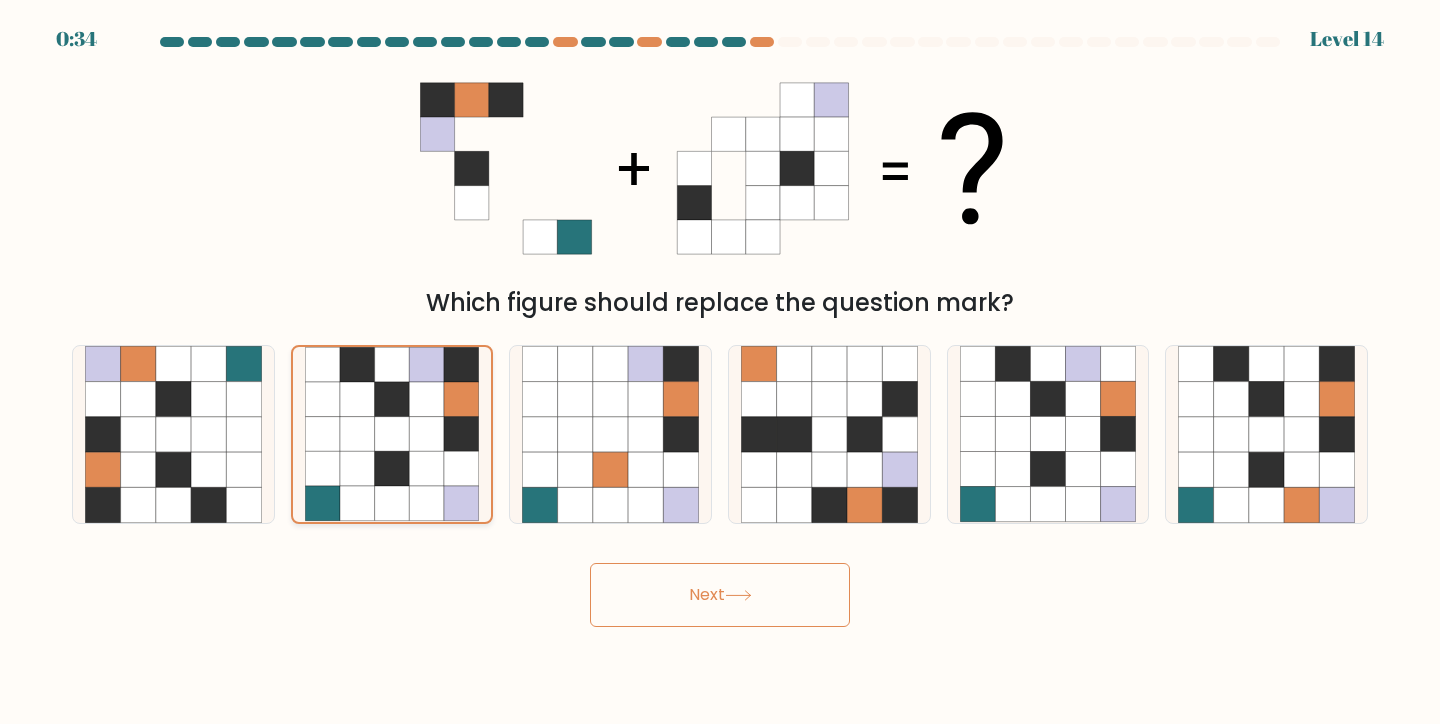 click 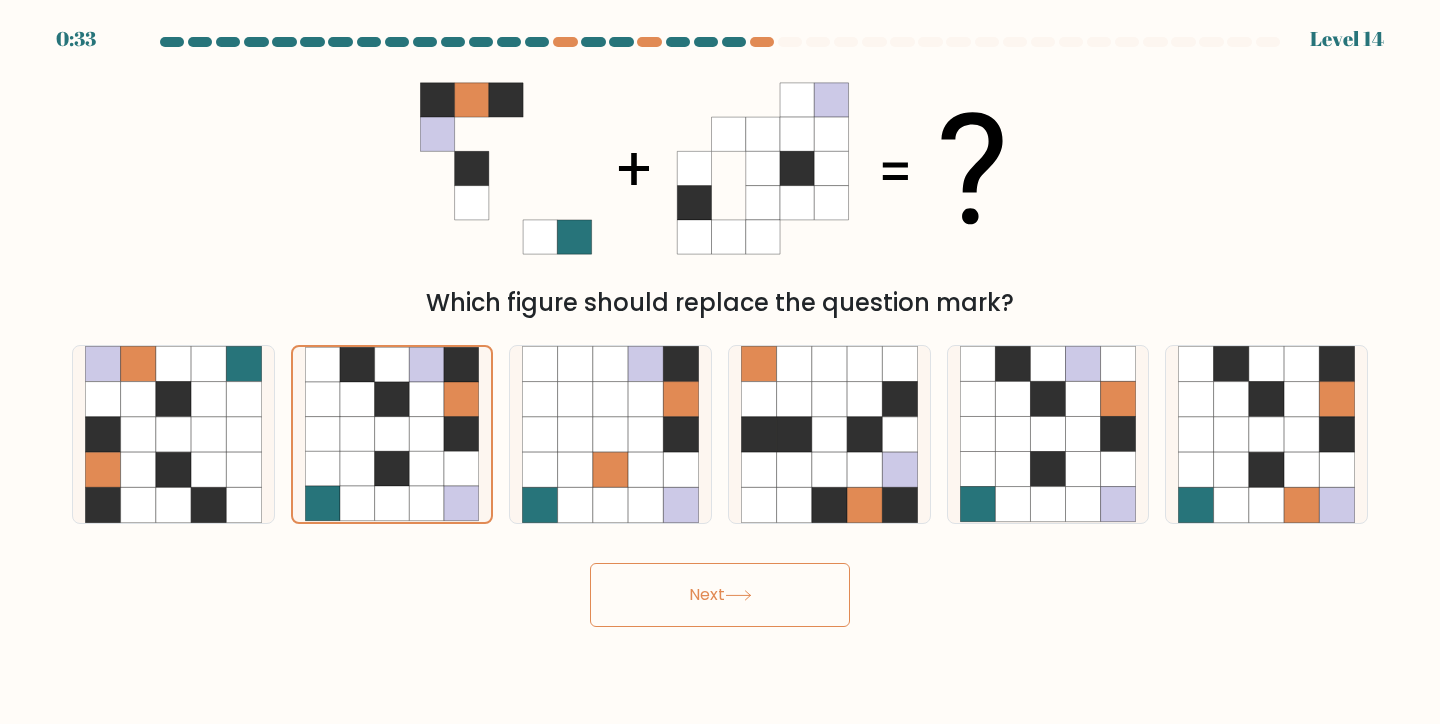 click on "Next" at bounding box center [720, 595] 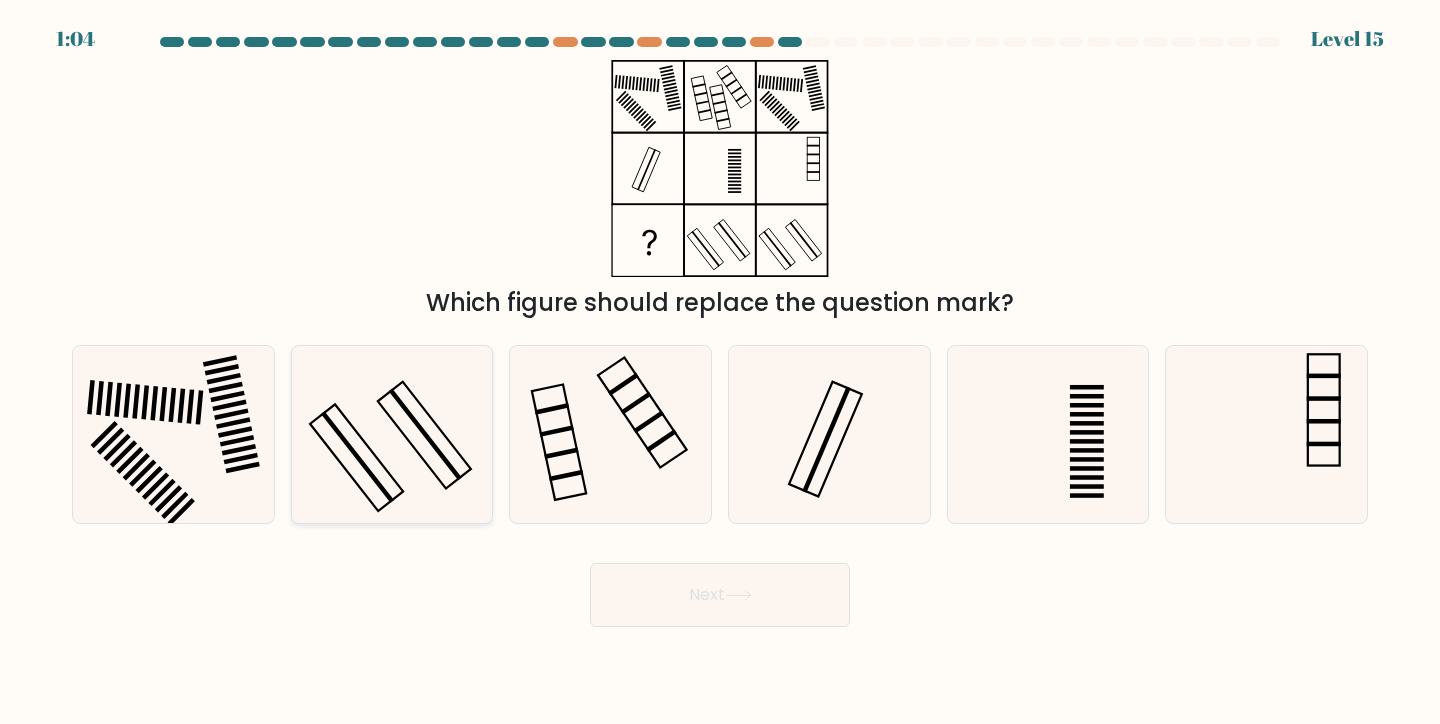 click 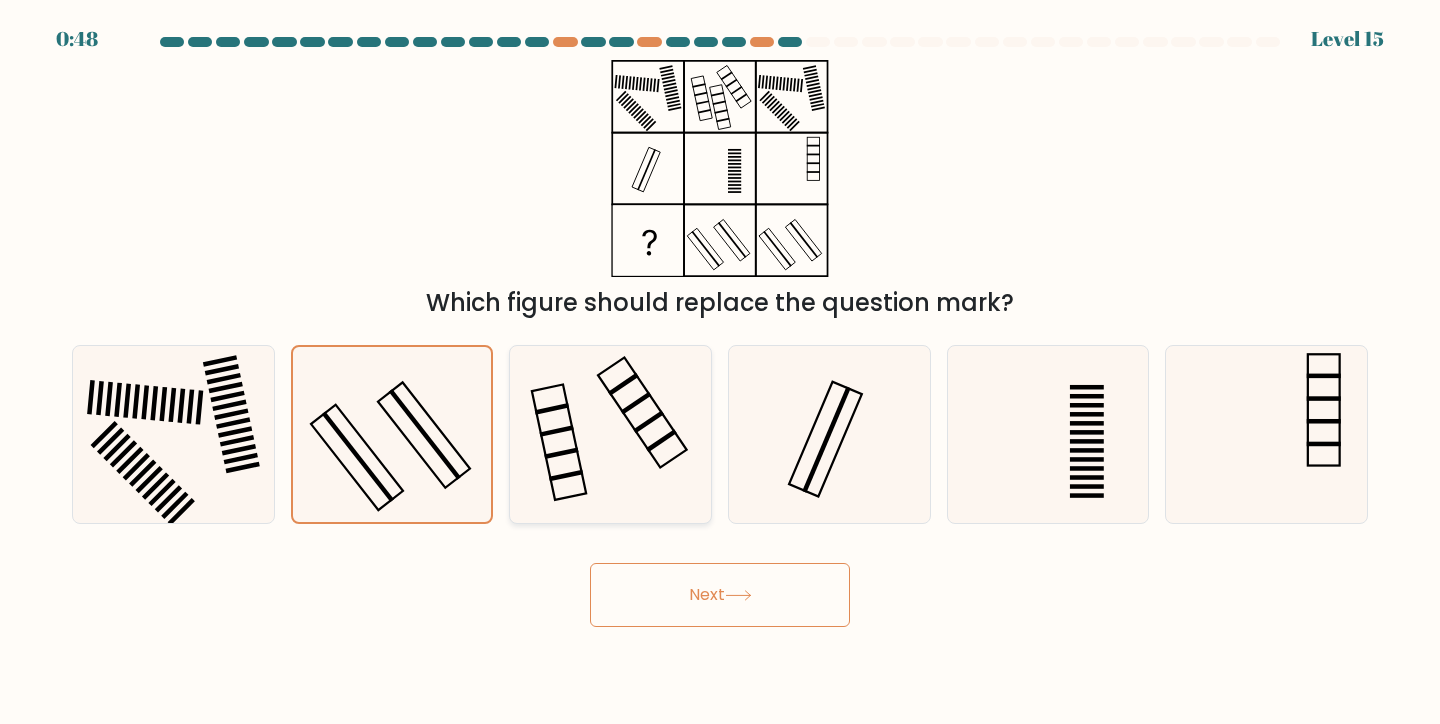 click 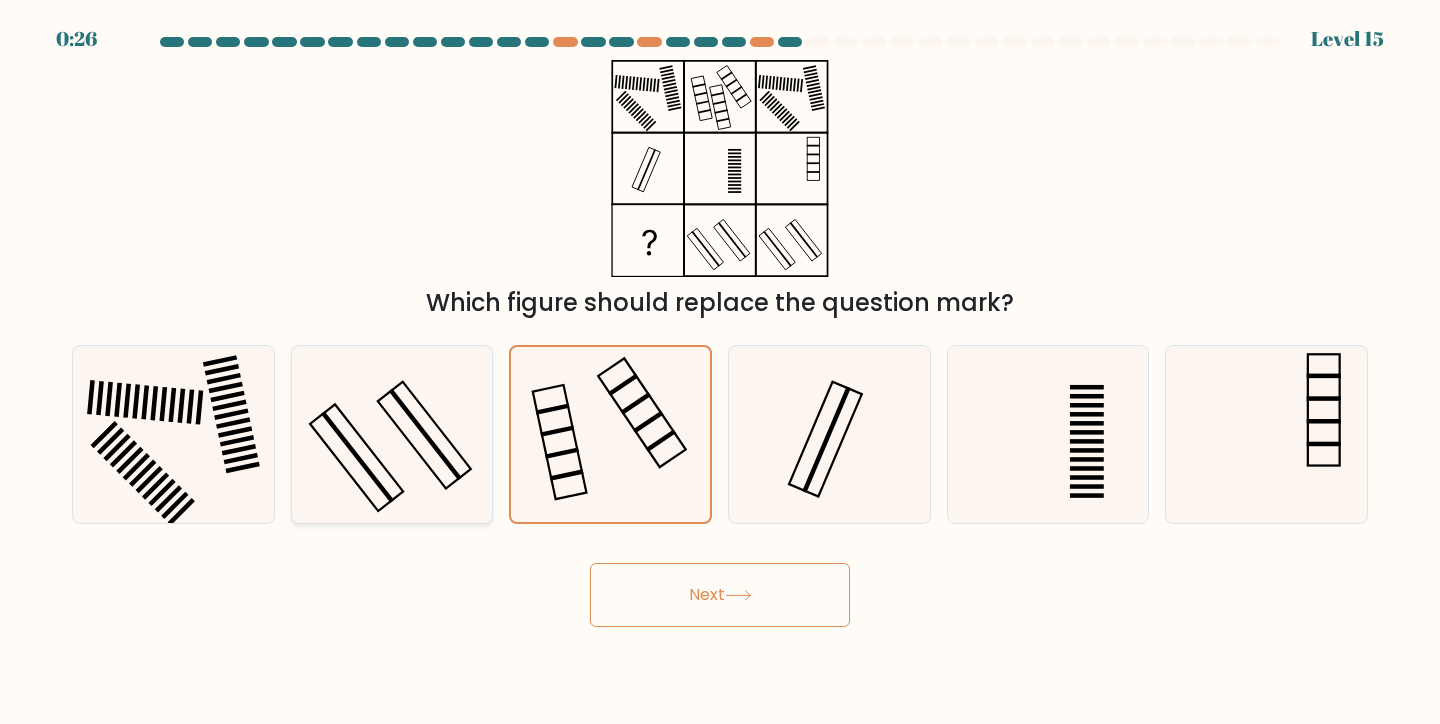 click 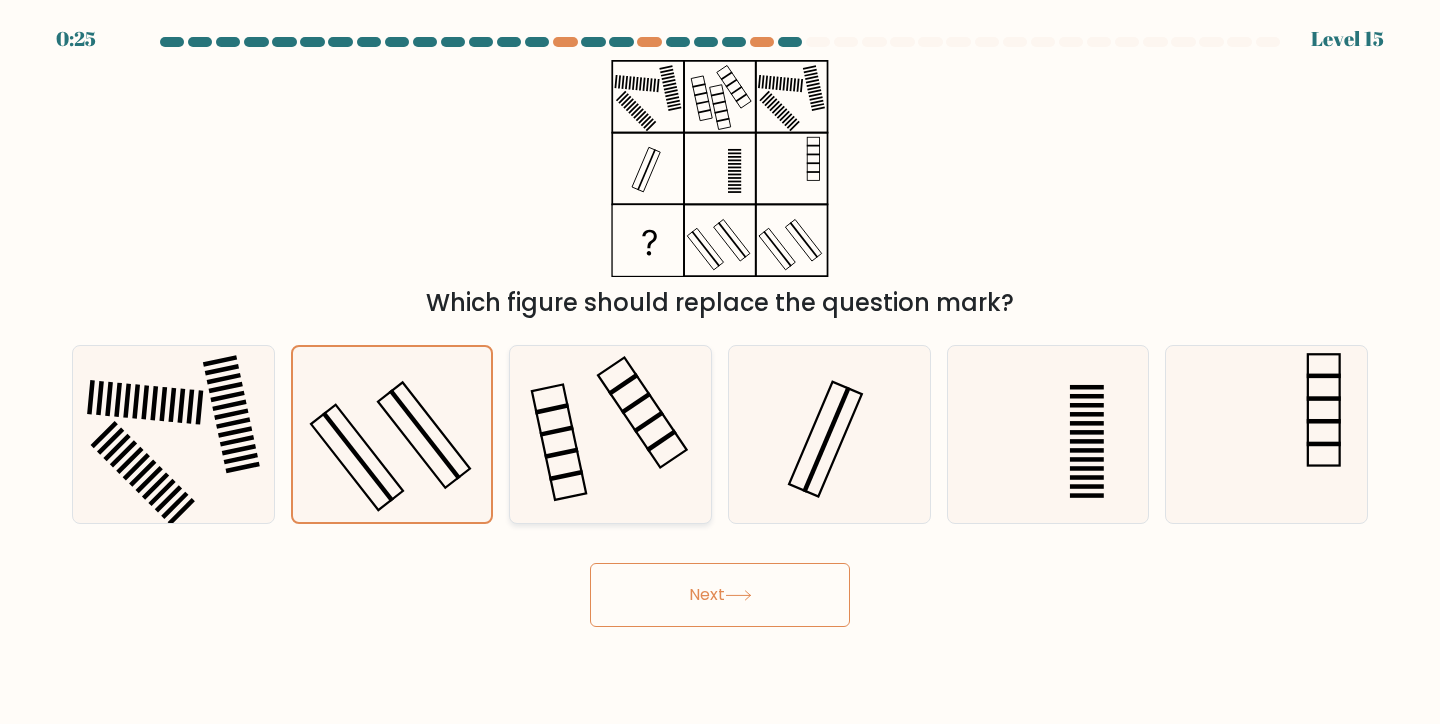 click 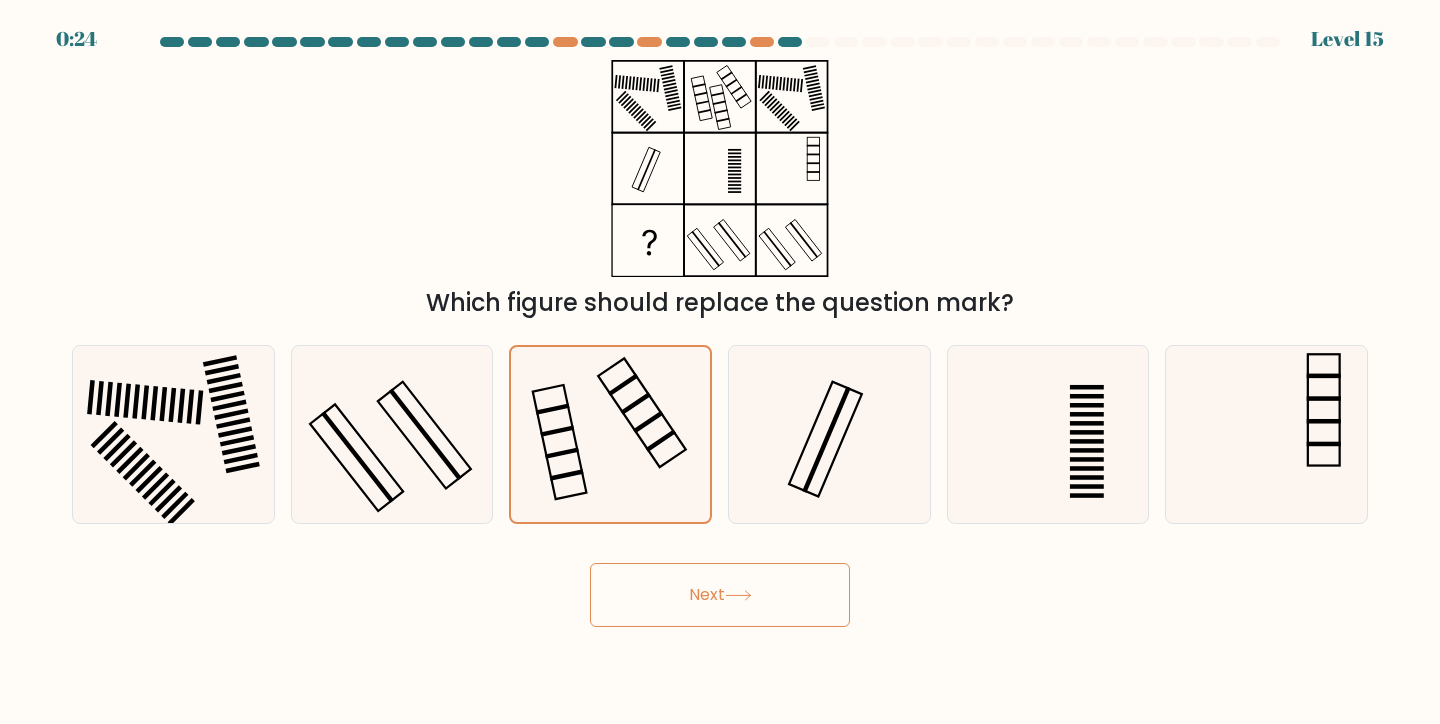 click on "Next" at bounding box center (720, 595) 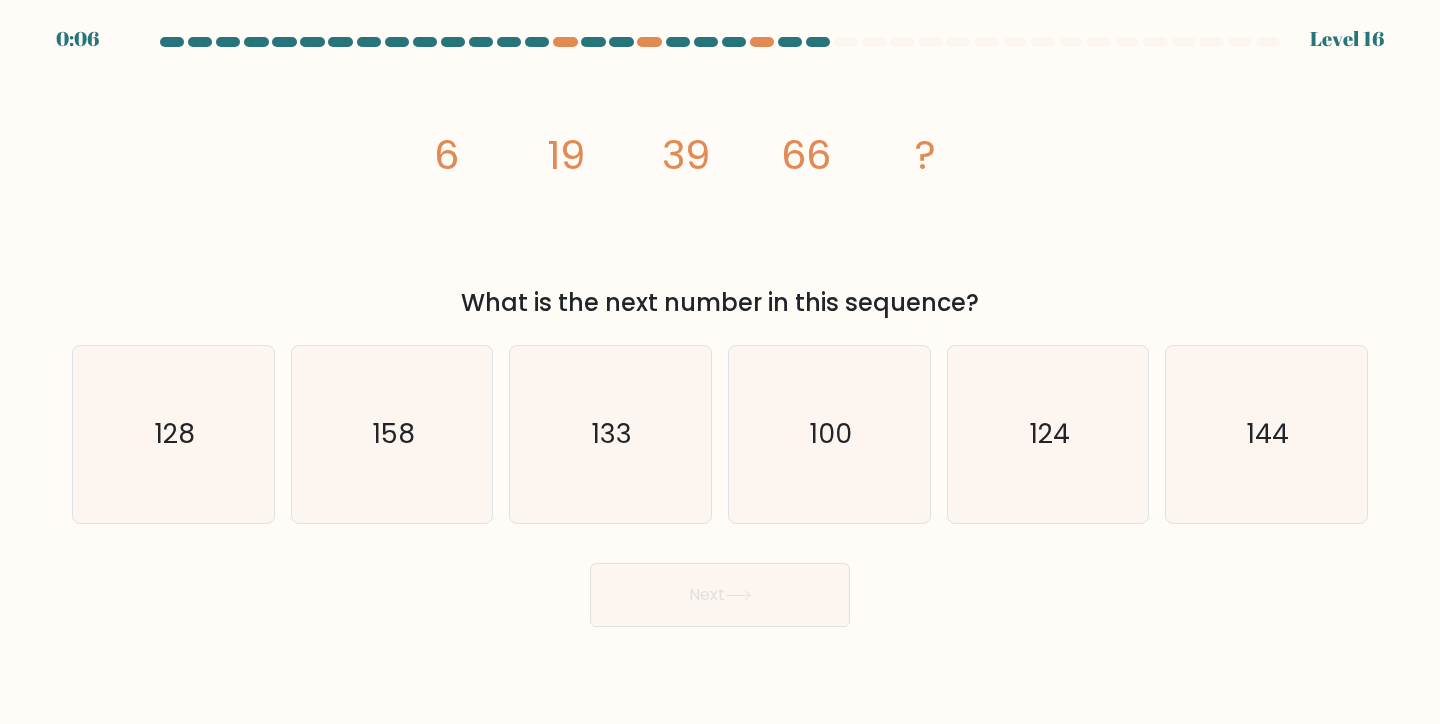 click on "image/svg+xml
6
19
39
66
?" 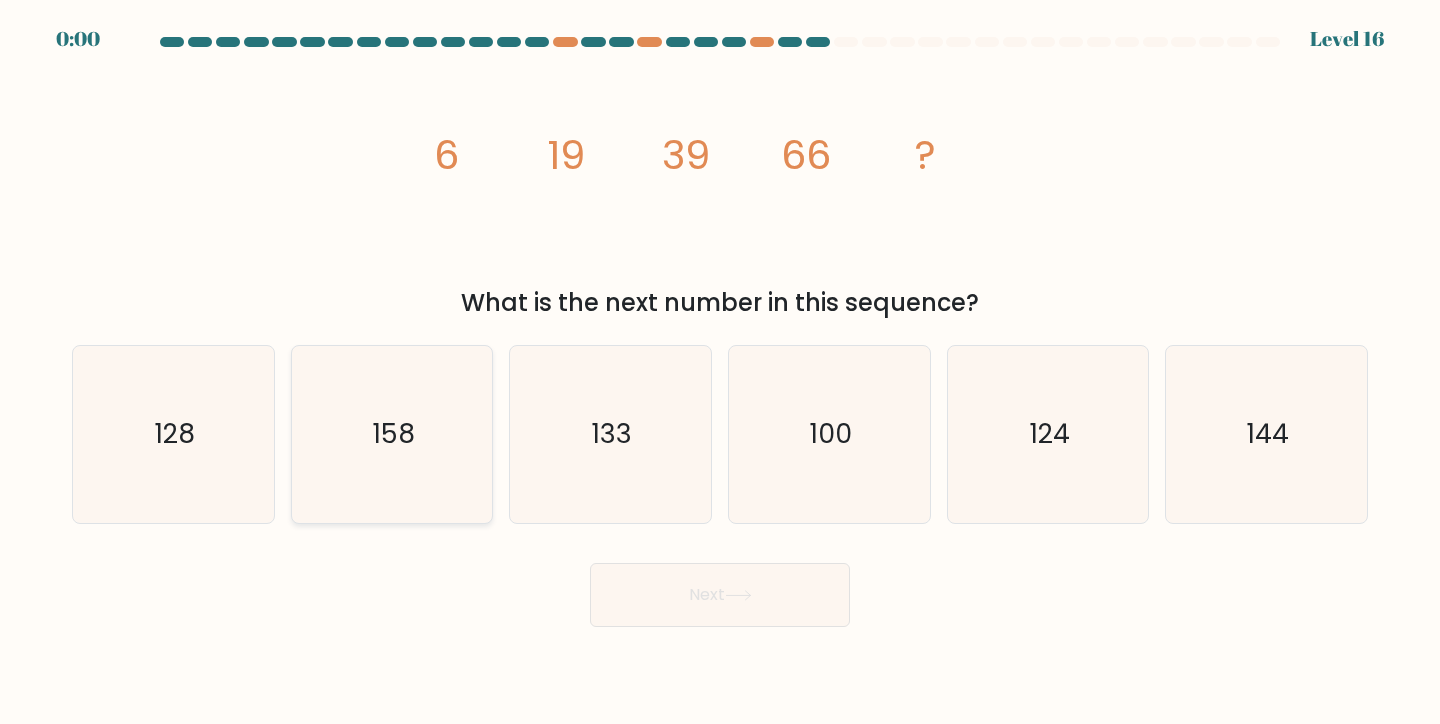 click on "158" 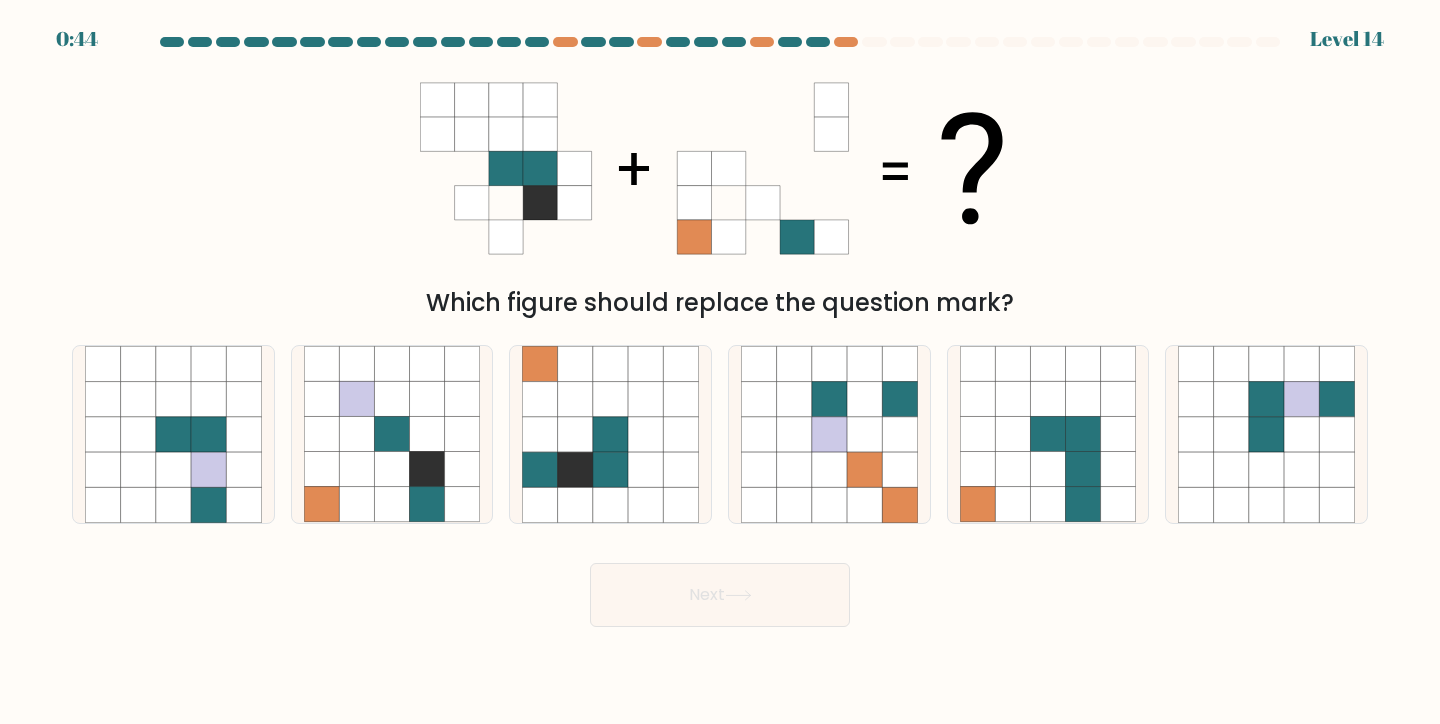 scroll, scrollTop: 0, scrollLeft: 0, axis: both 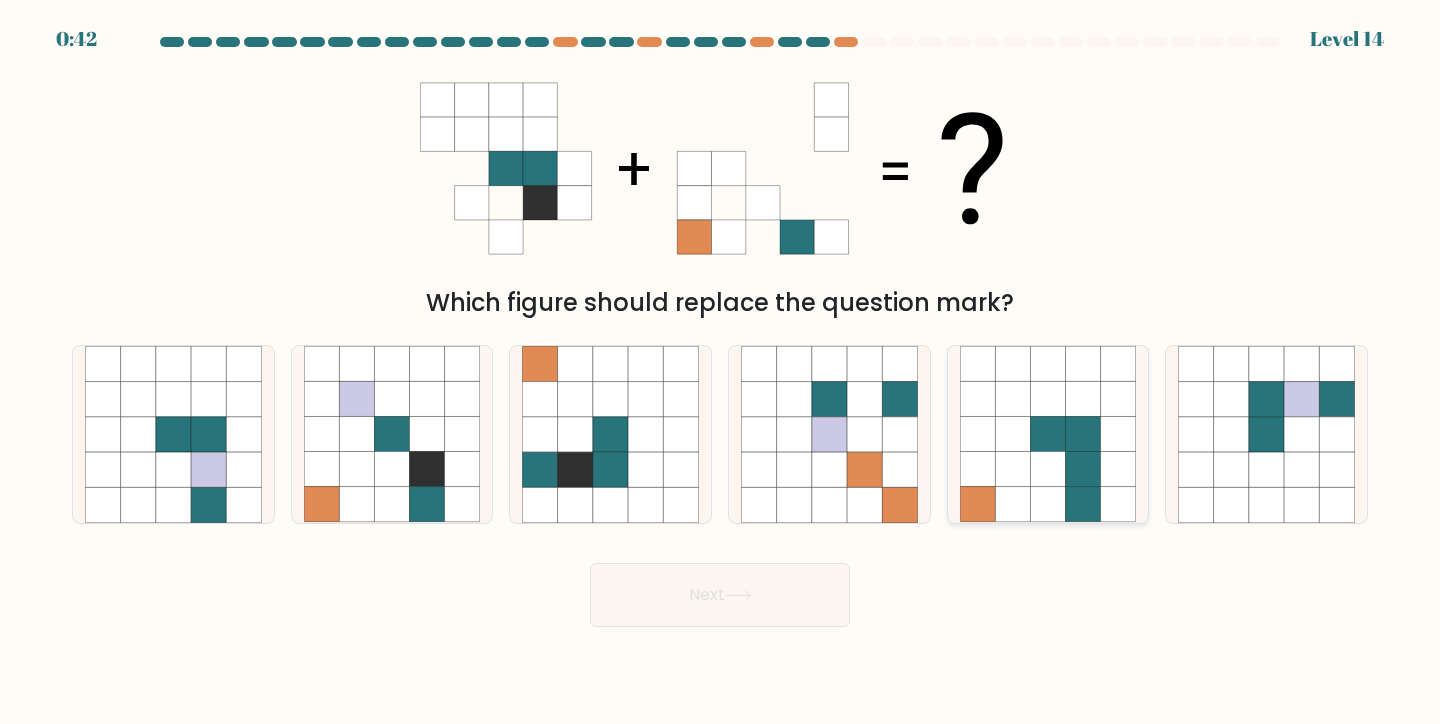 click 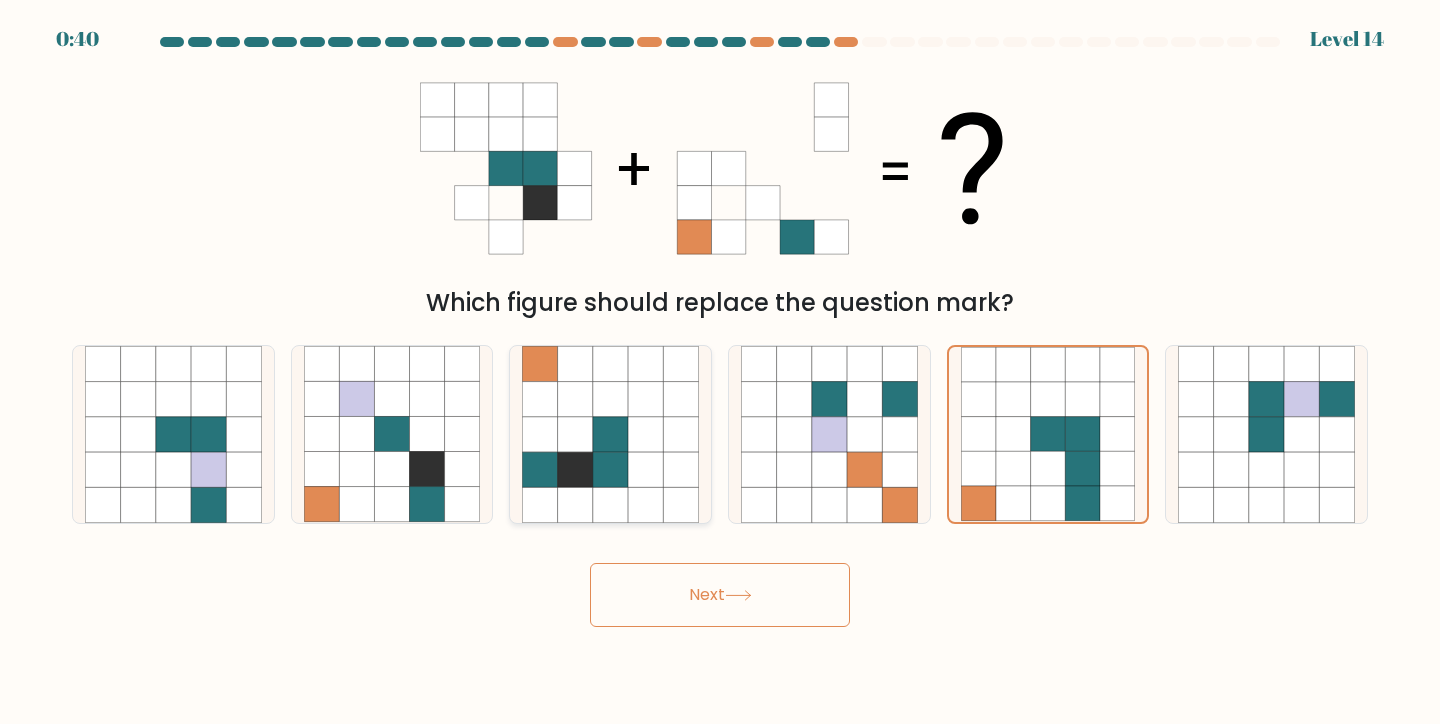 click 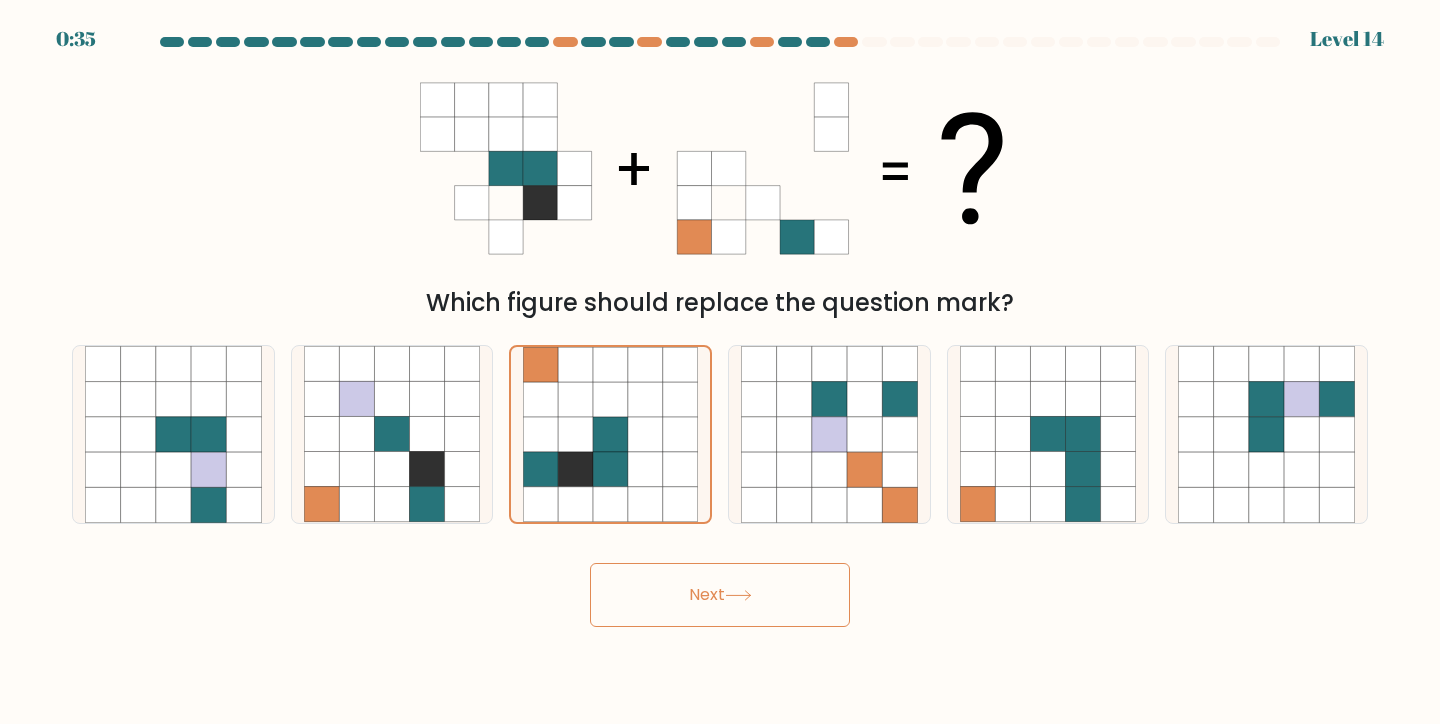 click on "Next" at bounding box center [720, 595] 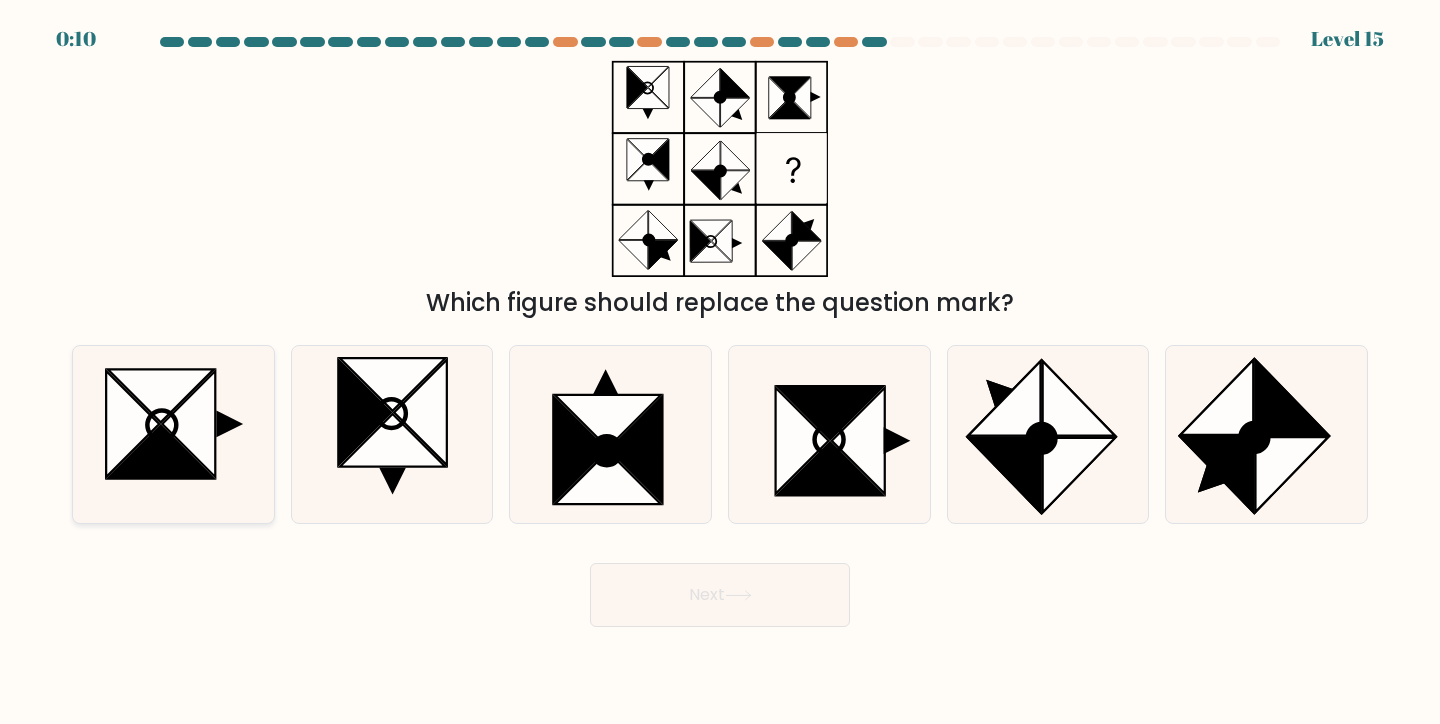 click 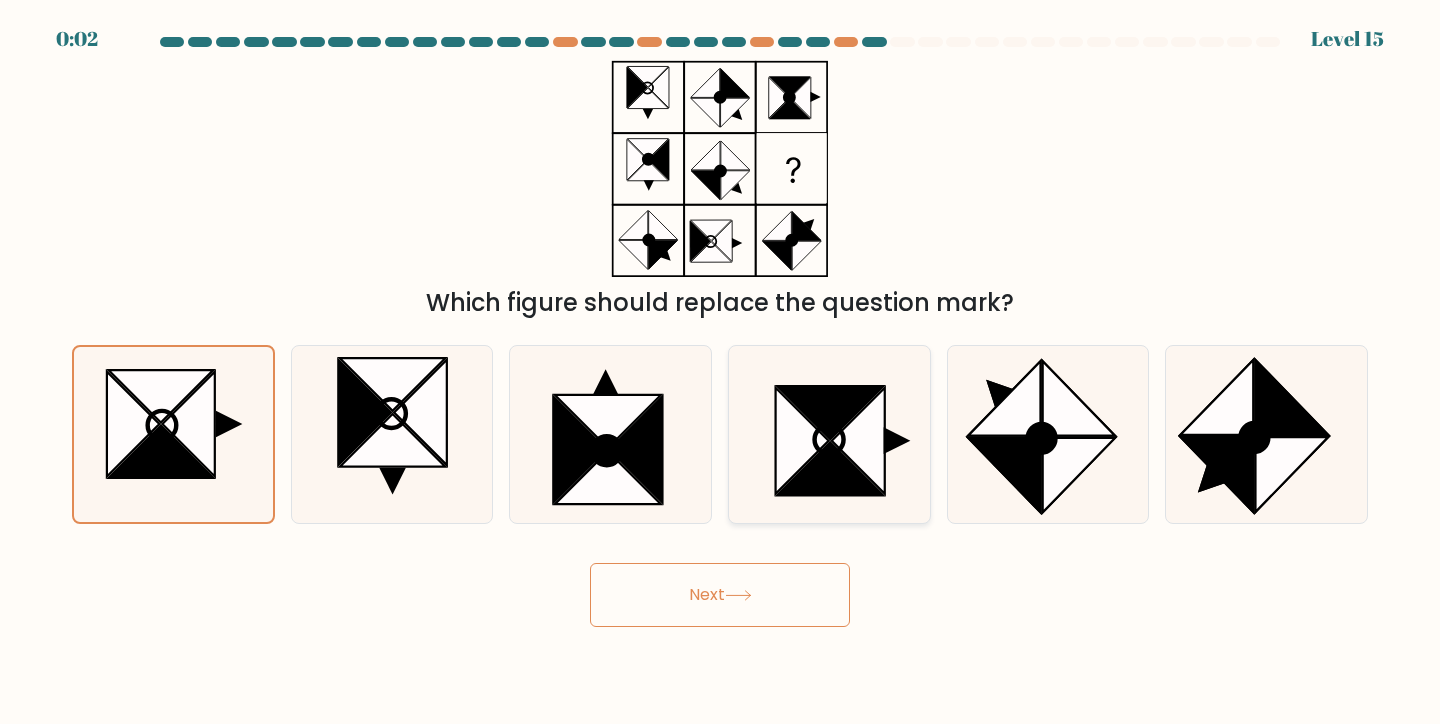 click 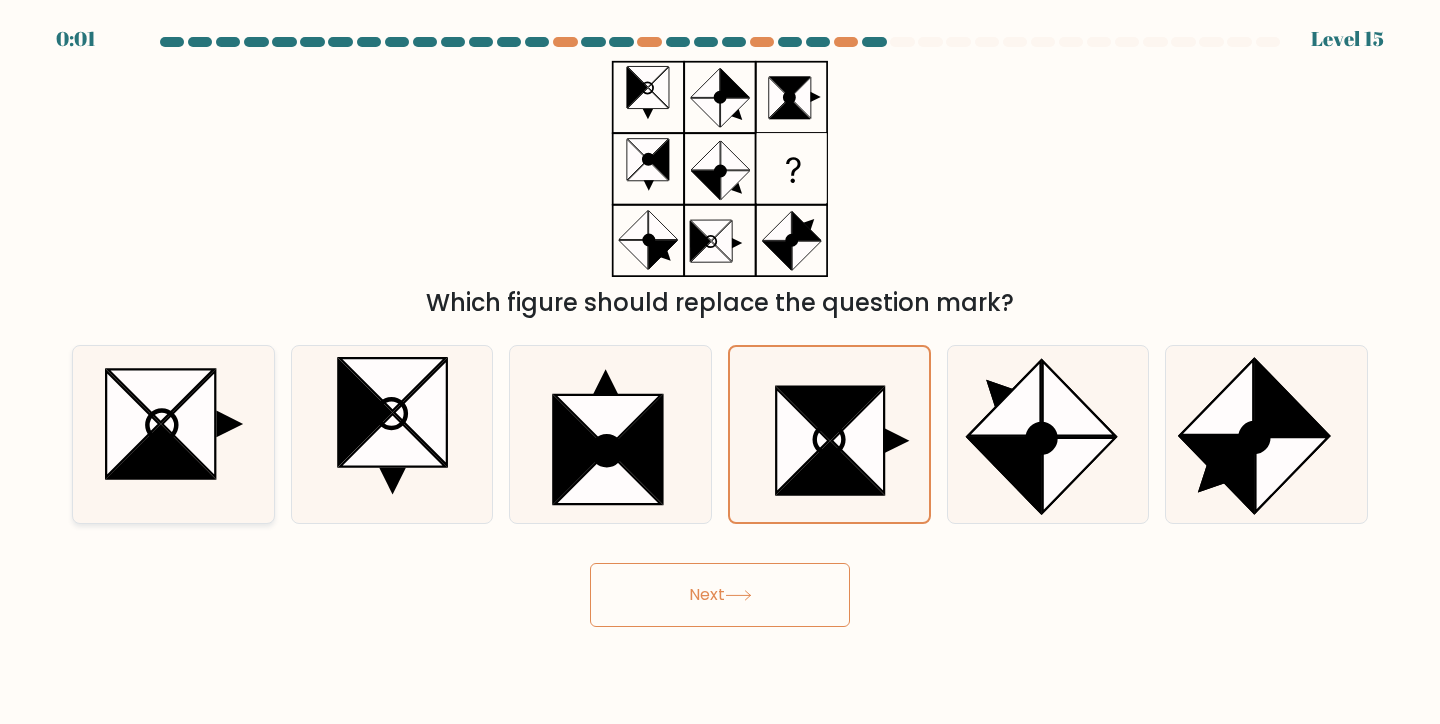 click 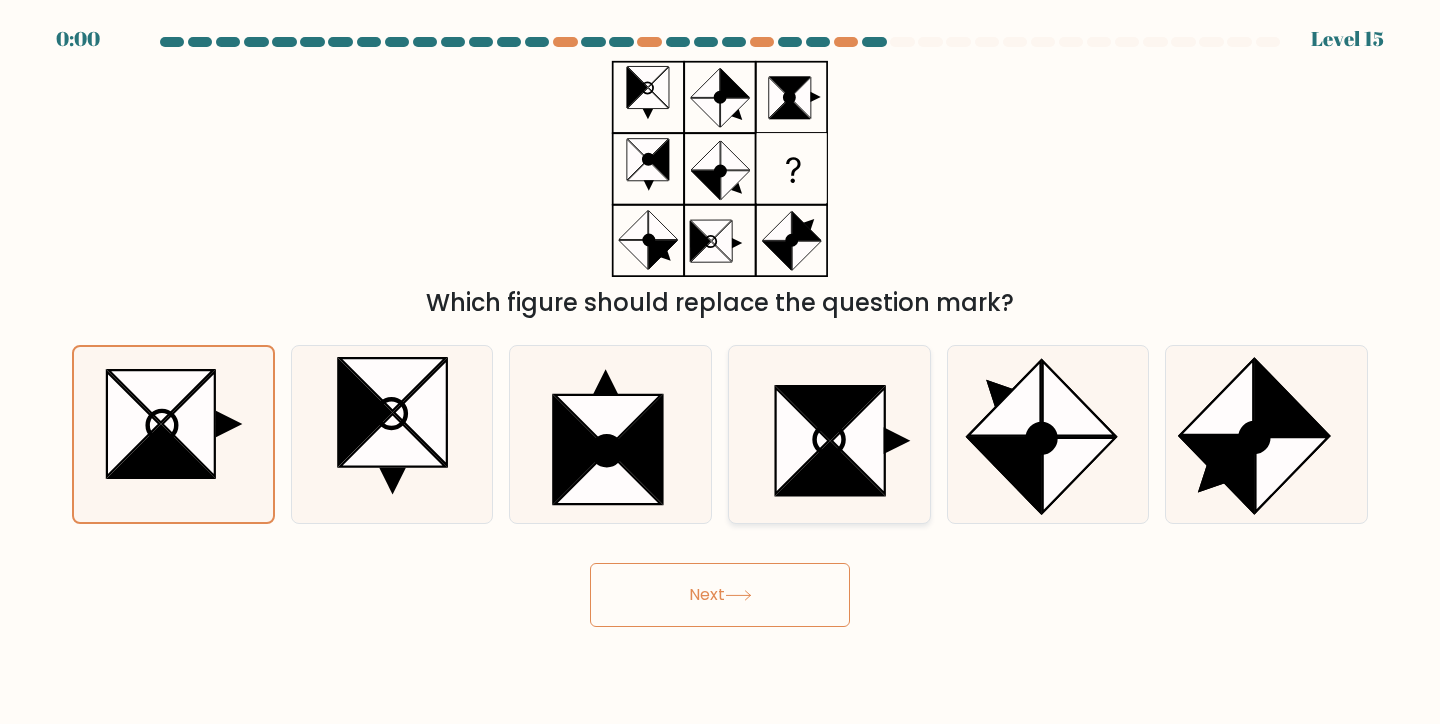 click 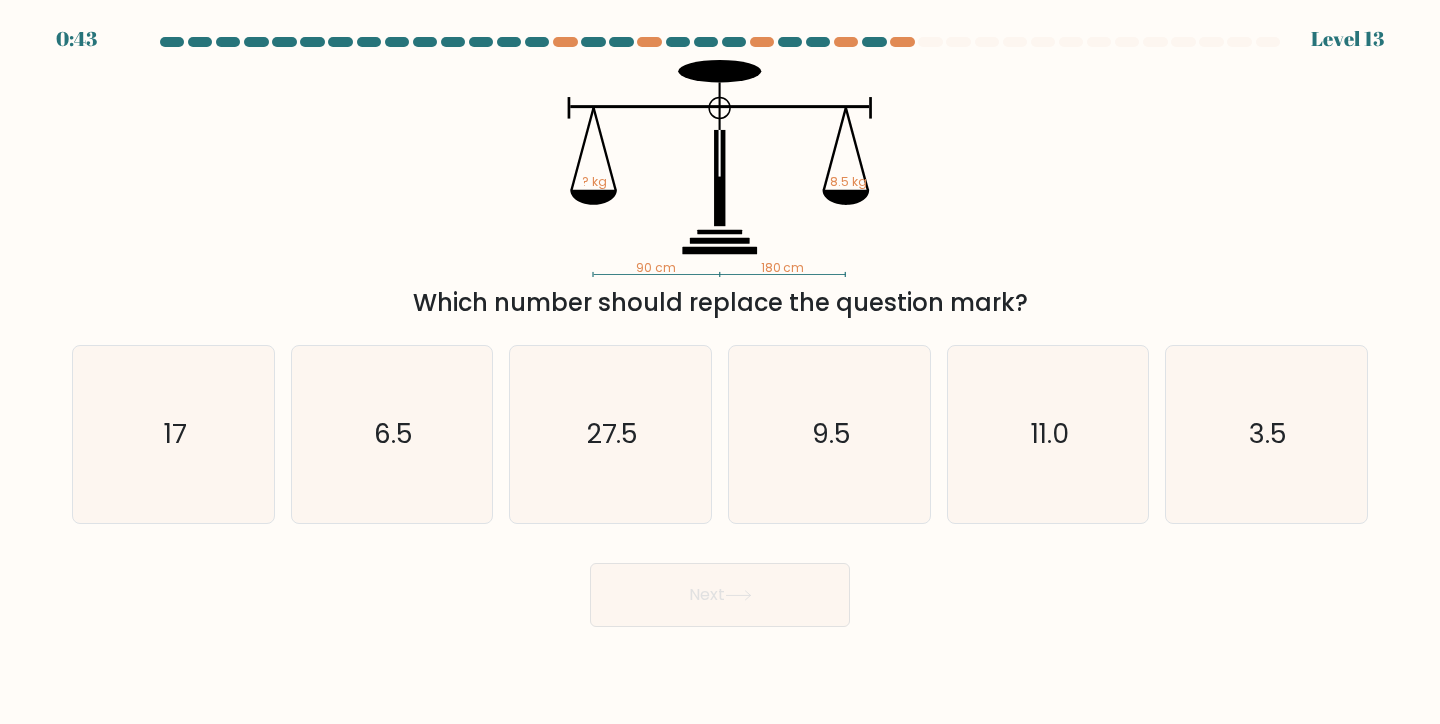 scroll, scrollTop: 0, scrollLeft: 0, axis: both 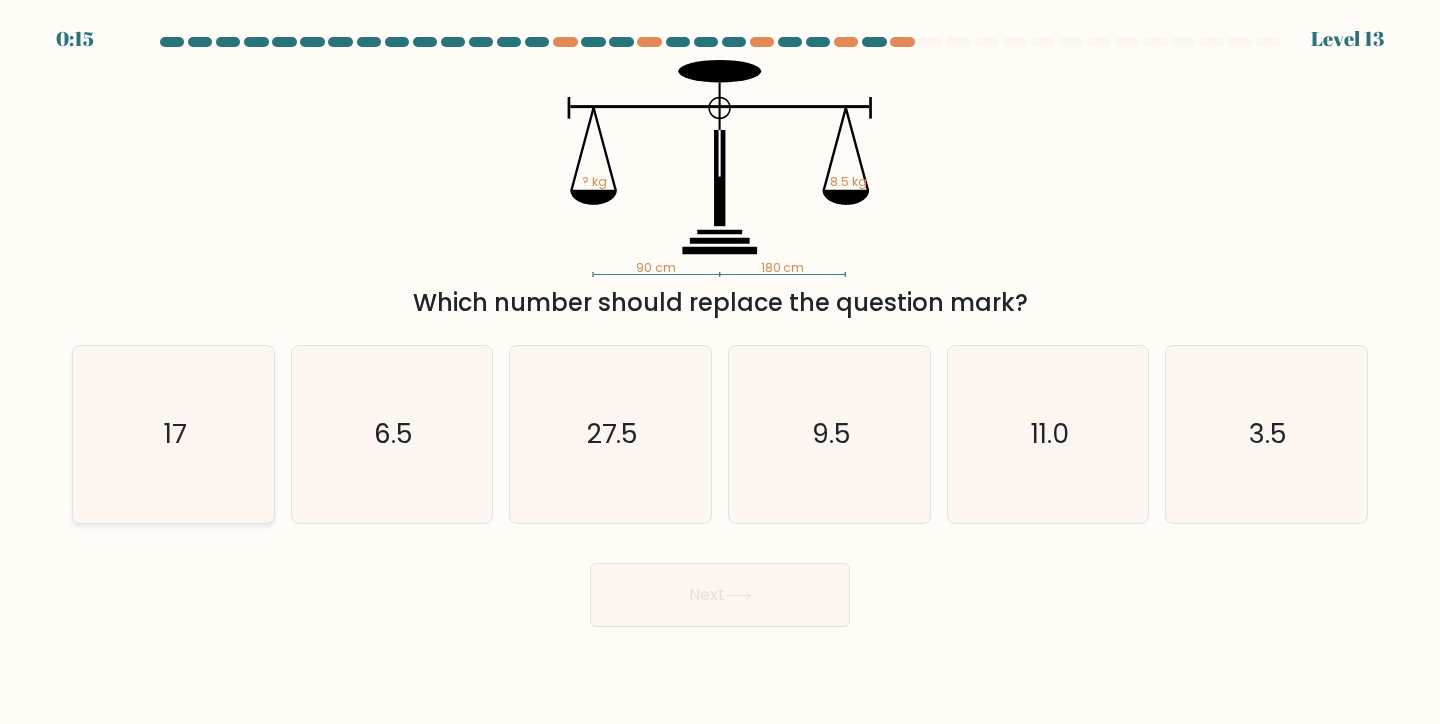 drag, startPoint x: 162, startPoint y: 428, endPoint x: 261, endPoint y: 494, distance: 118.98319 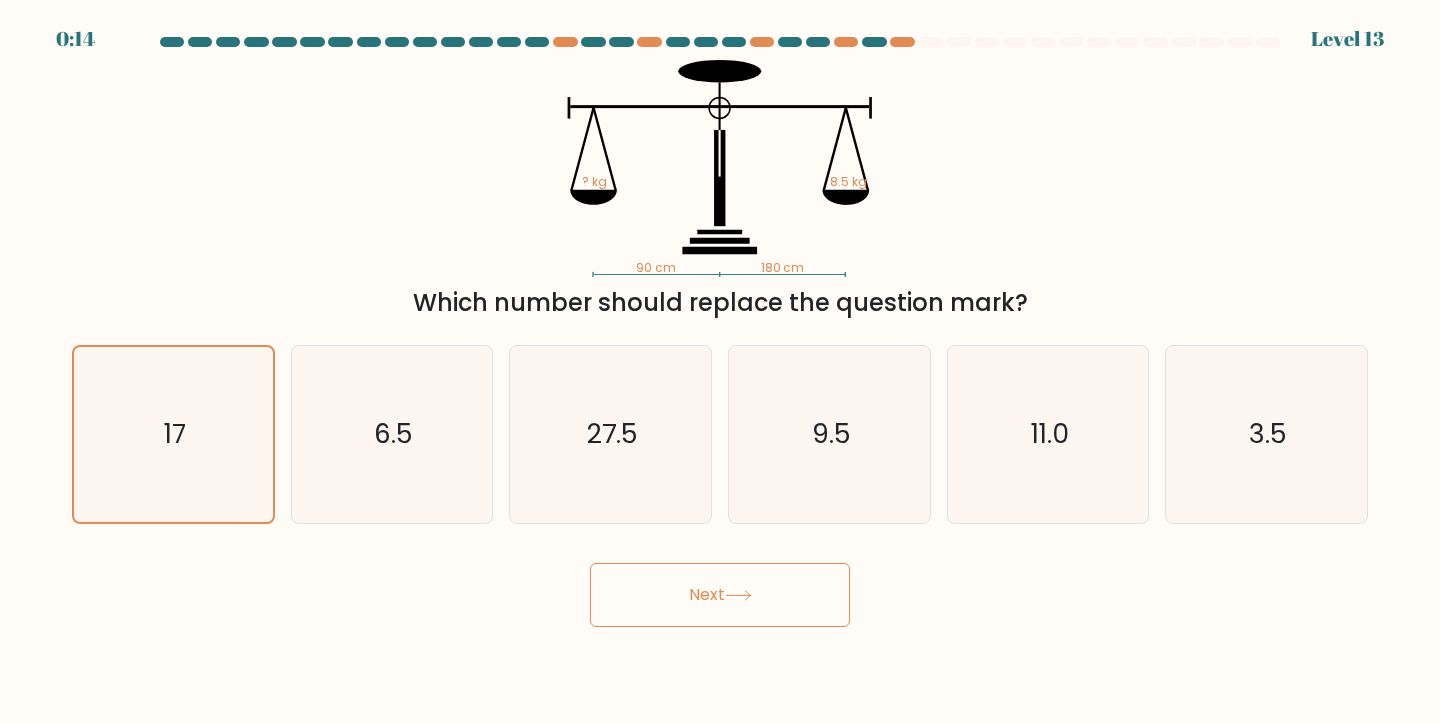 click on "Next" at bounding box center (720, 595) 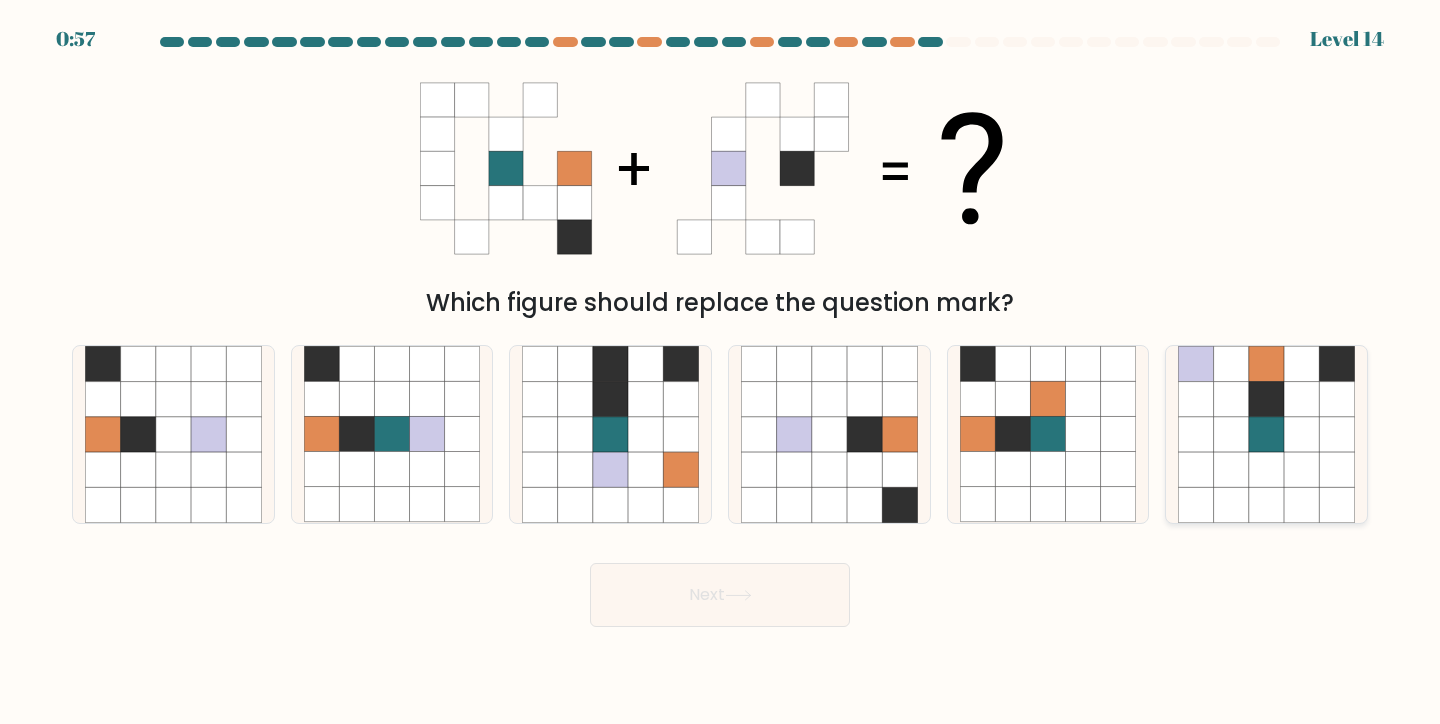 click 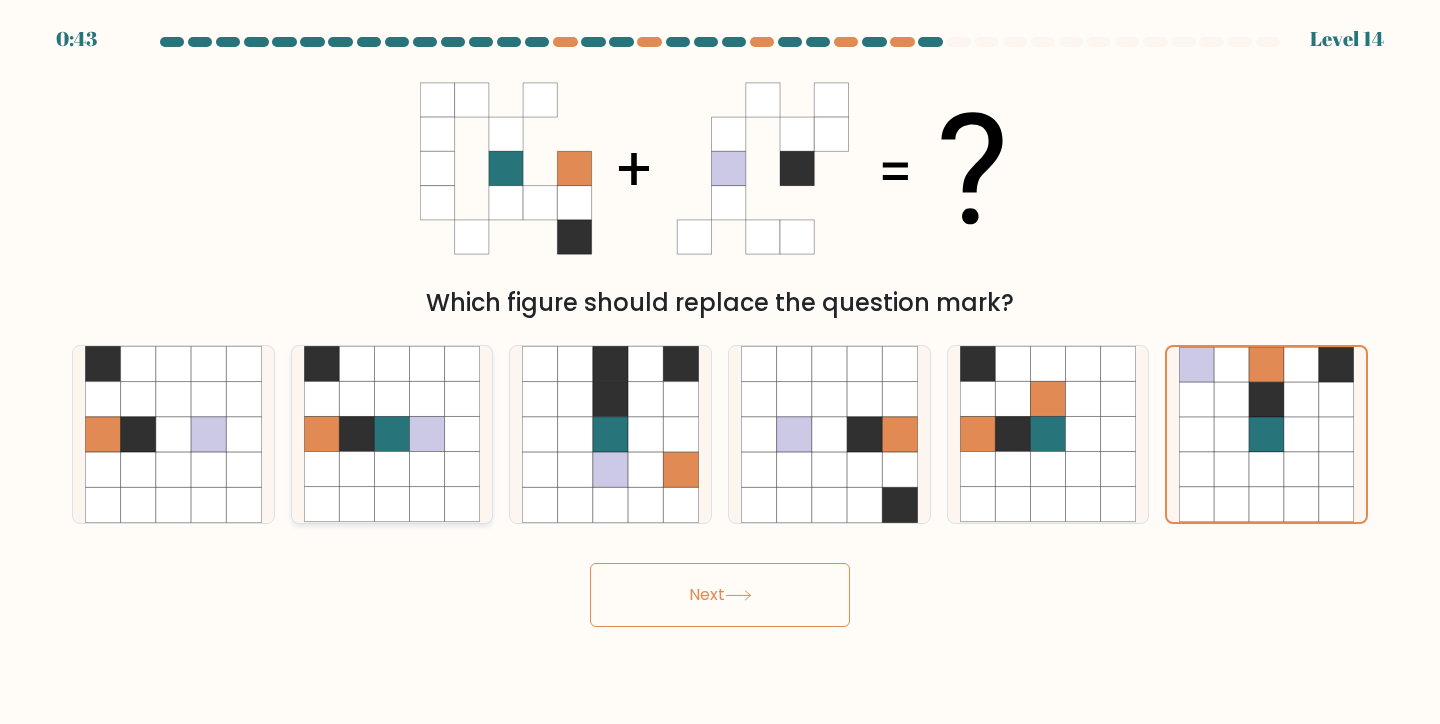 click 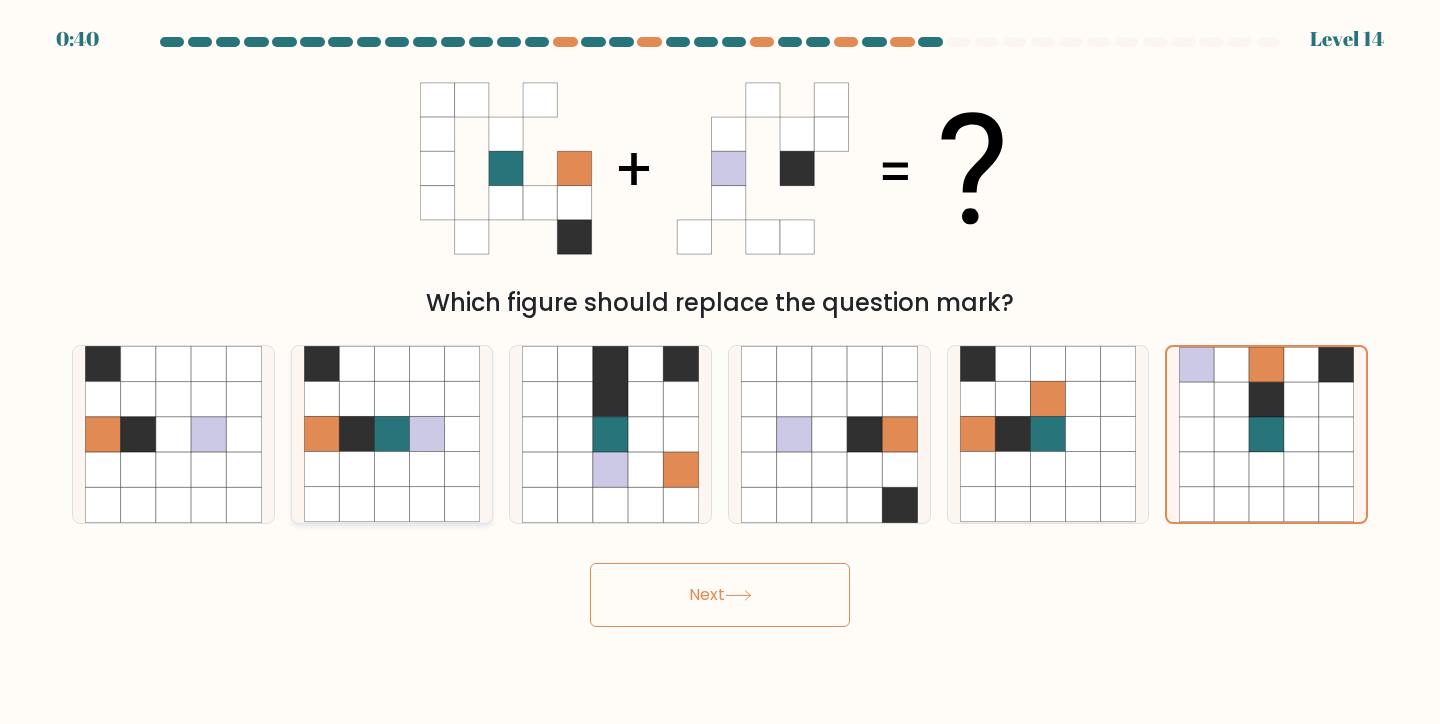 click 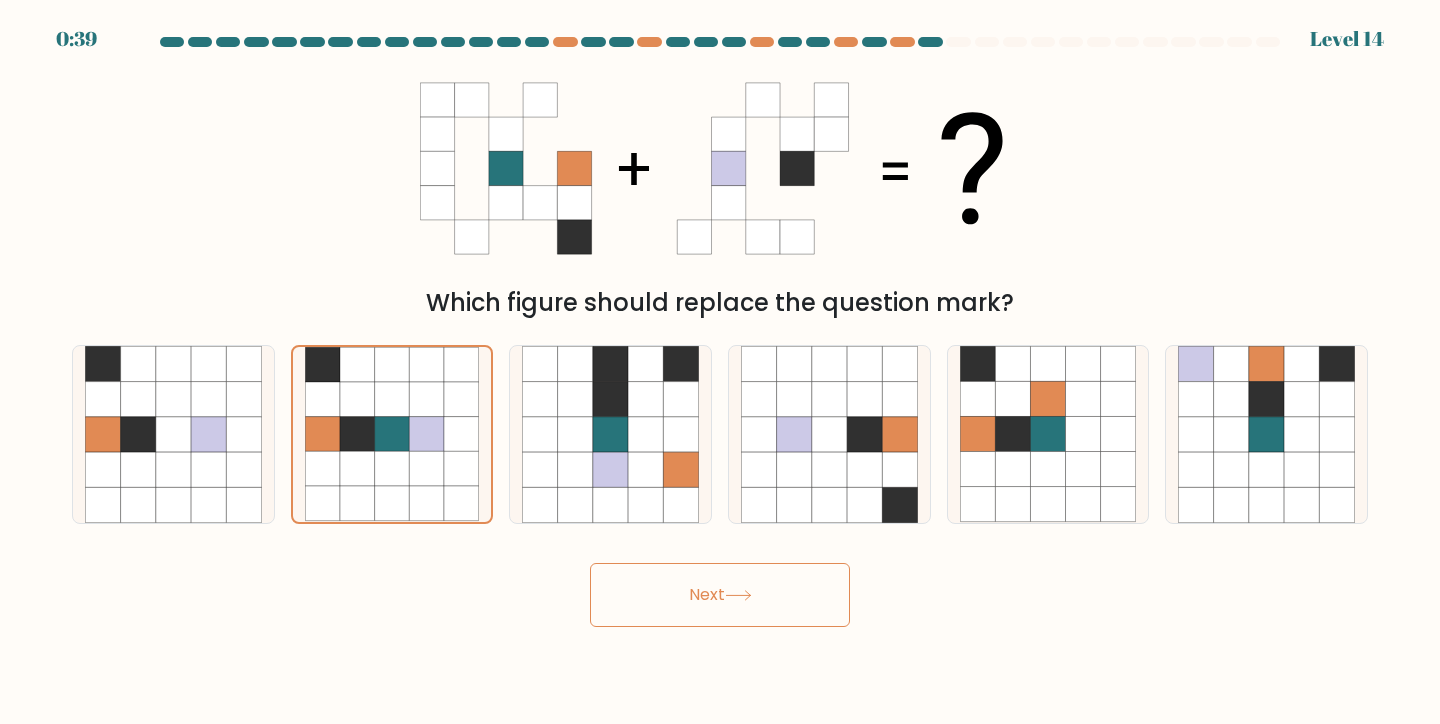 click on "Next" at bounding box center [720, 595] 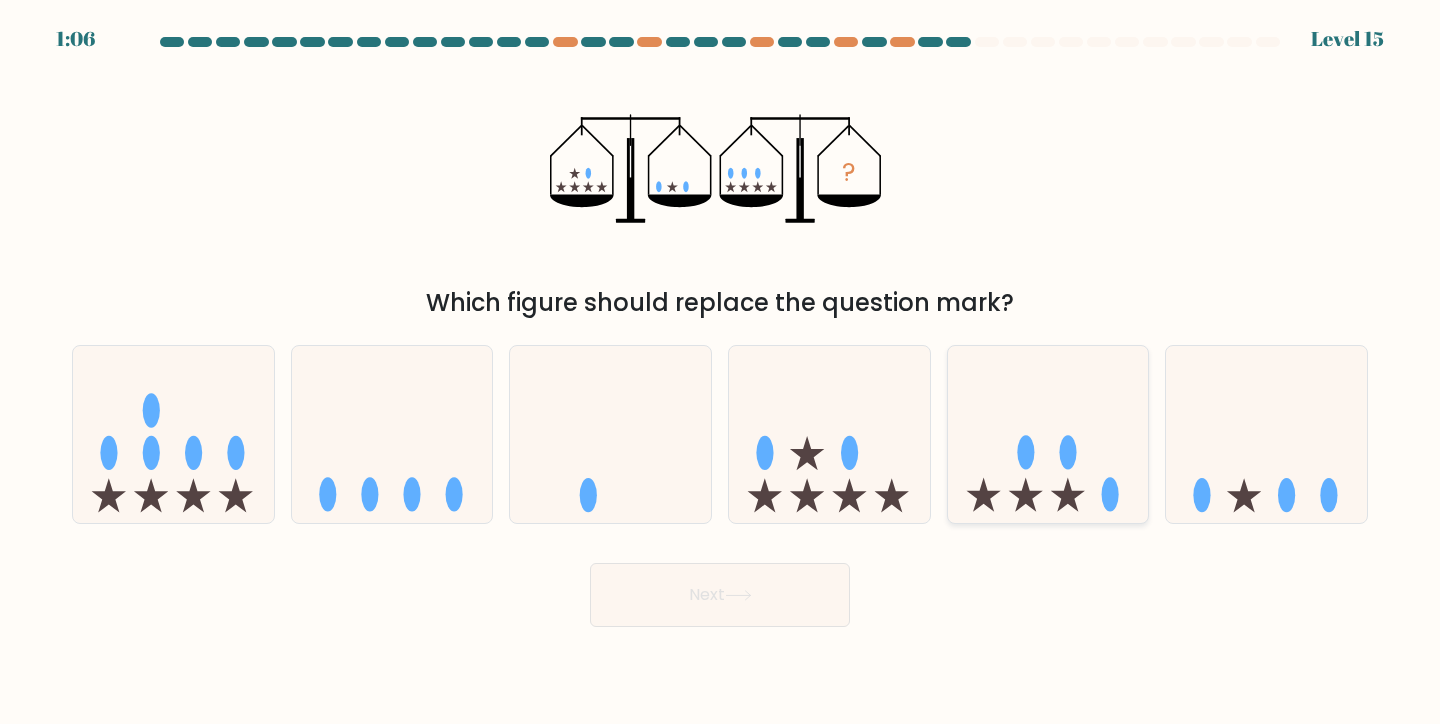 click 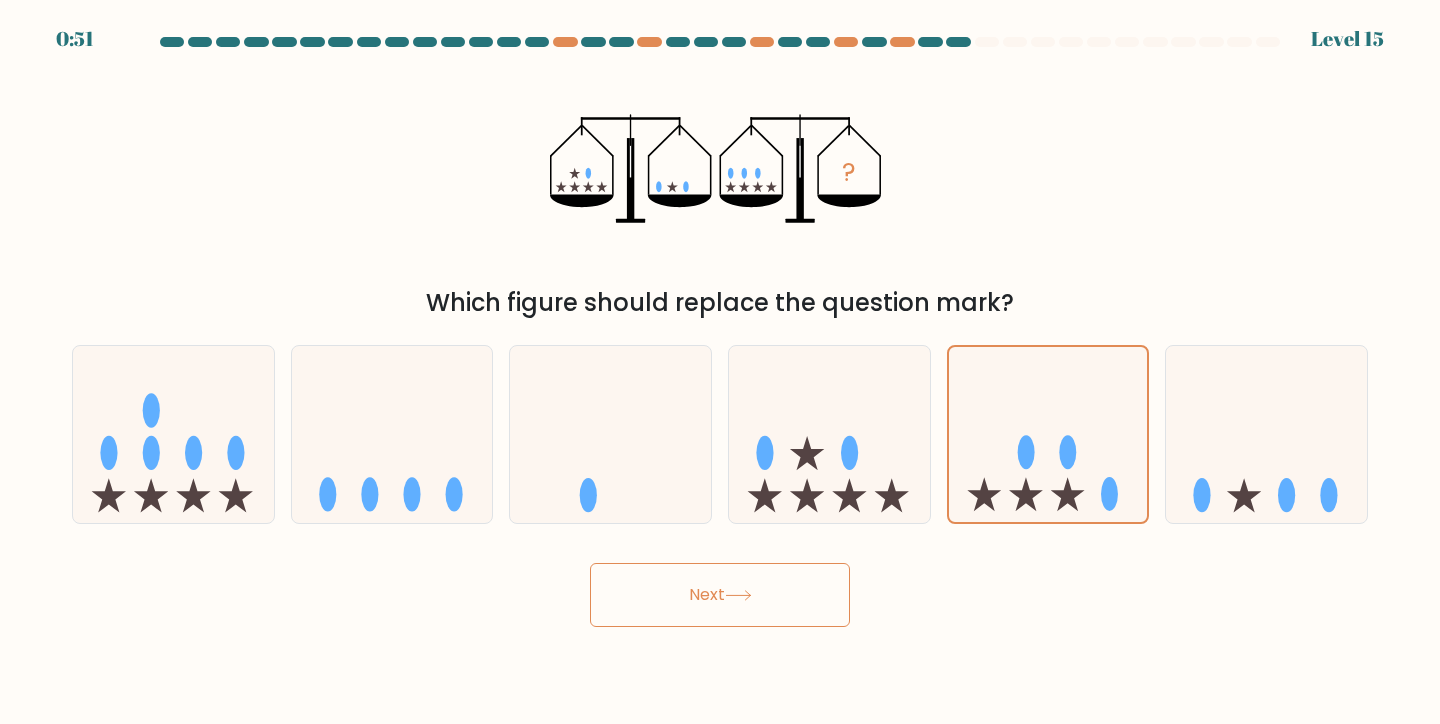 click 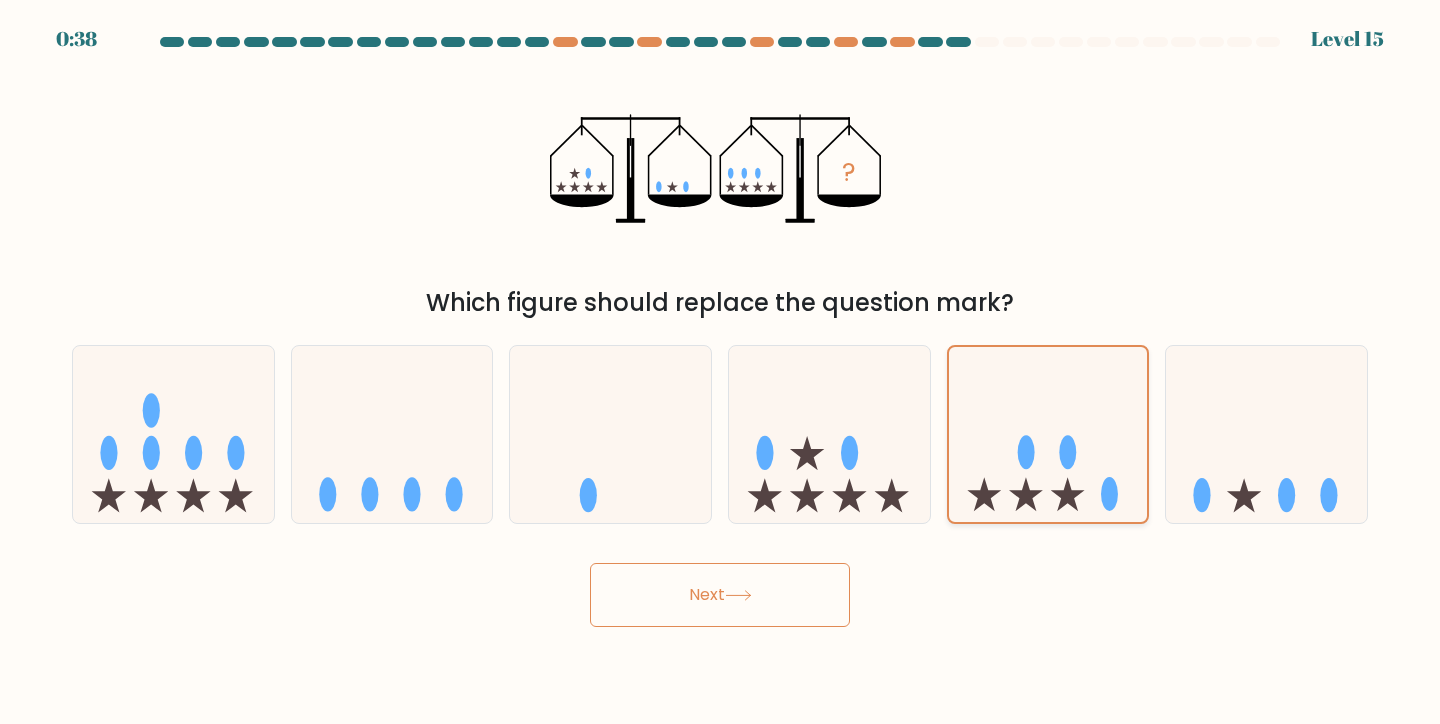 click 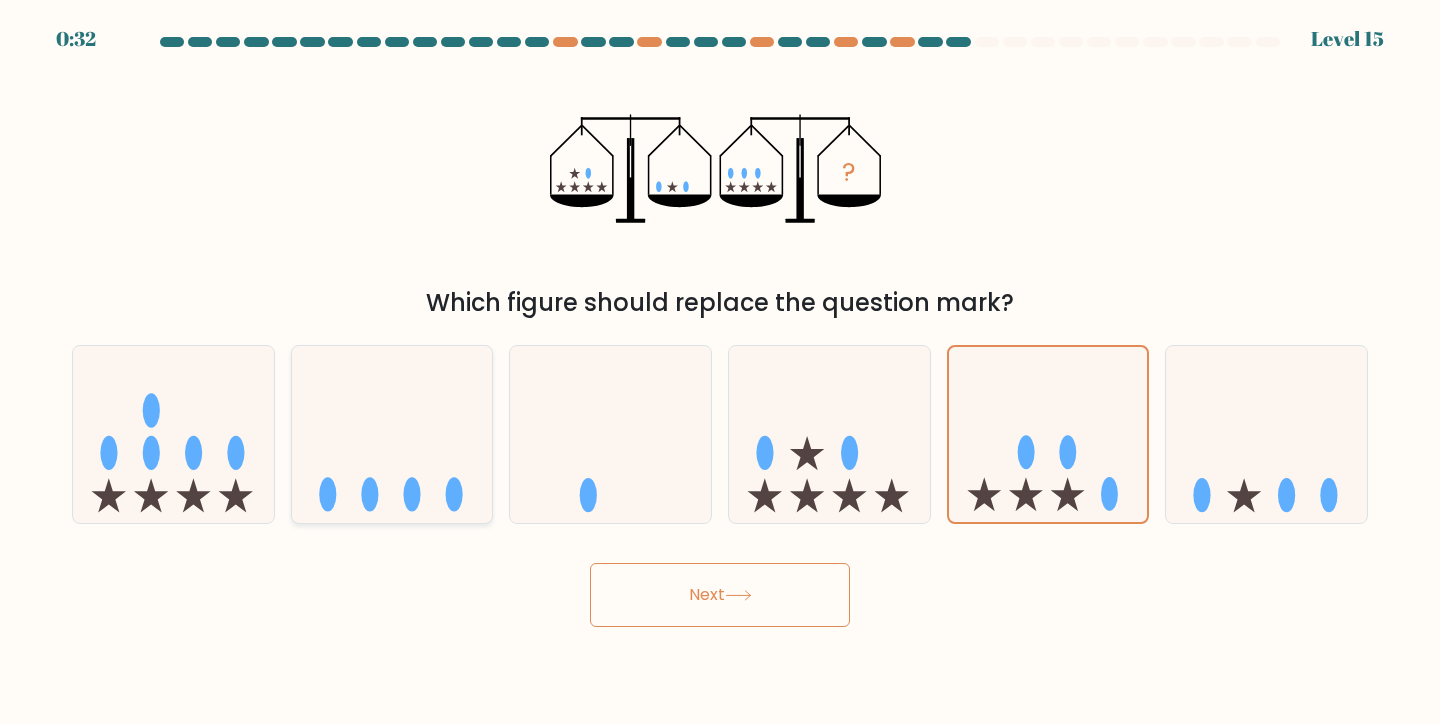 click 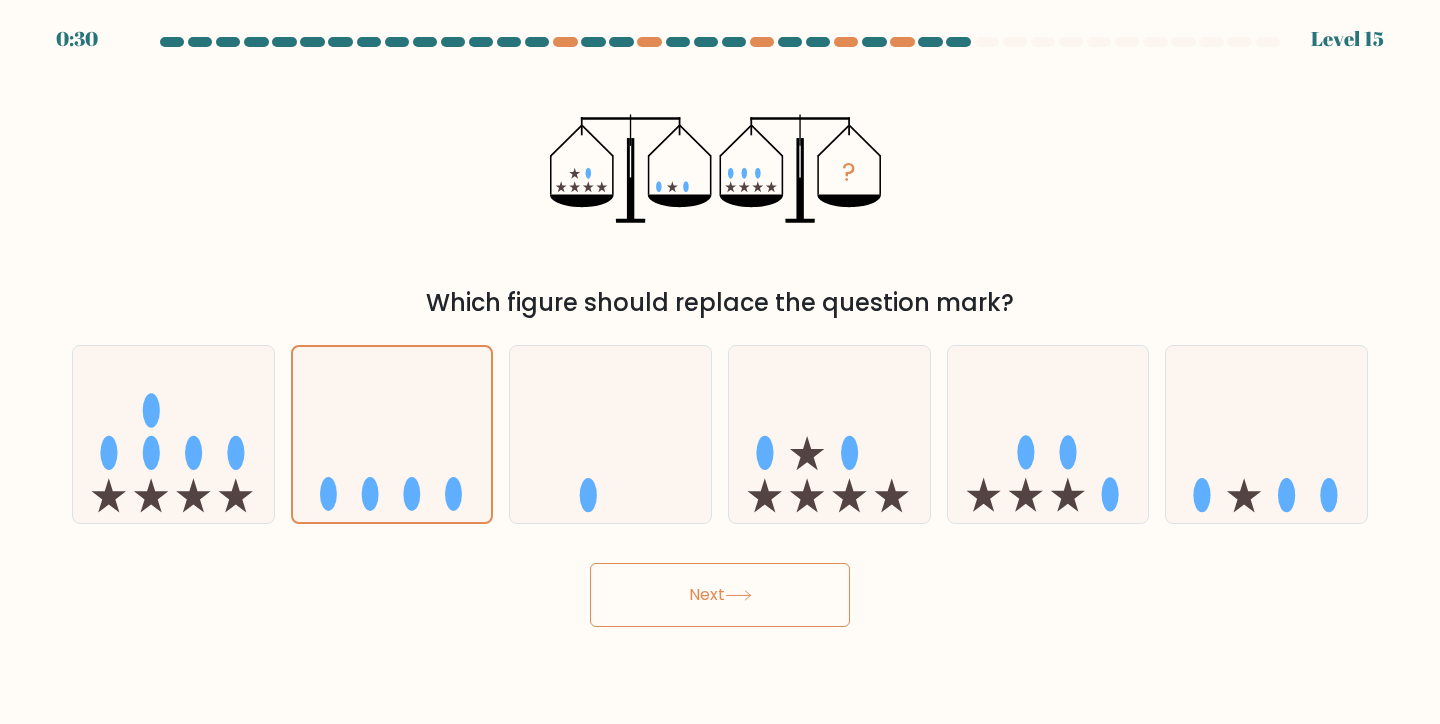click on "Next" at bounding box center [720, 595] 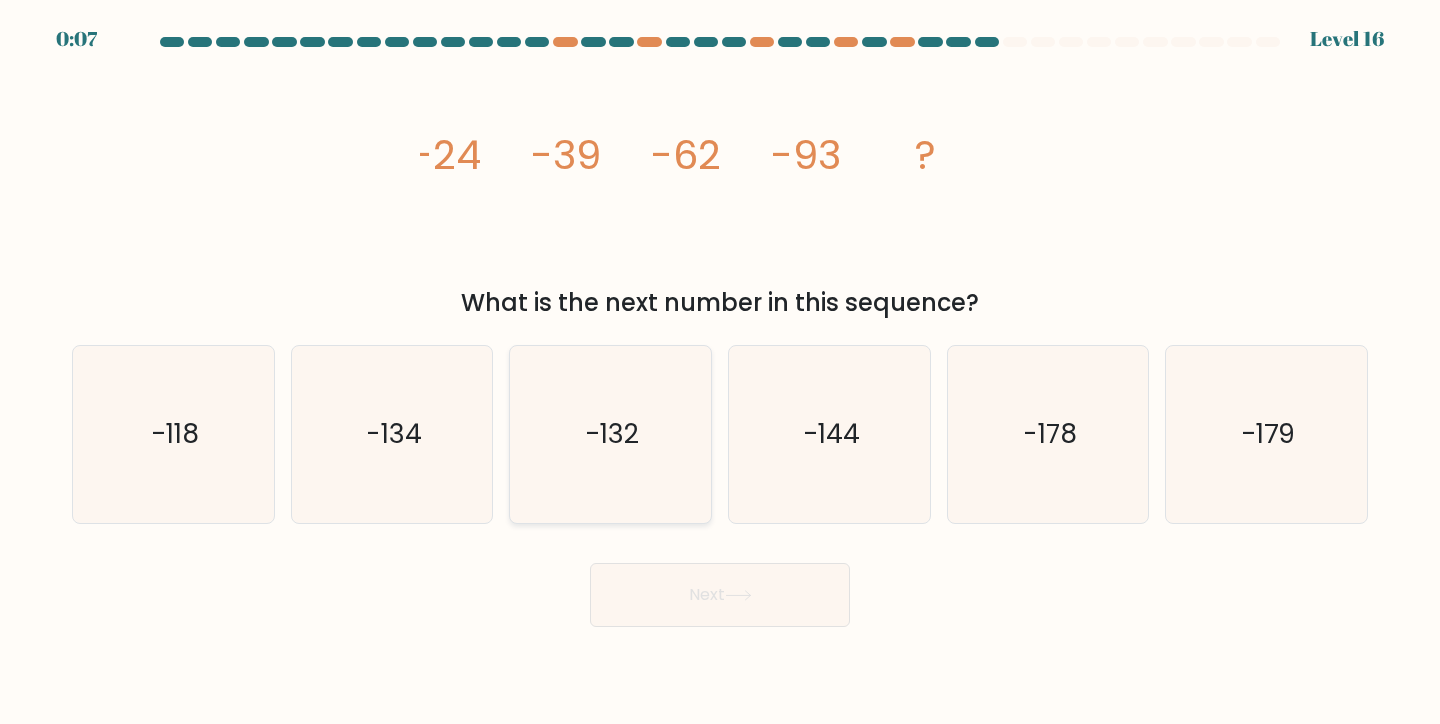 click on "-132" 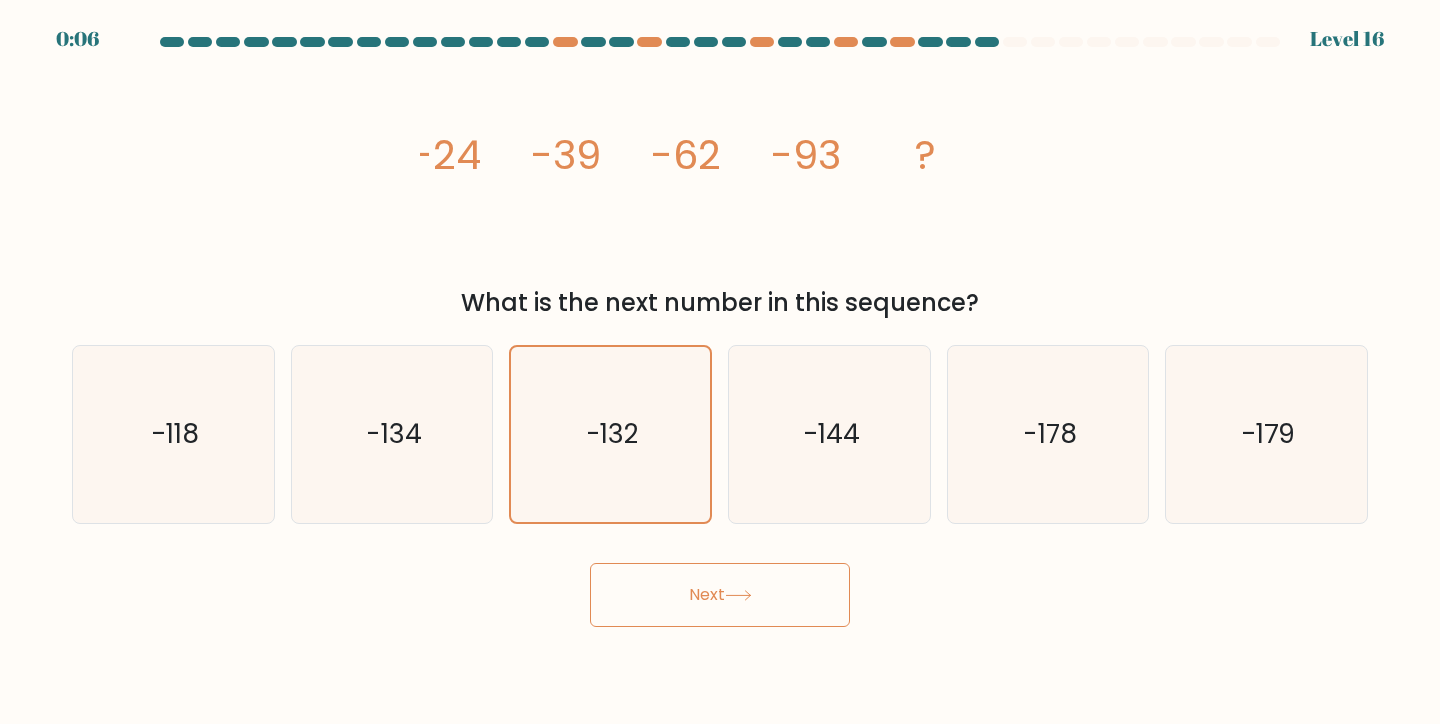 click on "Next" at bounding box center (720, 595) 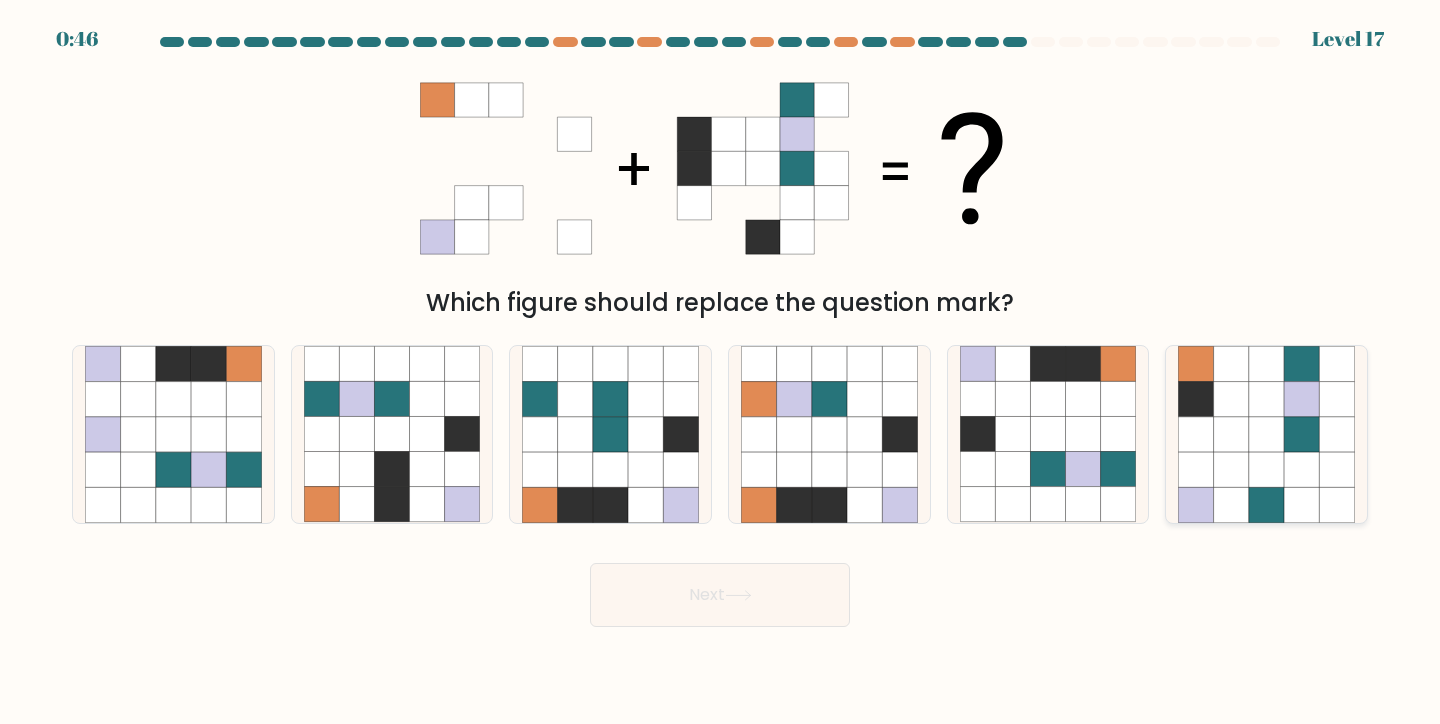 click 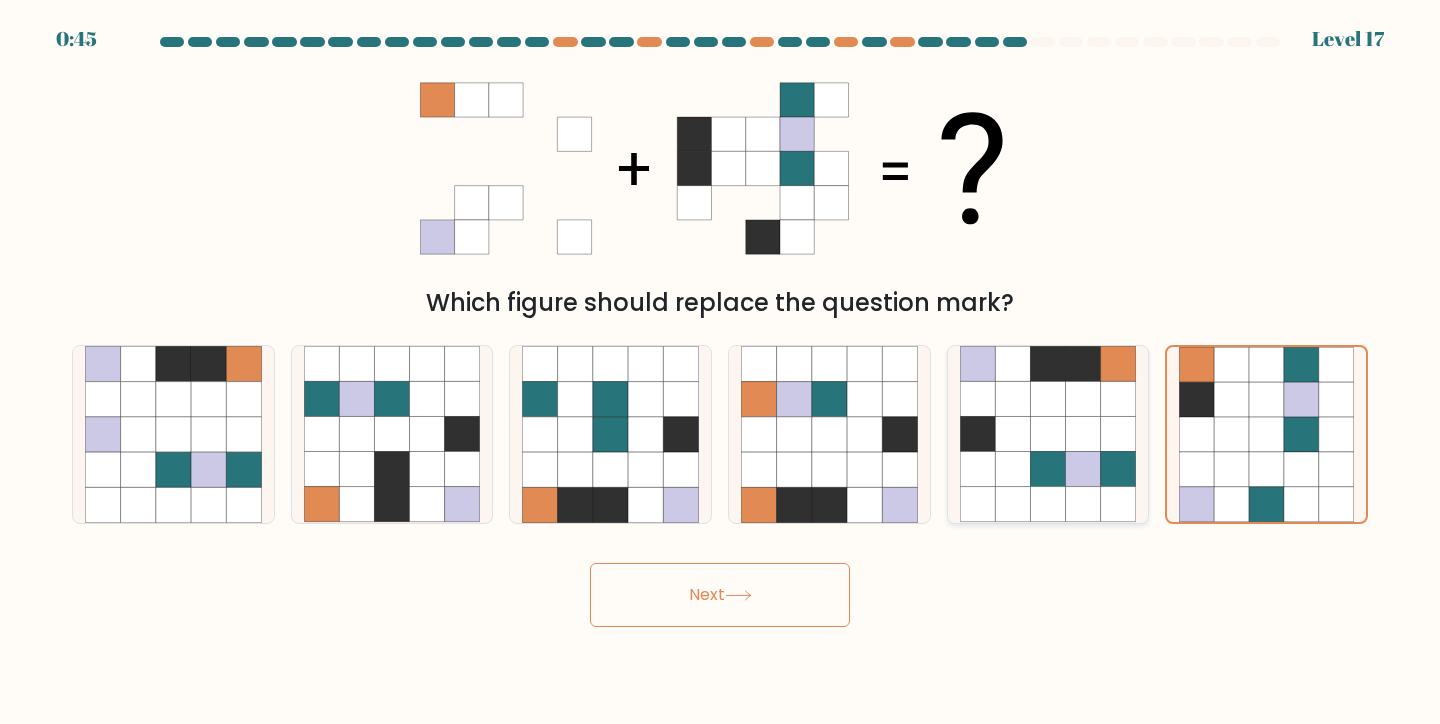 click 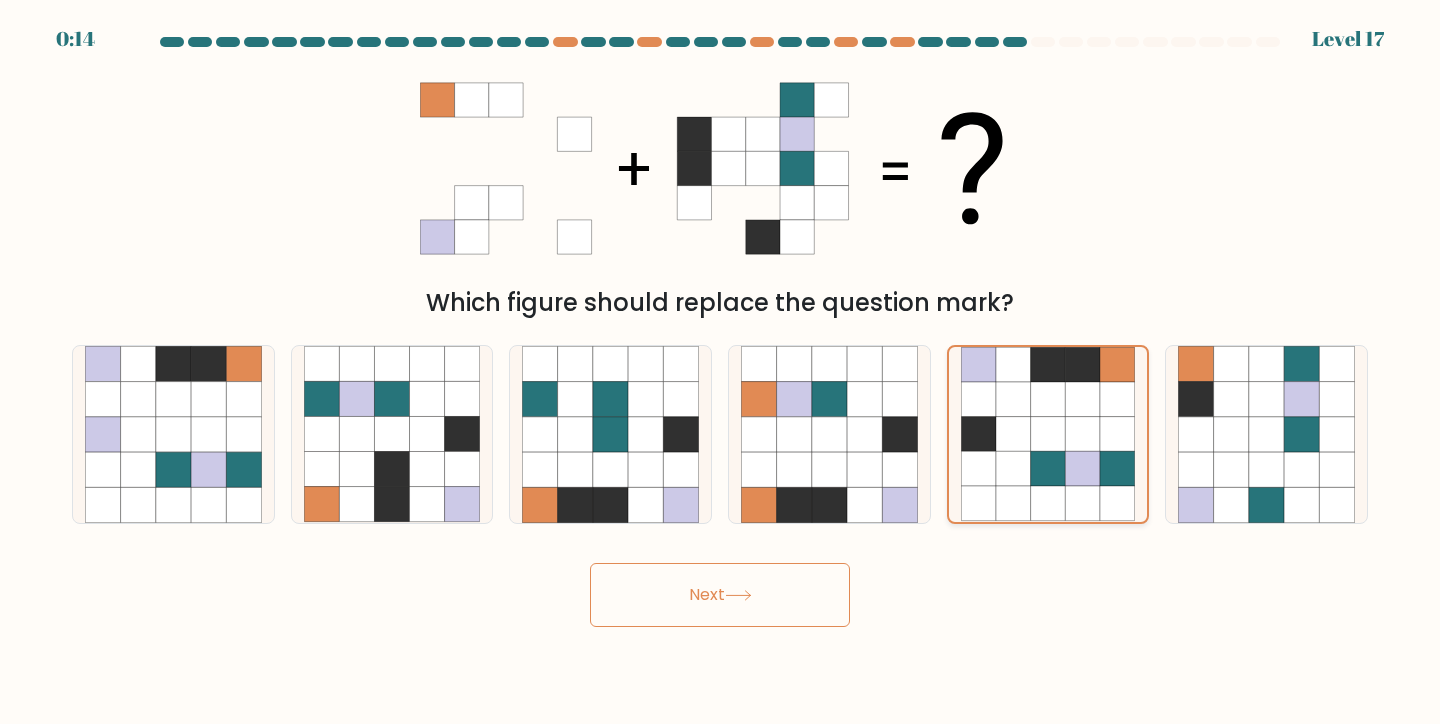 click 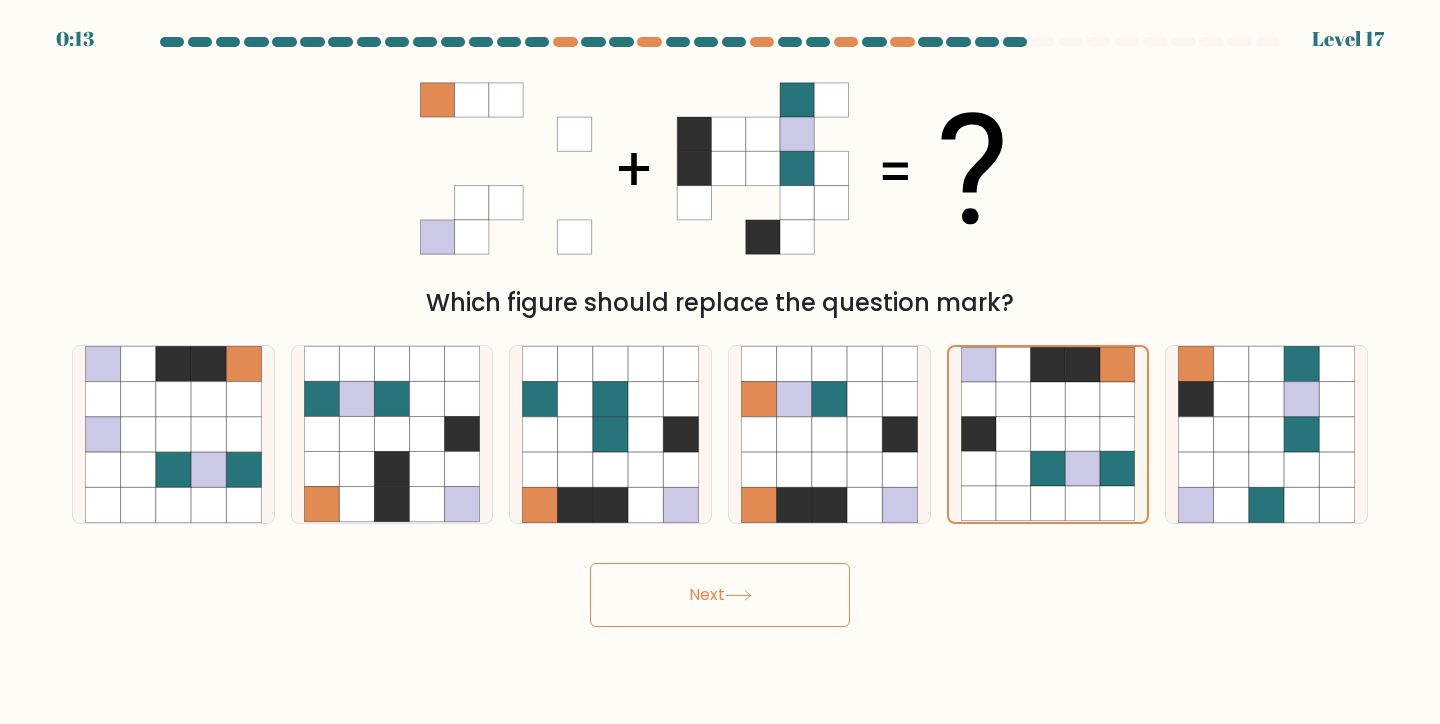 click on "Next" at bounding box center (720, 595) 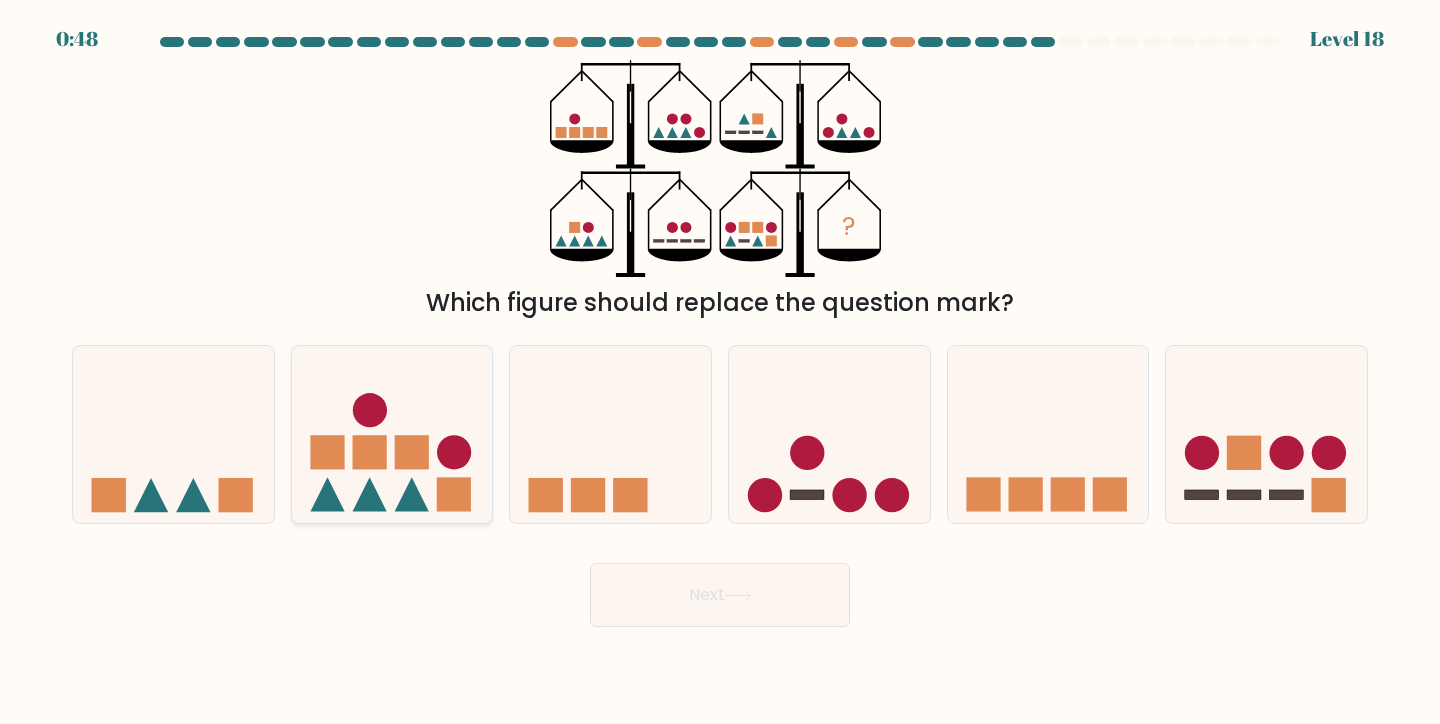 click 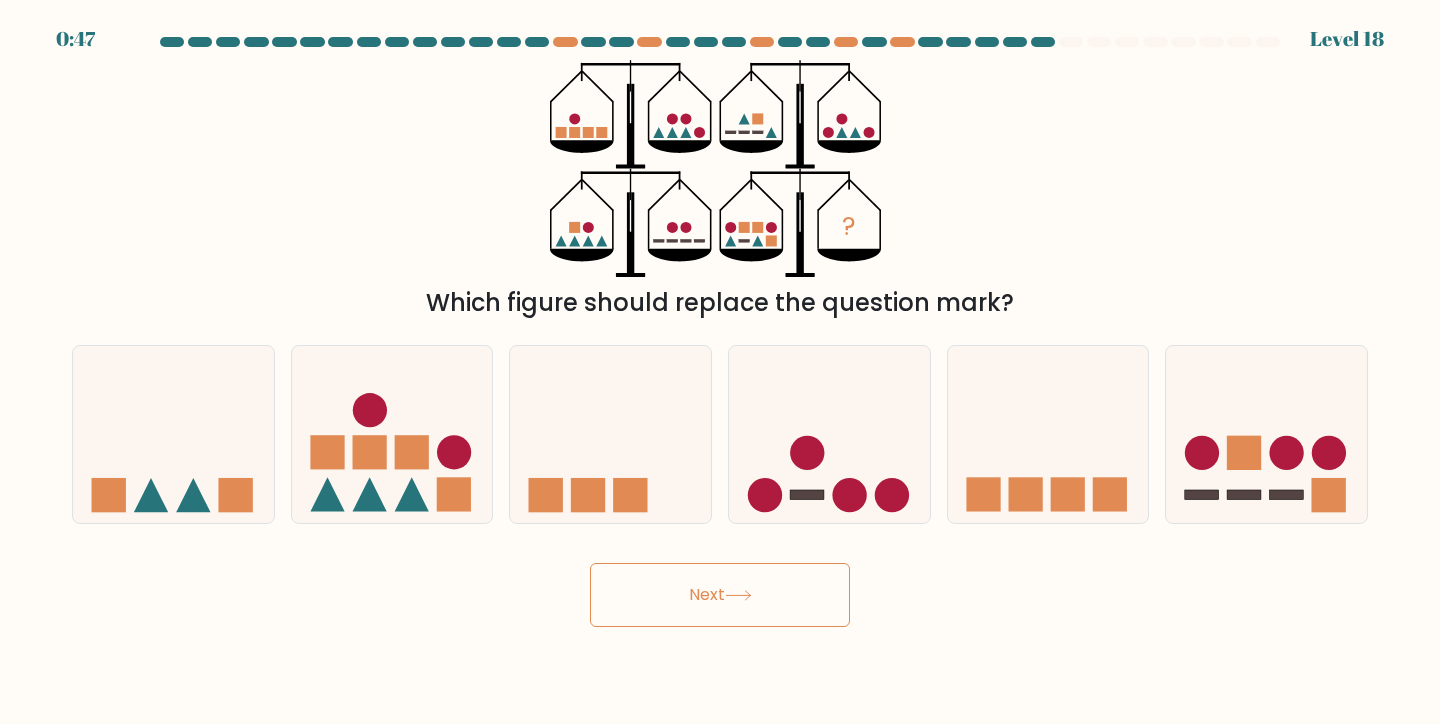click on "Next" at bounding box center [720, 595] 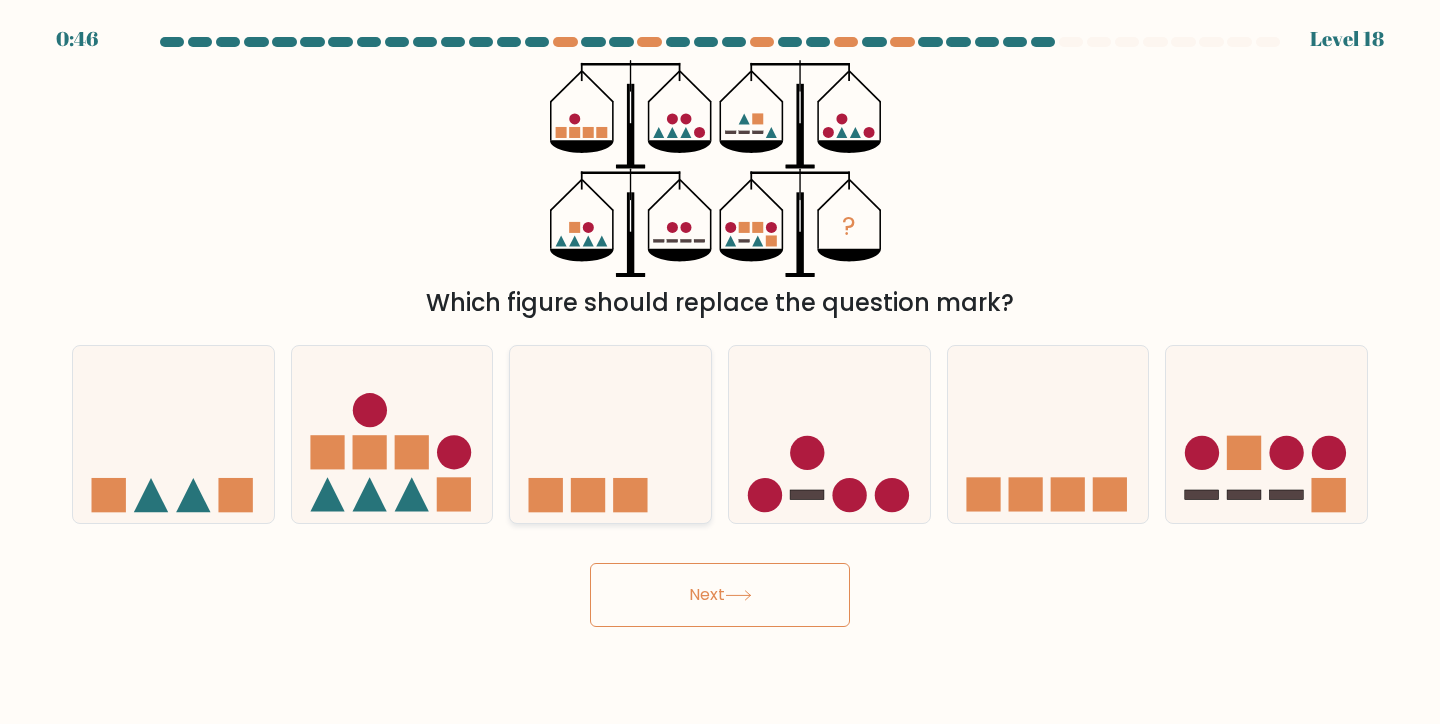 click 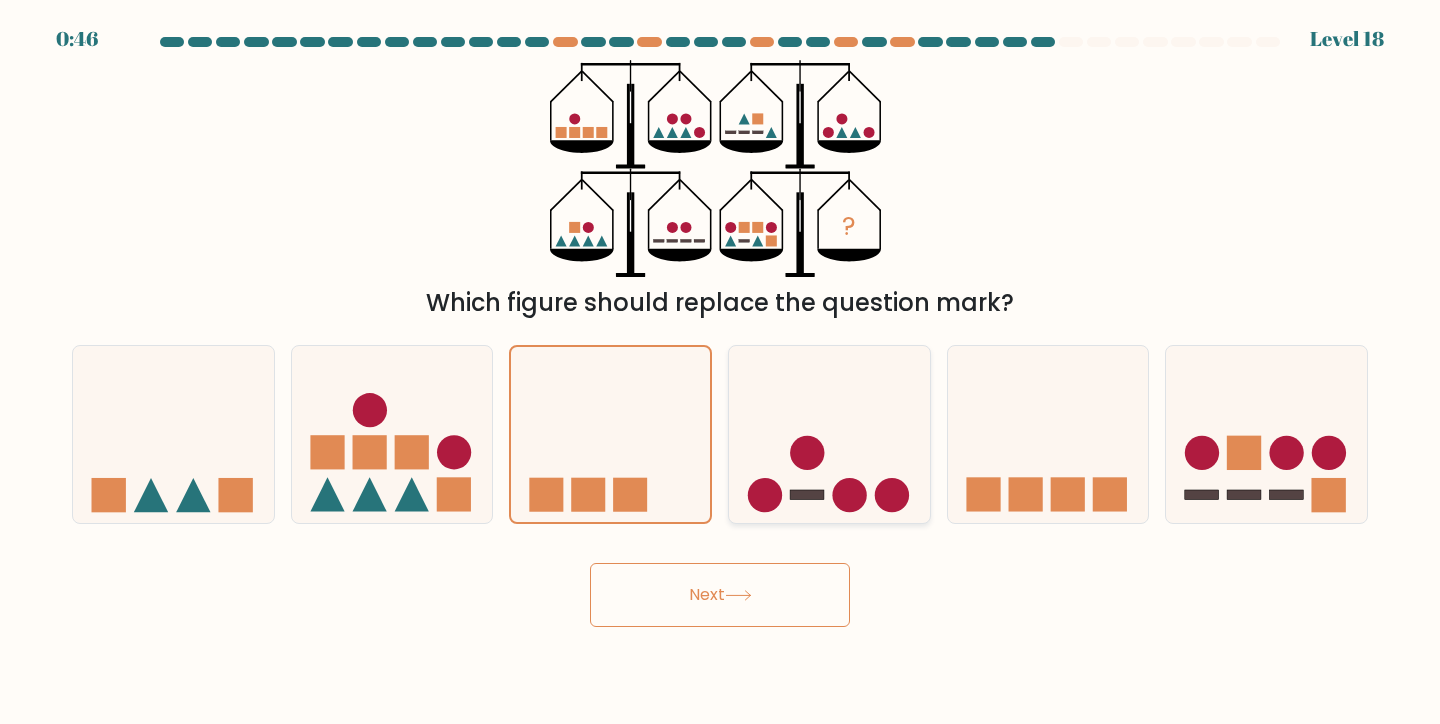 click 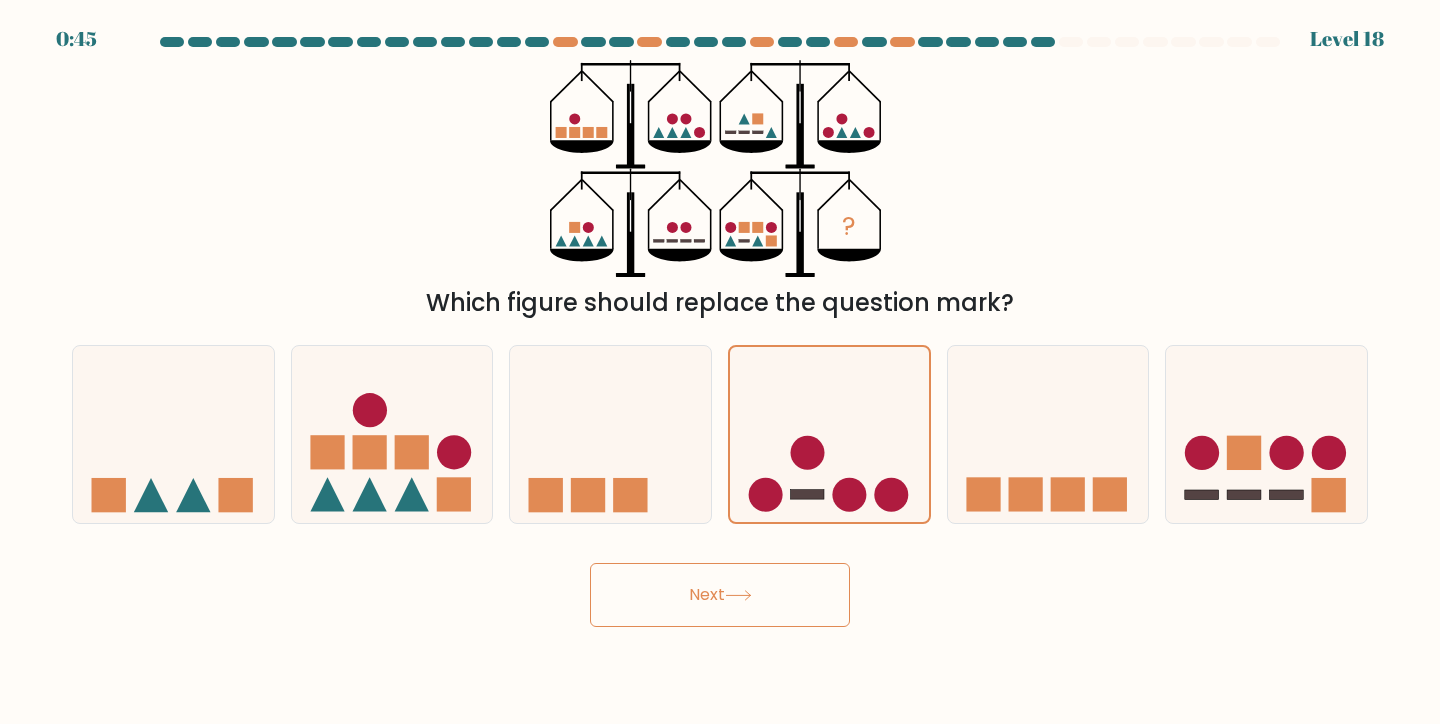 click on "Next" at bounding box center (720, 595) 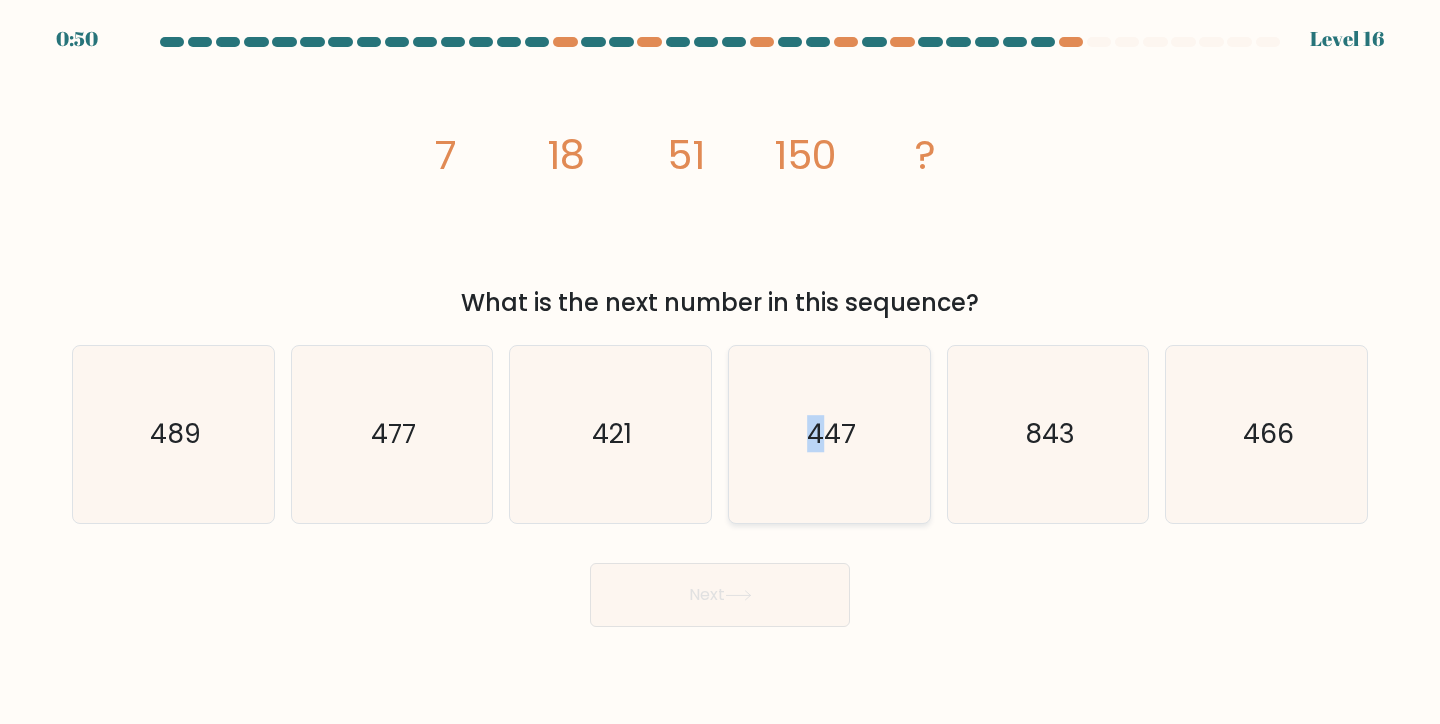 click on "447" 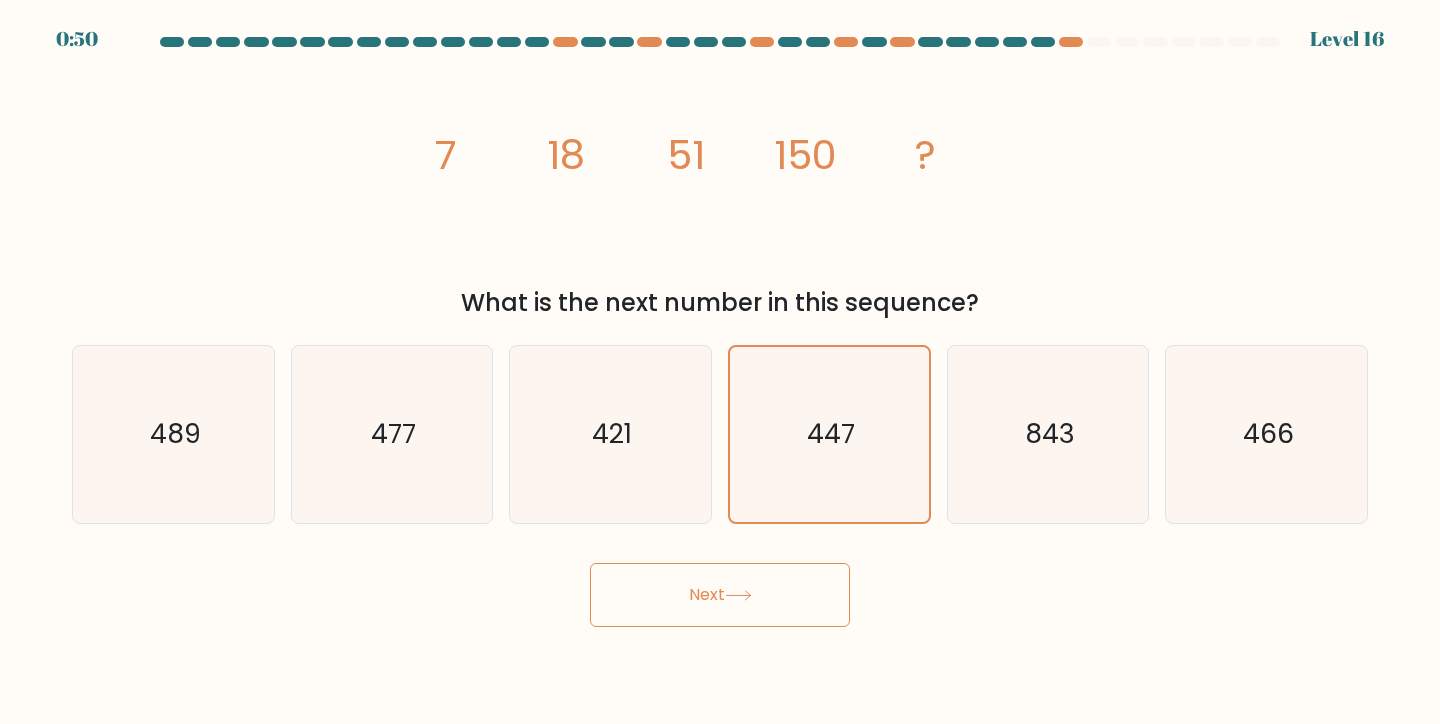 click on "Next" at bounding box center (720, 587) 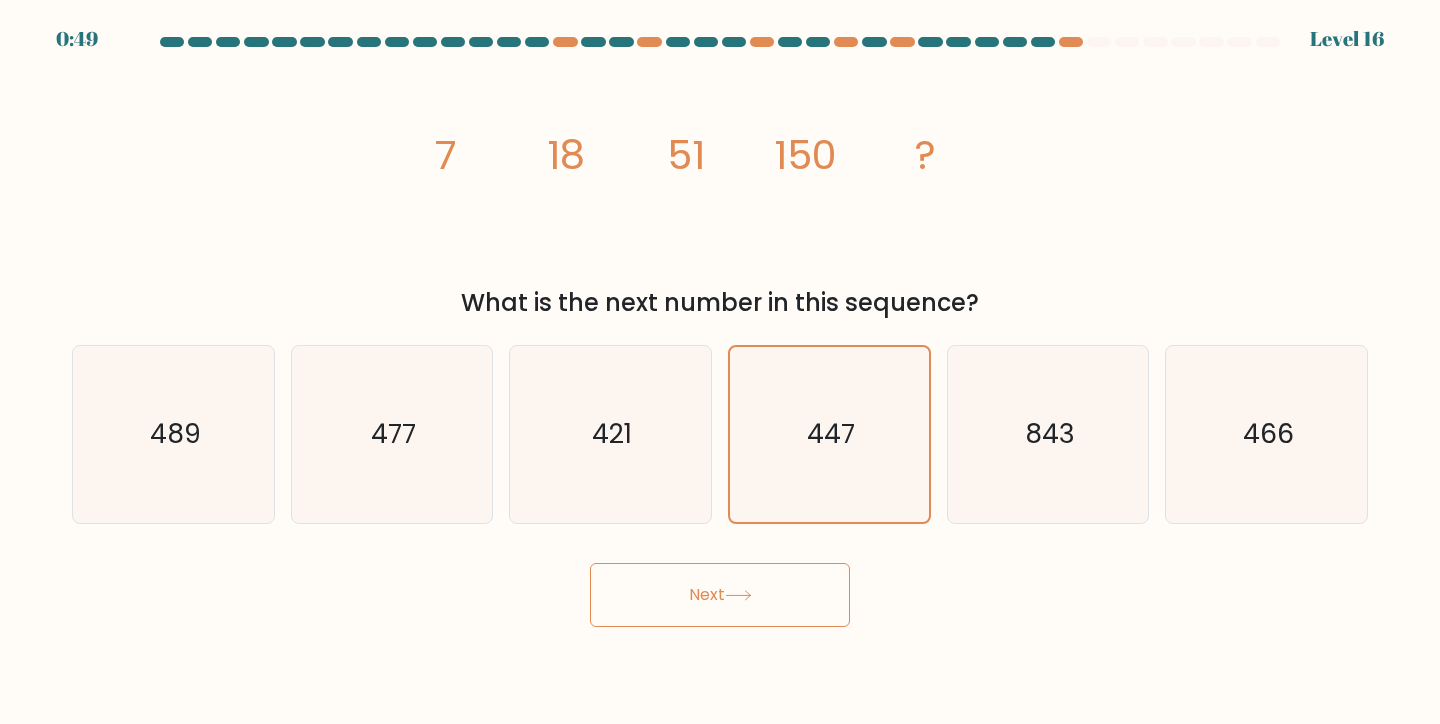 click on "Next" at bounding box center (720, 595) 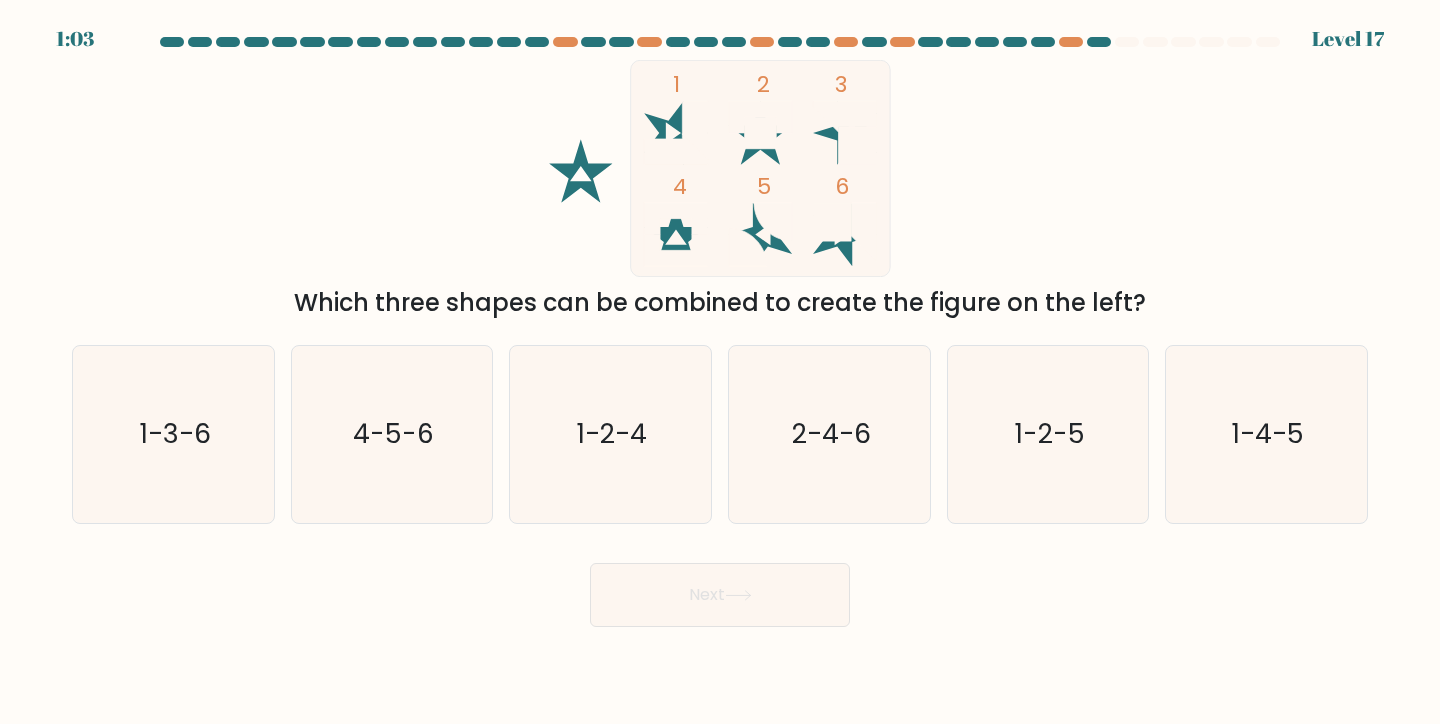click 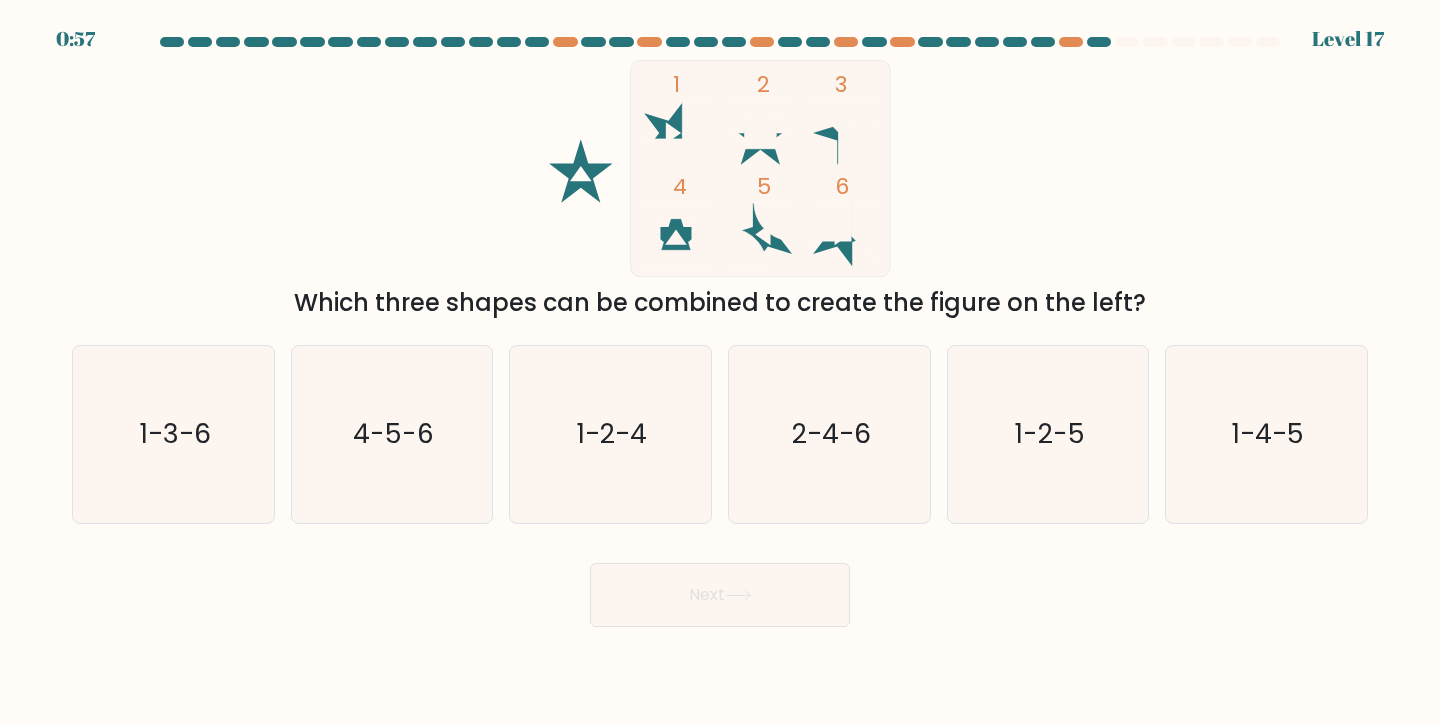 click 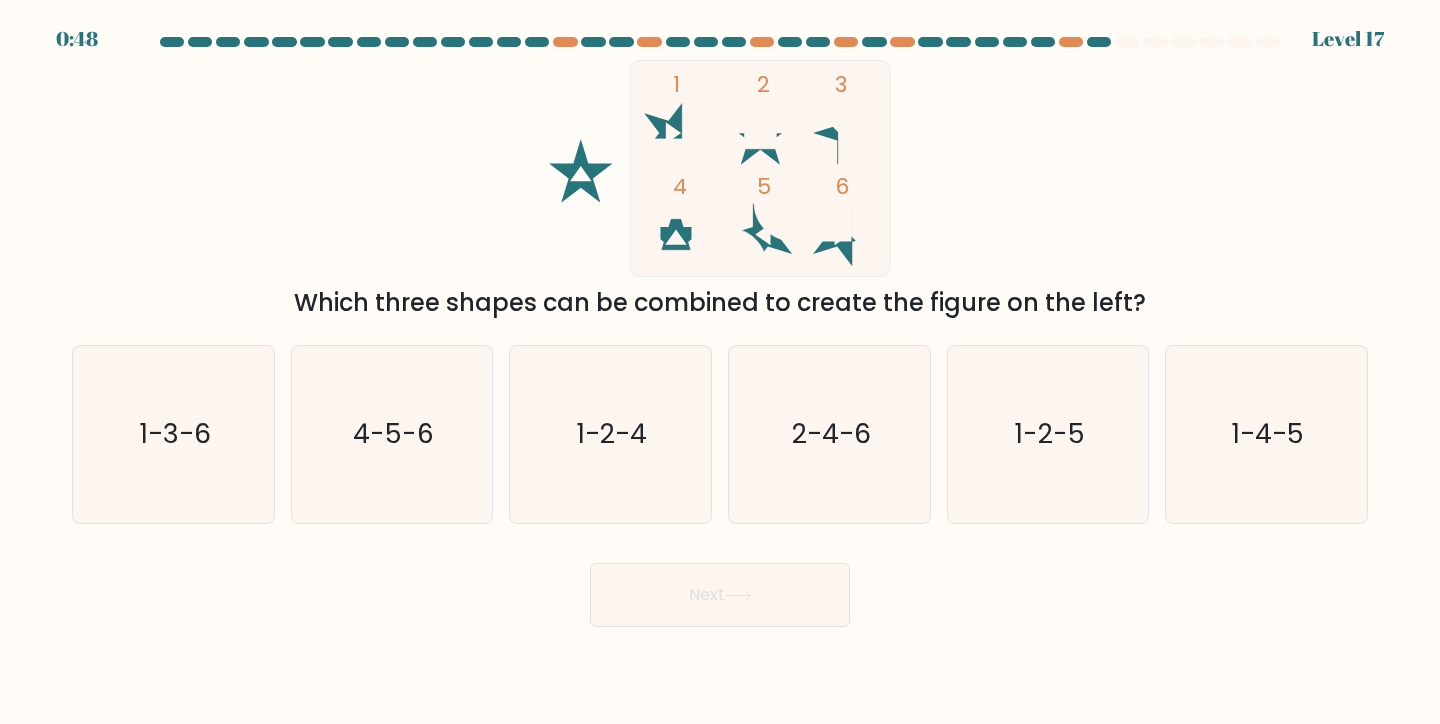 click 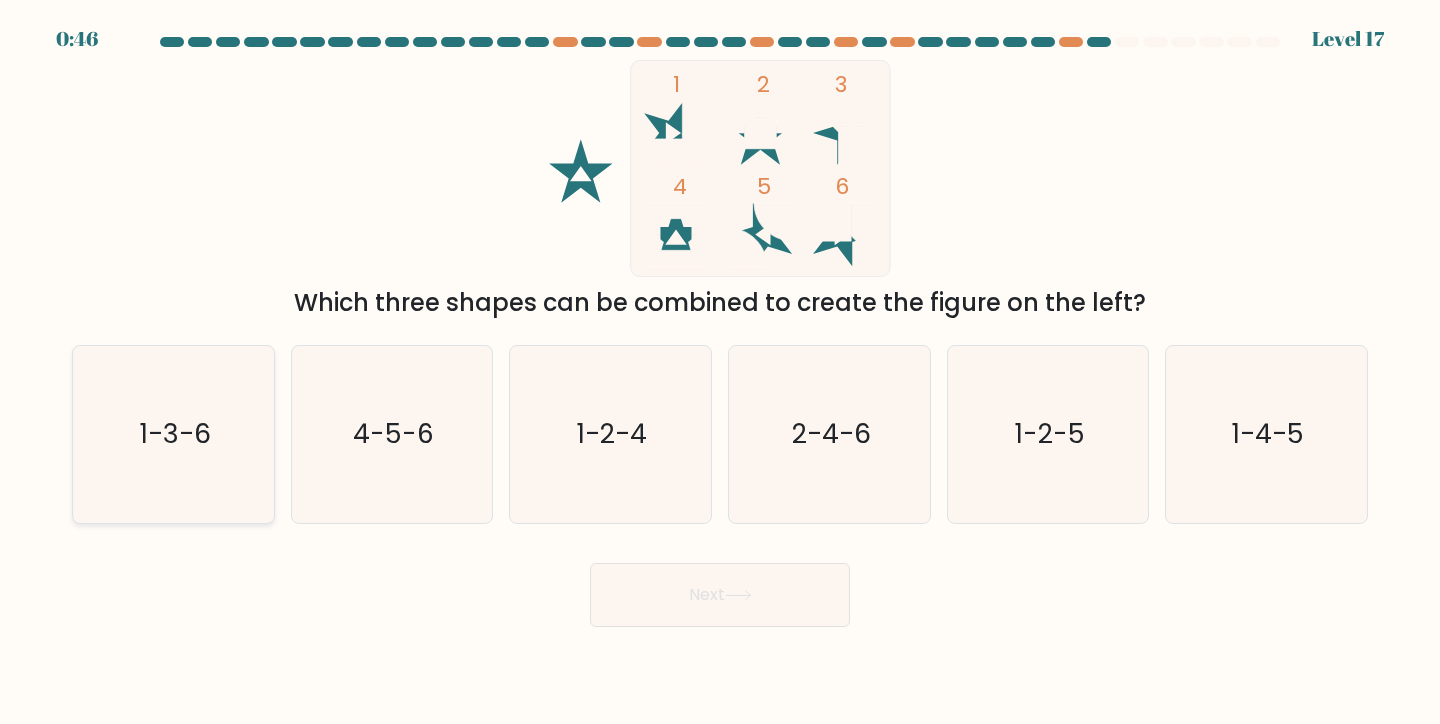 click on "1-3-6" 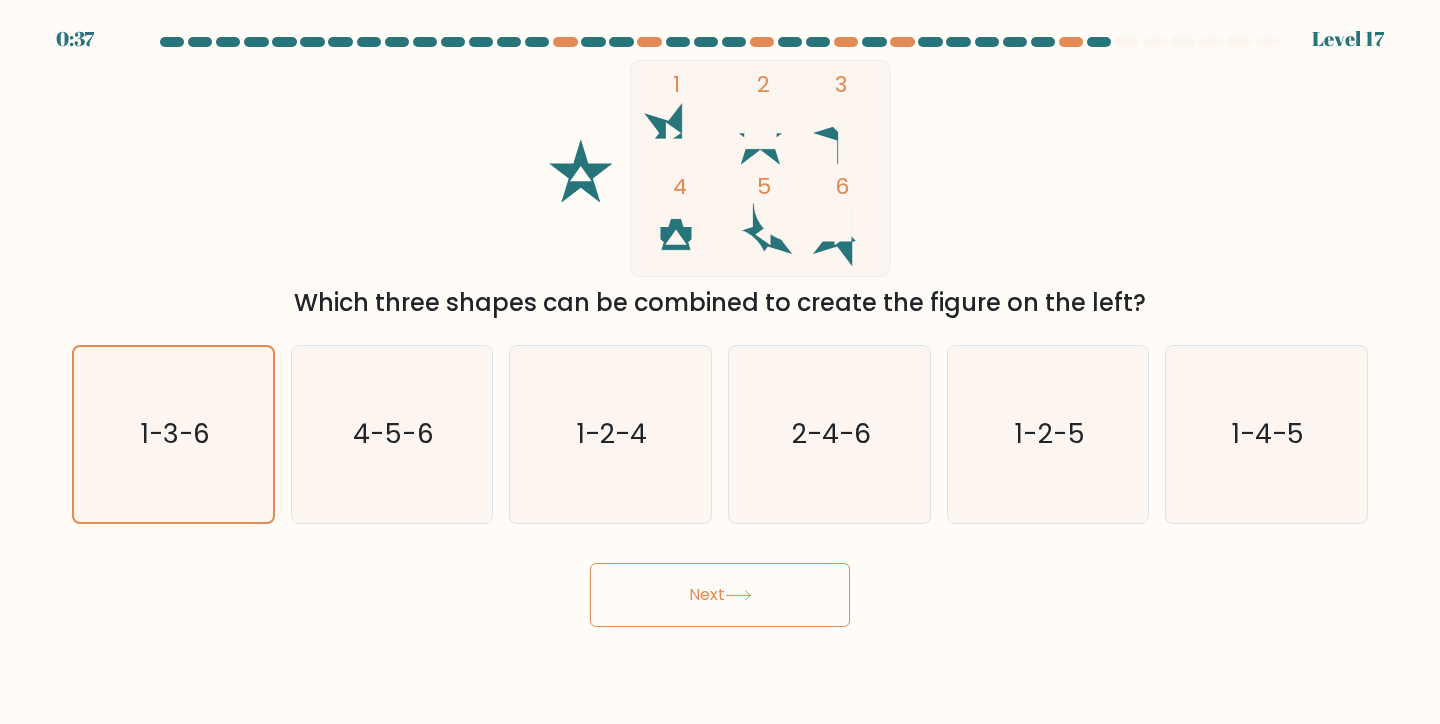 click on "Next" at bounding box center (720, 595) 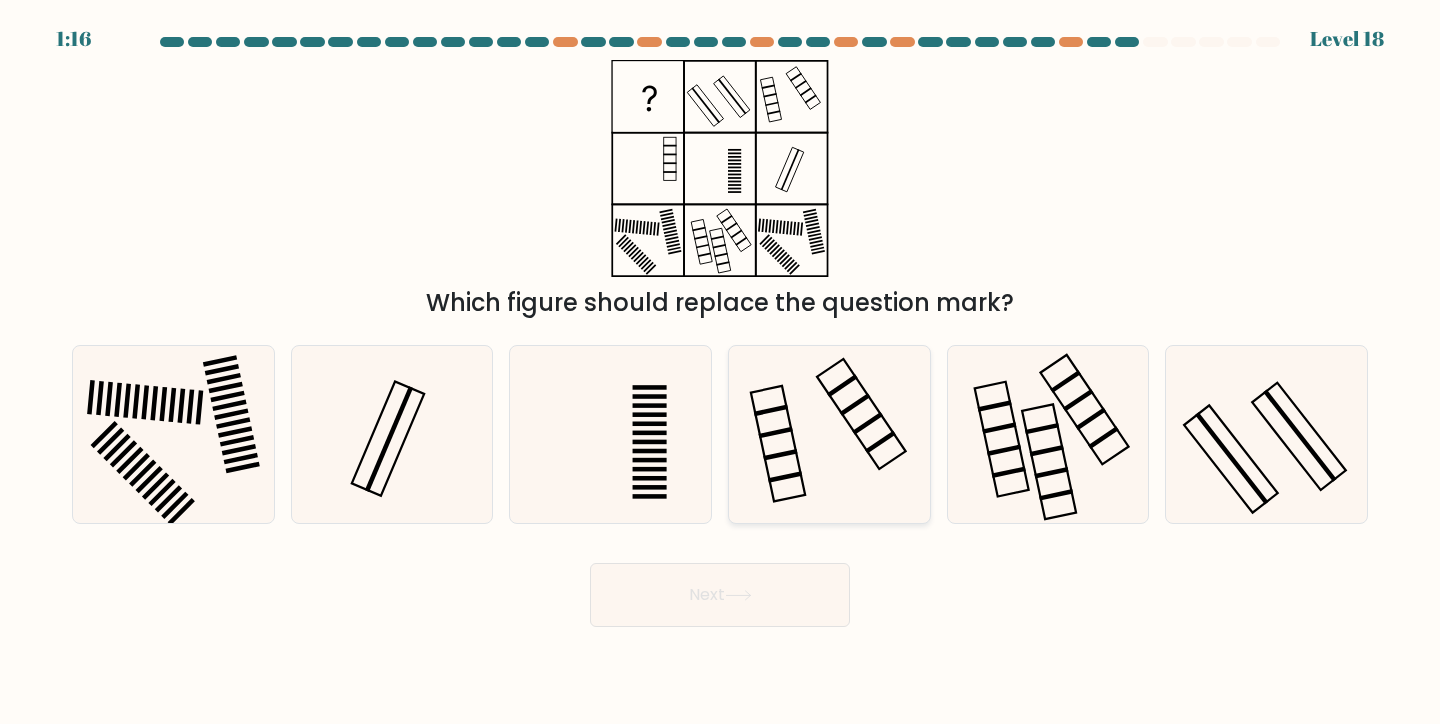 click 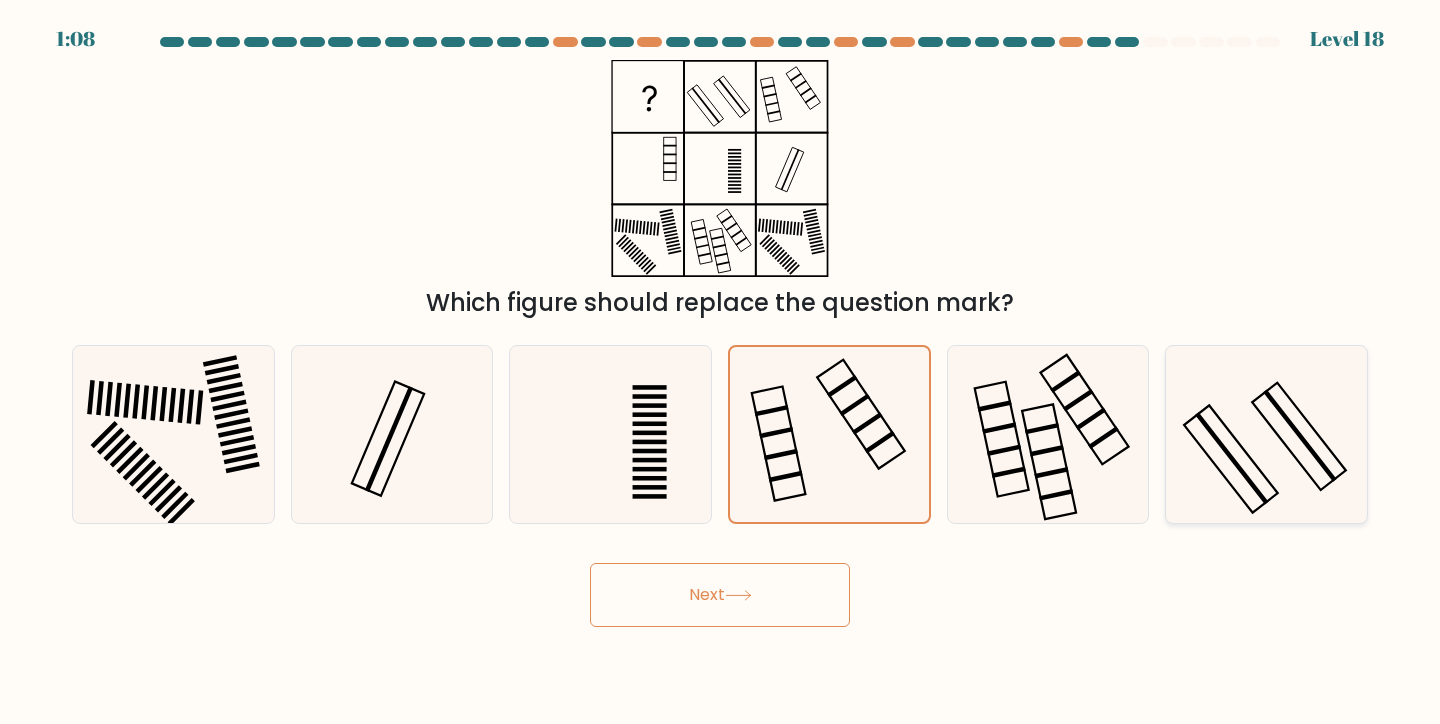 click 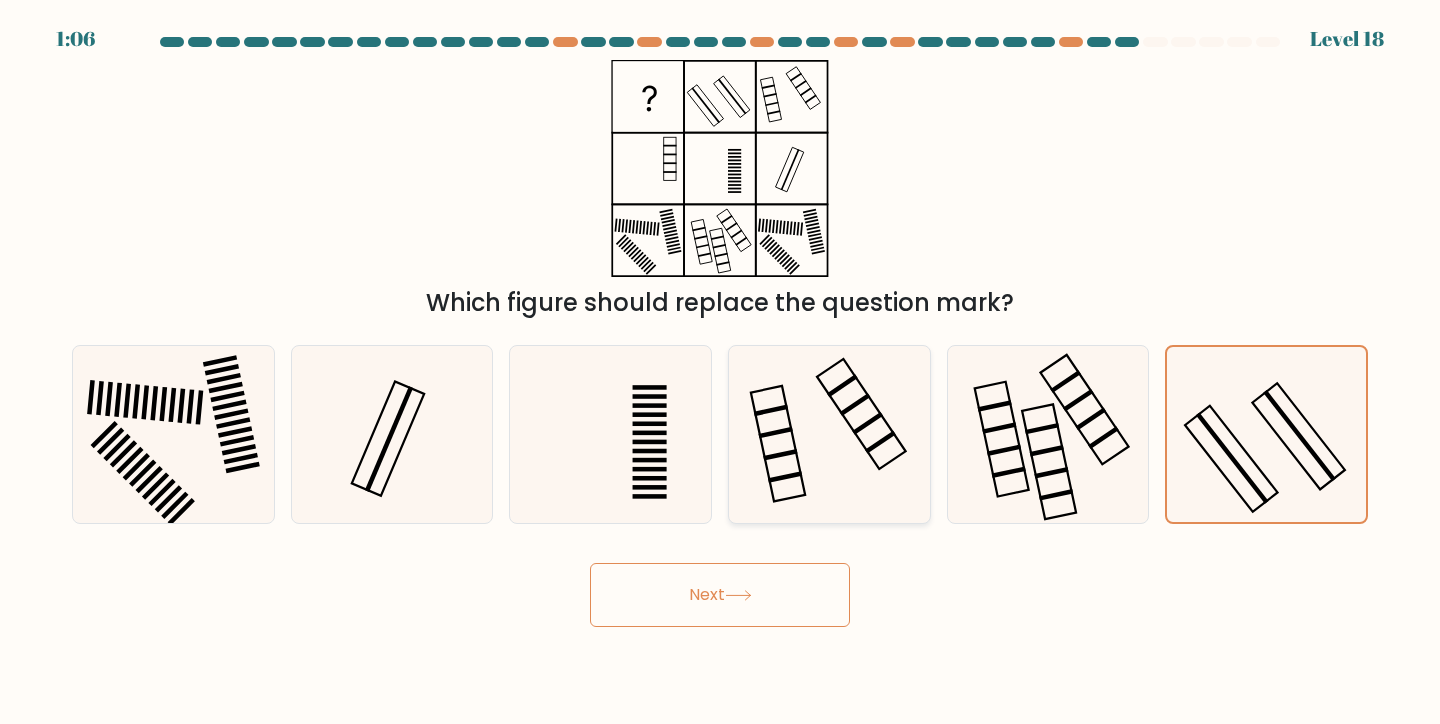click 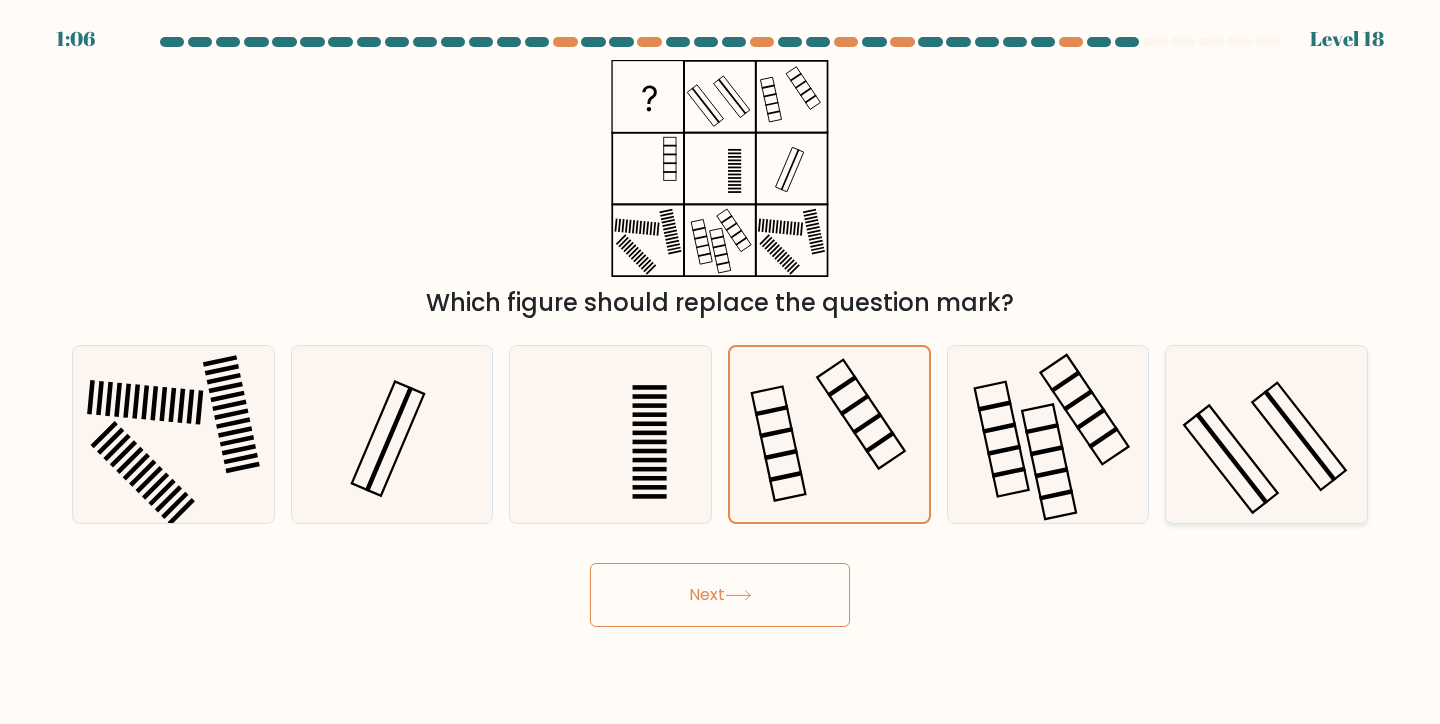 click 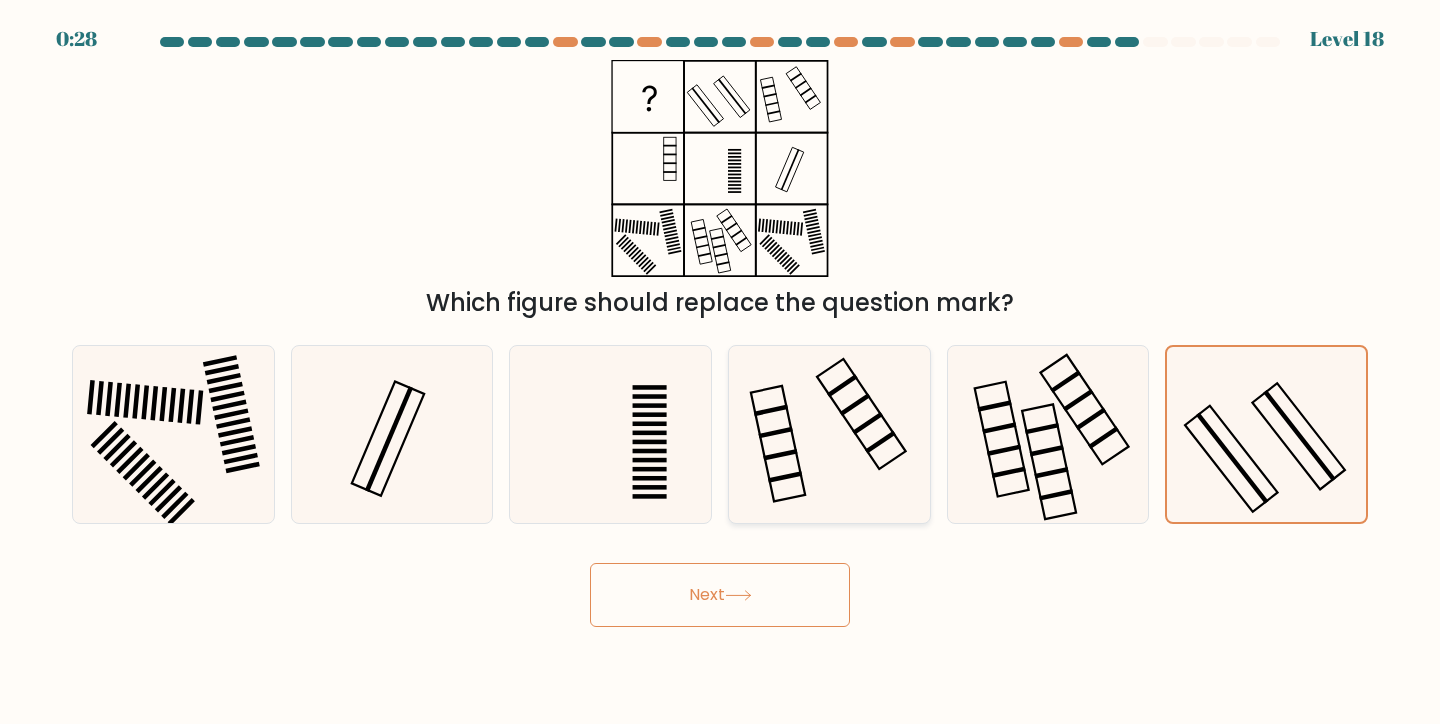 click 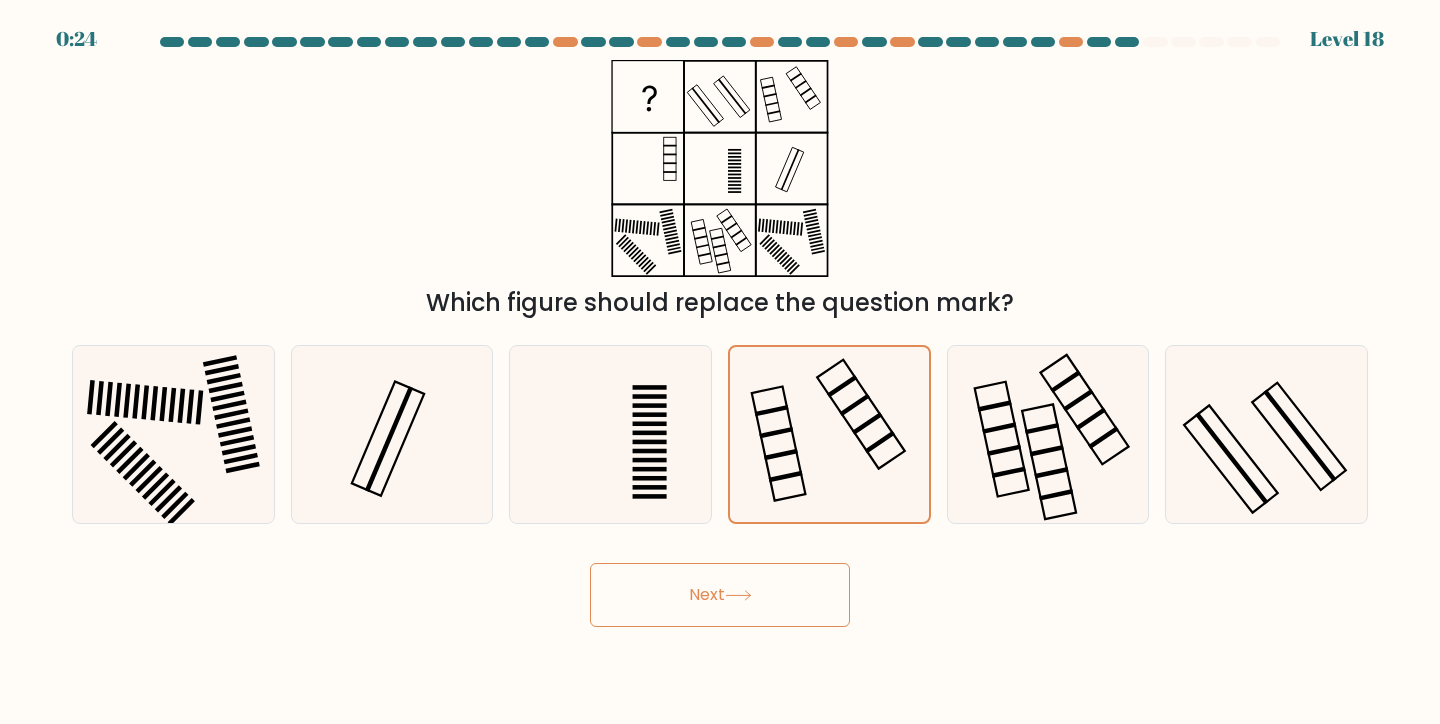 click on "Next" at bounding box center (720, 595) 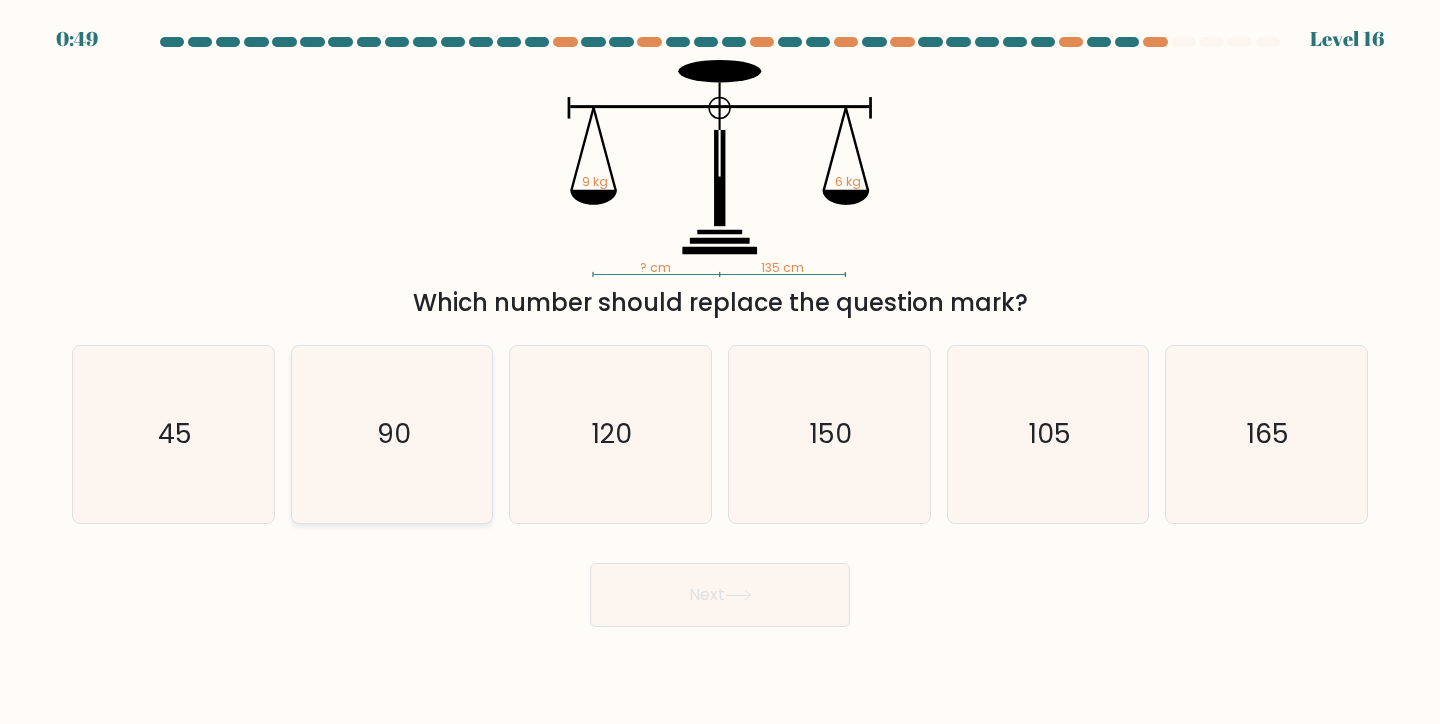 drag, startPoint x: 338, startPoint y: 470, endPoint x: 378, endPoint y: 488, distance: 43.863426 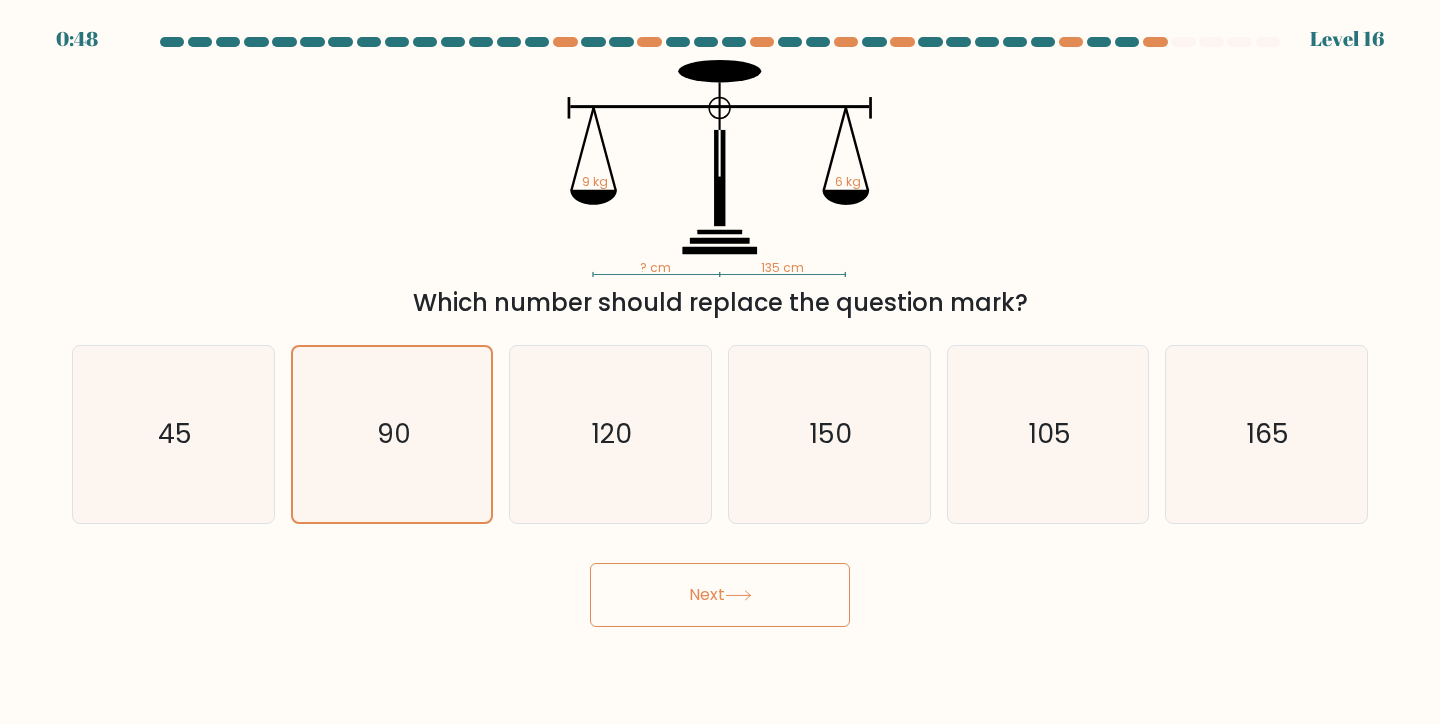 click on "Next" at bounding box center (720, 595) 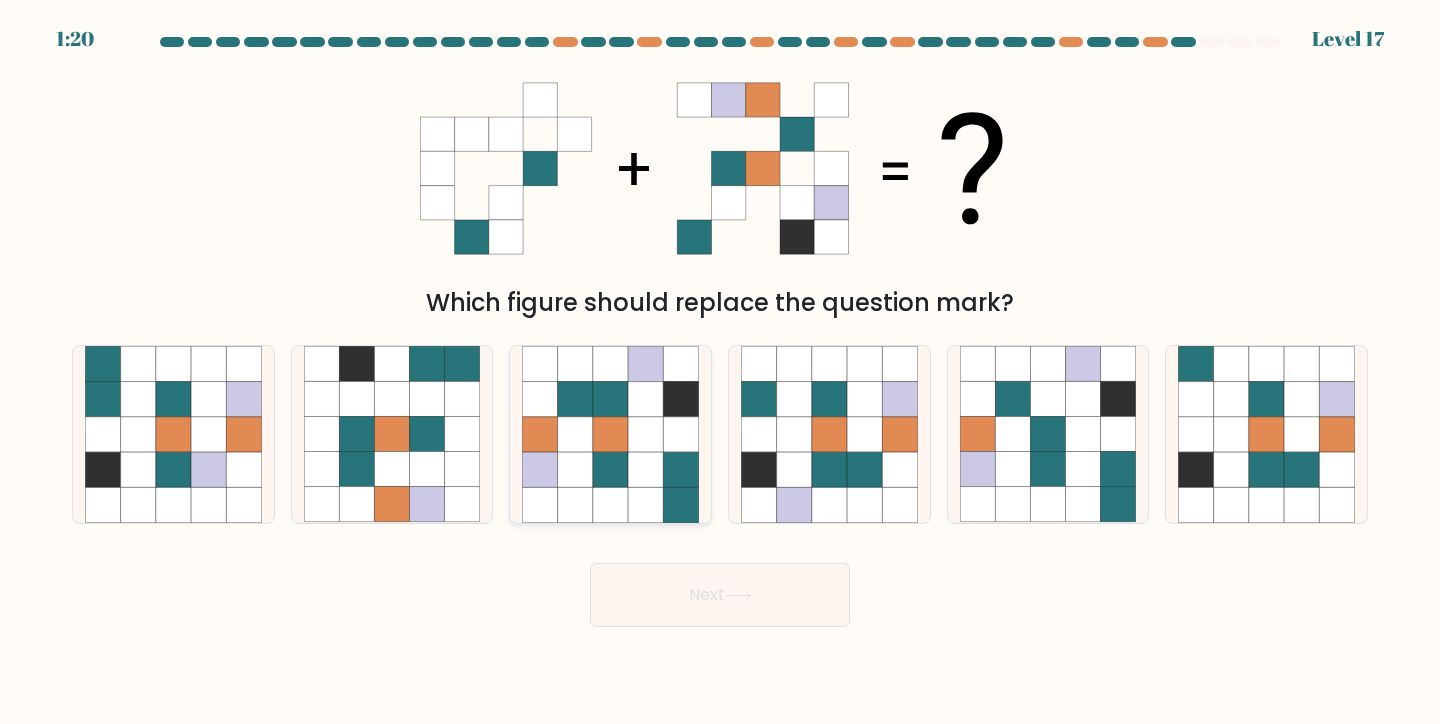 click 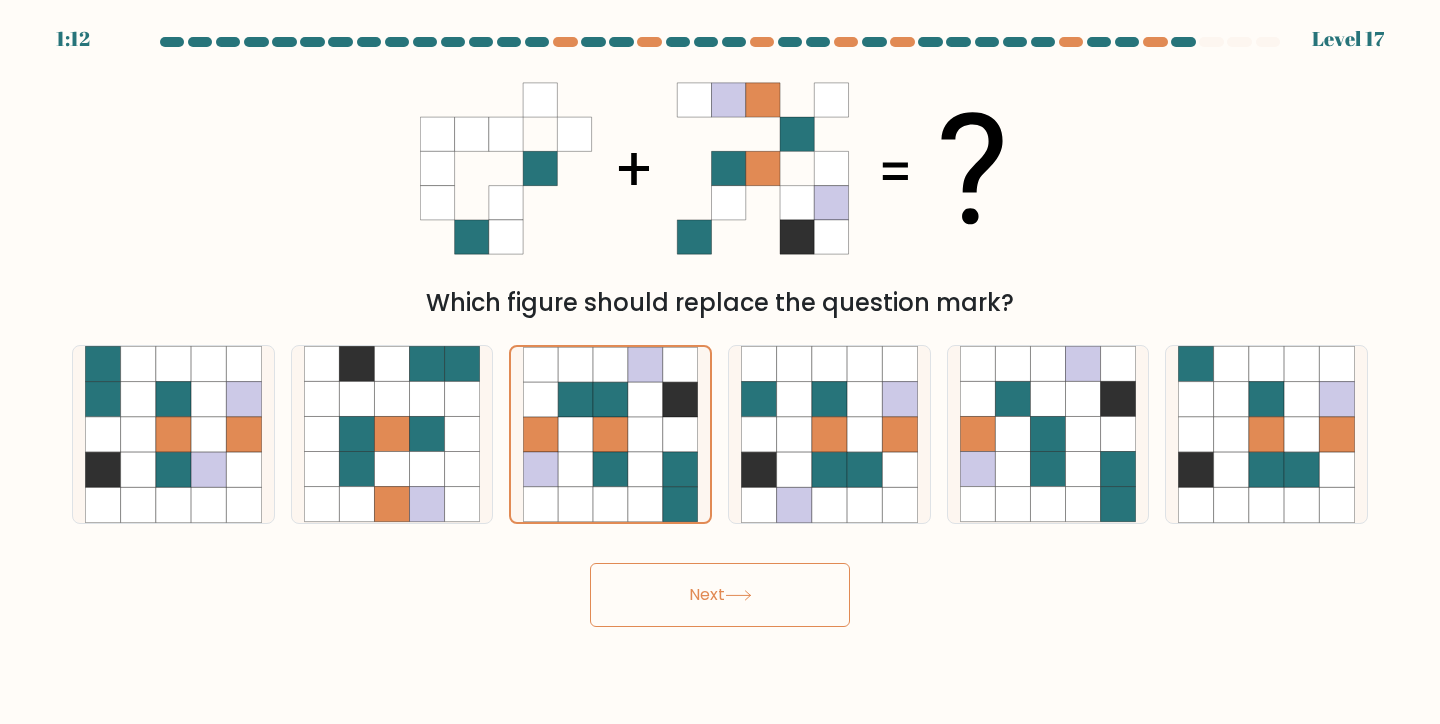 click on "Next" at bounding box center [720, 595] 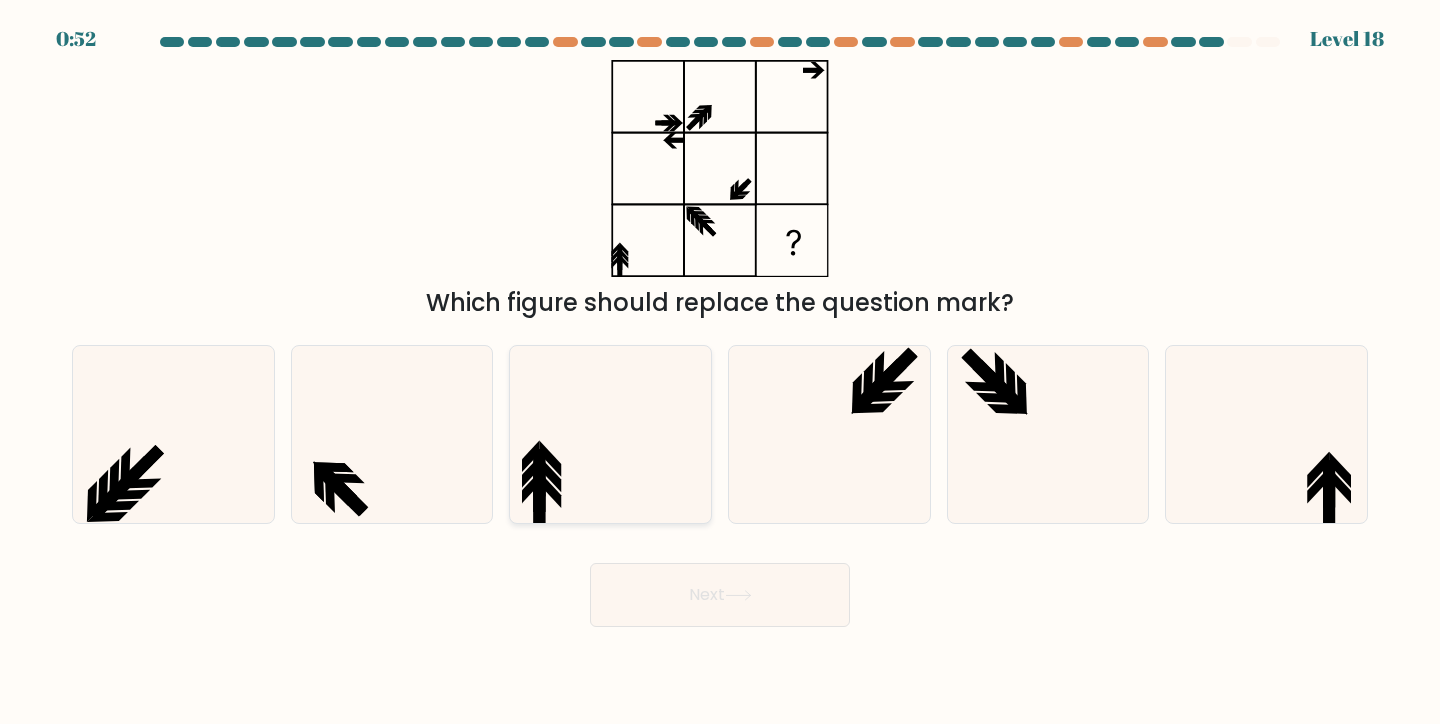click 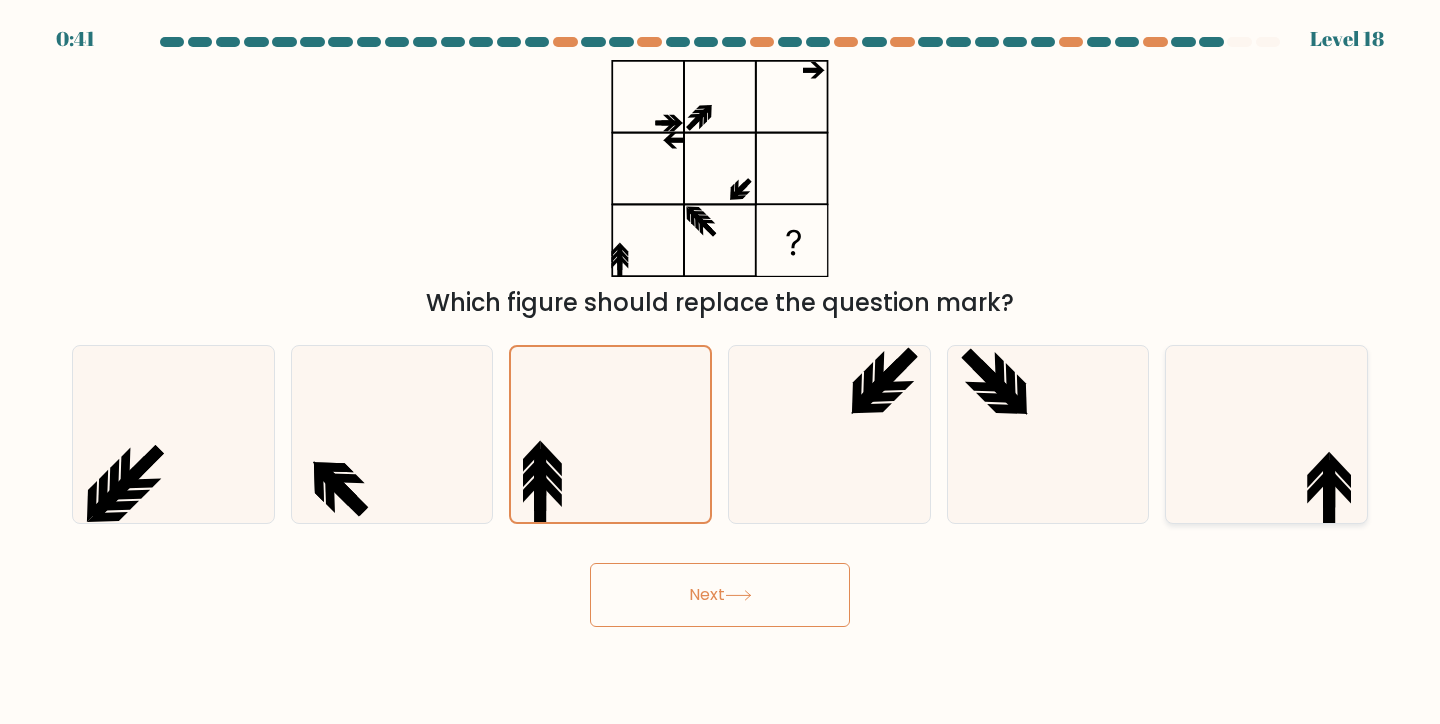 click 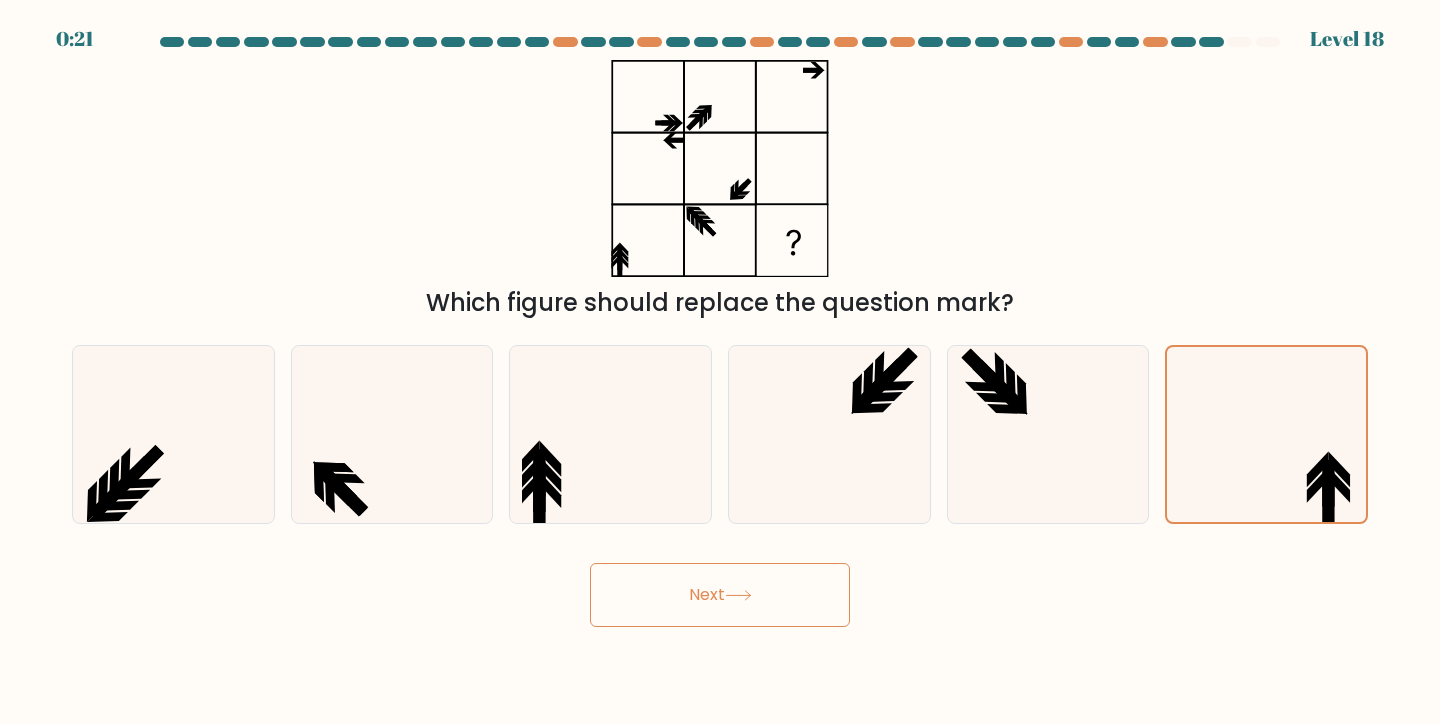 click on "Next" at bounding box center [720, 595] 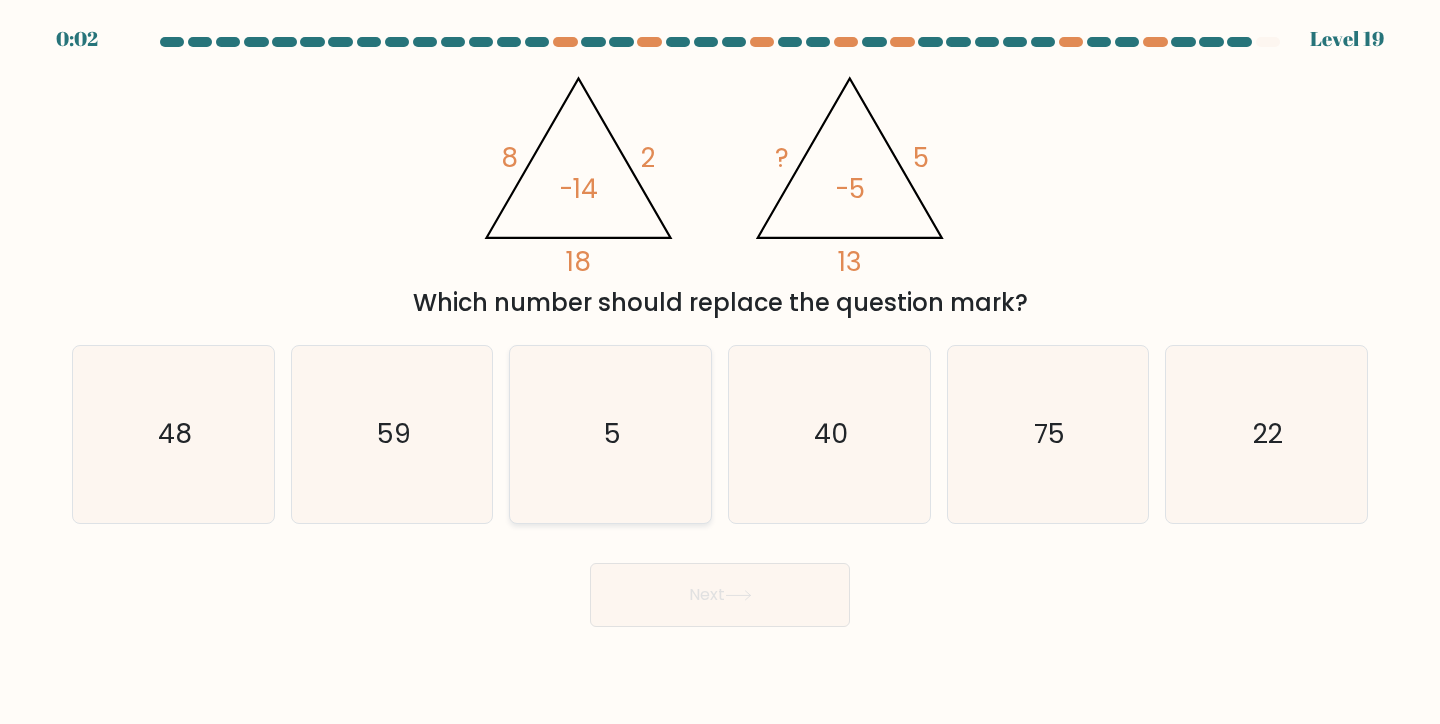 click on "5" 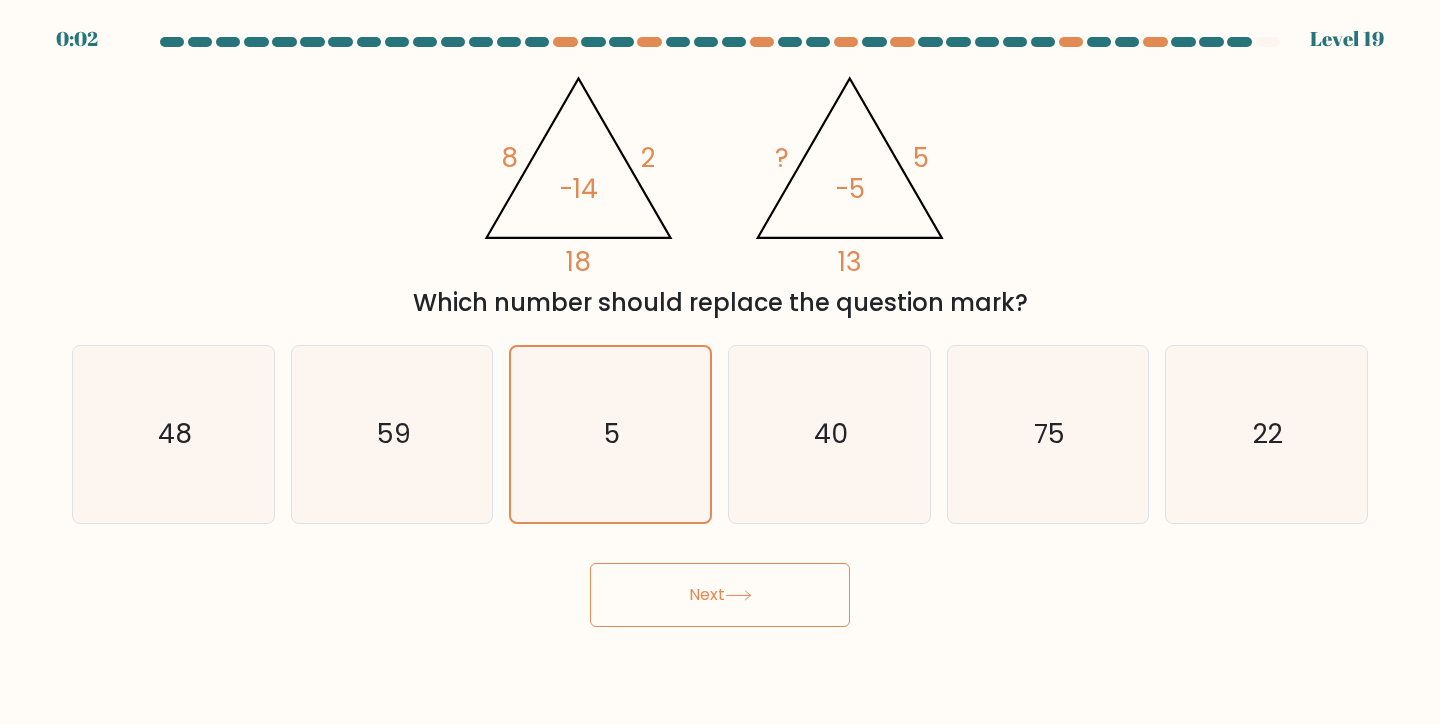 click on "Next" at bounding box center (720, 595) 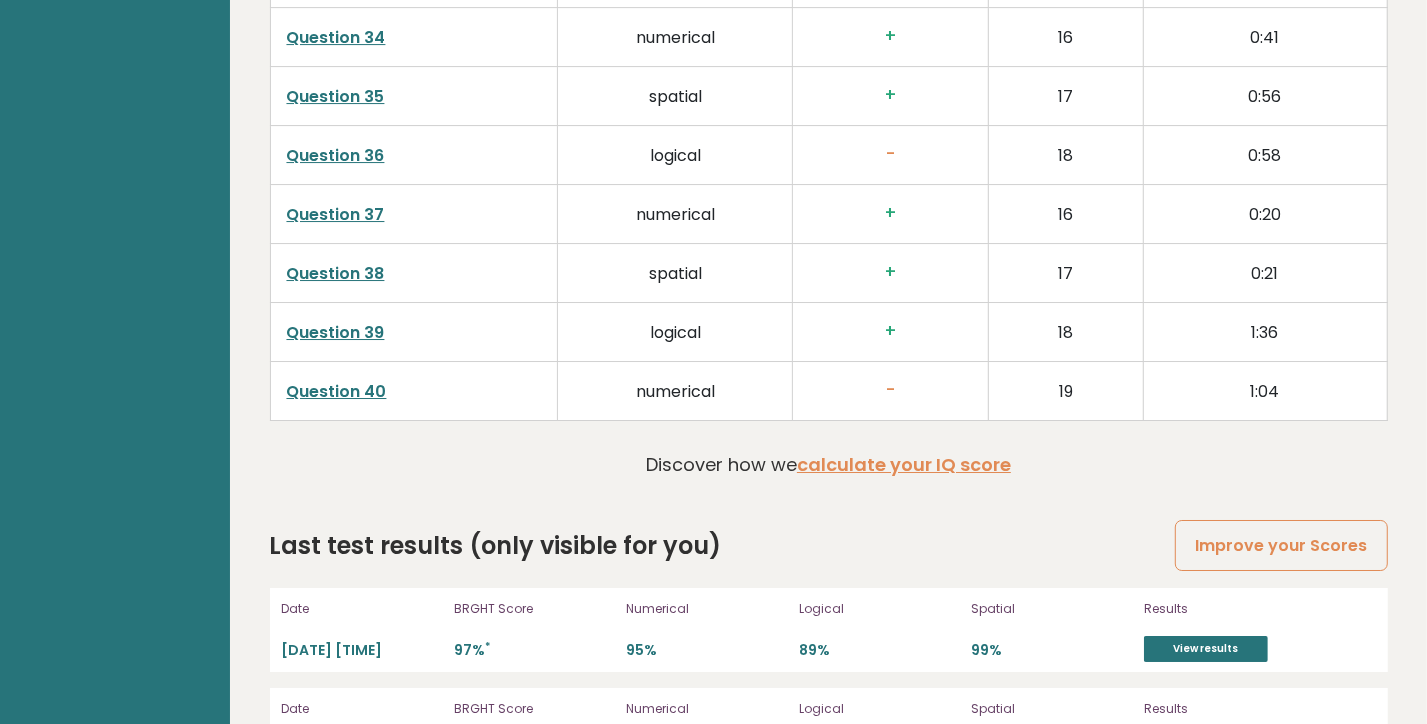 scroll, scrollTop: 5076, scrollLeft: 0, axis: vertical 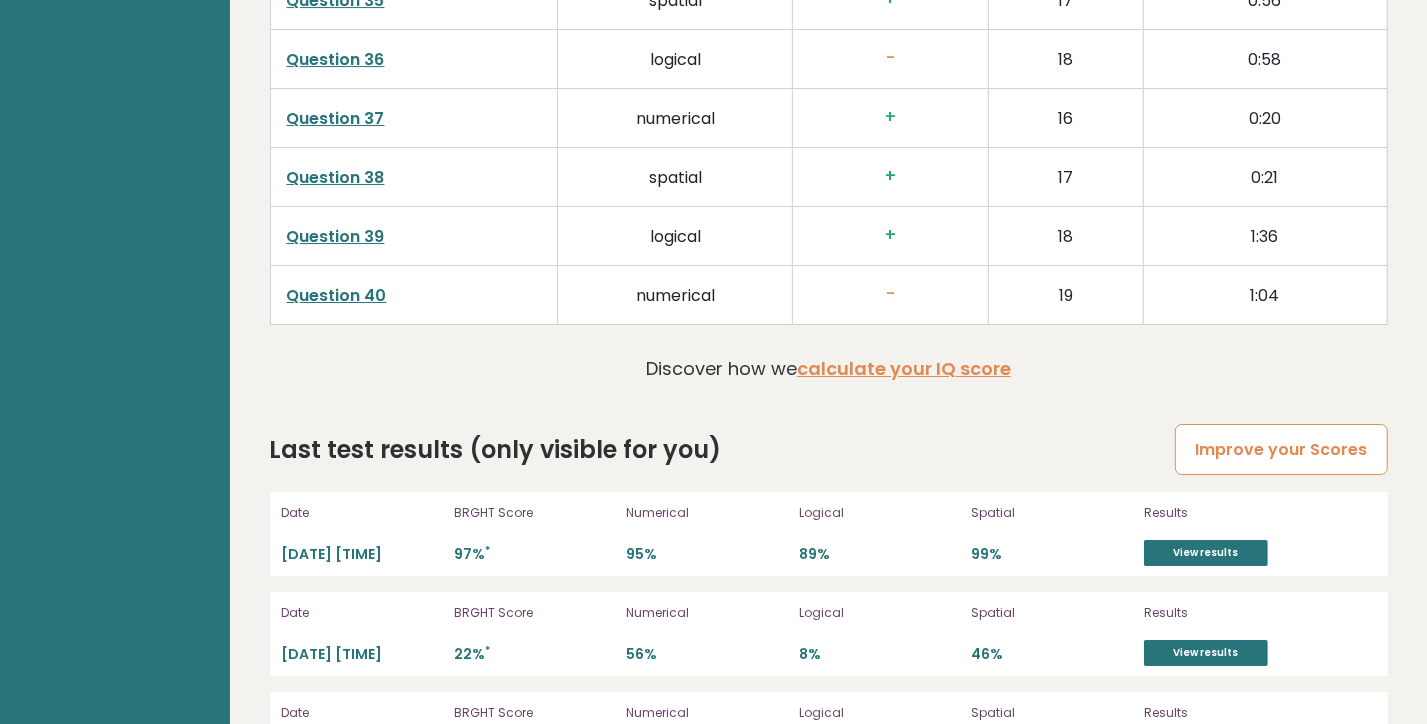 click on "Improve your Scores" at bounding box center [1281, 449] 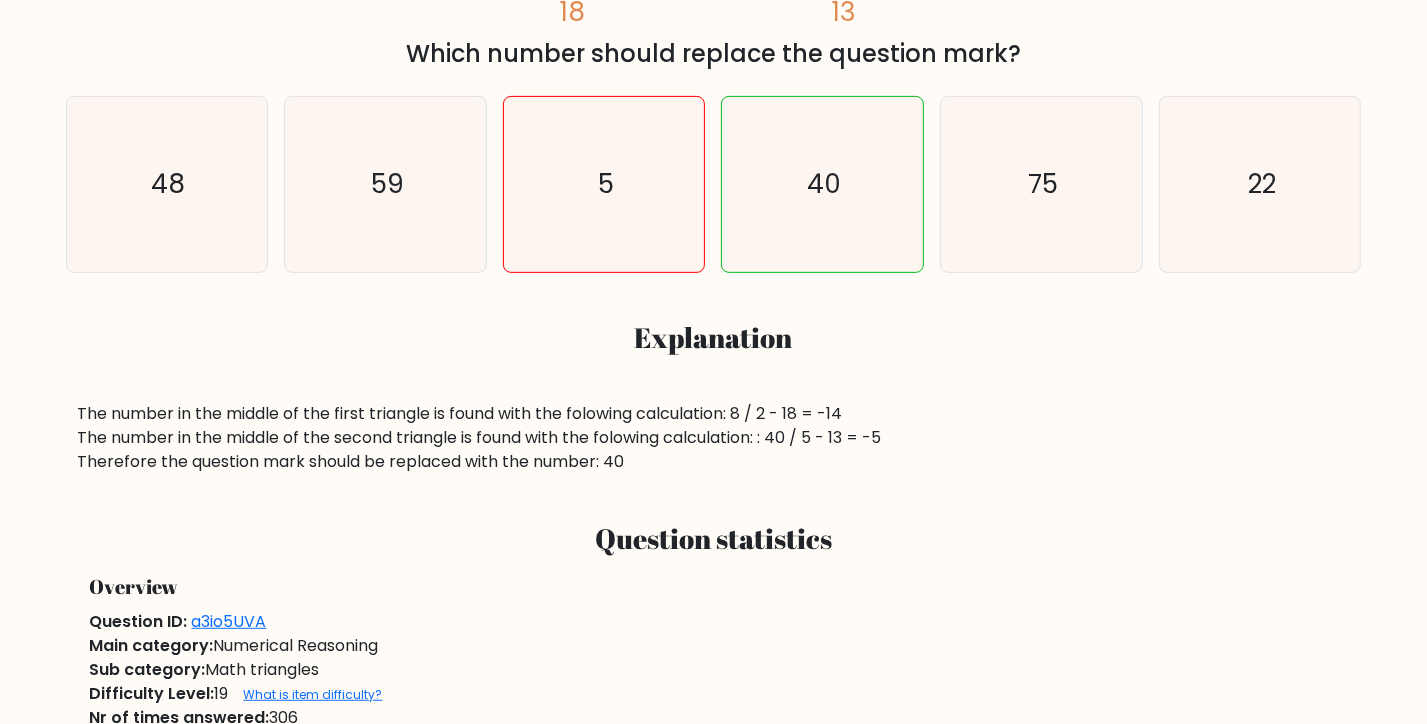 scroll, scrollTop: 324, scrollLeft: 0, axis: vertical 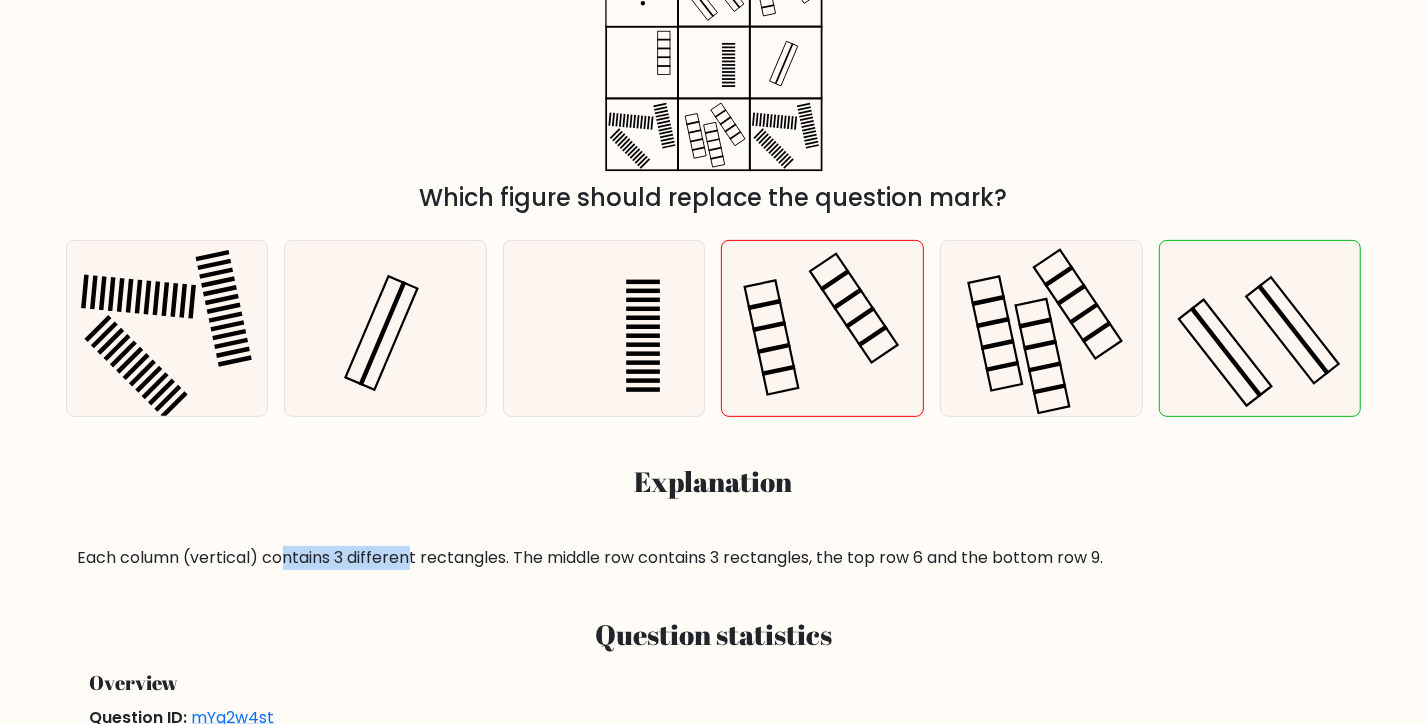 drag, startPoint x: 284, startPoint y: 552, endPoint x: 412, endPoint y: 563, distance: 128.47179 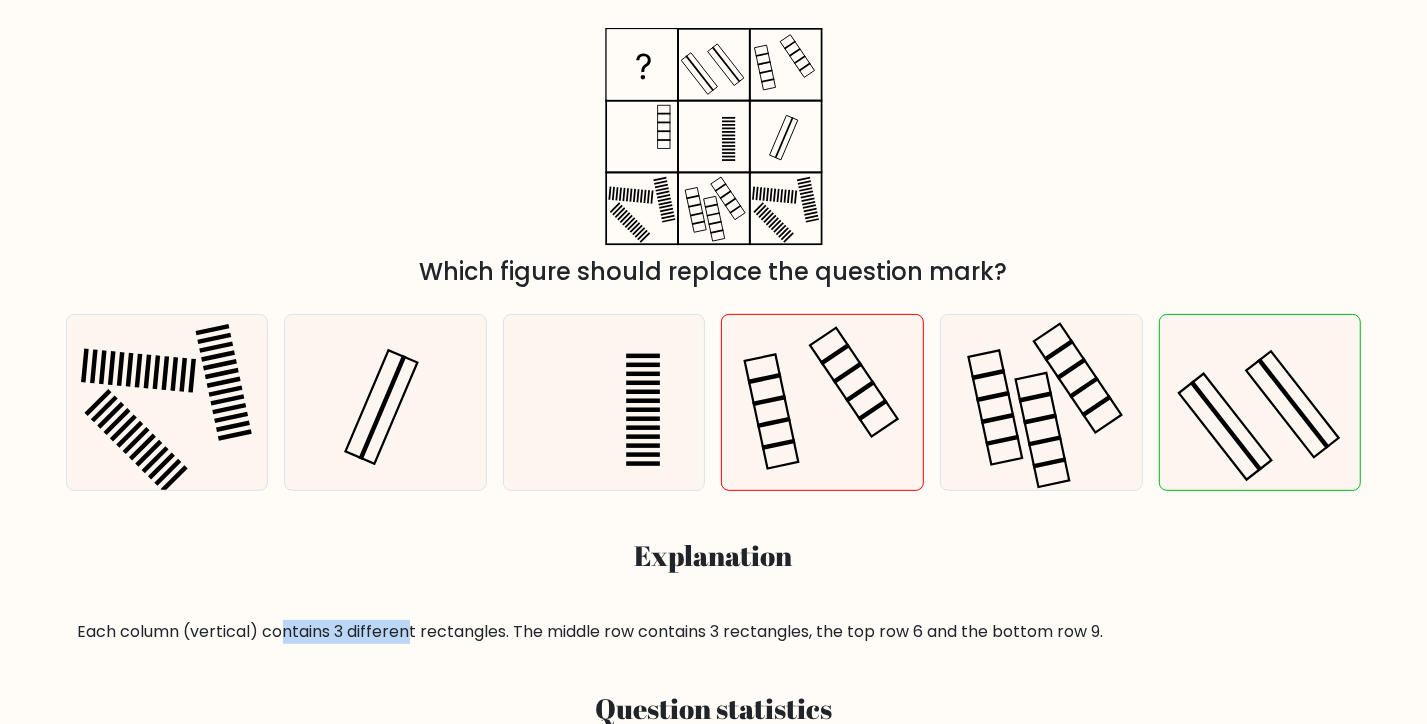 scroll, scrollTop: 324, scrollLeft: 0, axis: vertical 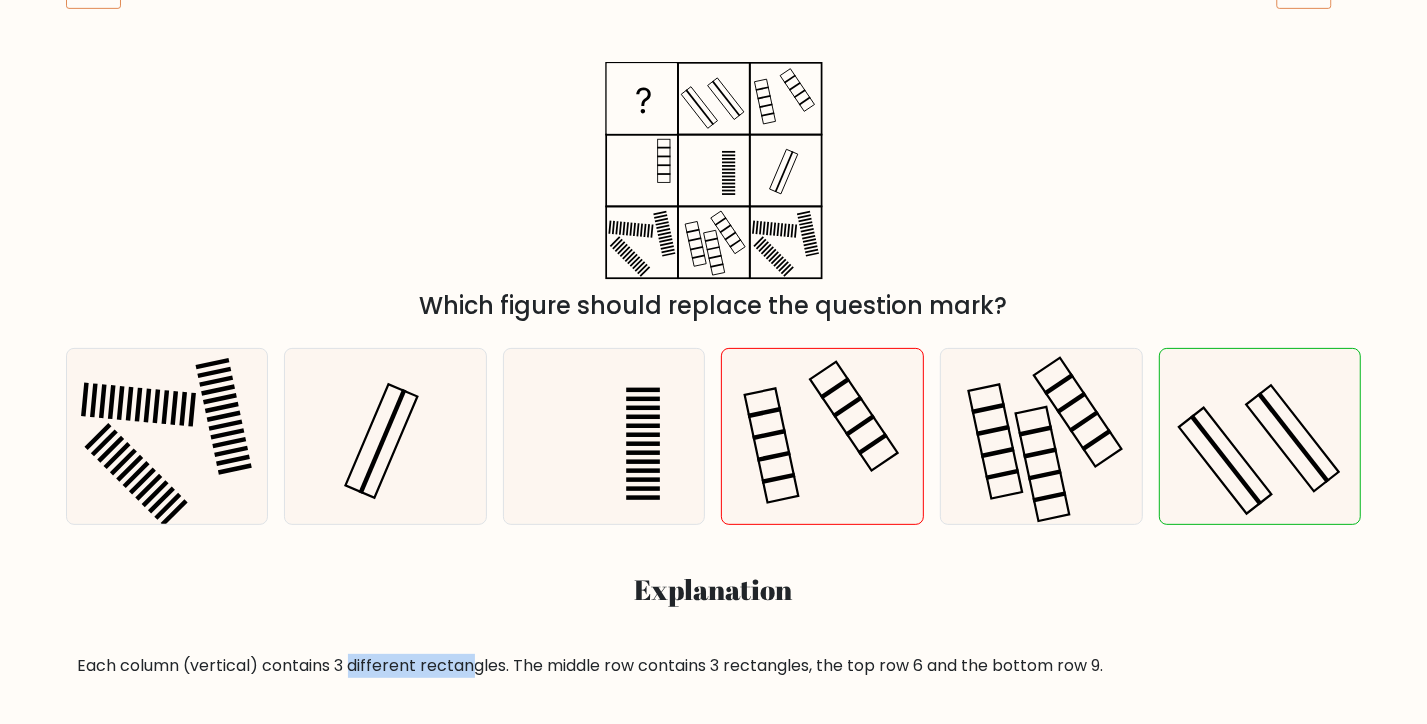 drag, startPoint x: 479, startPoint y: 674, endPoint x: 356, endPoint y: 675, distance: 123.00407 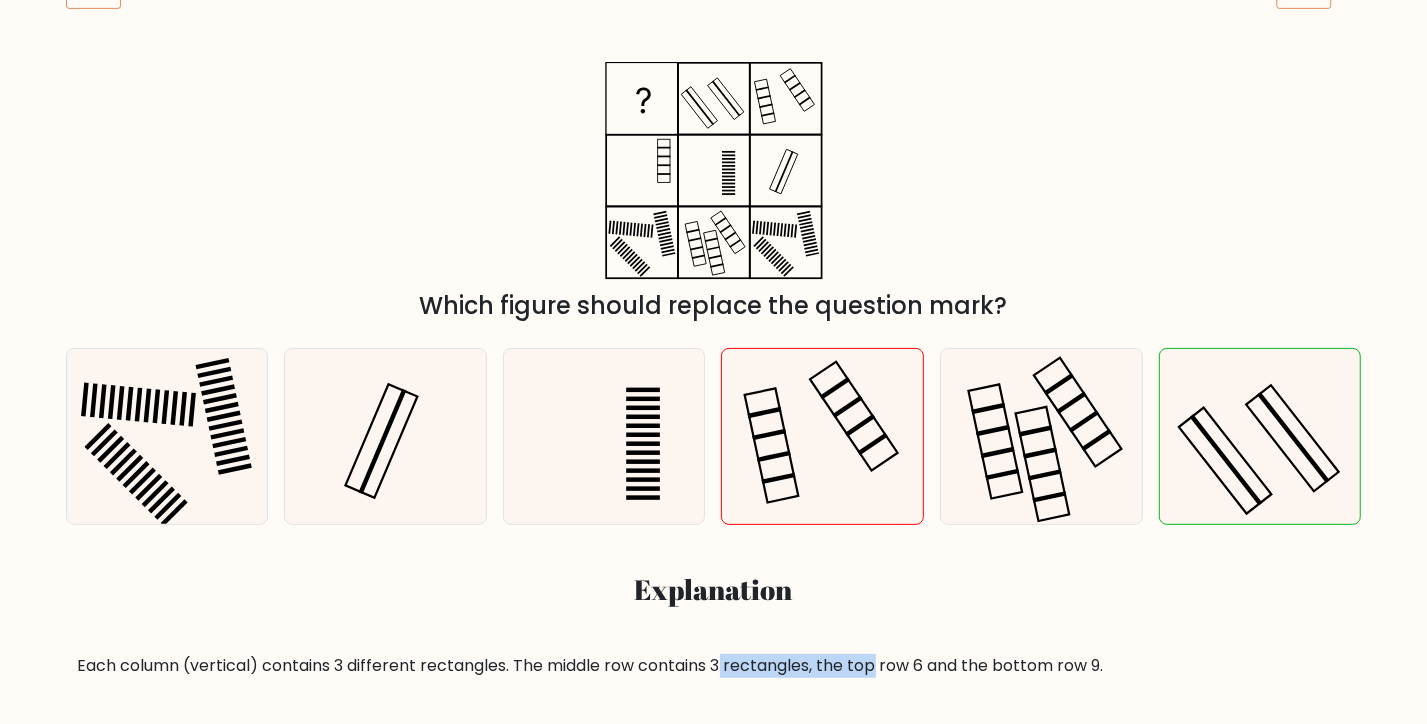 drag, startPoint x: 722, startPoint y: 668, endPoint x: 880, endPoint y: 656, distance: 158.45505 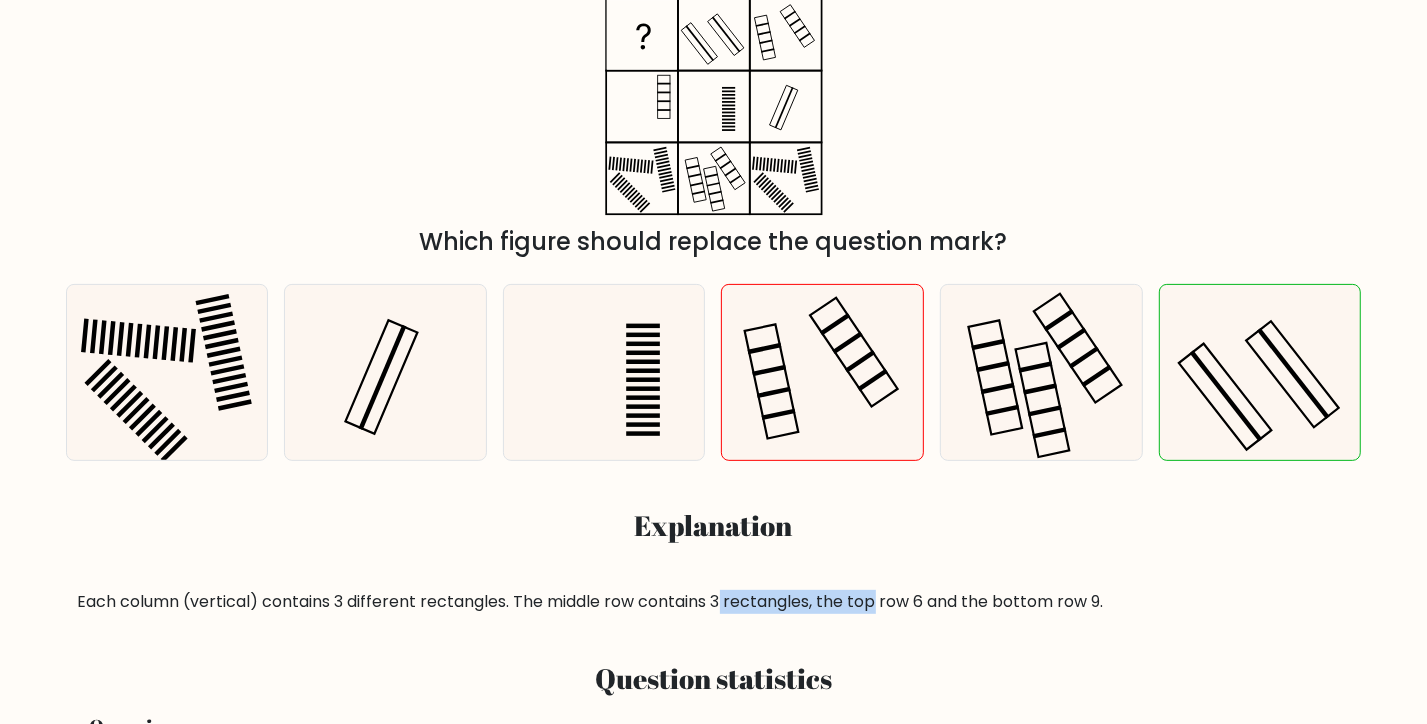 scroll, scrollTop: 432, scrollLeft: 0, axis: vertical 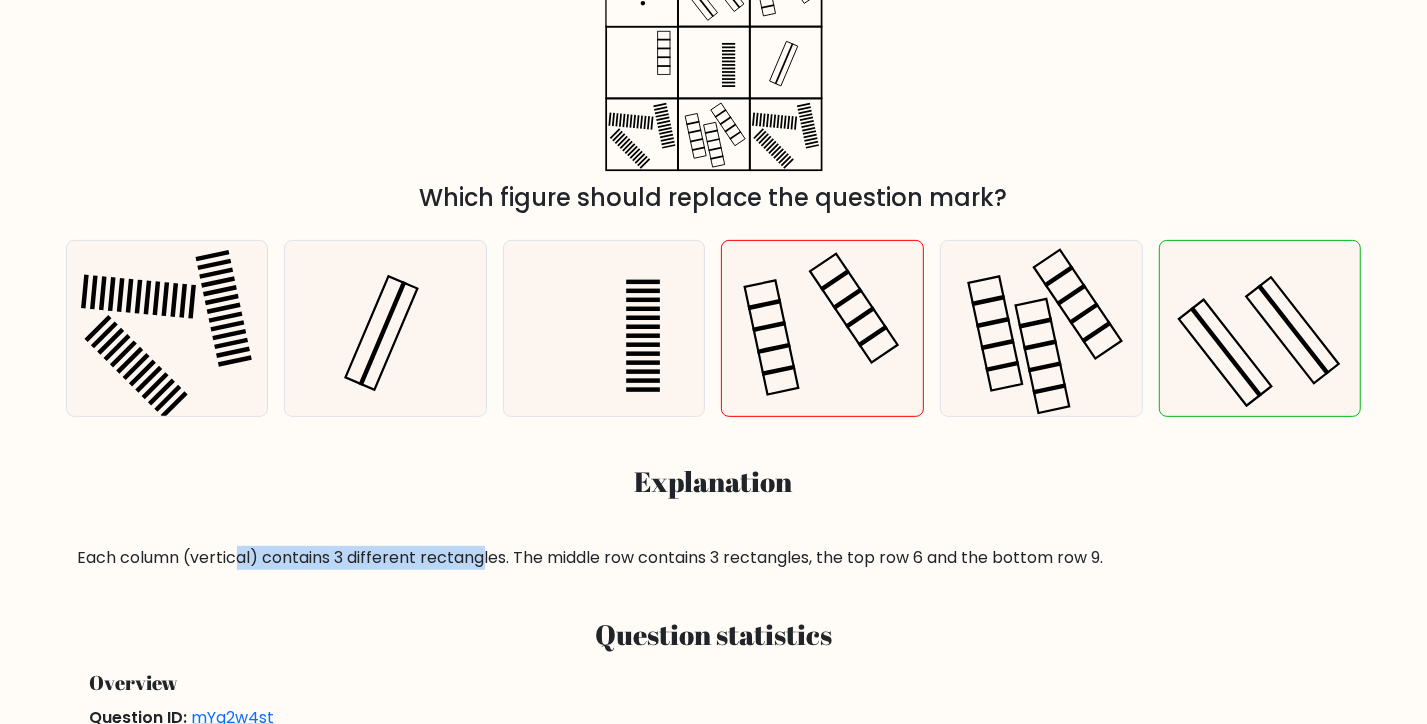 drag, startPoint x: 242, startPoint y: 563, endPoint x: 485, endPoint y: 554, distance: 243.16661 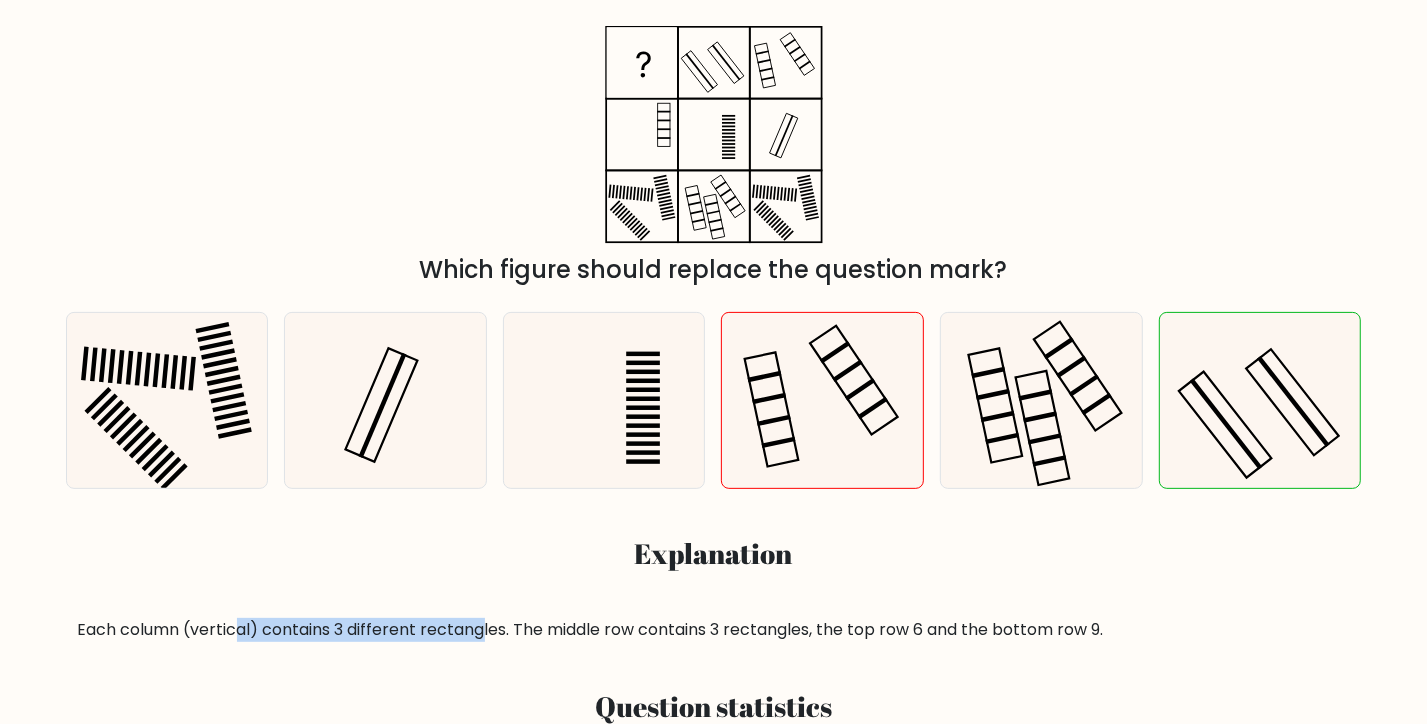 scroll, scrollTop: 324, scrollLeft: 0, axis: vertical 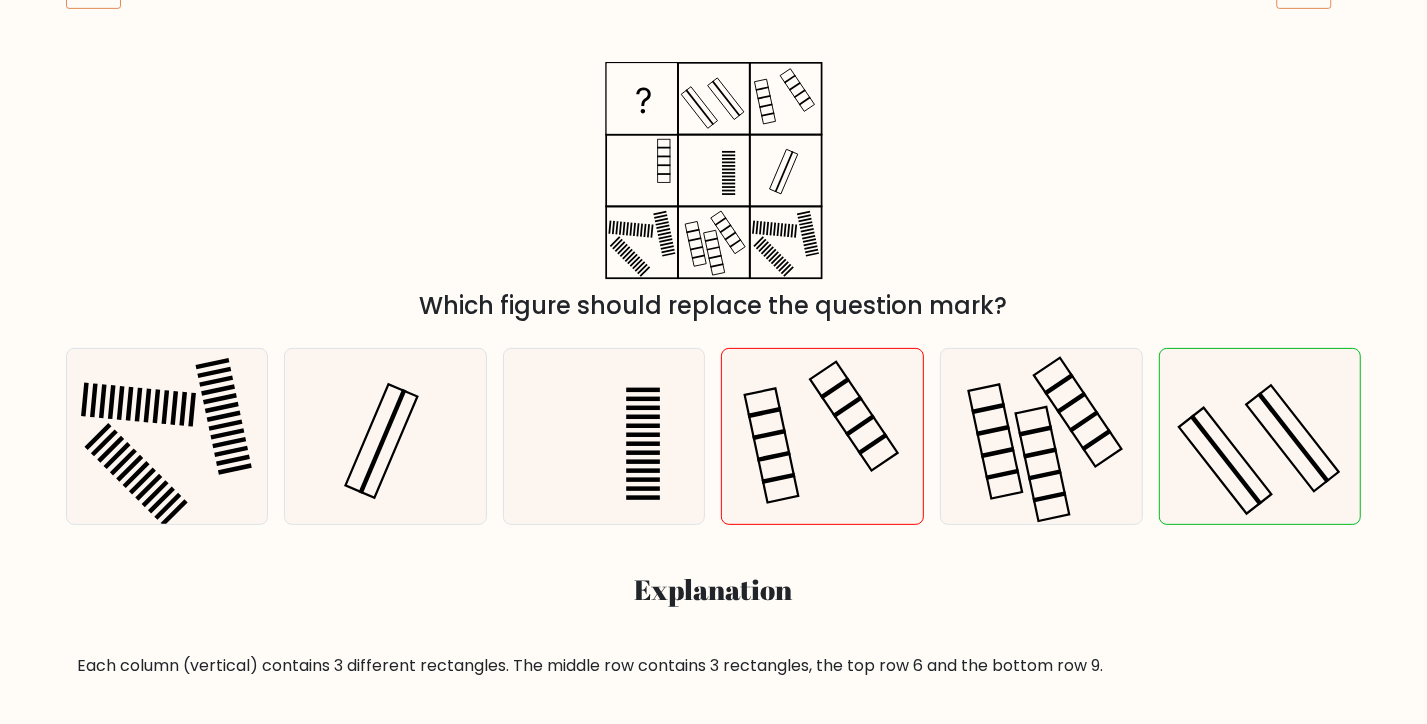 click on "Which figure should replace the question mark?" at bounding box center [714, 192] 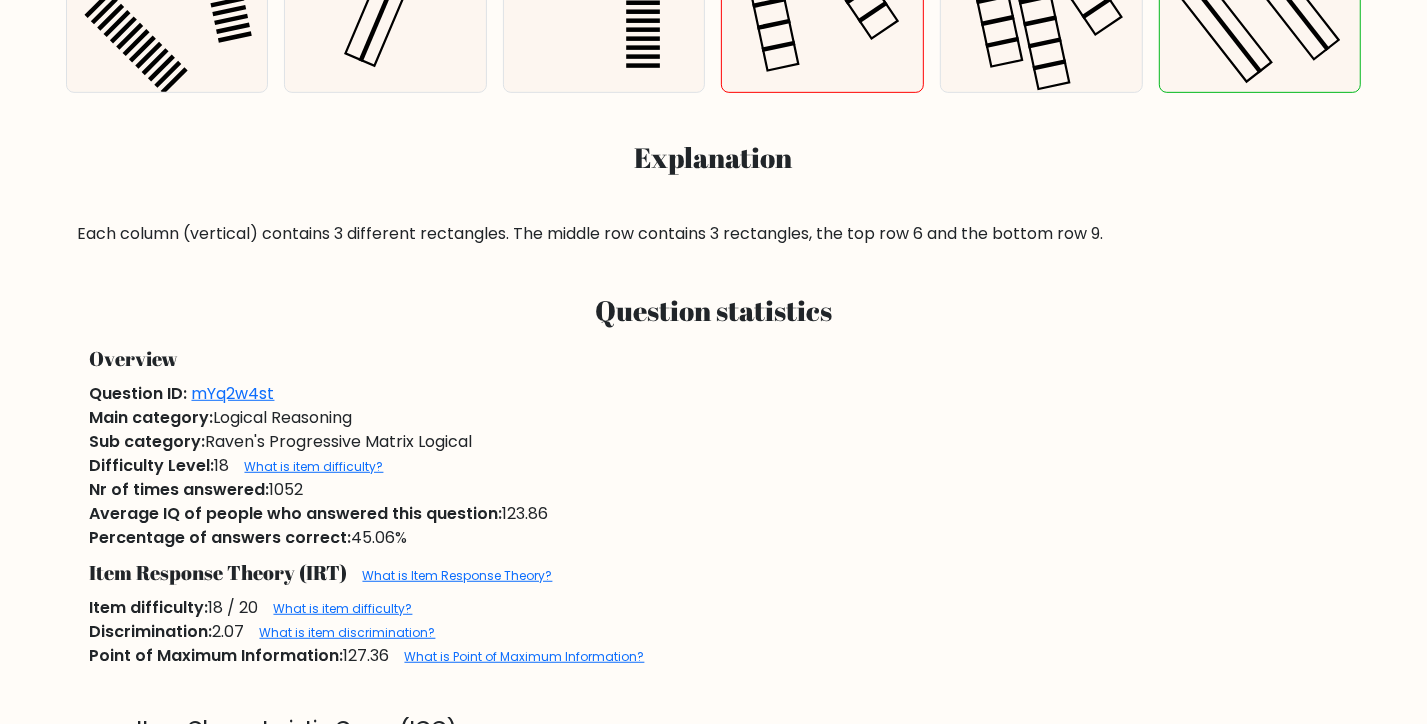 scroll, scrollTop: 324, scrollLeft: 0, axis: vertical 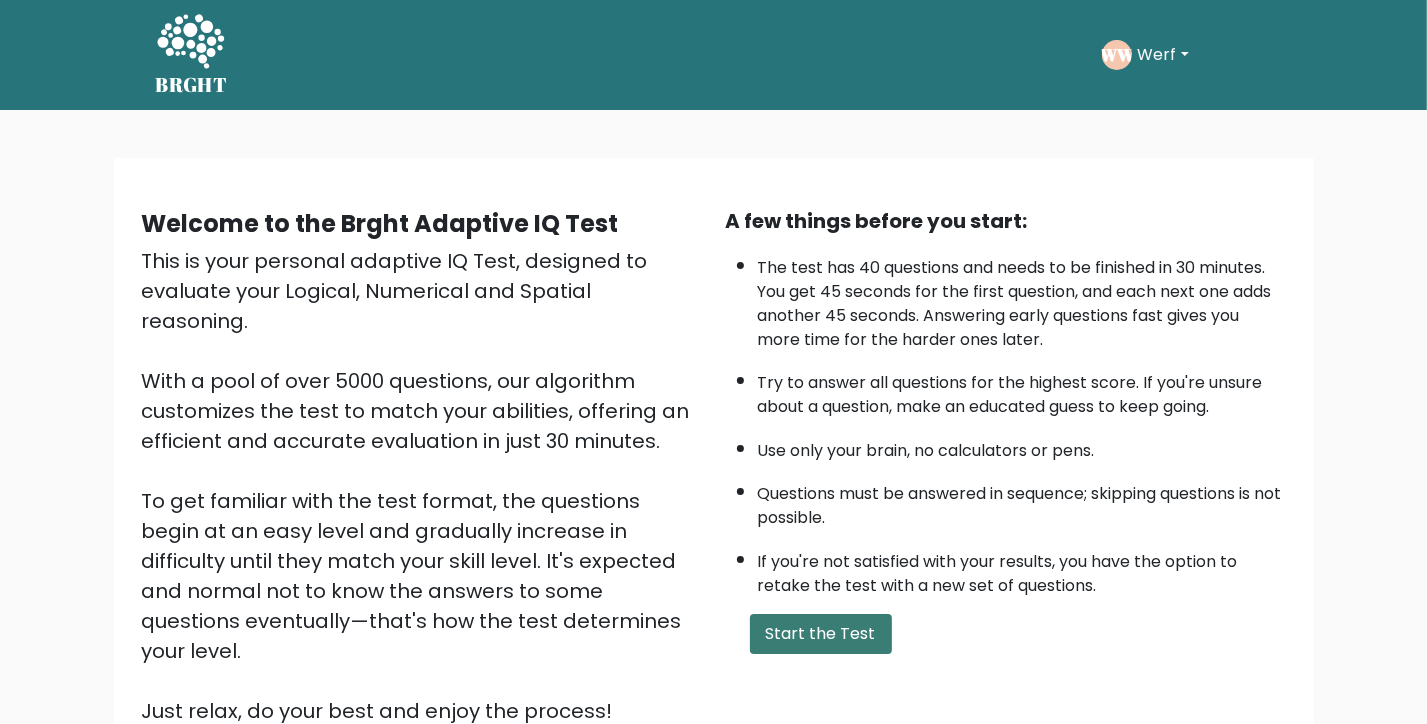 click on "Start the Test" at bounding box center [821, 634] 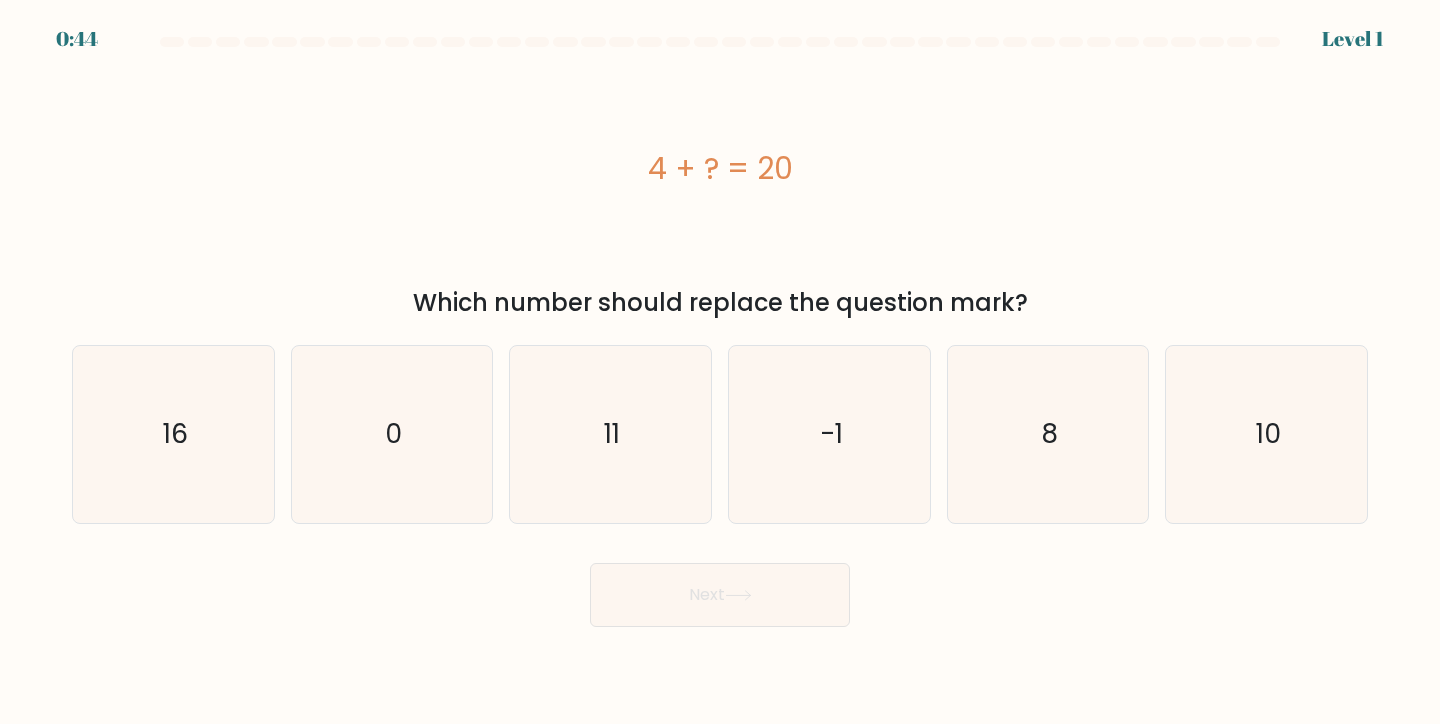 scroll, scrollTop: 0, scrollLeft: 0, axis: both 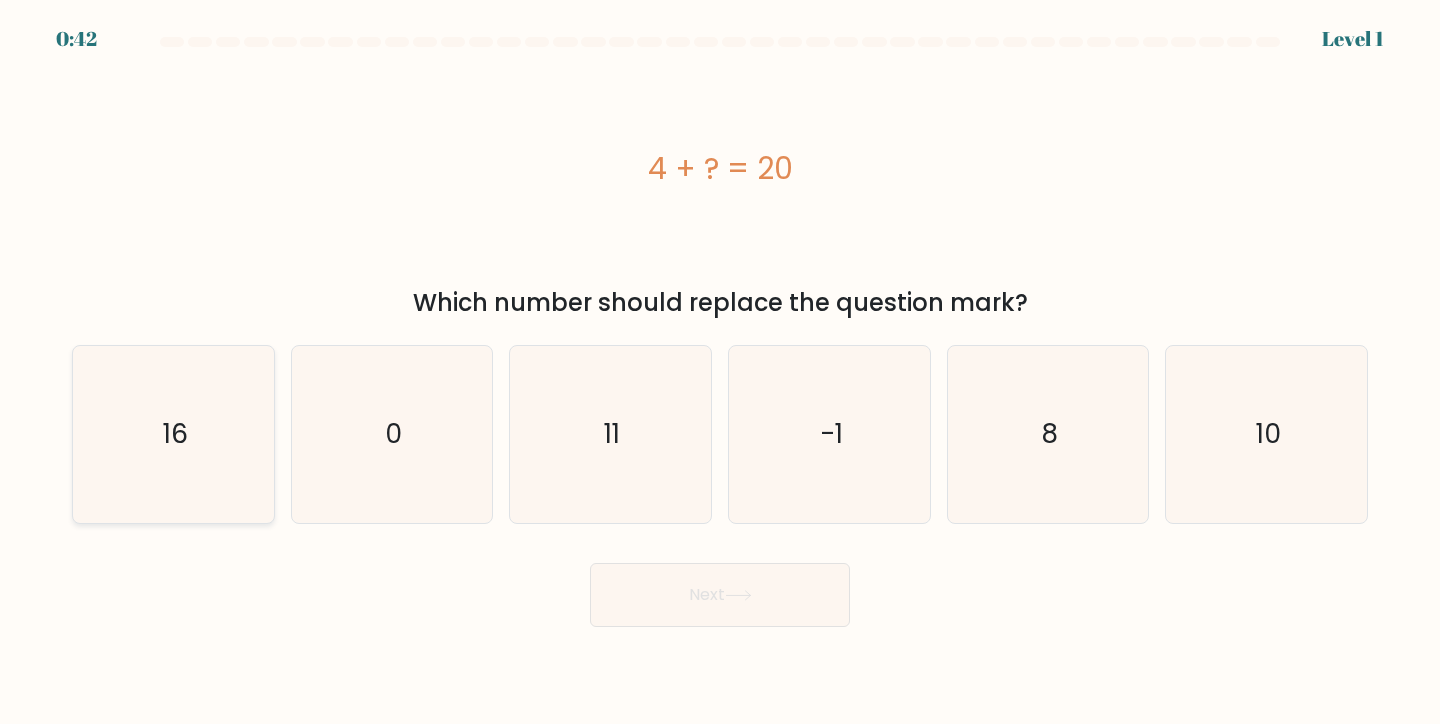 click on "16" 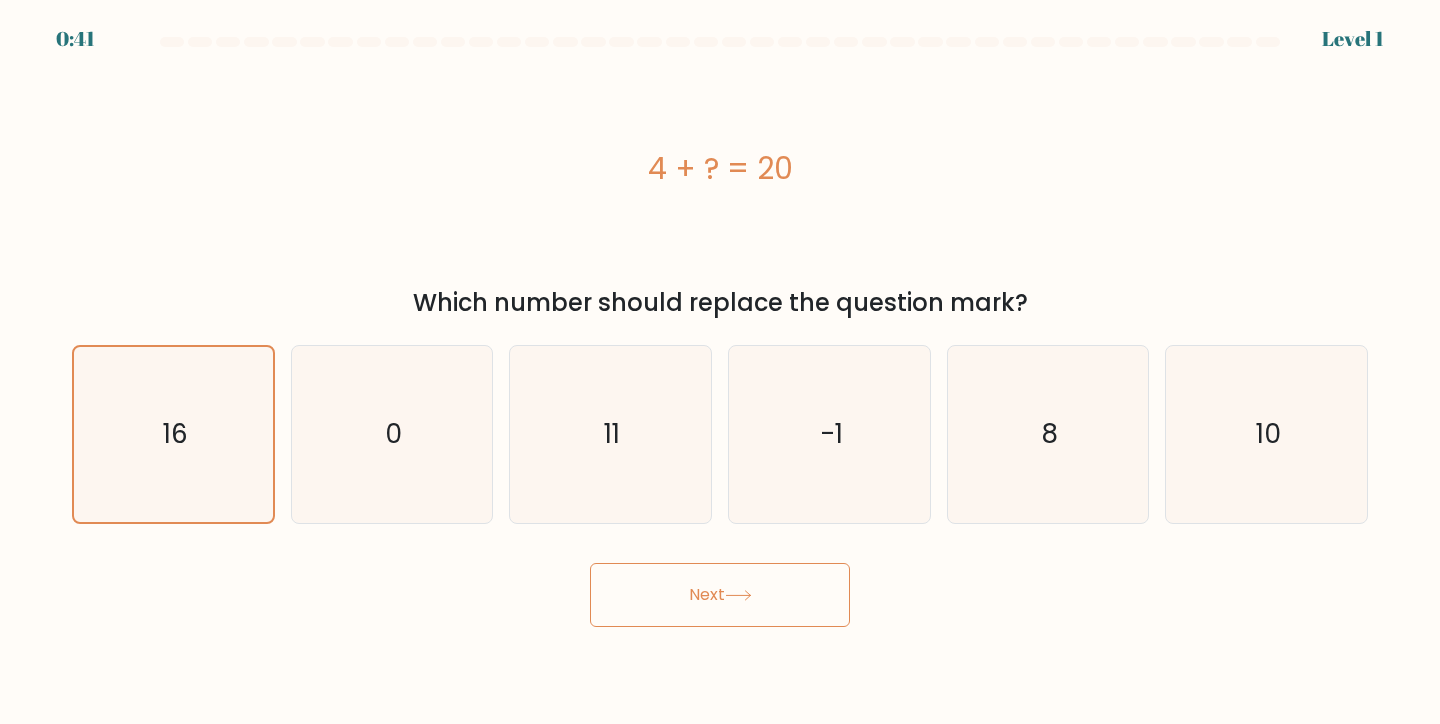 click on "Next" at bounding box center [720, 595] 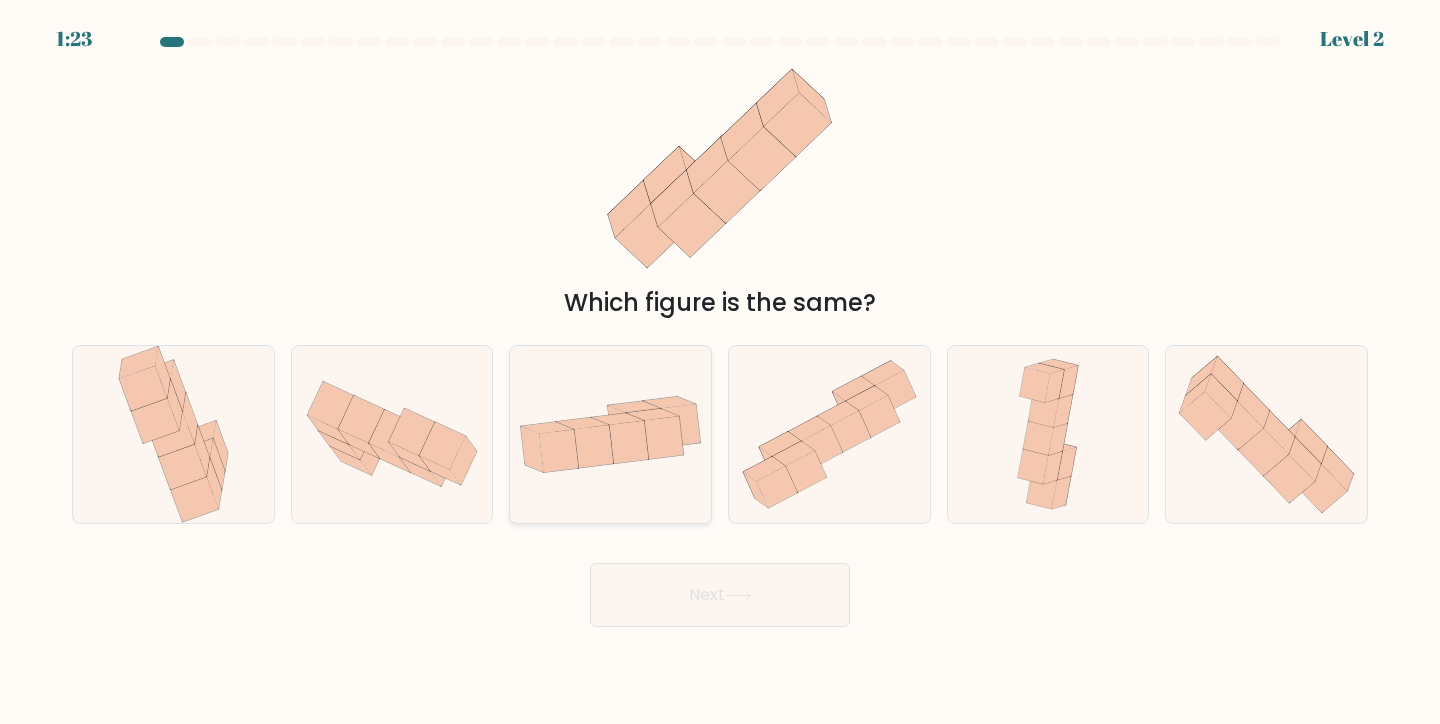 click 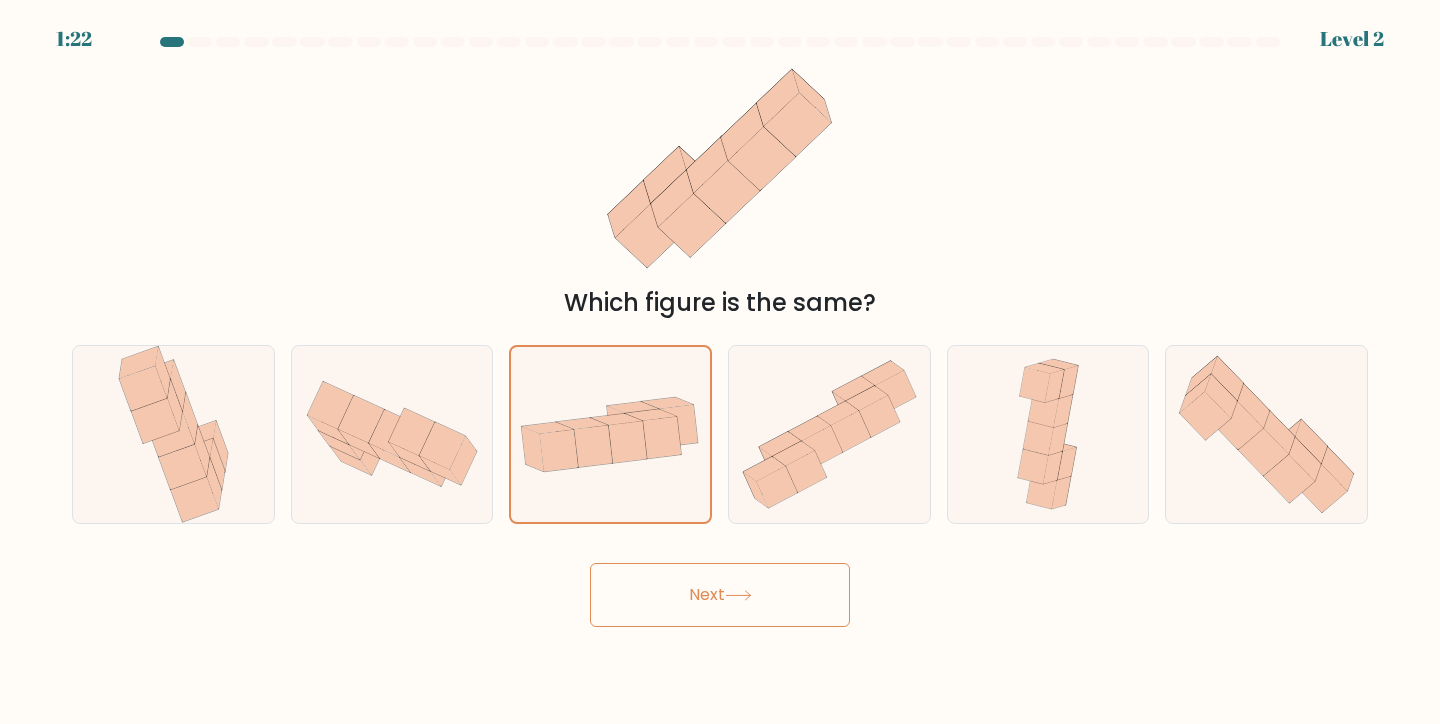 click on "Next" at bounding box center (720, 595) 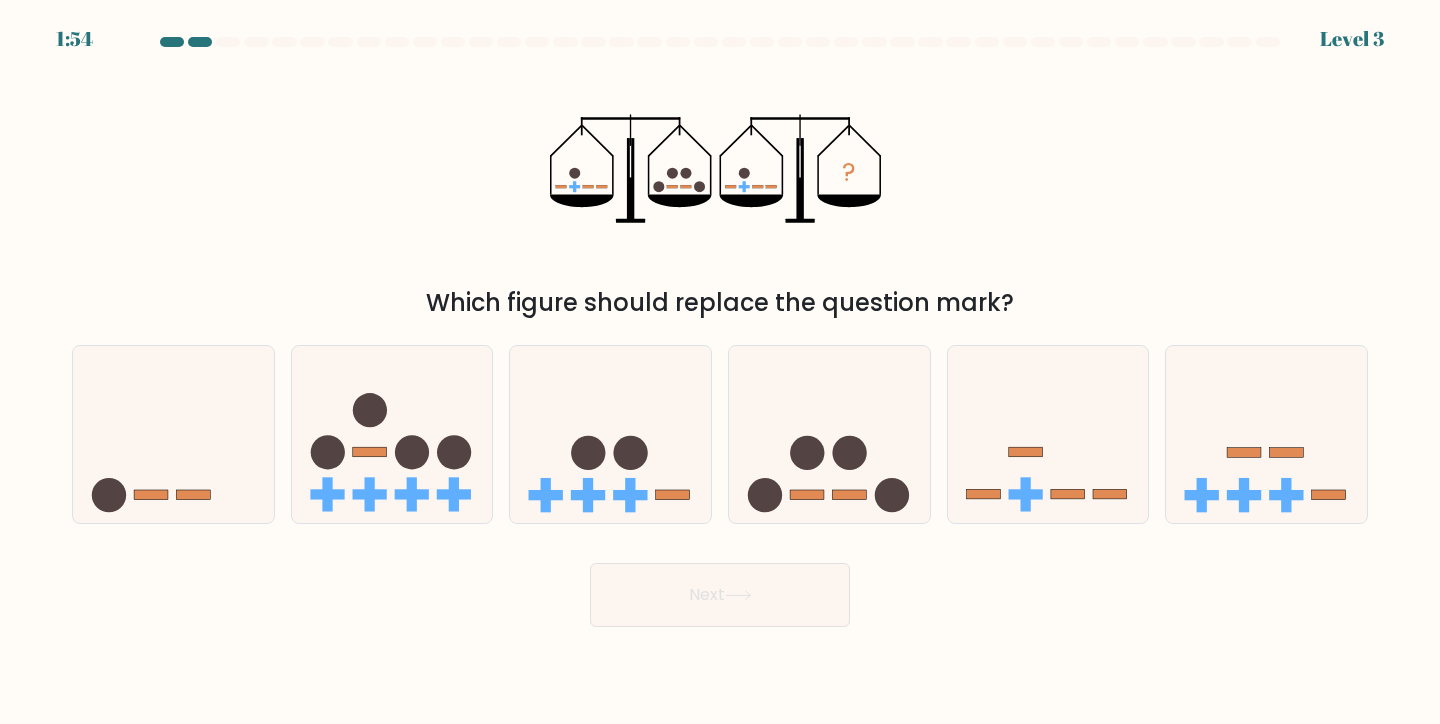 click at bounding box center (720, 332) 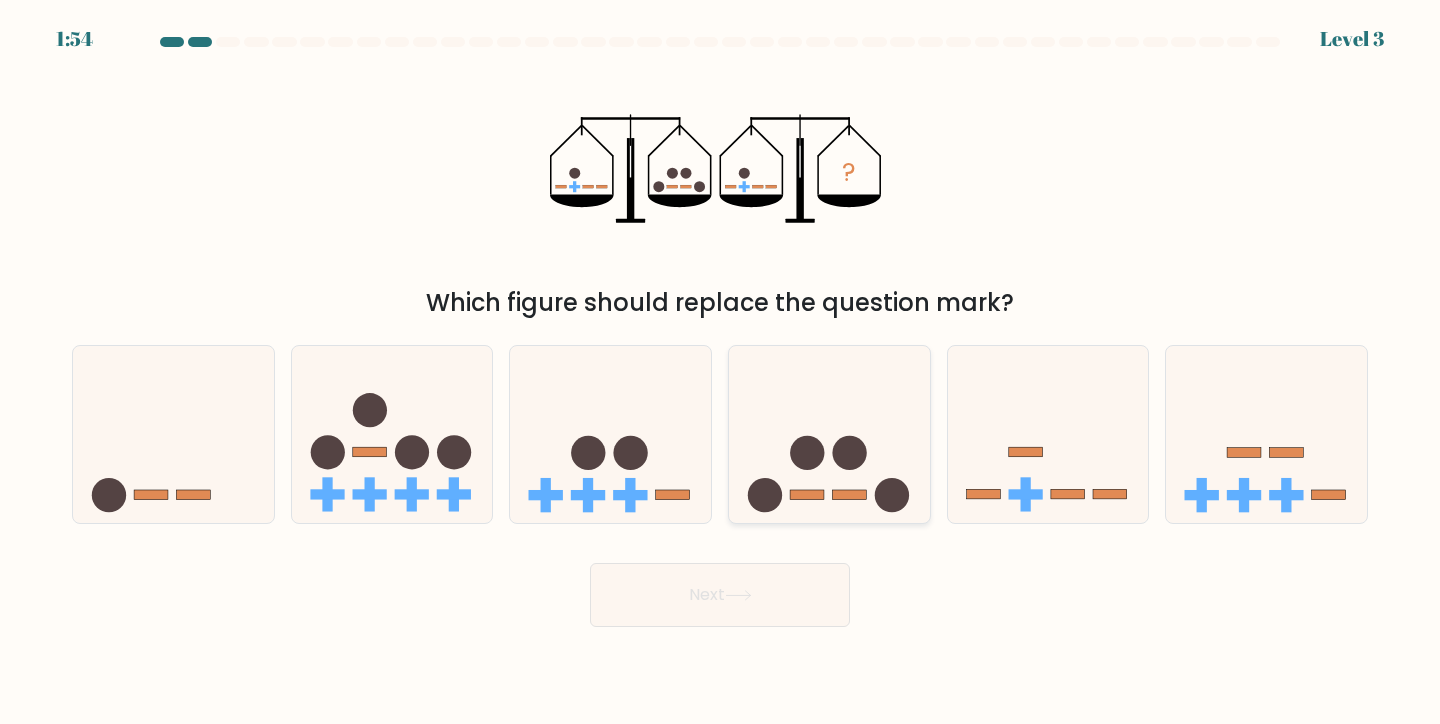 click 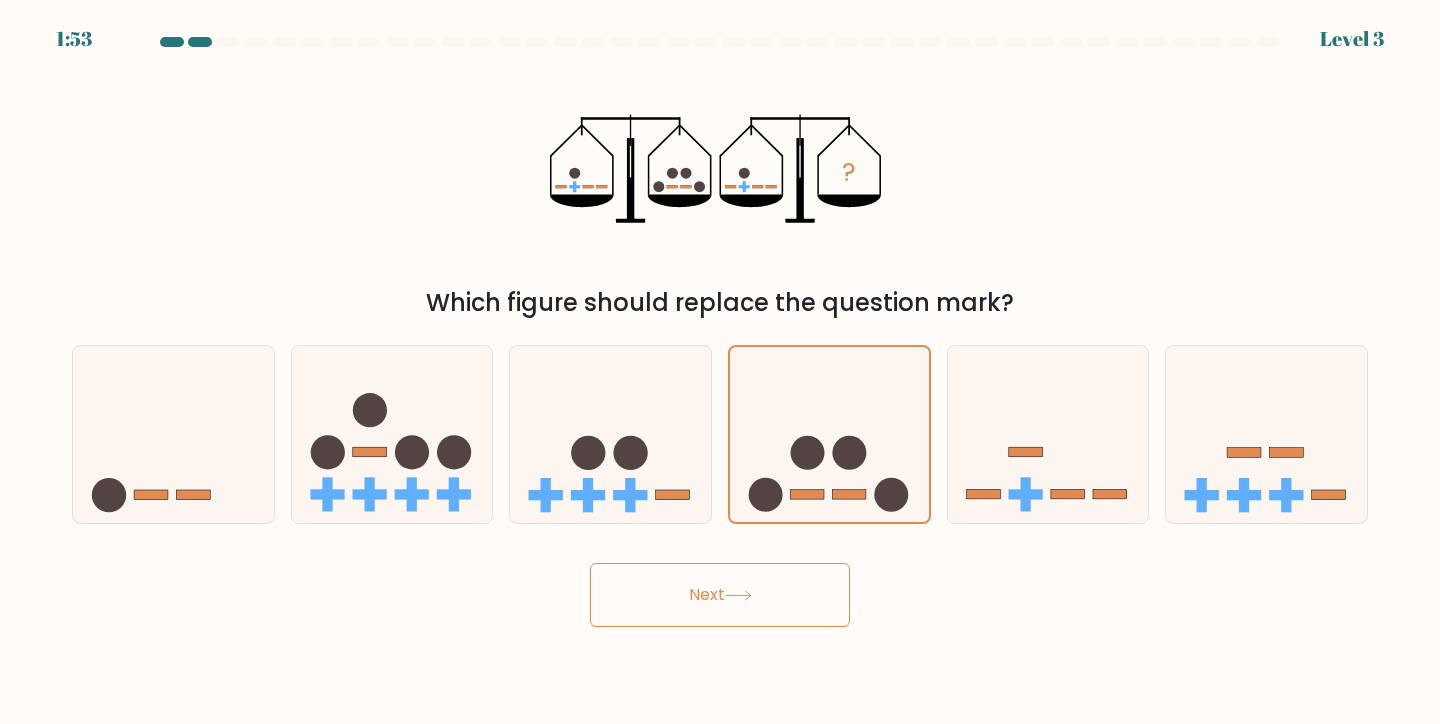 click on "Next" at bounding box center (720, 595) 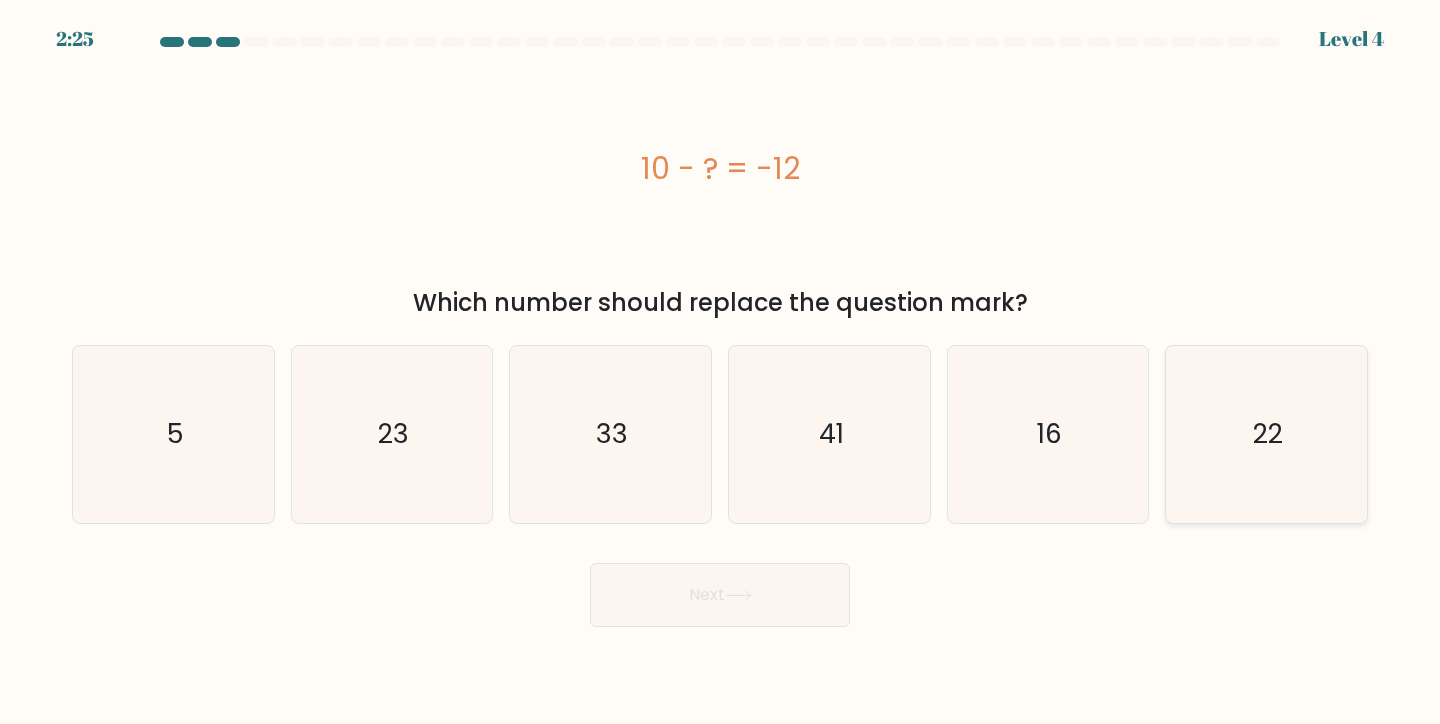 click on "22" 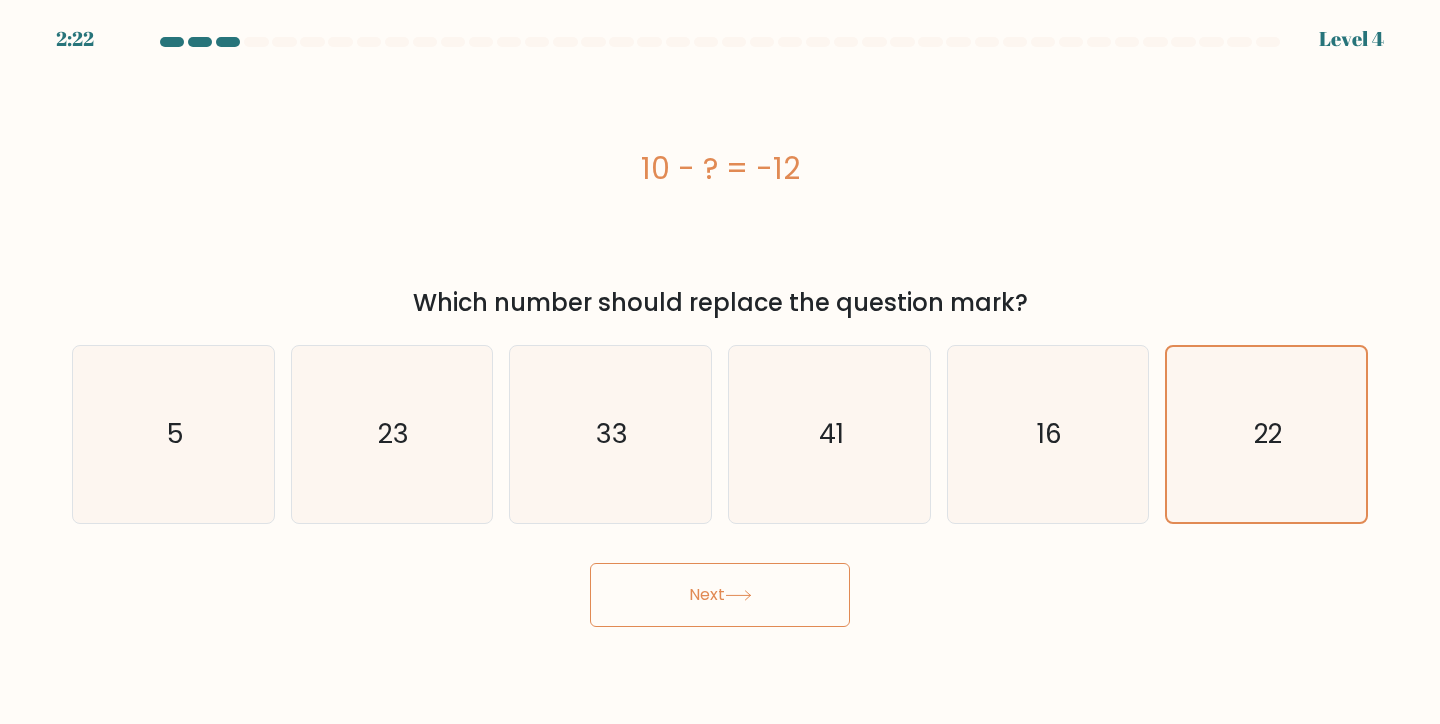 click on "Next" at bounding box center (720, 595) 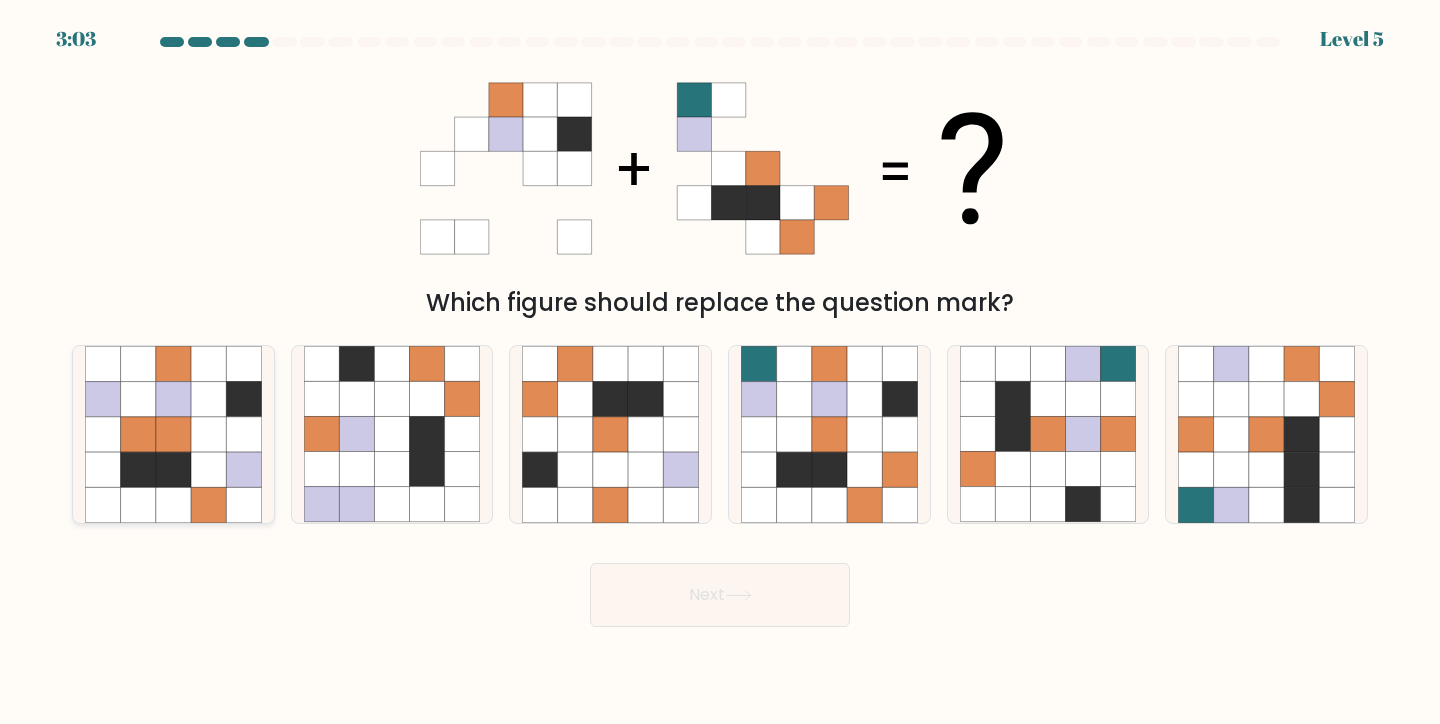 click 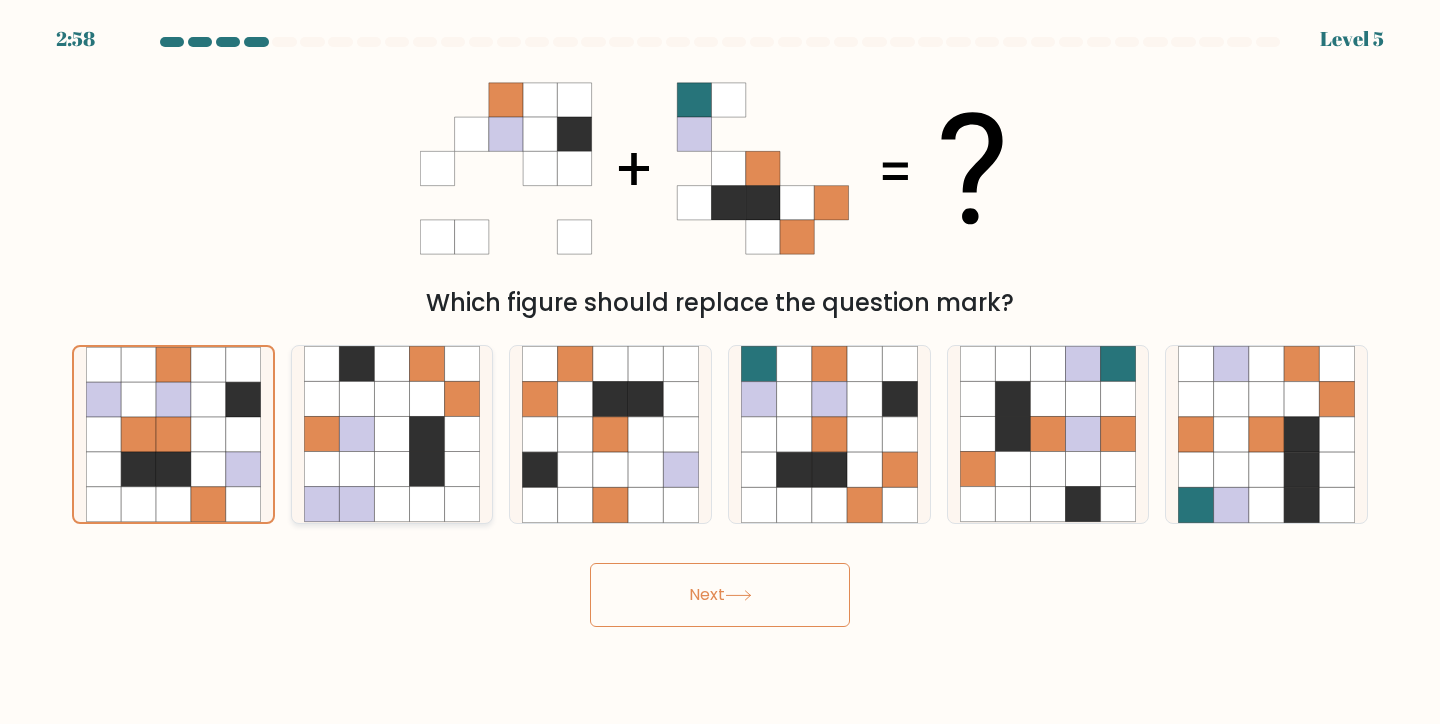 click 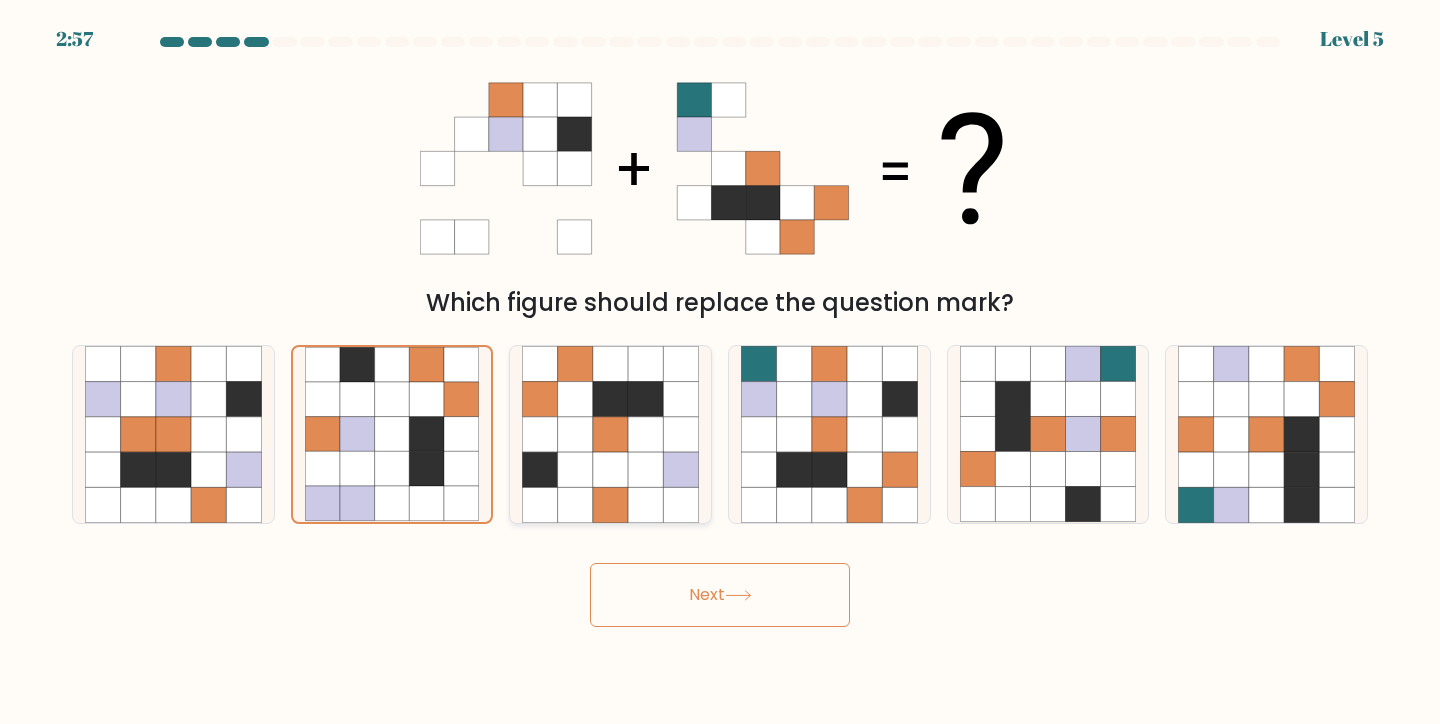 click 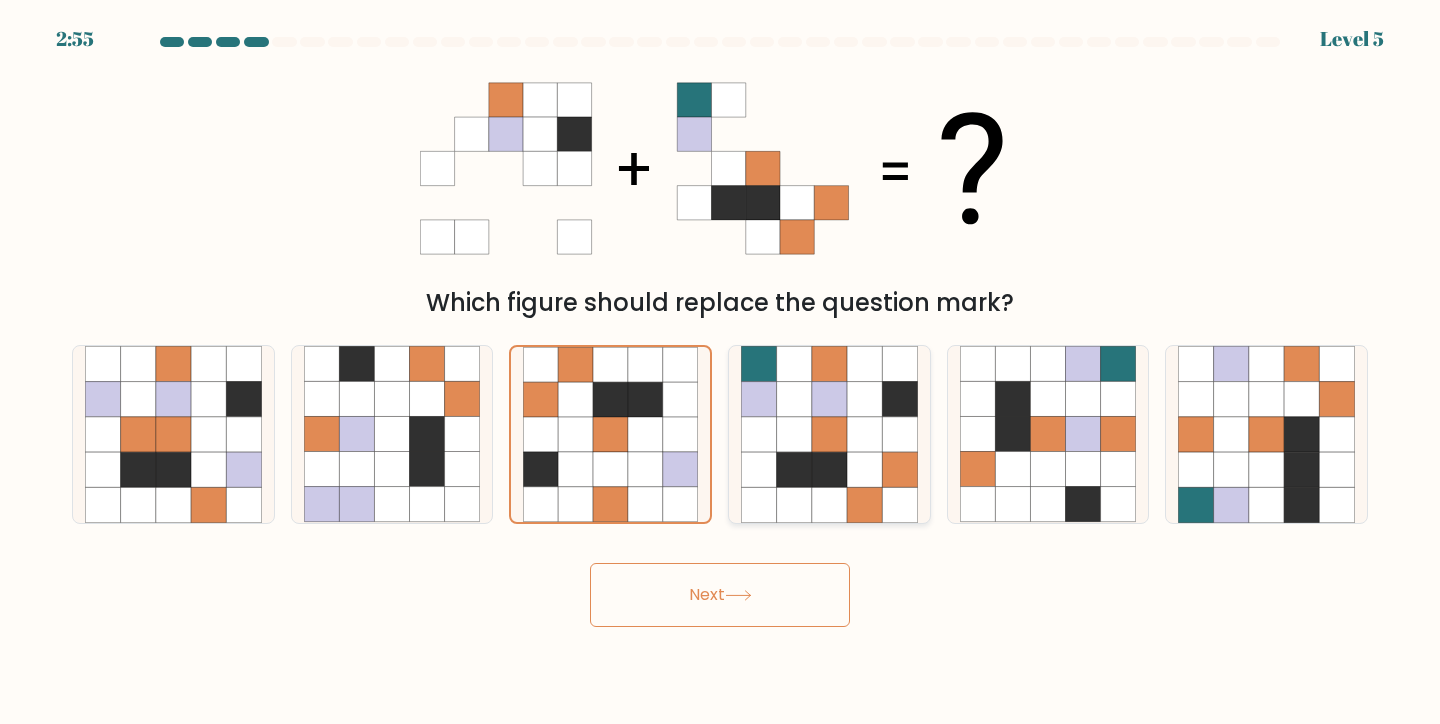 click 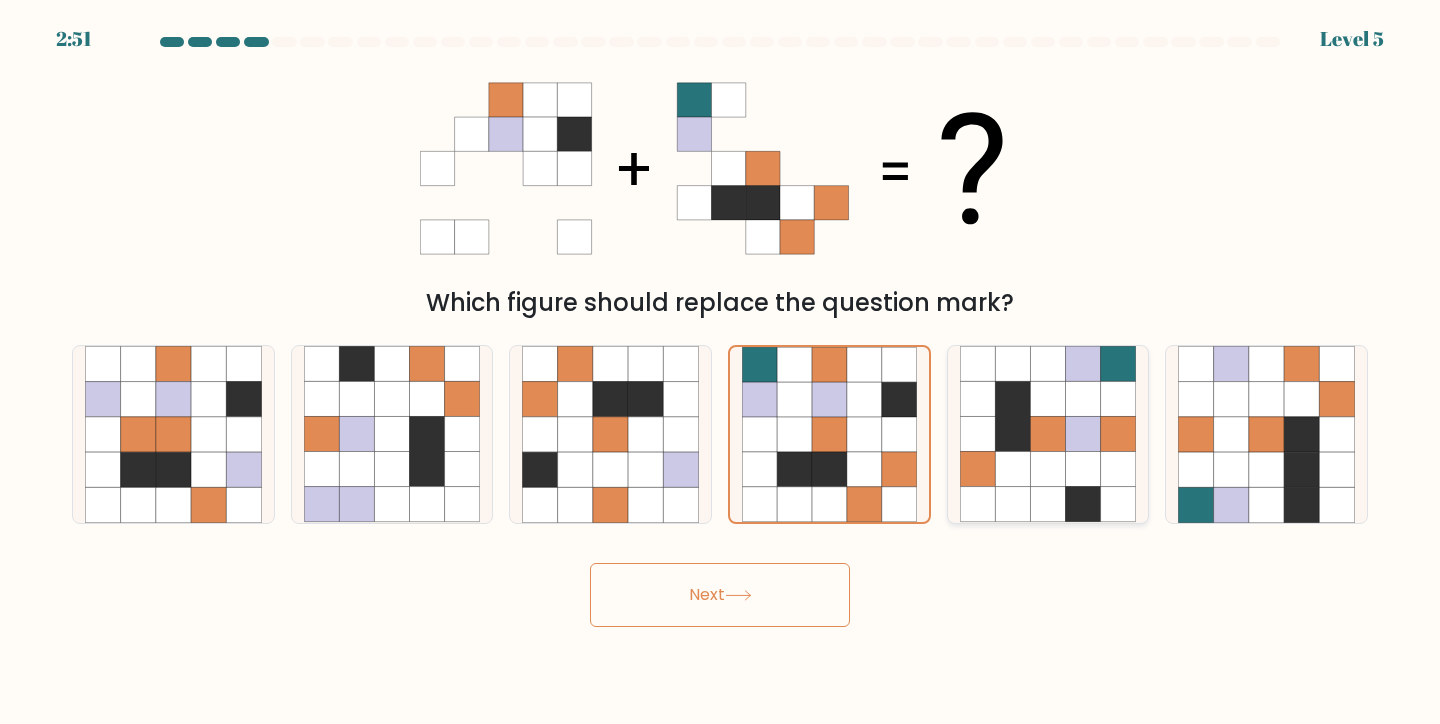 click 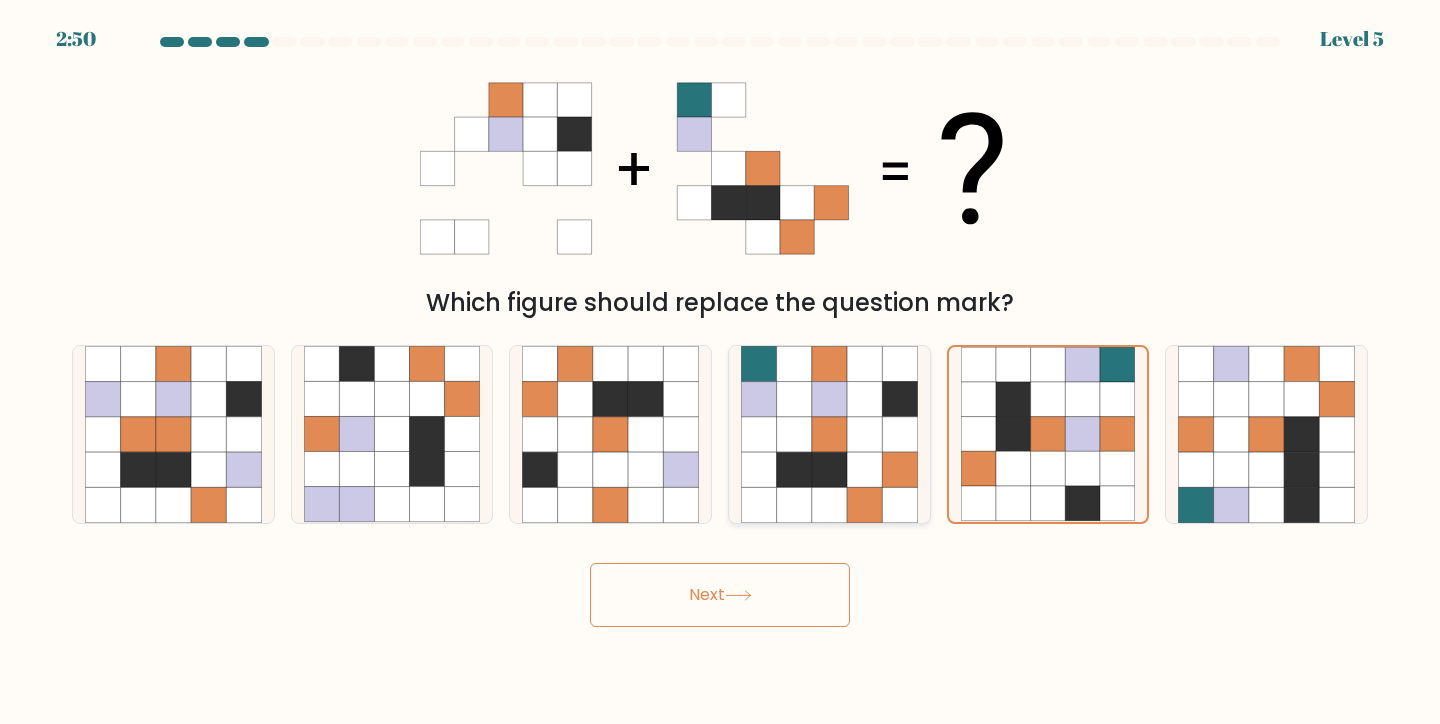 click 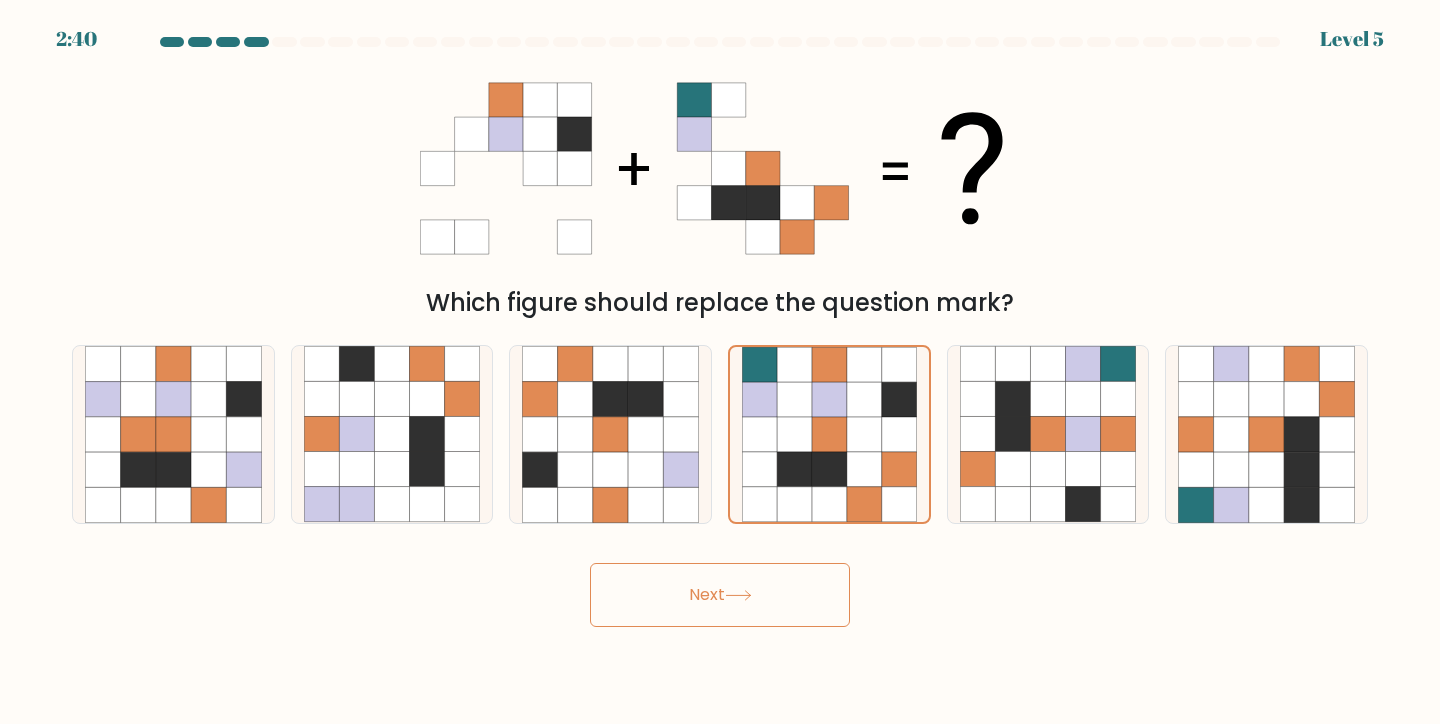 click on "Next" at bounding box center [720, 595] 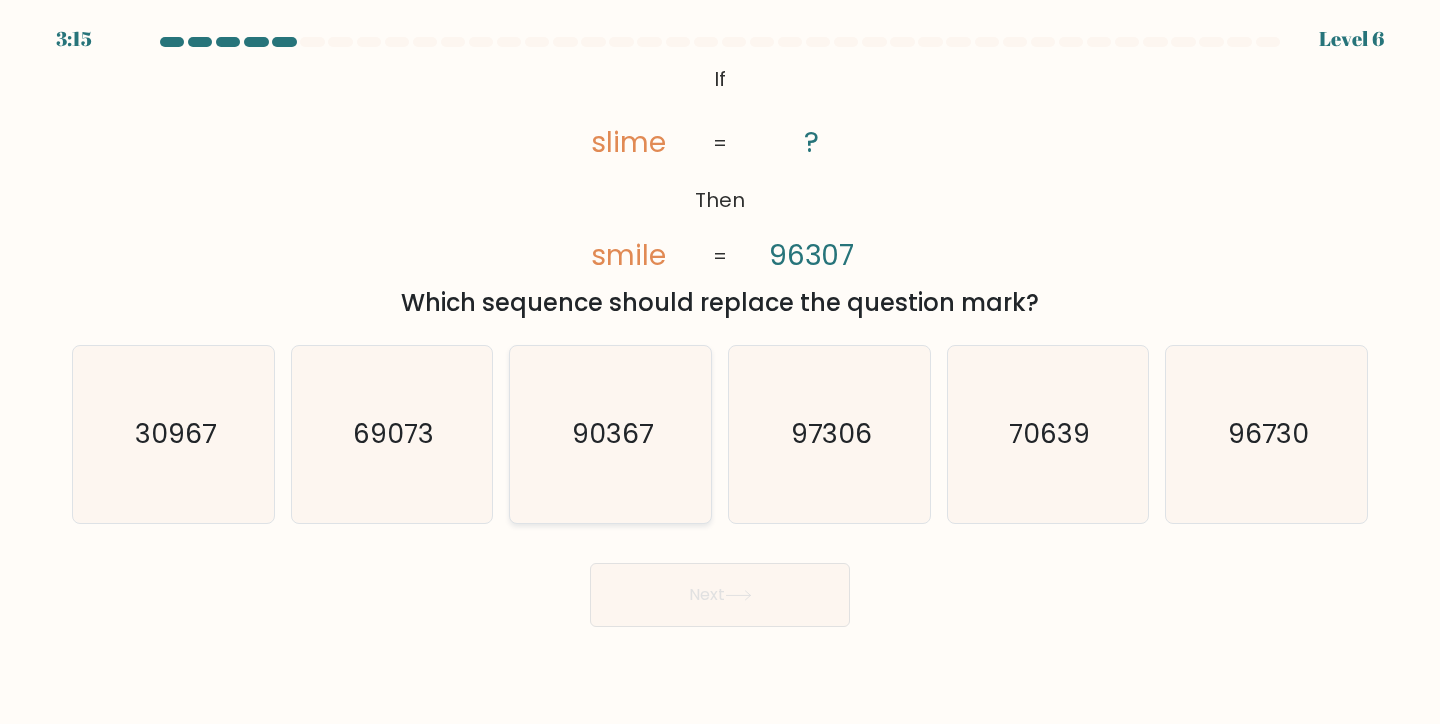 click on "90367" 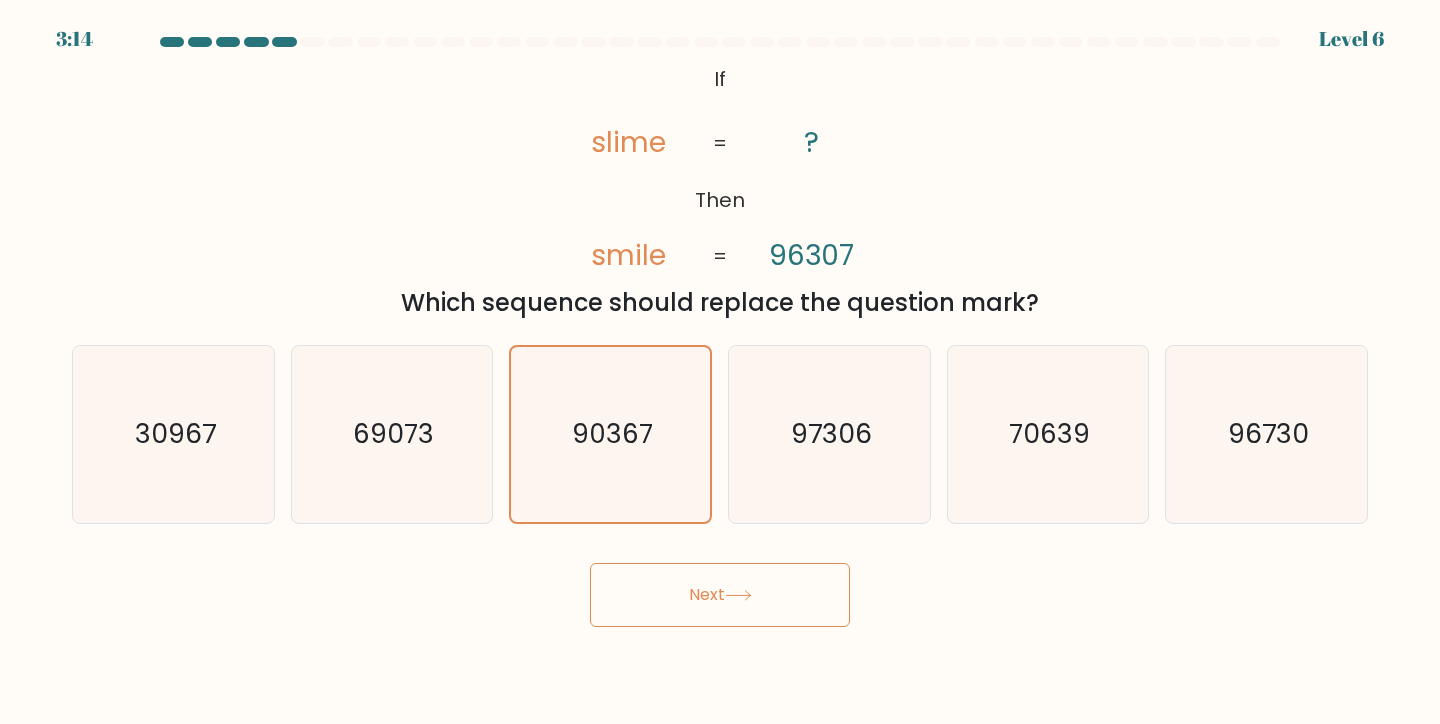 click on "Next" at bounding box center (720, 595) 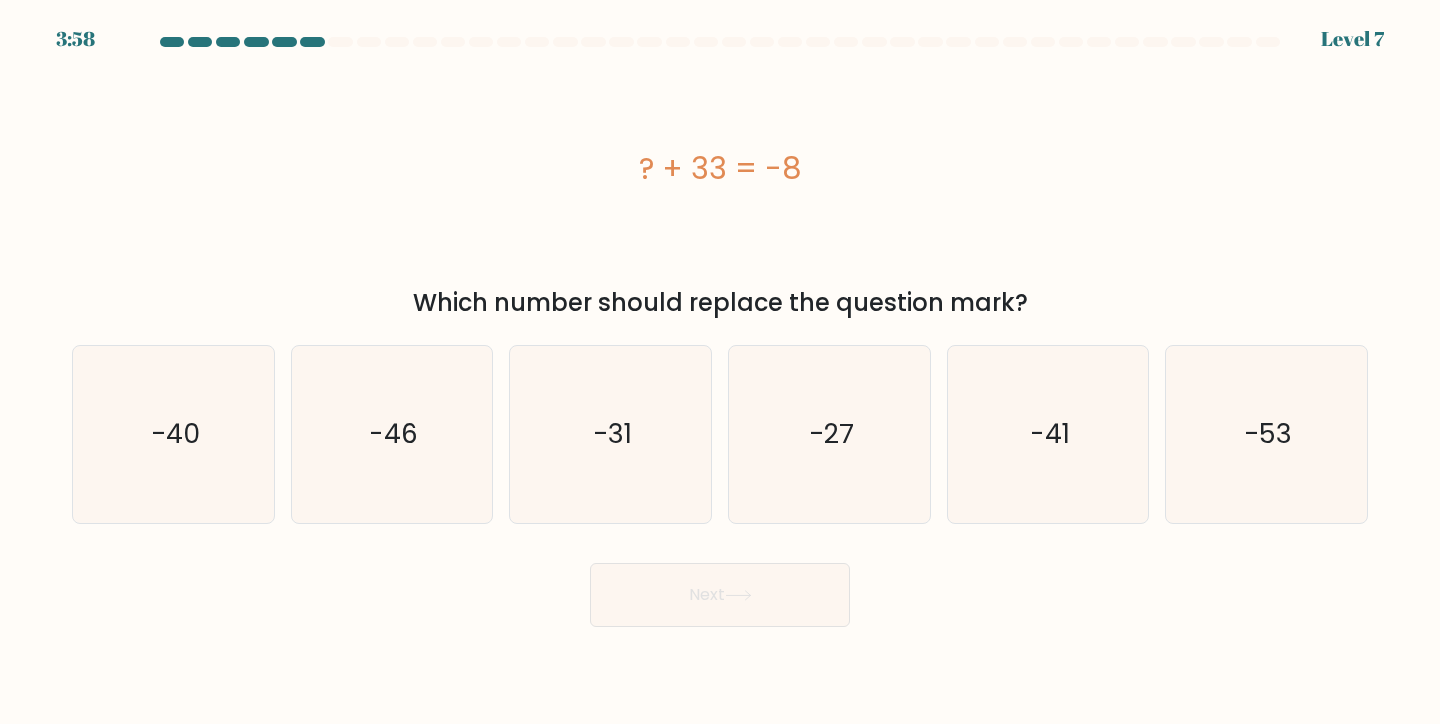 click on "3:58
Level 7
a." at bounding box center [720, 362] 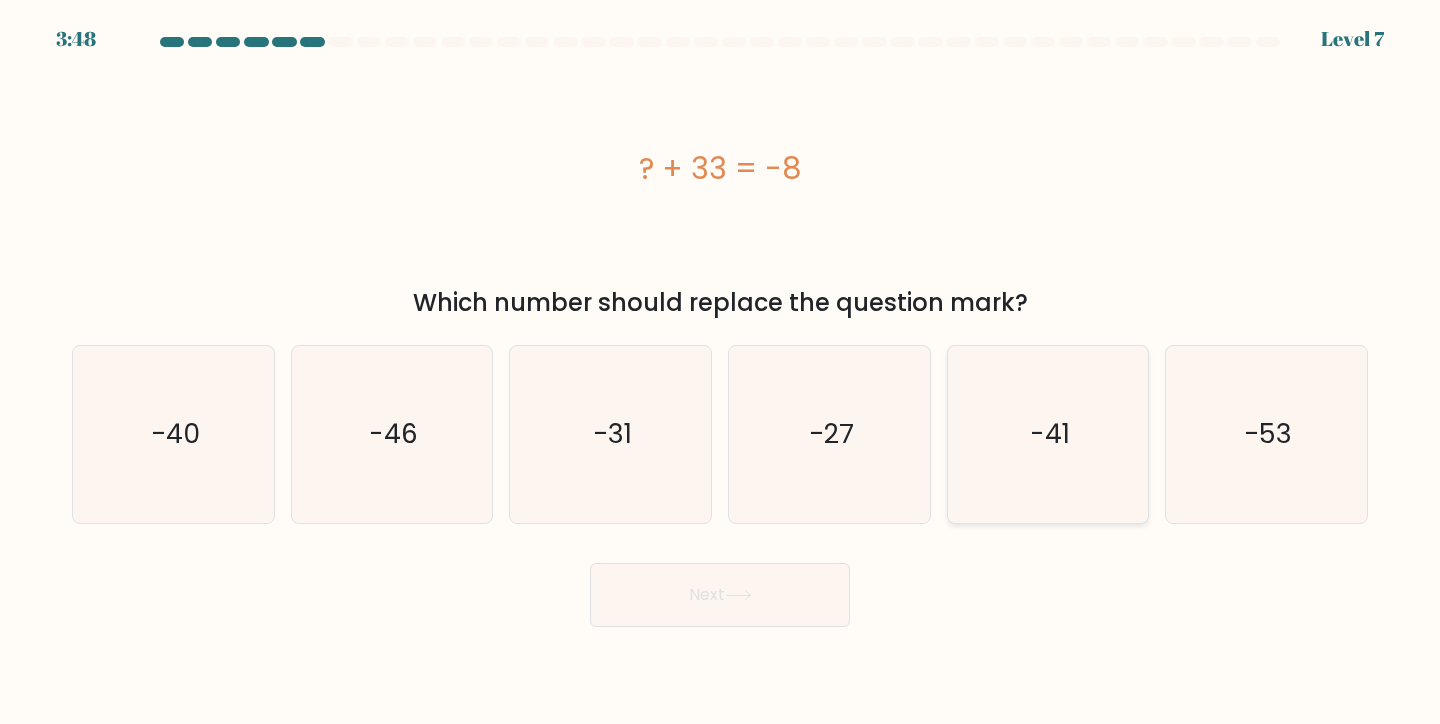 click on "-41" 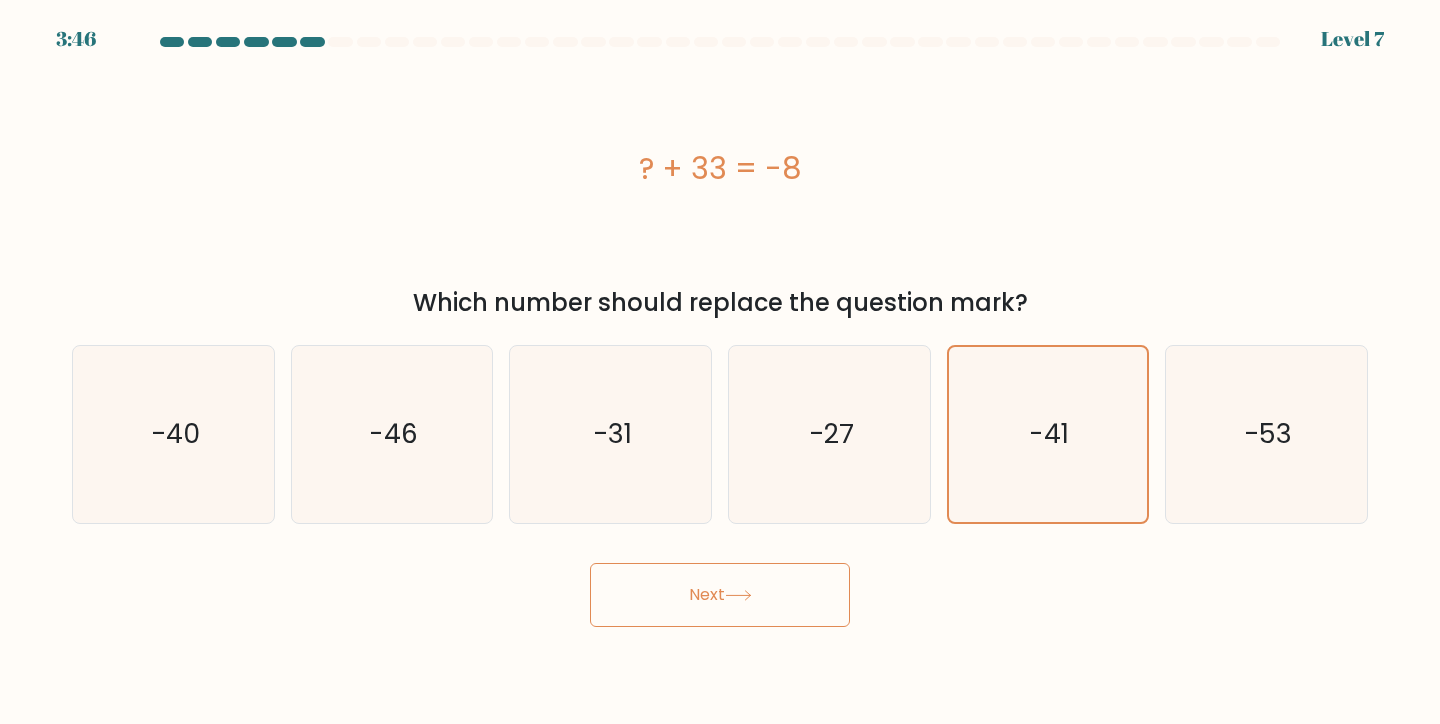 click 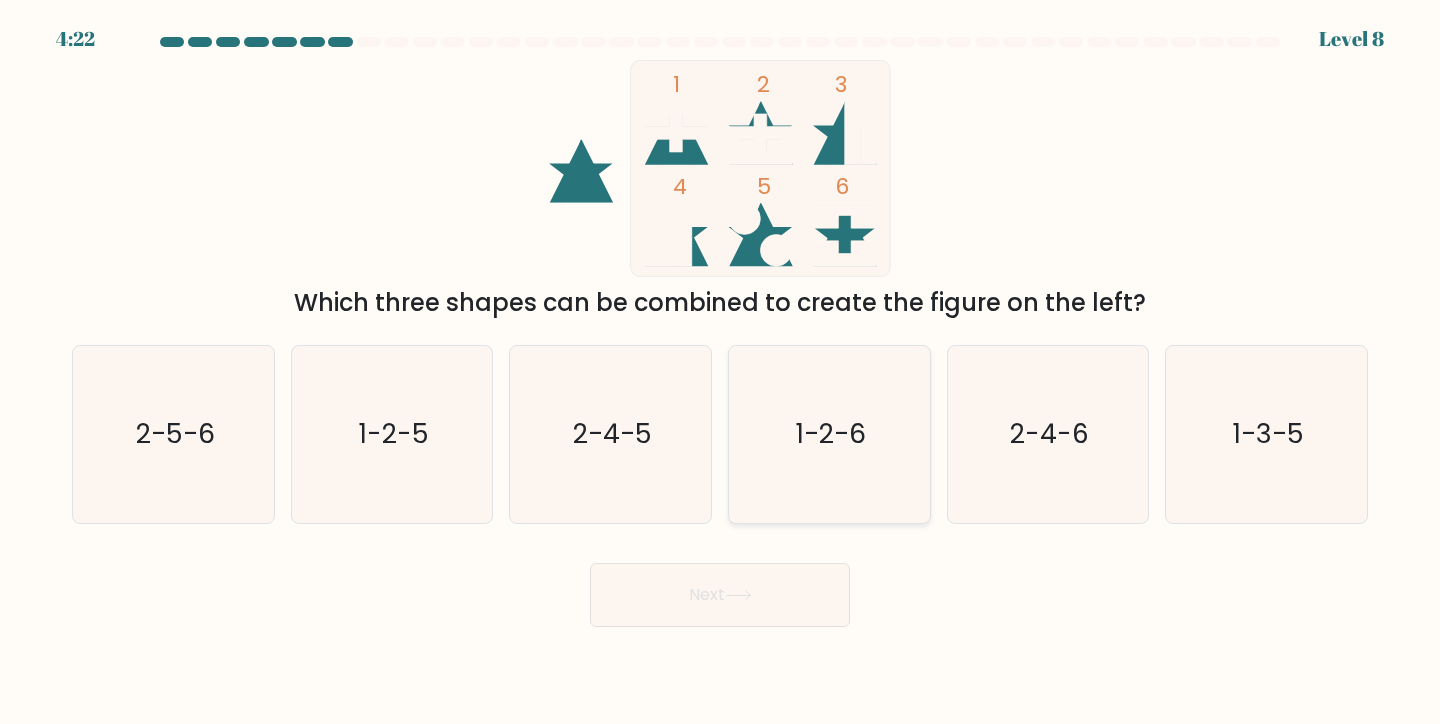 click on "1-2-6" 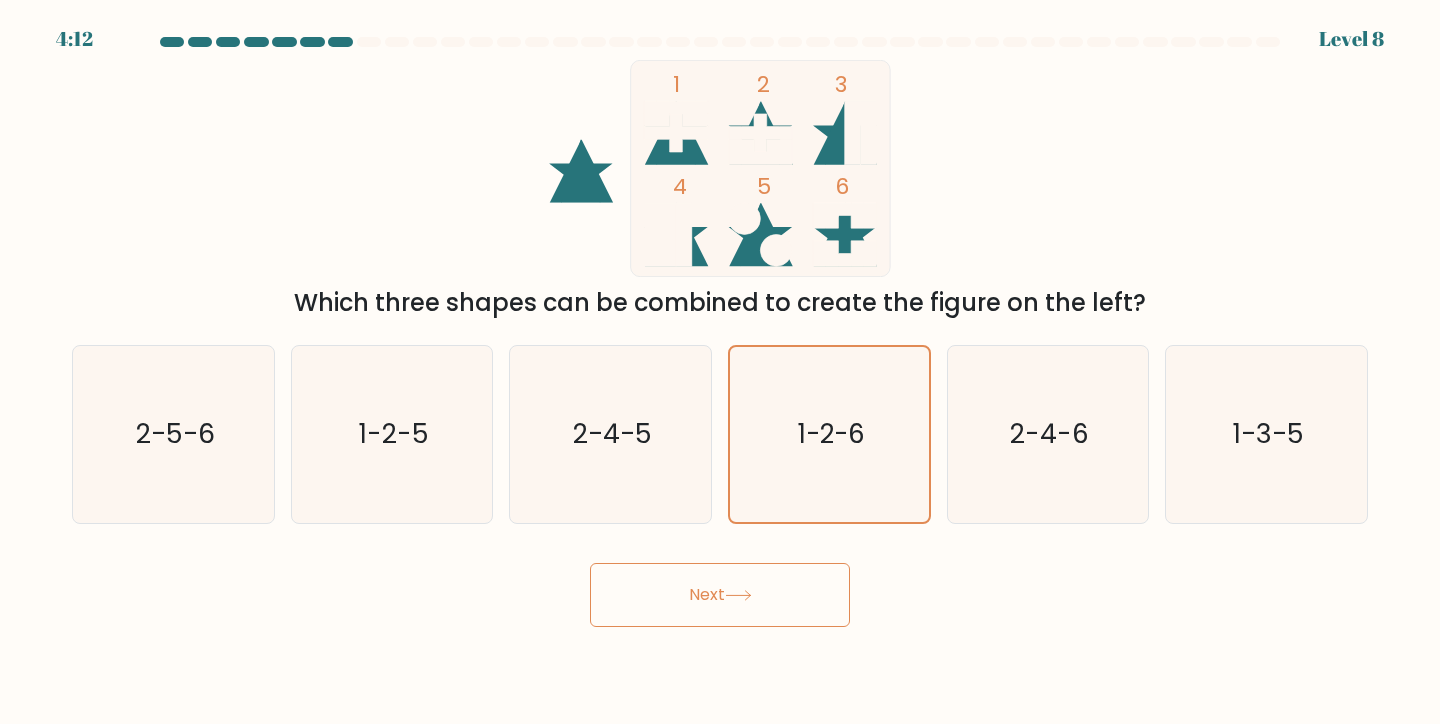 click on "Next" at bounding box center [720, 595] 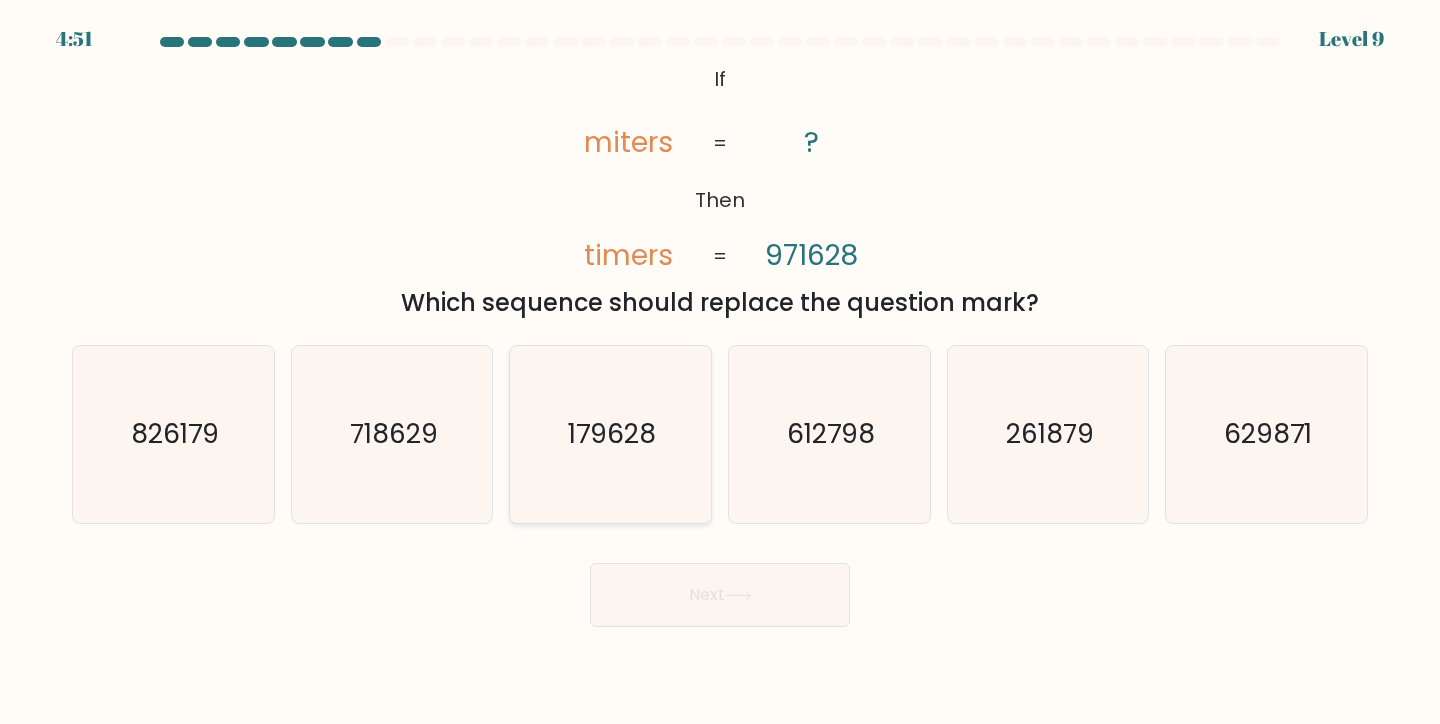 click on "179628" 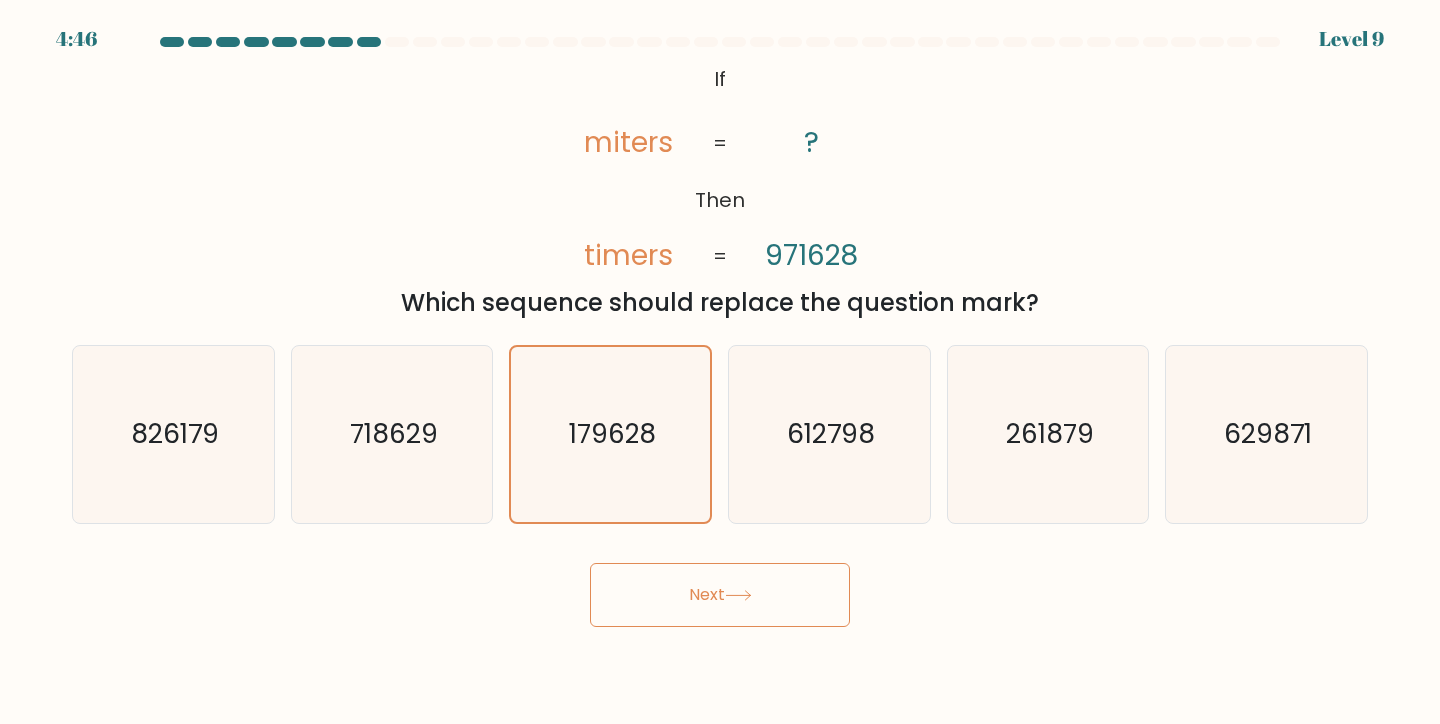 click 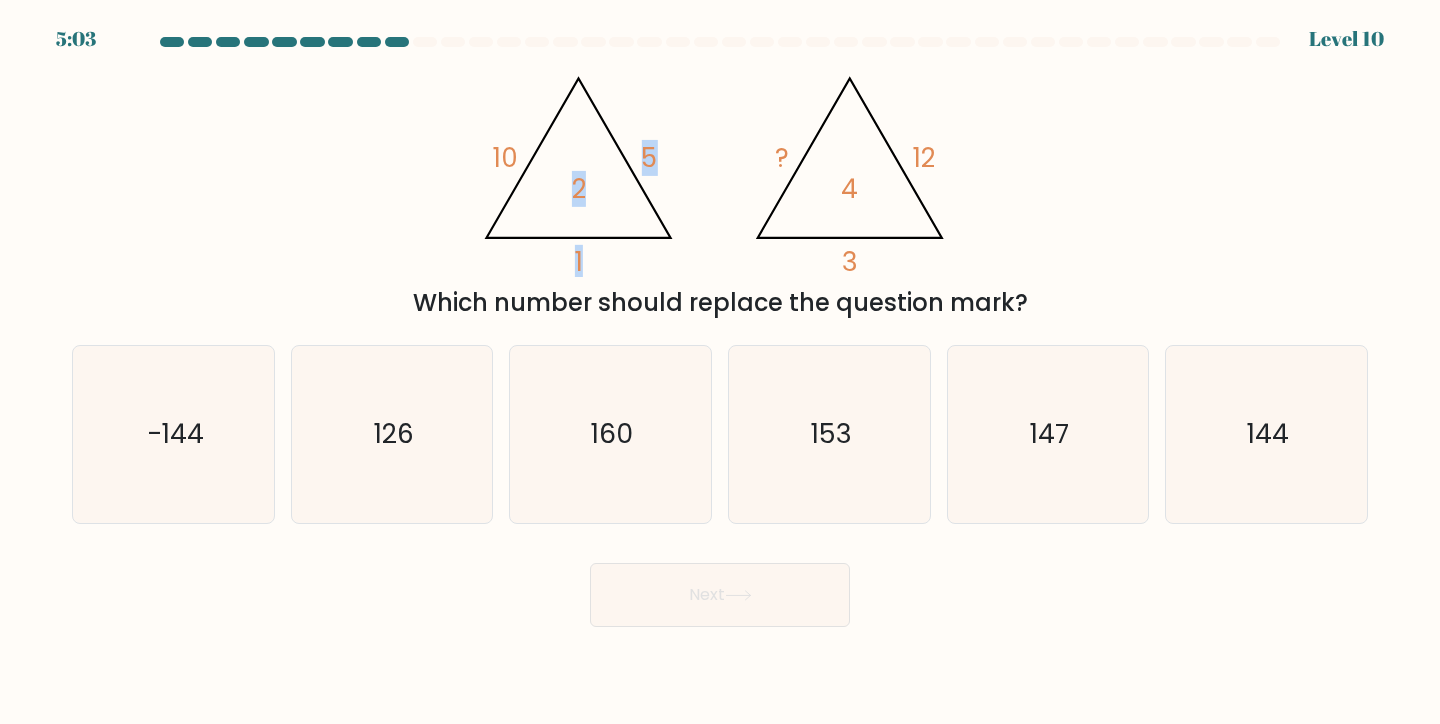 click on "@import url('https://fonts.googleapis.com/css?family=Abril+Fatface:400,100,100italic,300,300italic,400italic,500,500italic,700,700italic,900,900italic');                        10       5       1       2                                       @import url('https://fonts.googleapis.com/css?family=Abril+Fatface:400,100,100italic,300,300italic,400italic,500,500italic,700,700italic,900,900italic');                        ?       12       3       4" 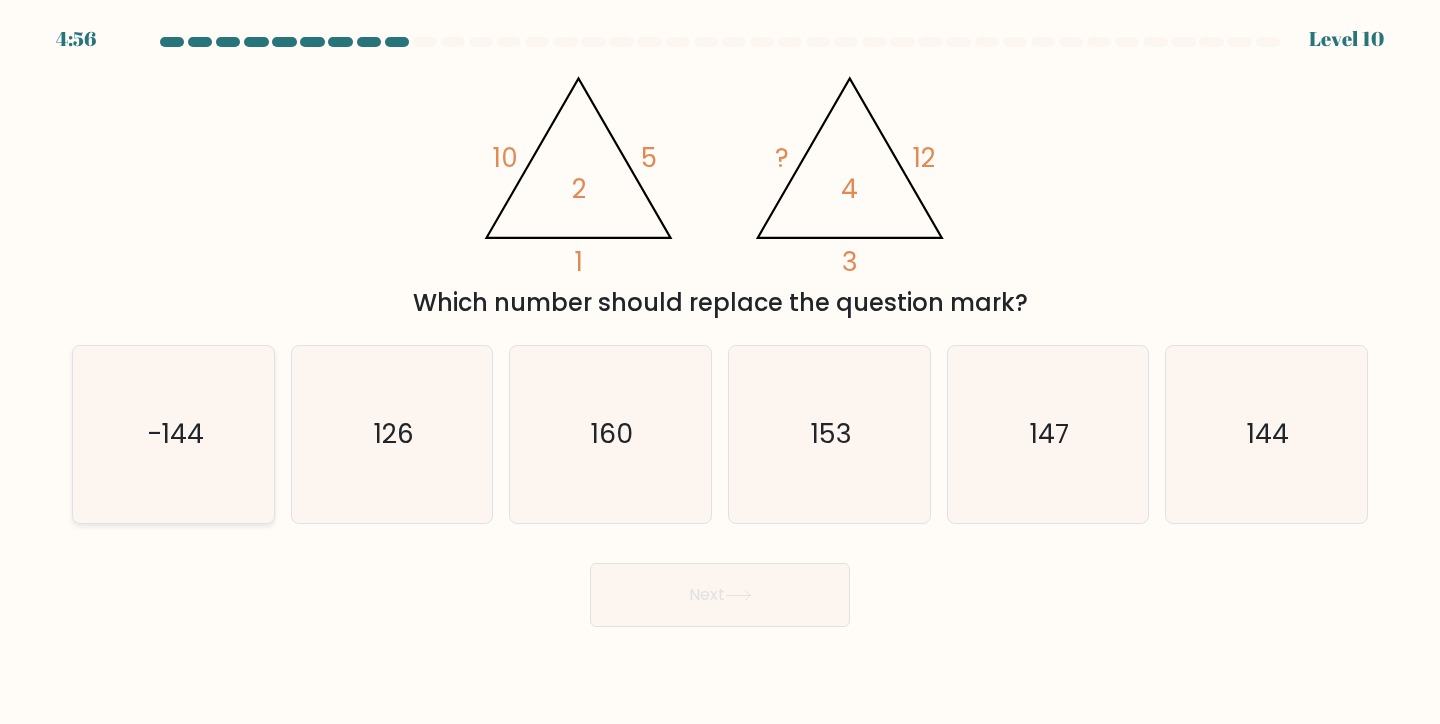 click on "-144" 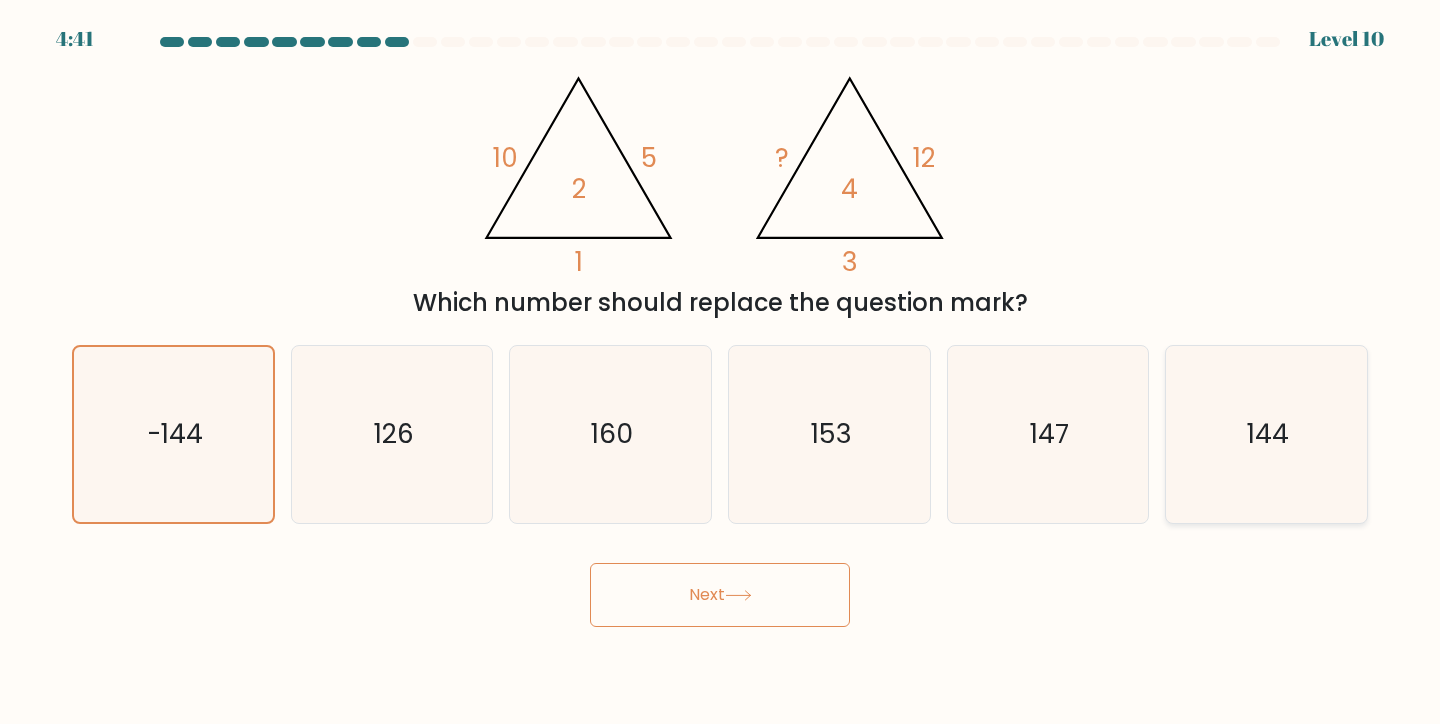 click on "144" 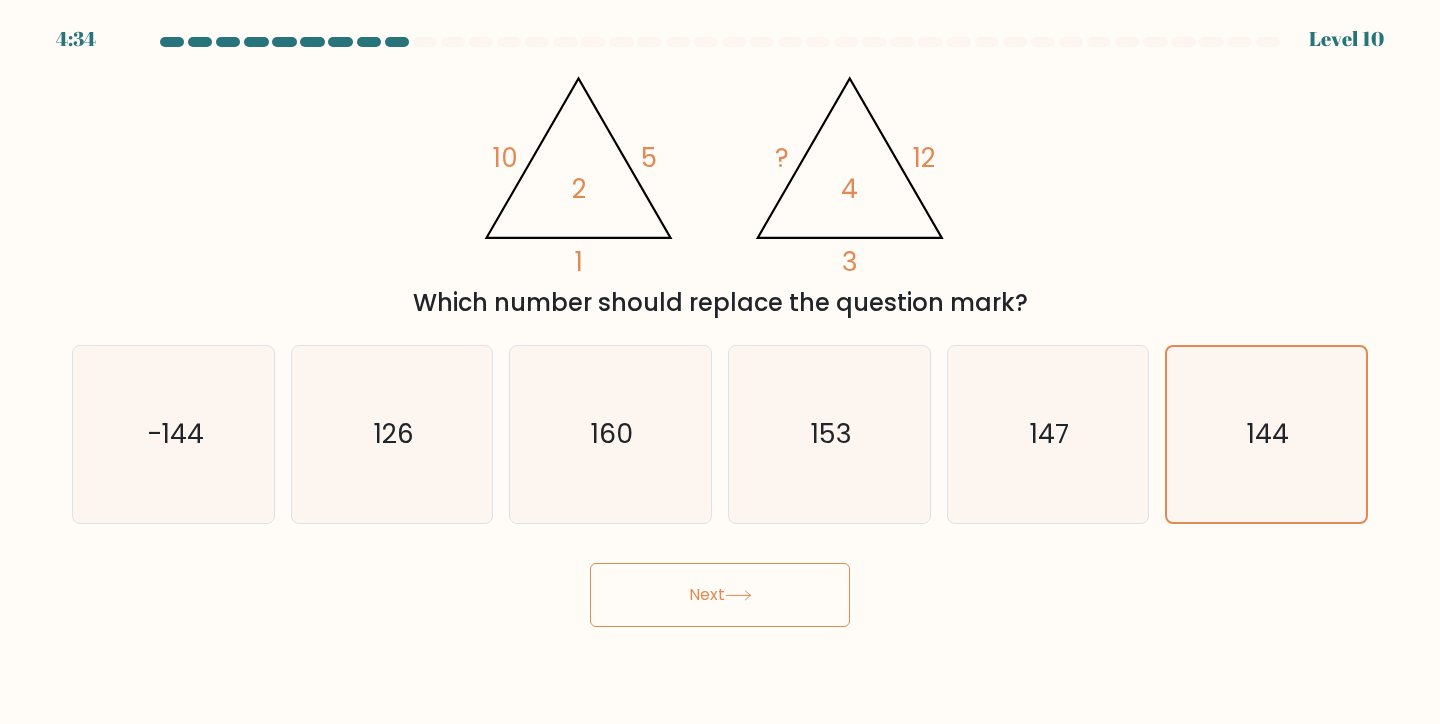 click on "Next" at bounding box center (720, 595) 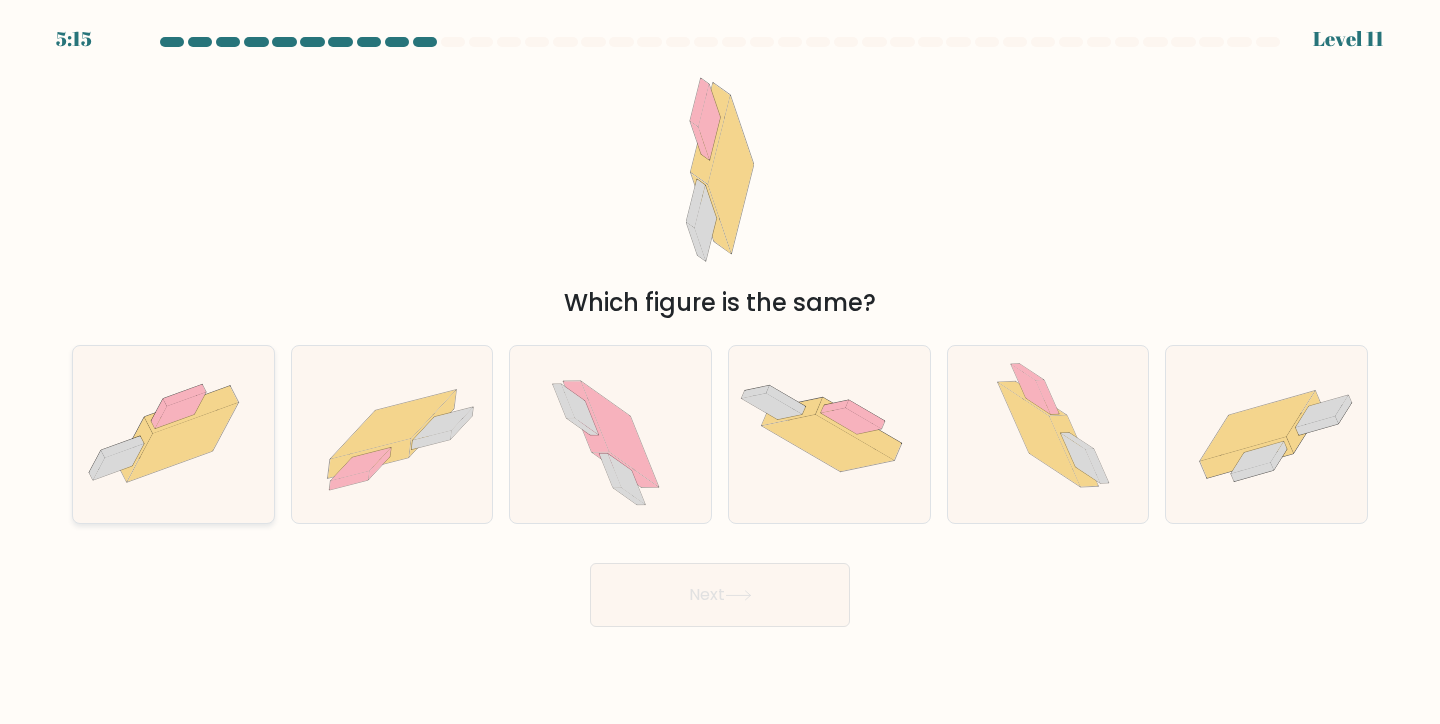click 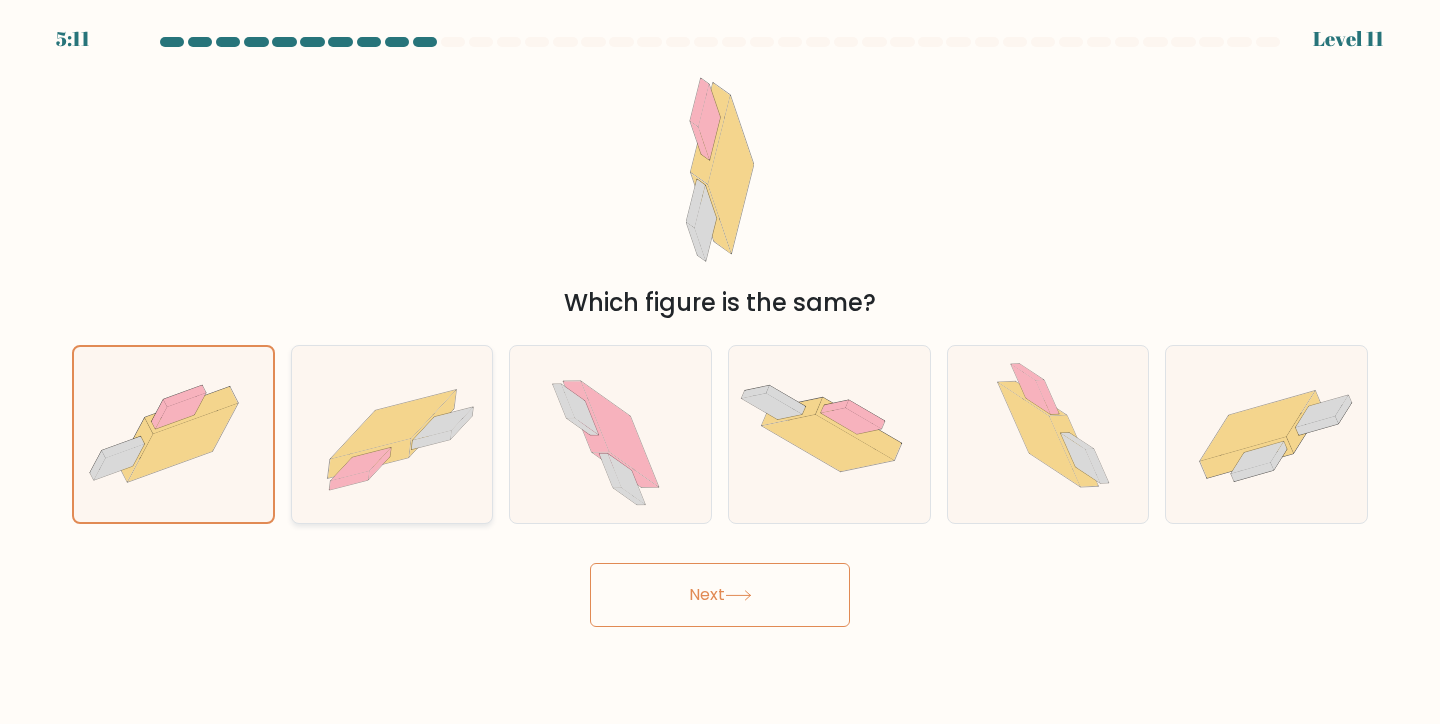 click 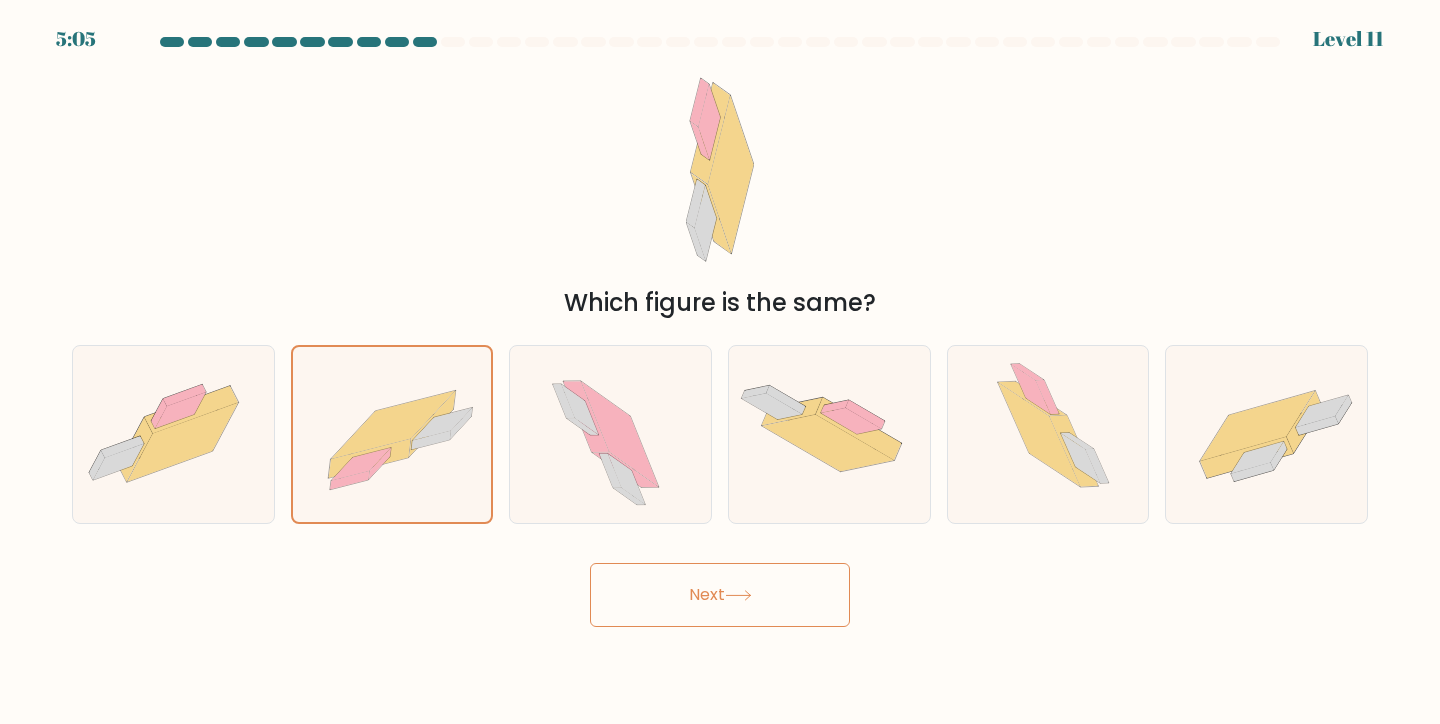 click on "Next" at bounding box center [720, 595] 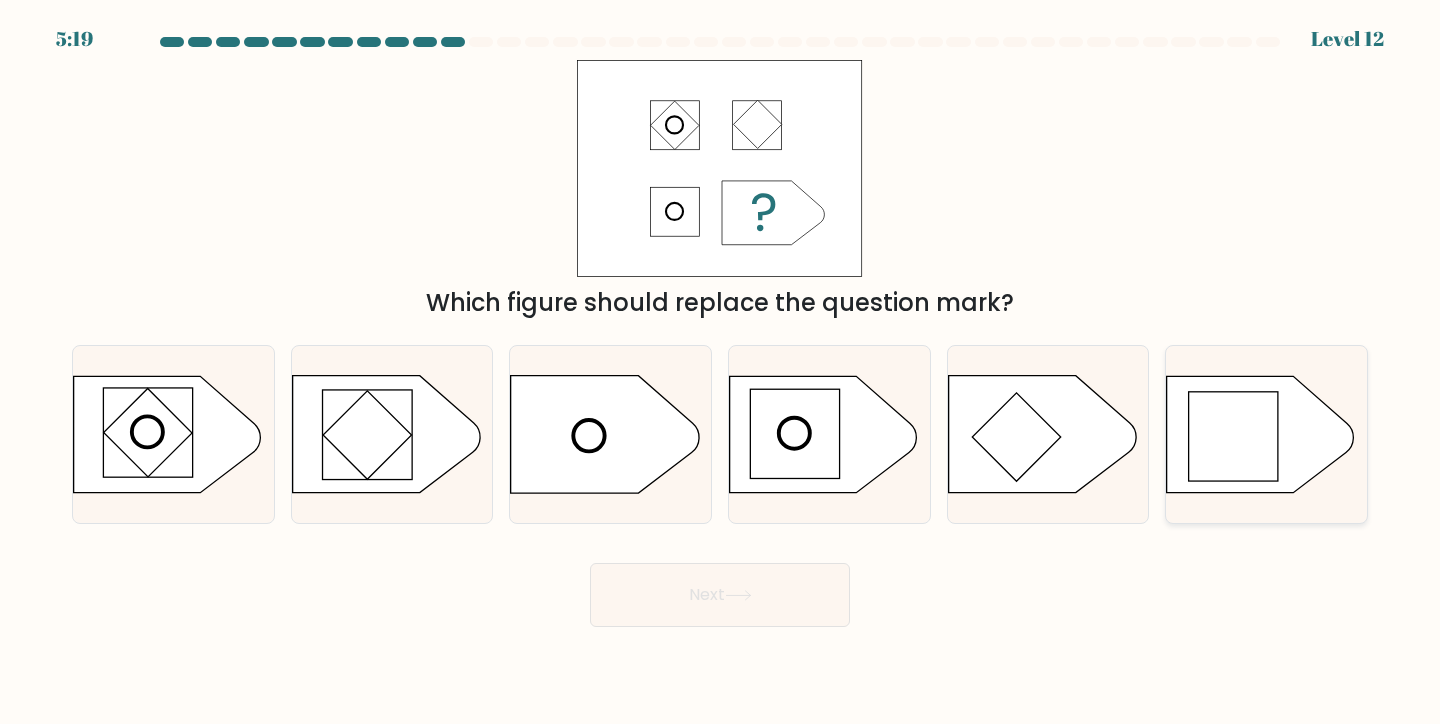 click 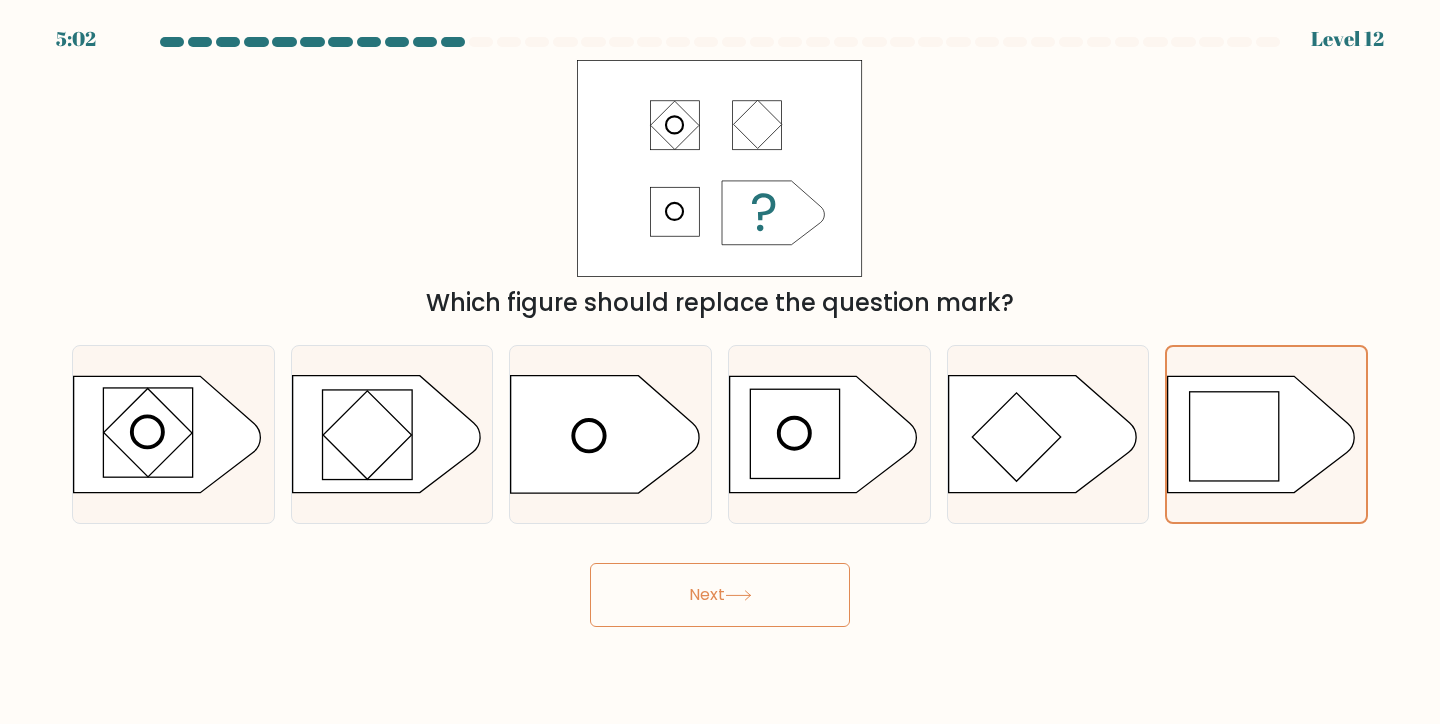 click on "Next" at bounding box center (720, 595) 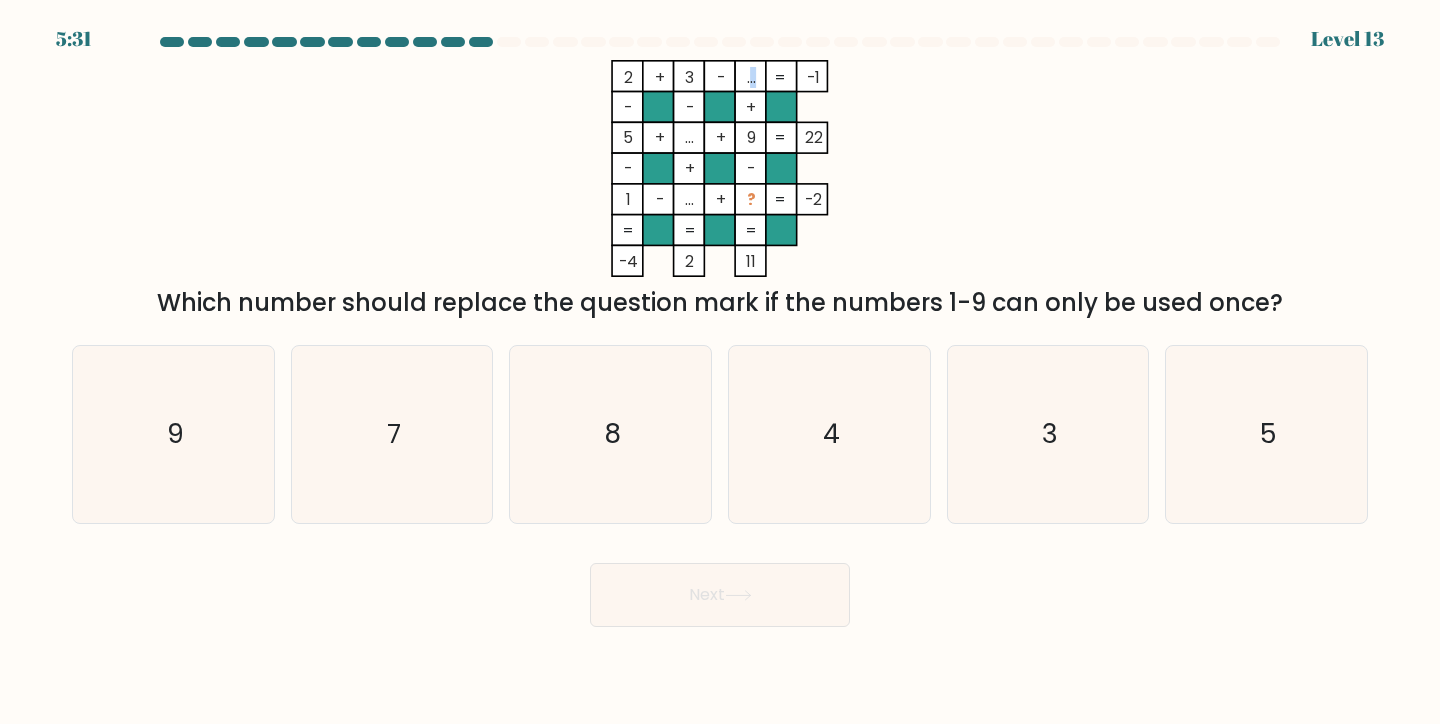 click on "..." 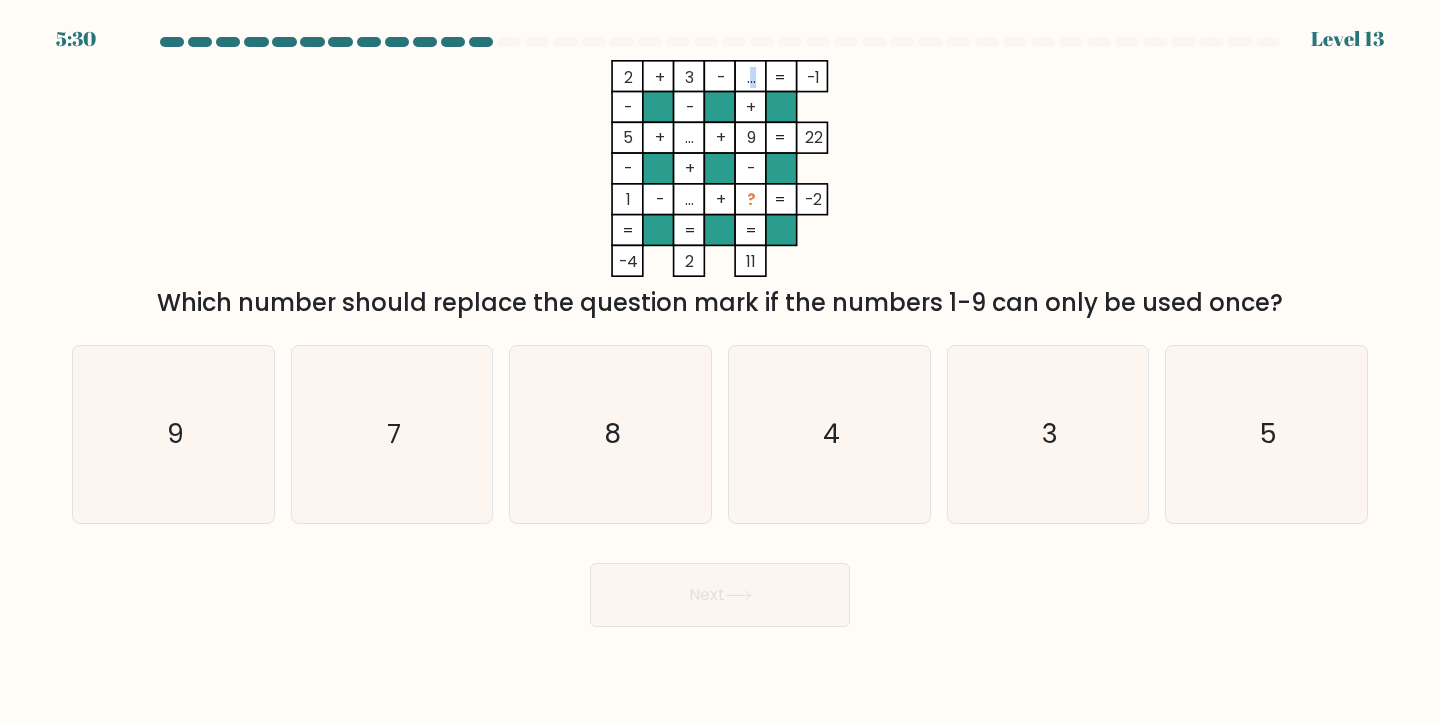 click on "..." 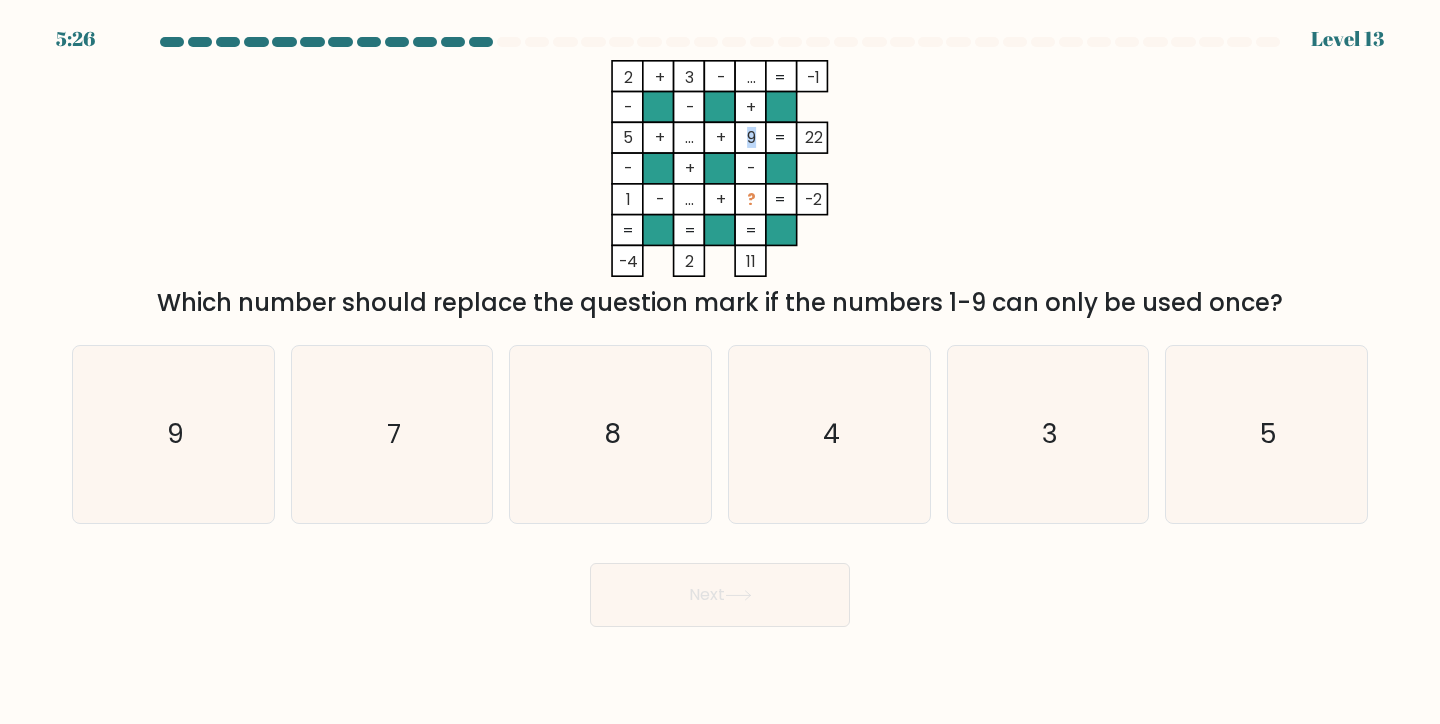 drag, startPoint x: 755, startPoint y: 137, endPoint x: 743, endPoint y: 135, distance: 12.165525 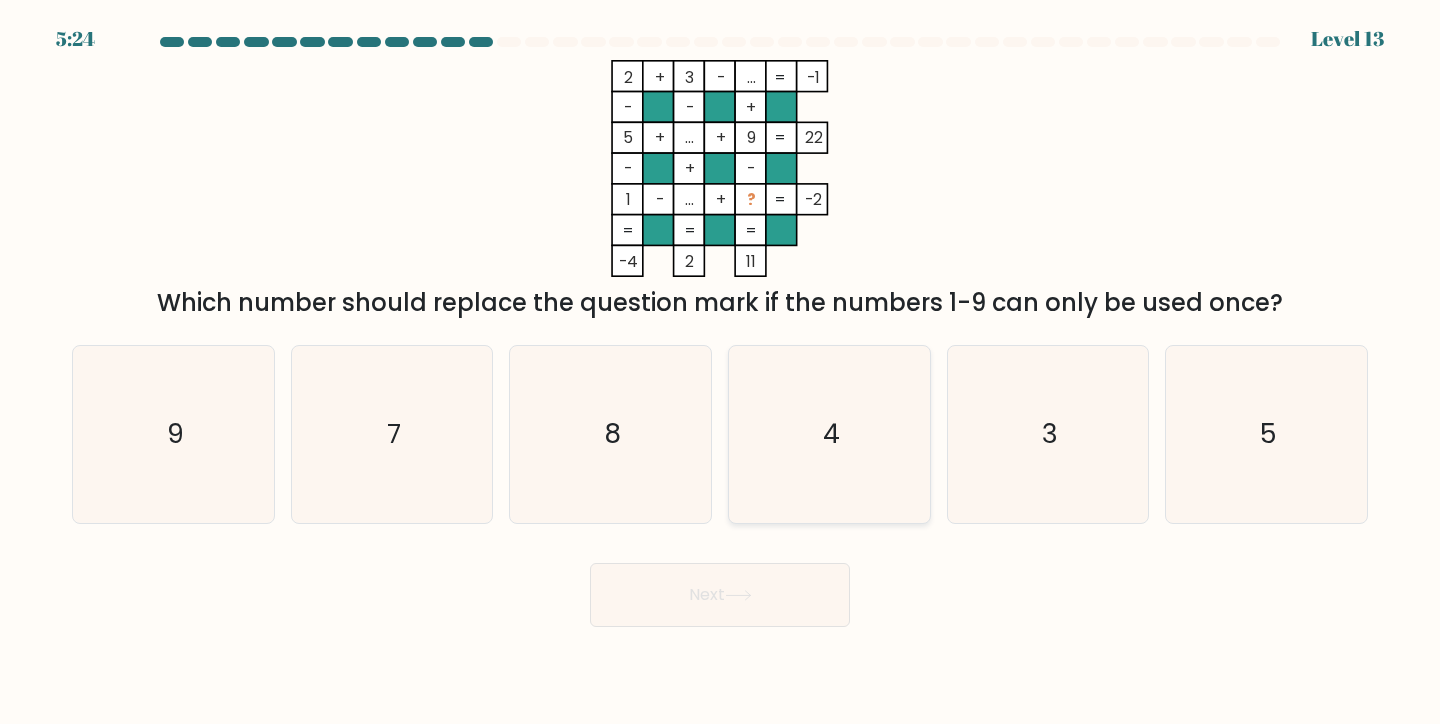 click on "4" 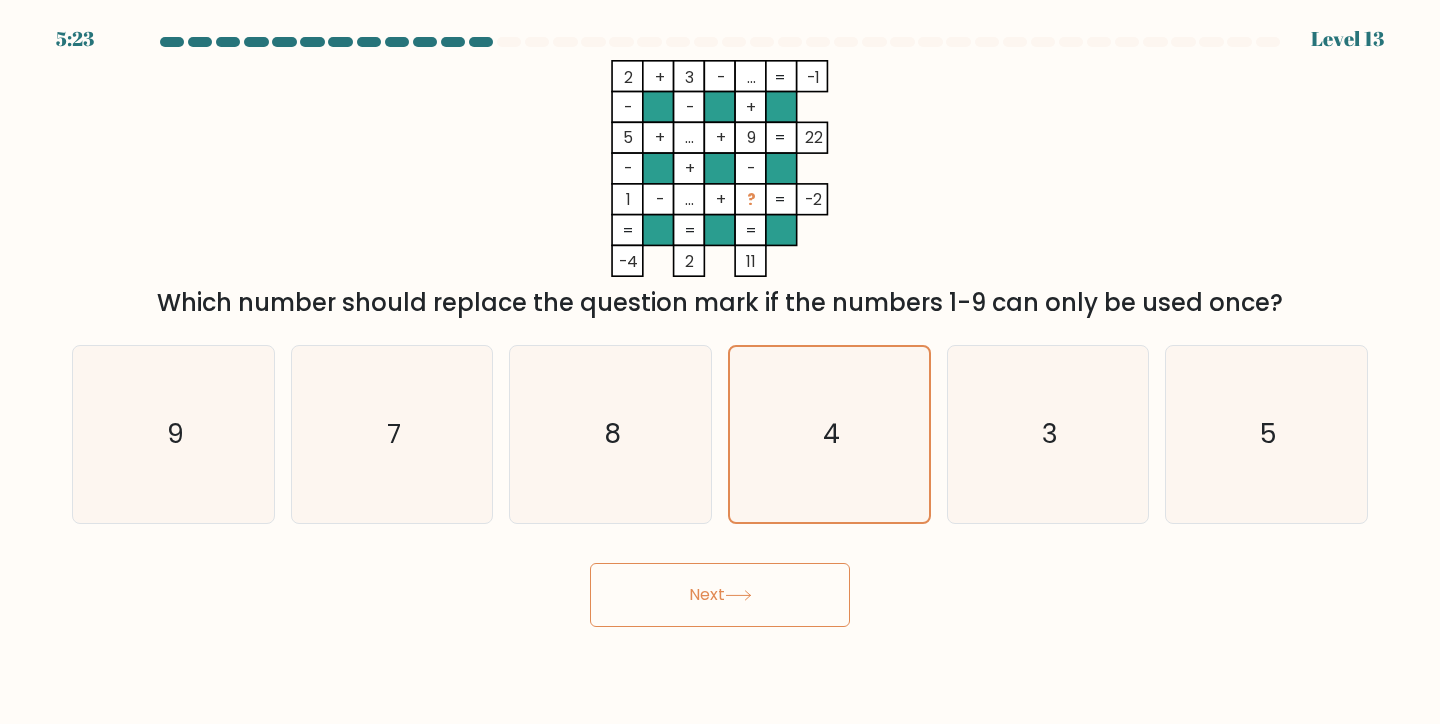 click 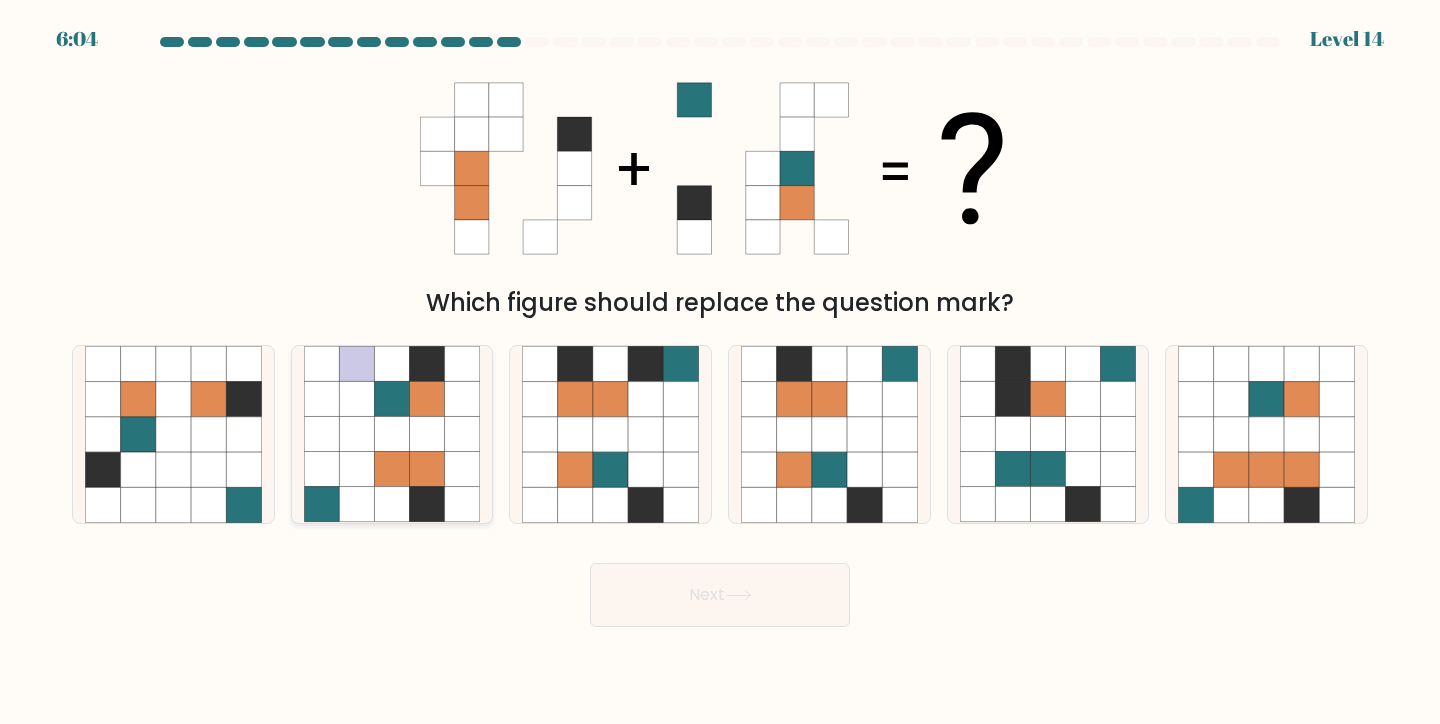 click 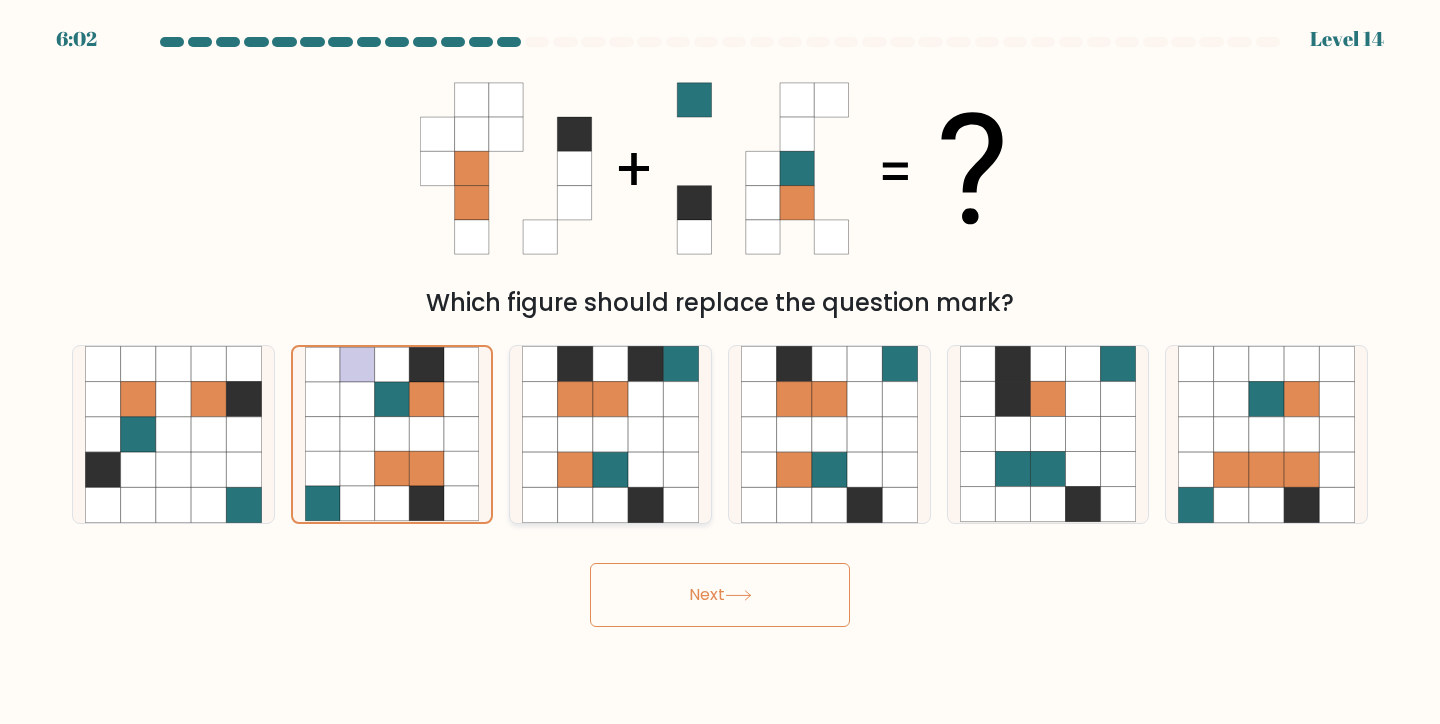 click 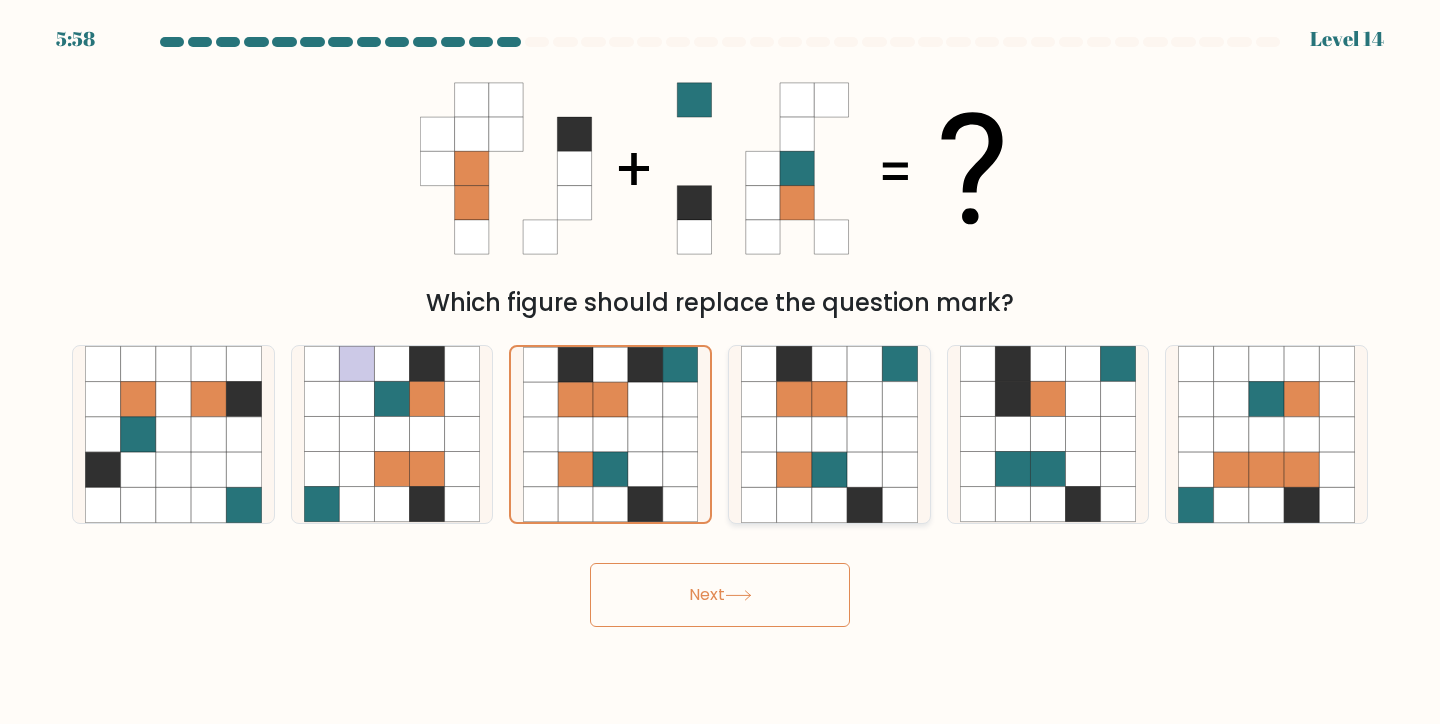 click 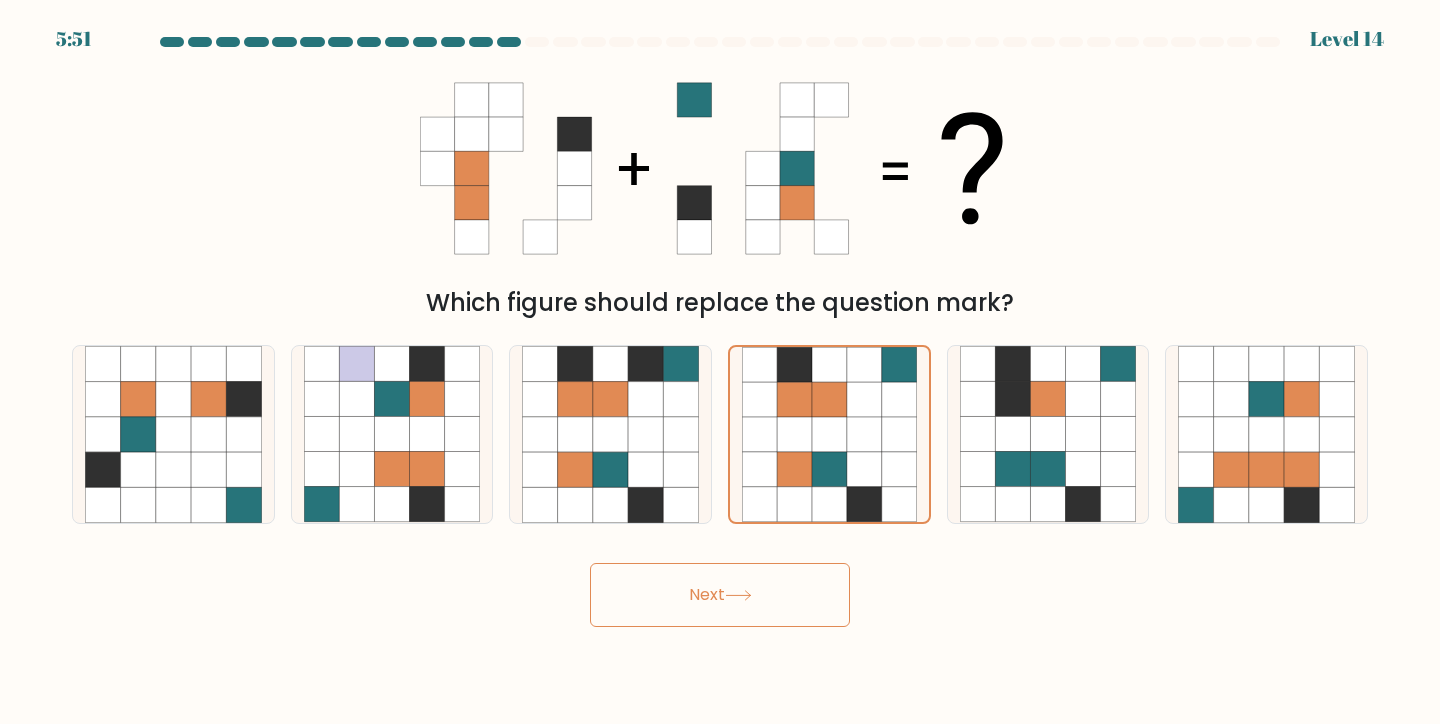 click on "Next" at bounding box center (720, 595) 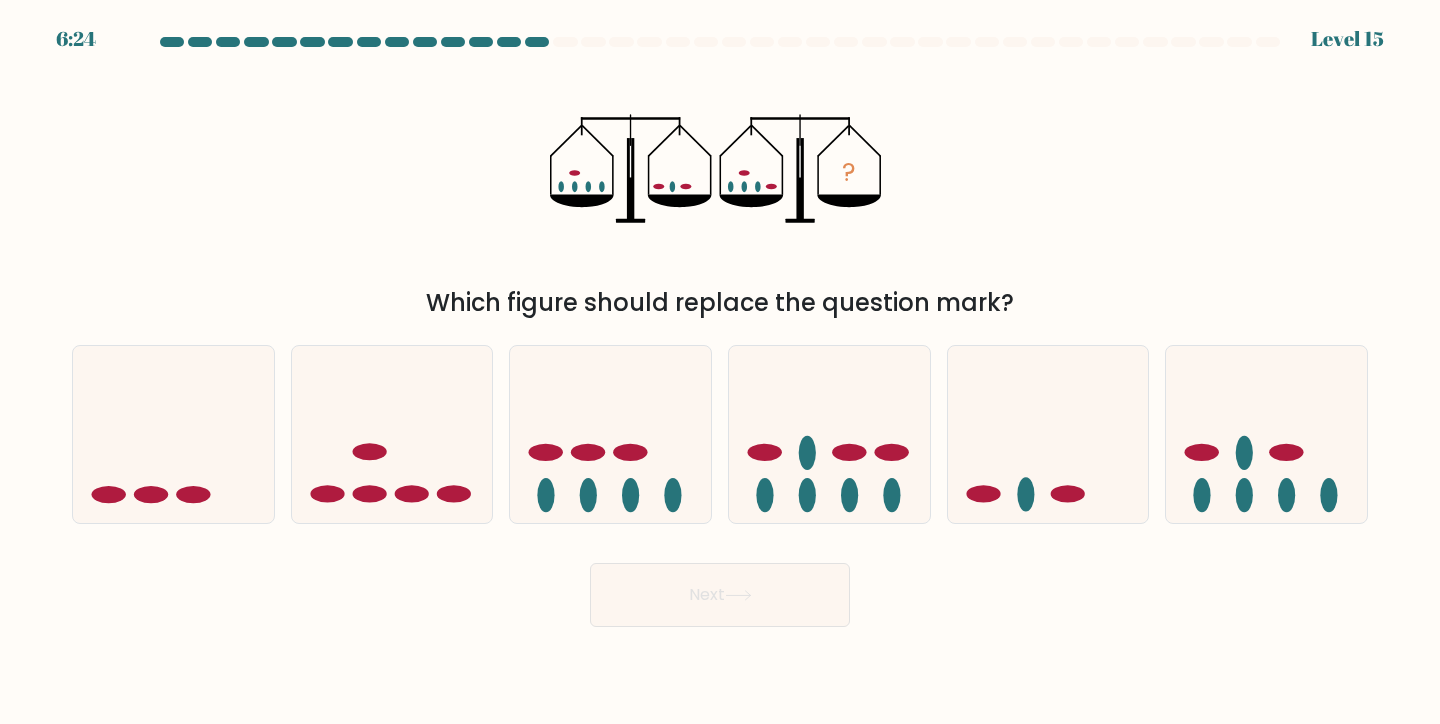 drag, startPoint x: 641, startPoint y: 192, endPoint x: 659, endPoint y: 185, distance: 19.313208 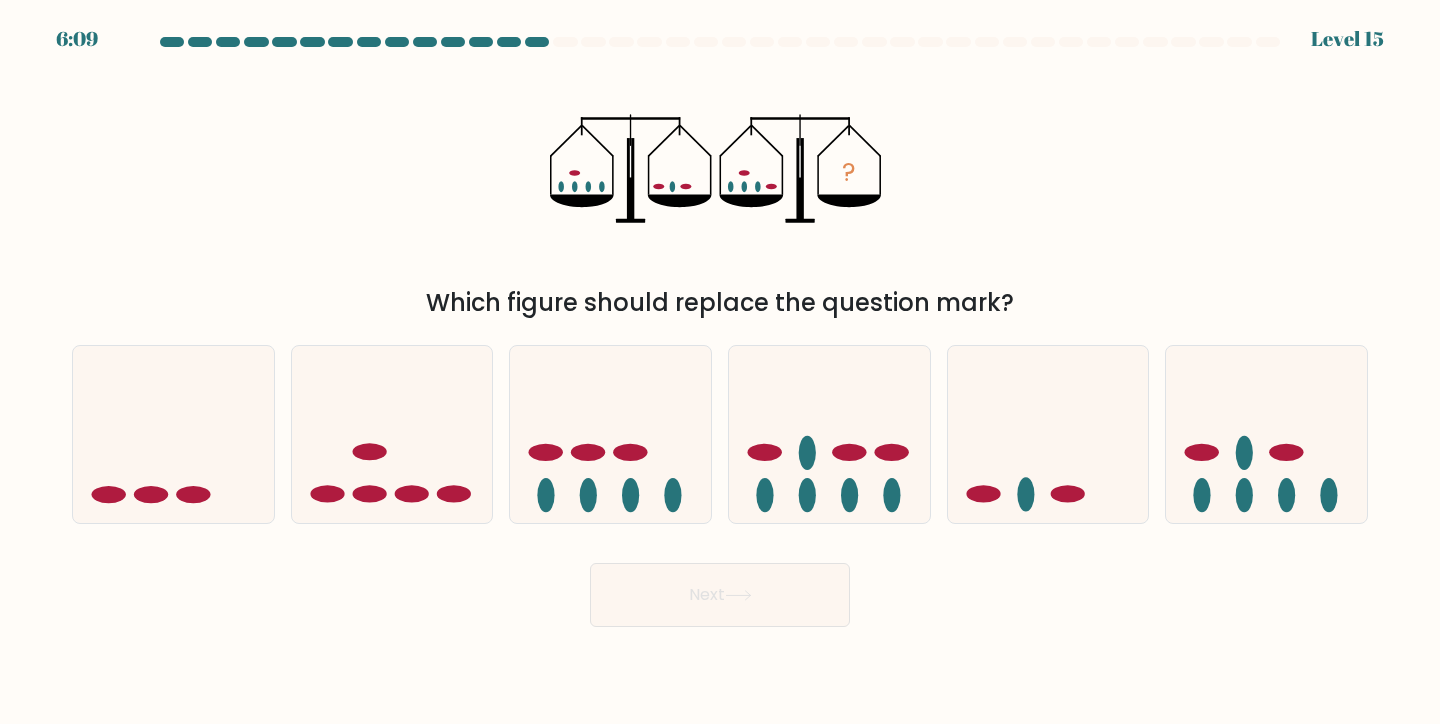 click 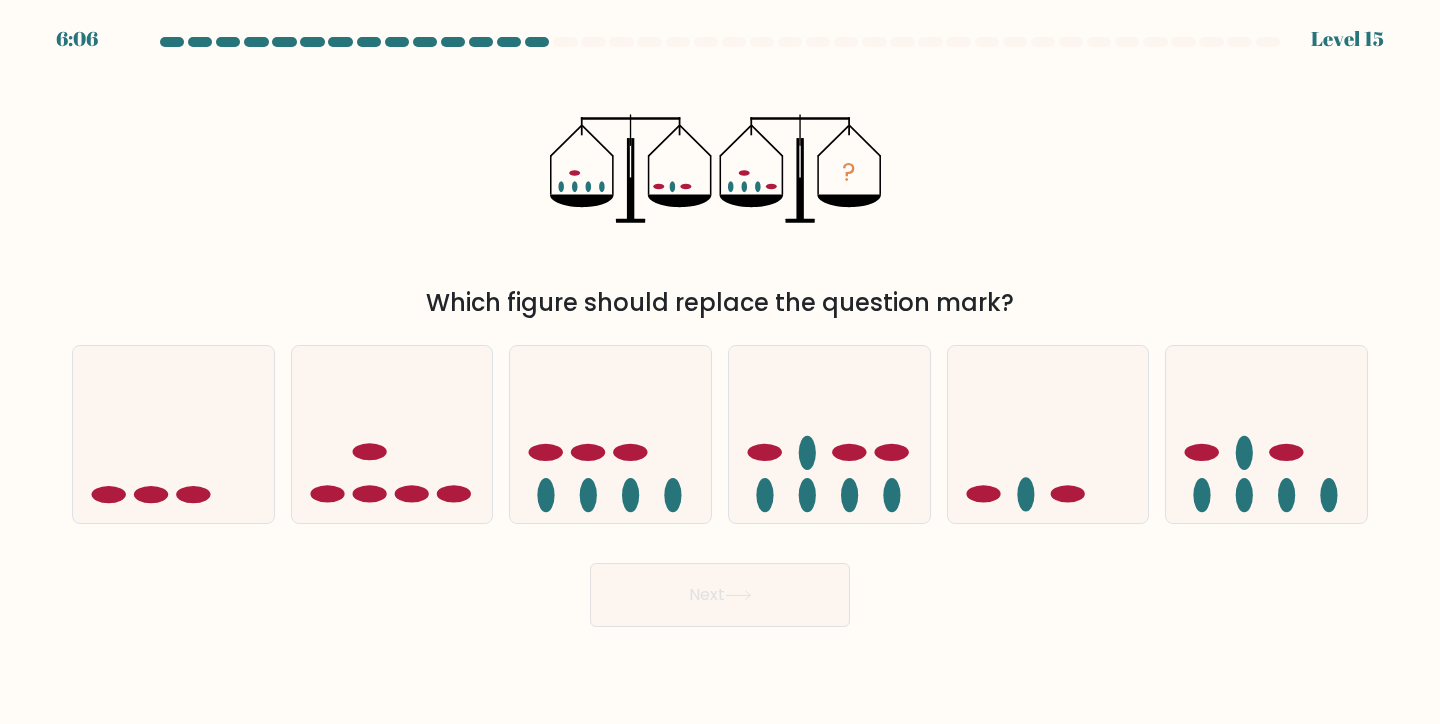 click on "?" 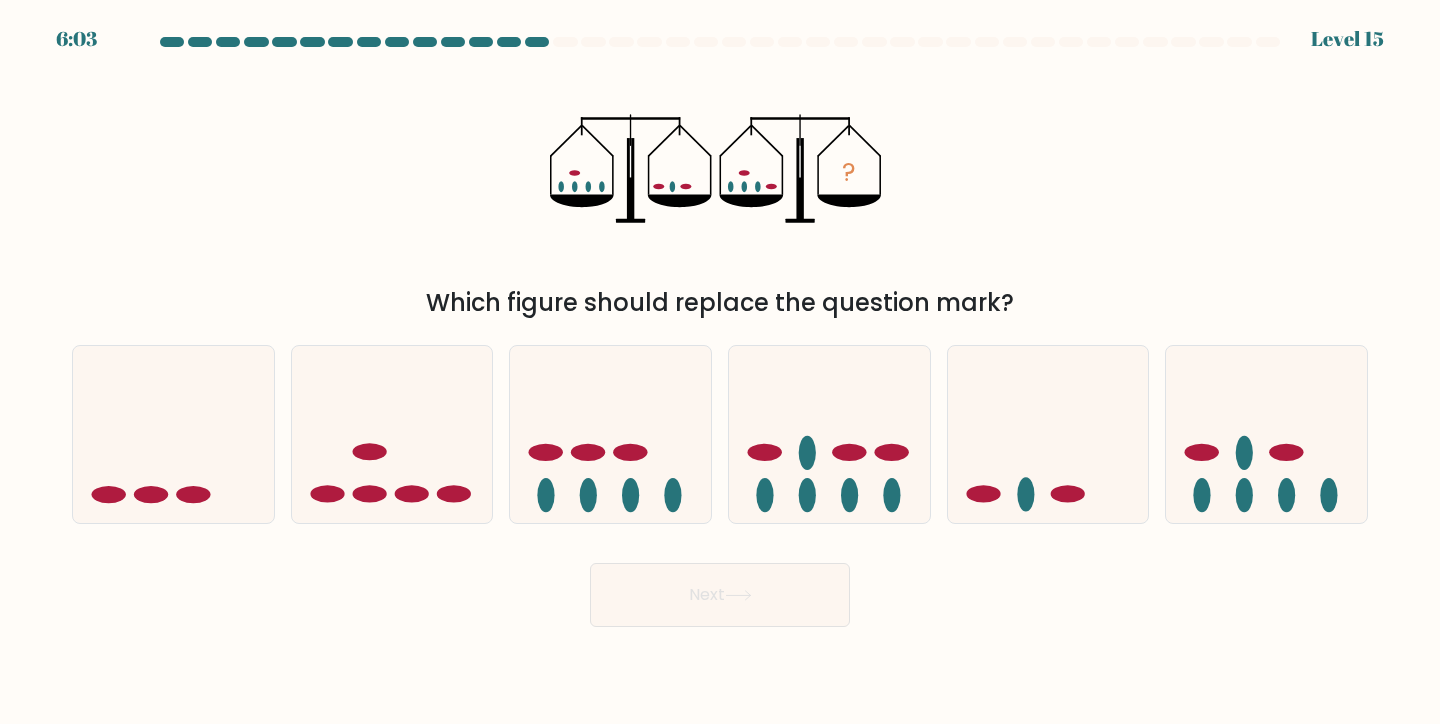click on "?" 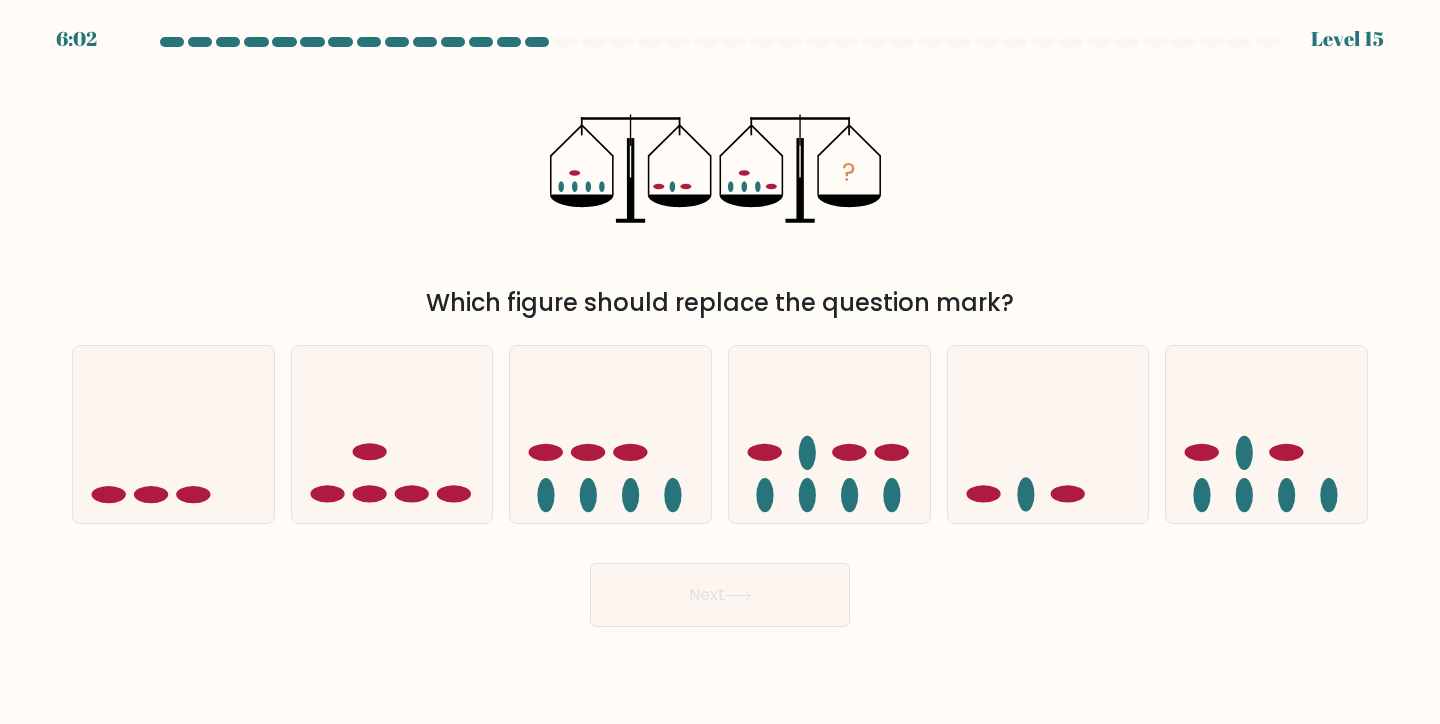 click 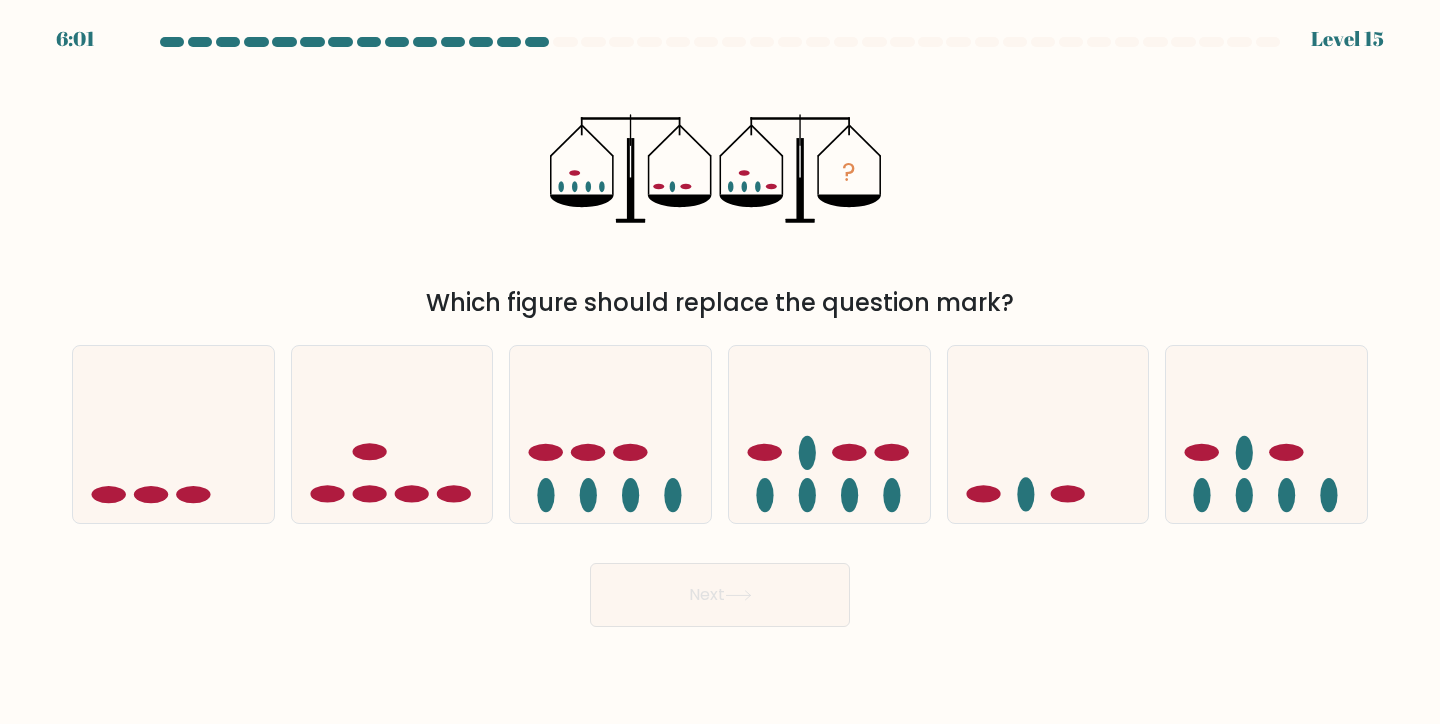 click 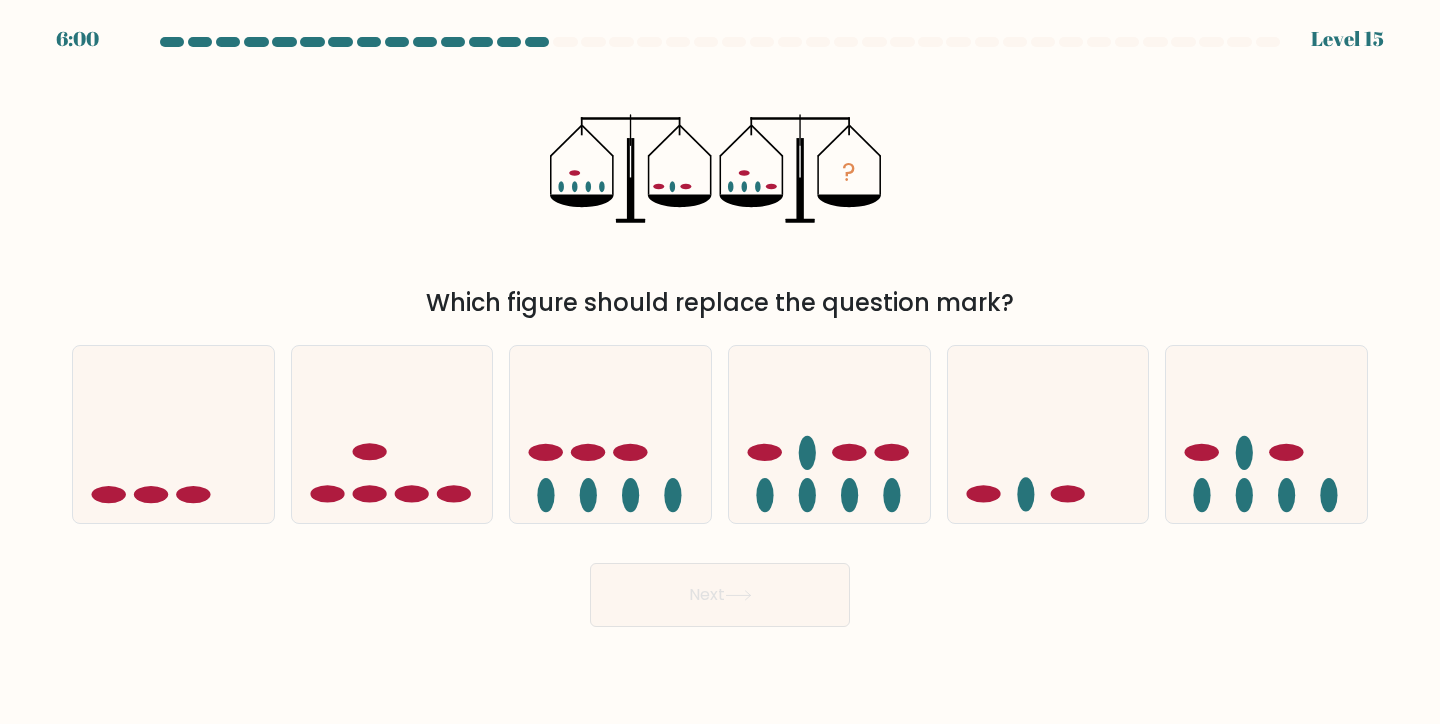 click 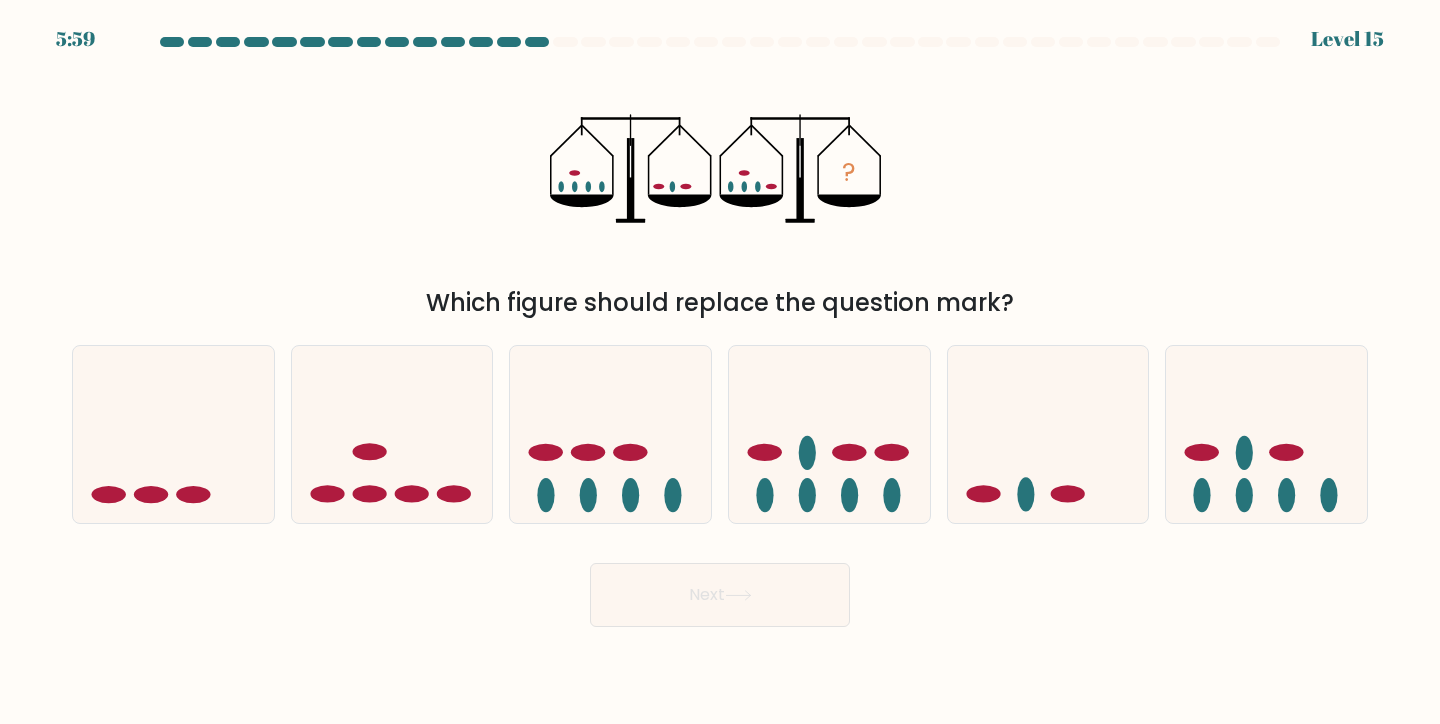 click 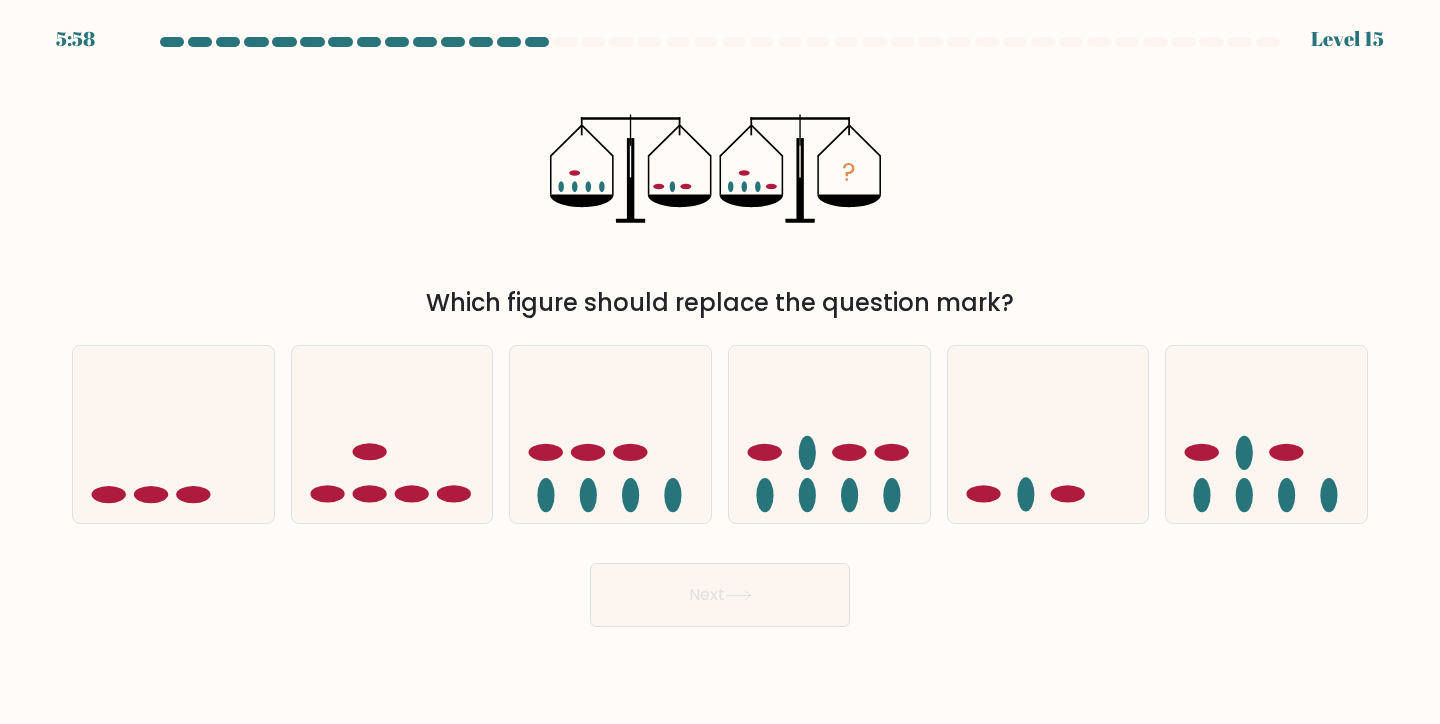 click 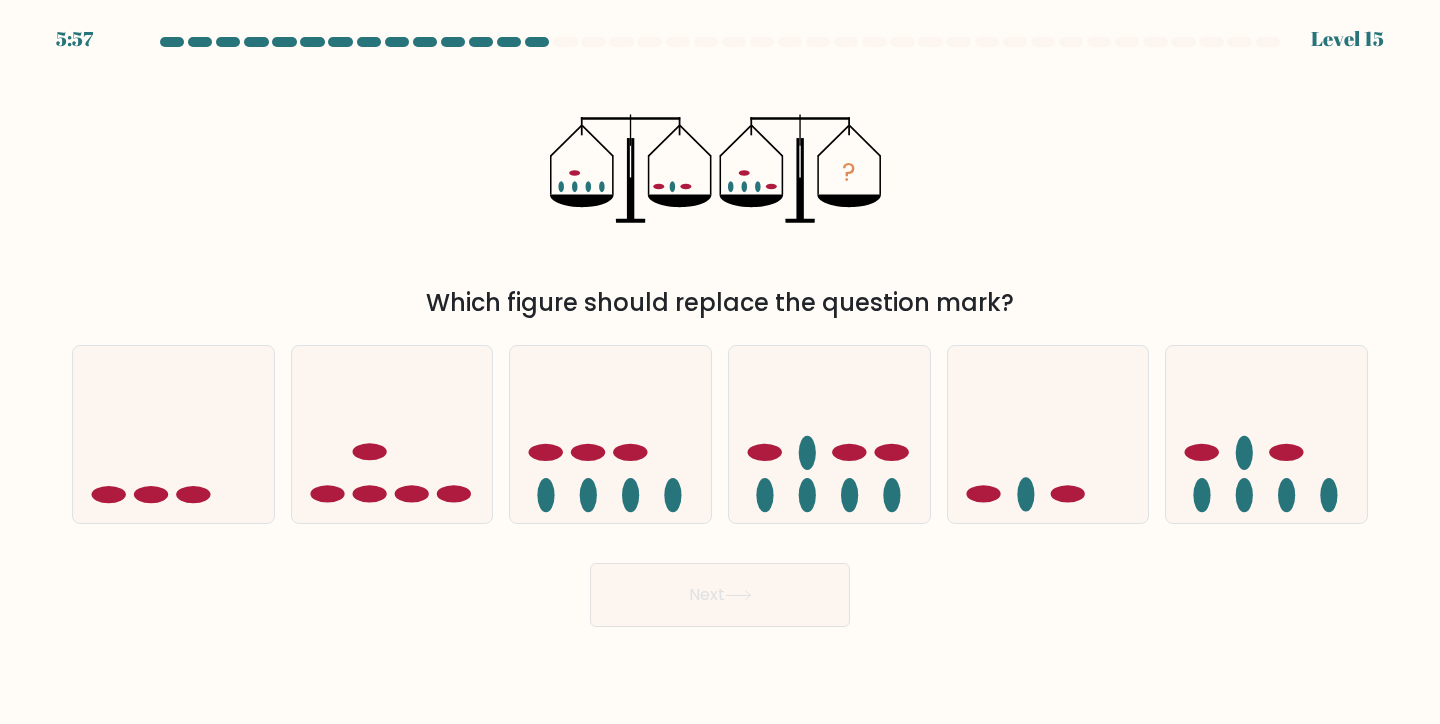 click 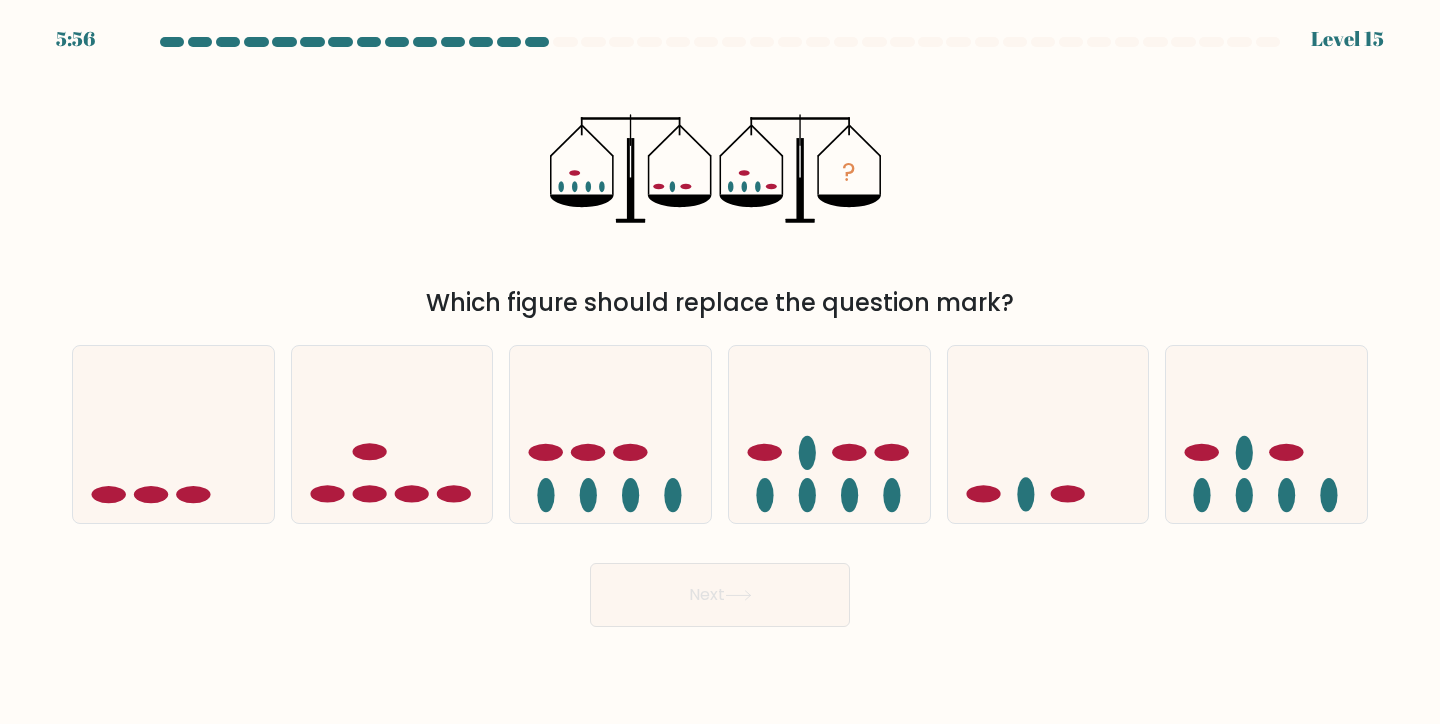 click 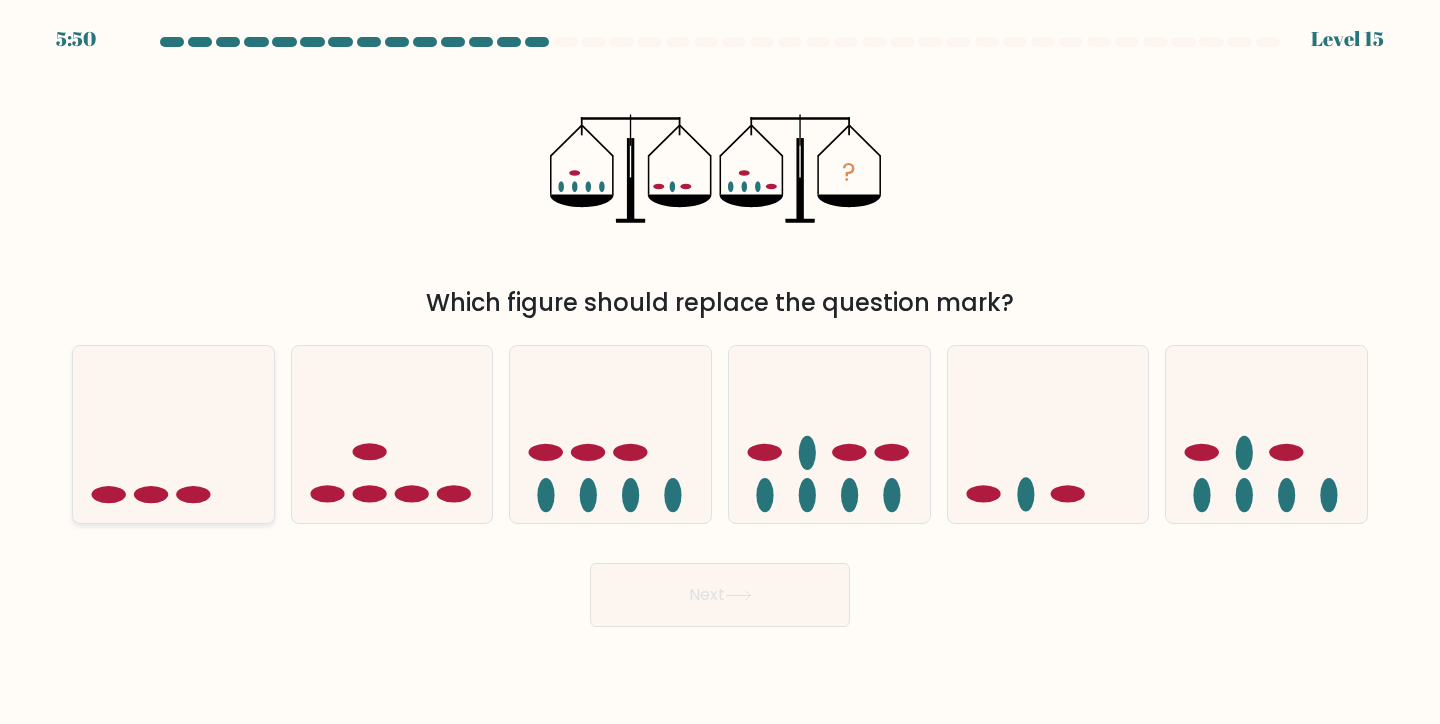 click 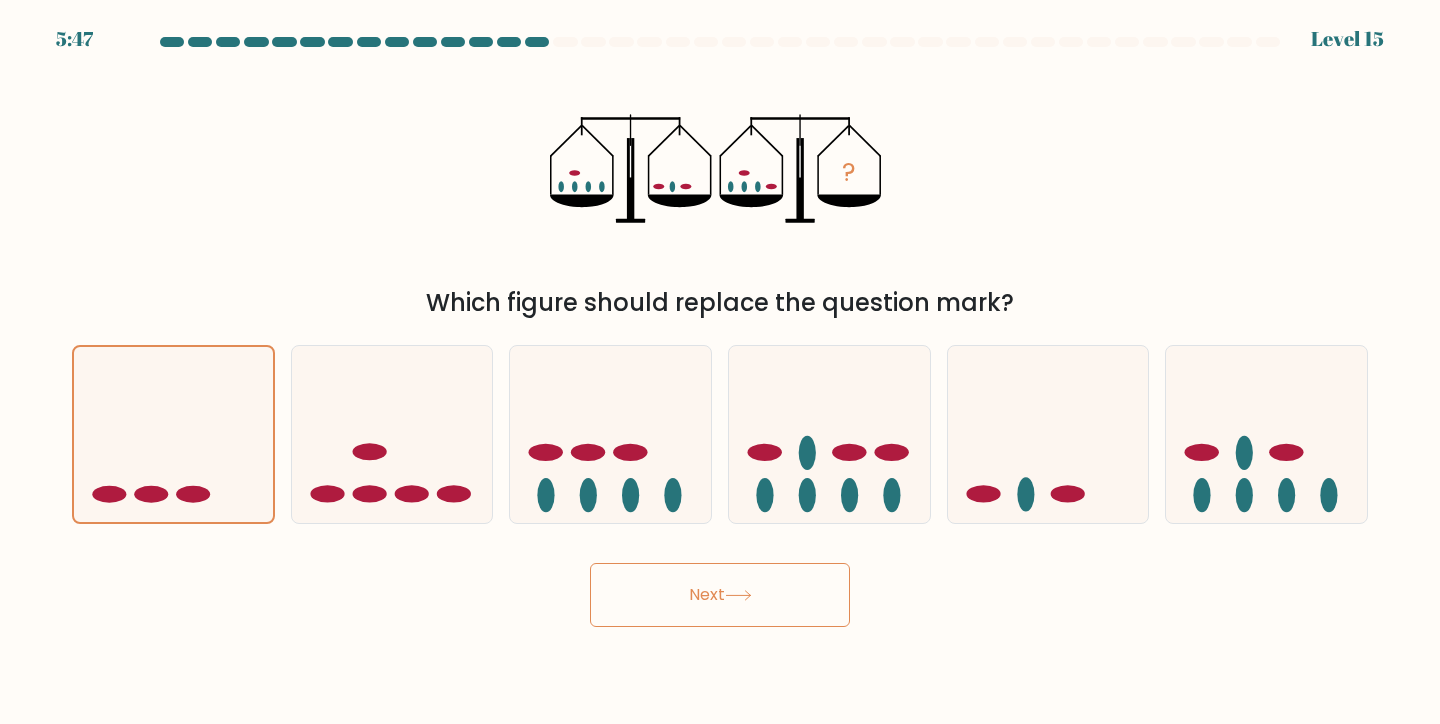 click on "Next" at bounding box center (720, 595) 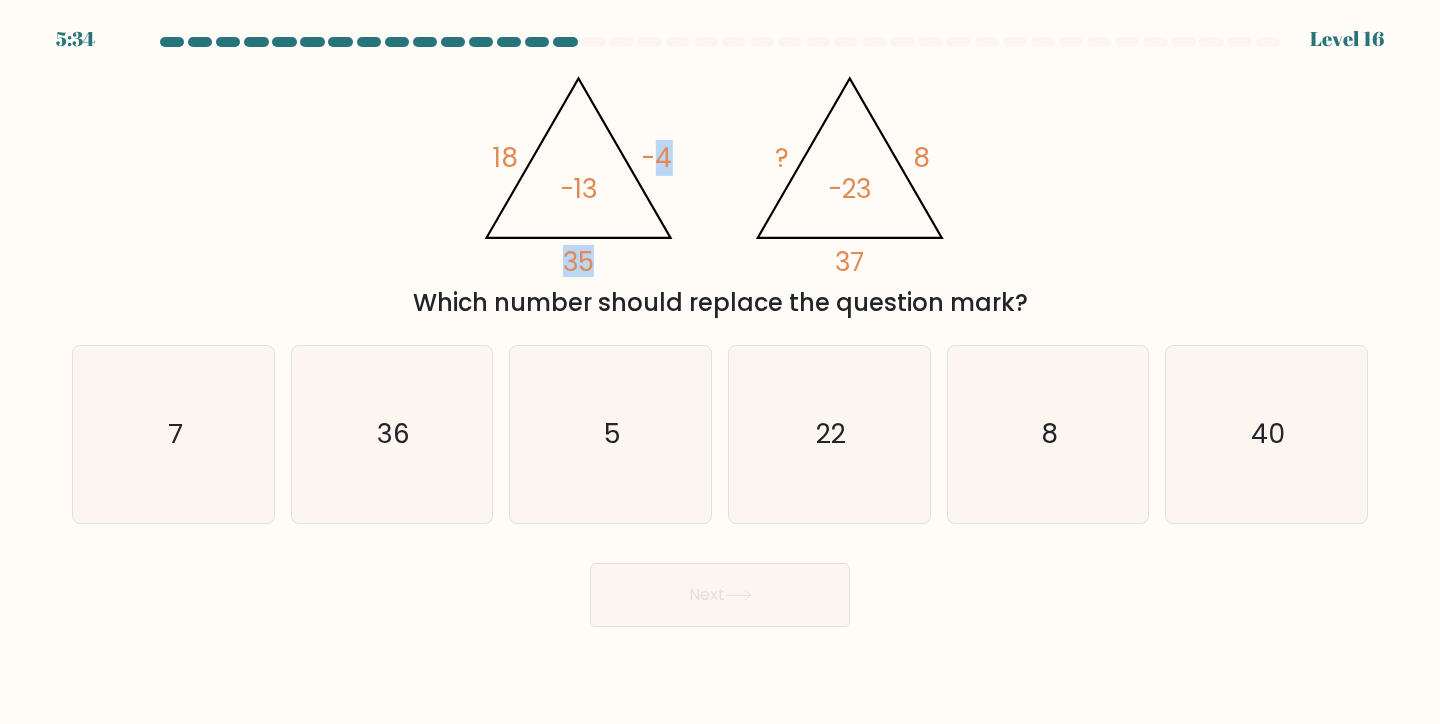 drag, startPoint x: 562, startPoint y: 186, endPoint x: 656, endPoint y: 163, distance: 96.77293 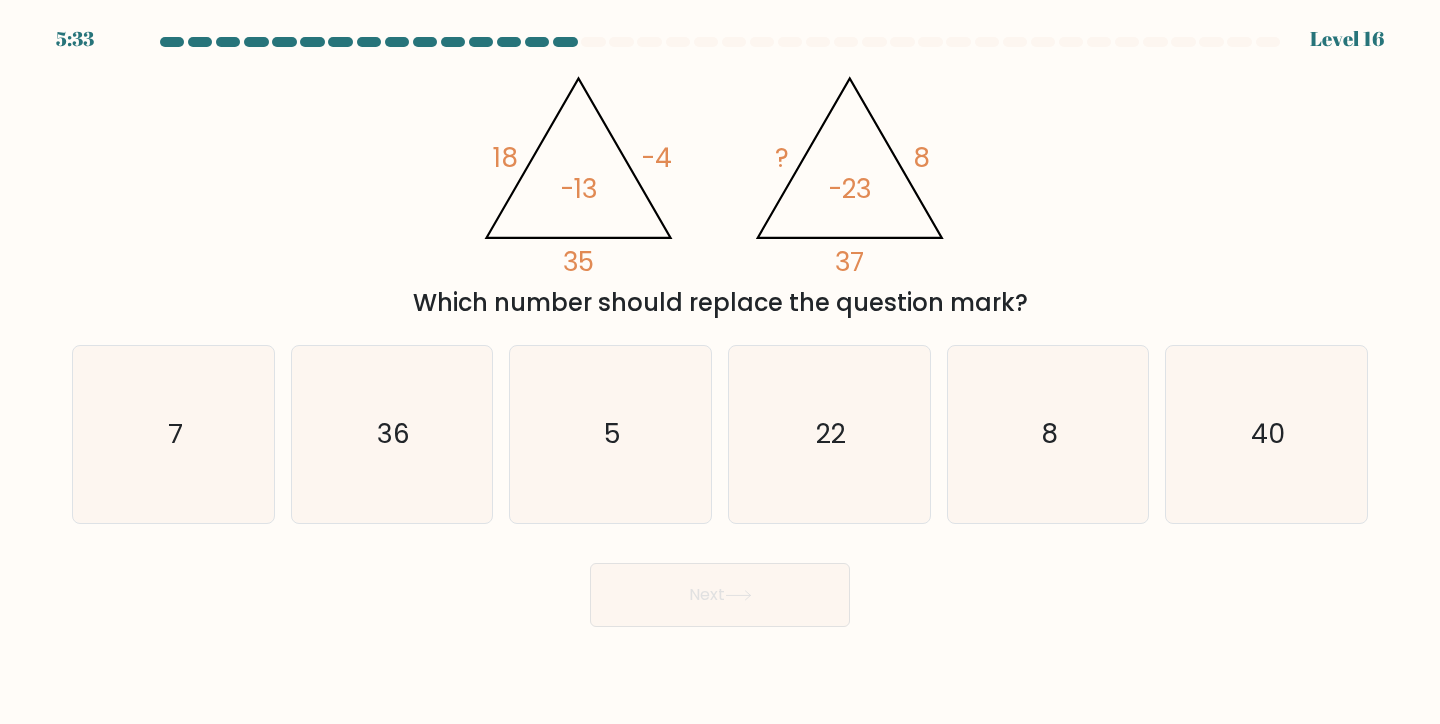 click on "@import url('https://fonts.googleapis.com/css?family=Abril+Fatface:400,100,100italic,300,300italic,400italic,500,500italic,700,700italic,900,900italic');                        18       -4       35       -13                                       @import url('https://fonts.googleapis.com/css?family=Abril+Fatface:400,100,100italic,300,300italic,400italic,500,500italic,700,700italic,900,900italic');                        ?       8       37       -23" 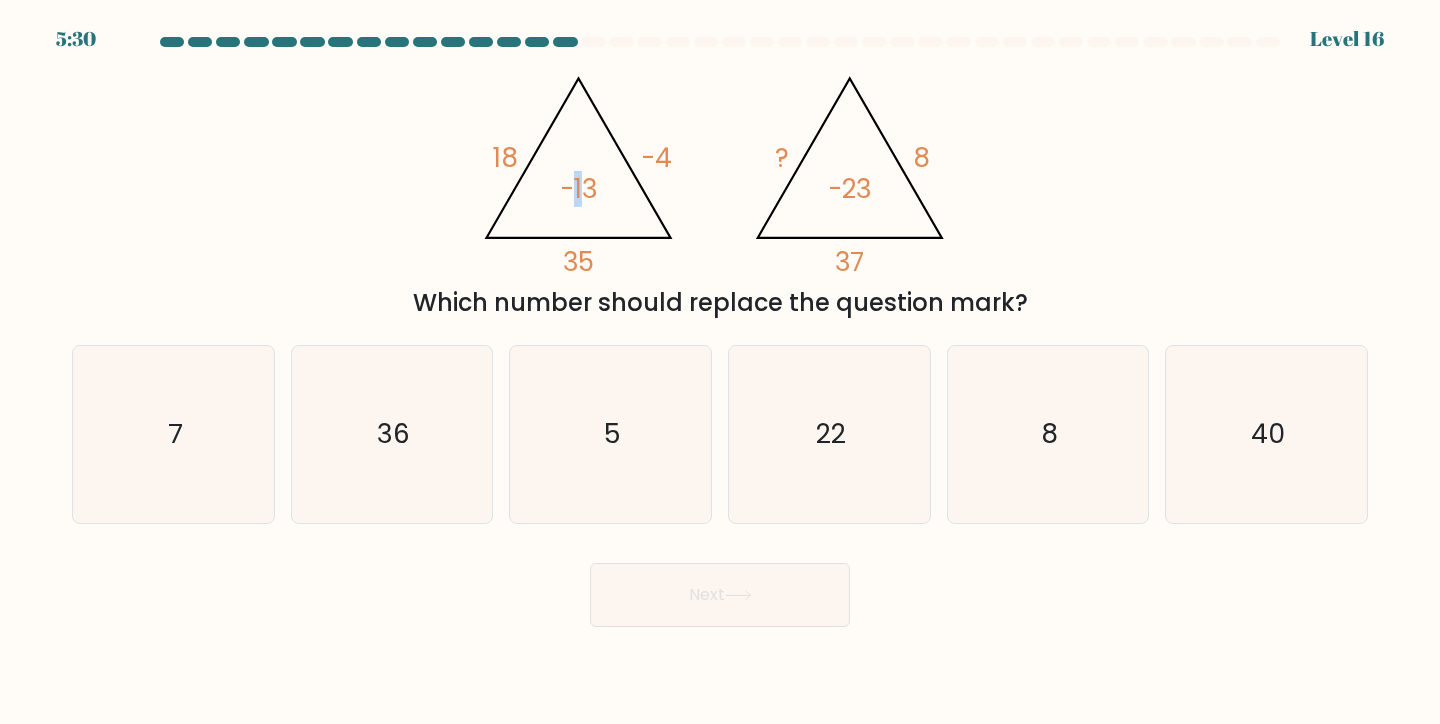 click on "-13" 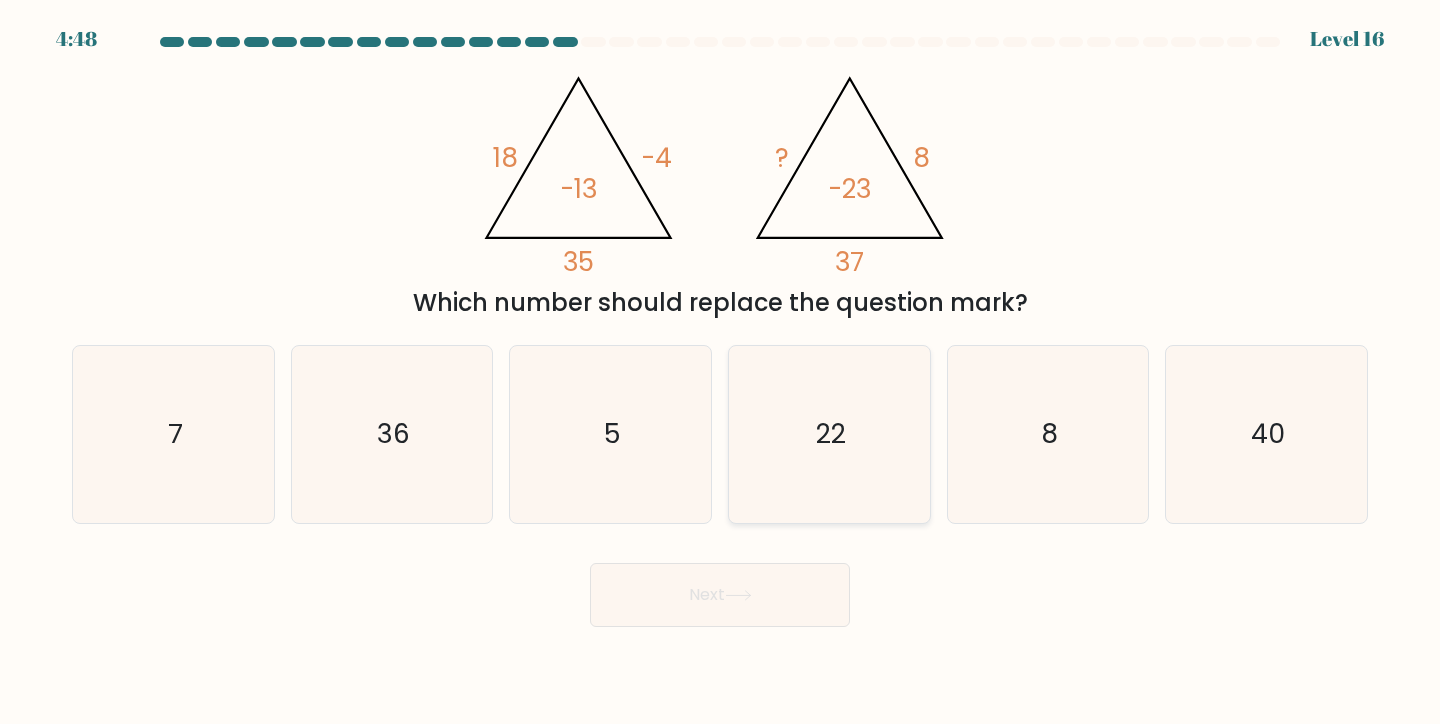 click on "22" 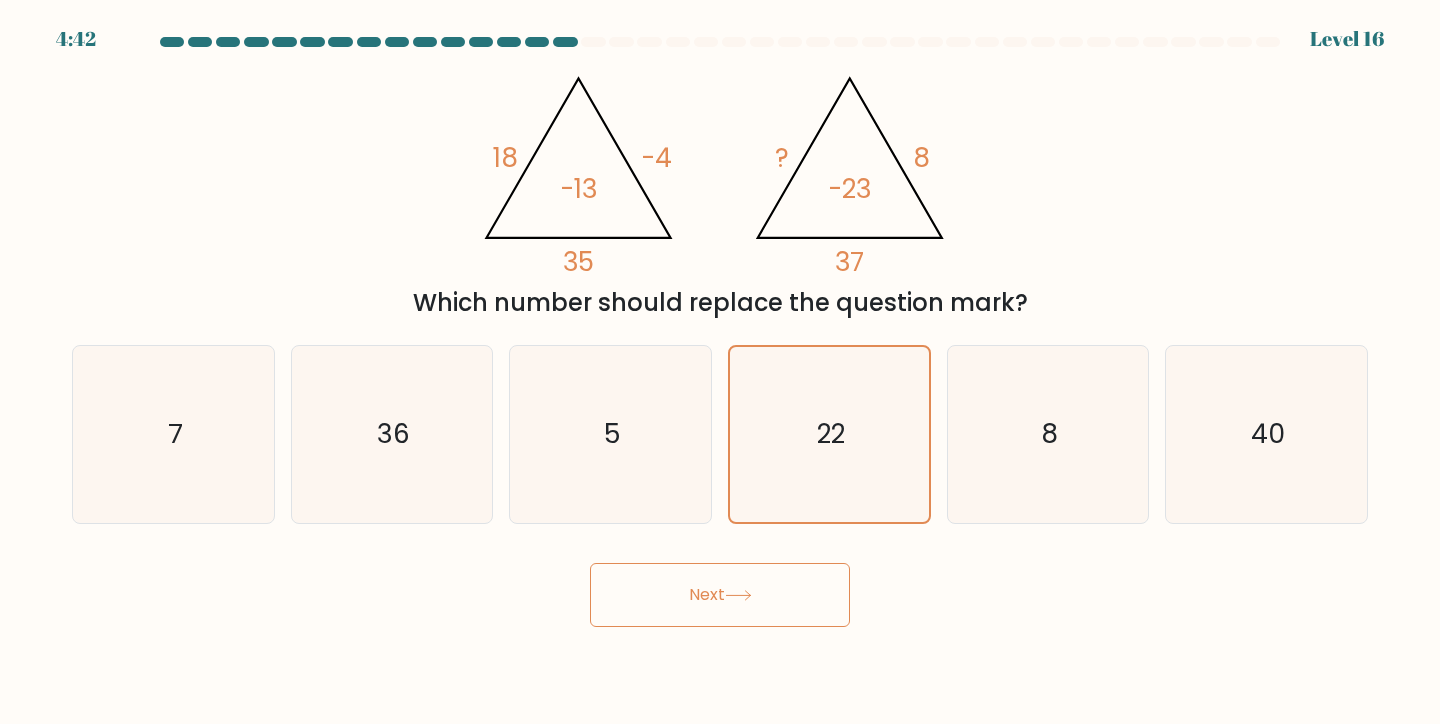 click on "Next" at bounding box center [720, 595] 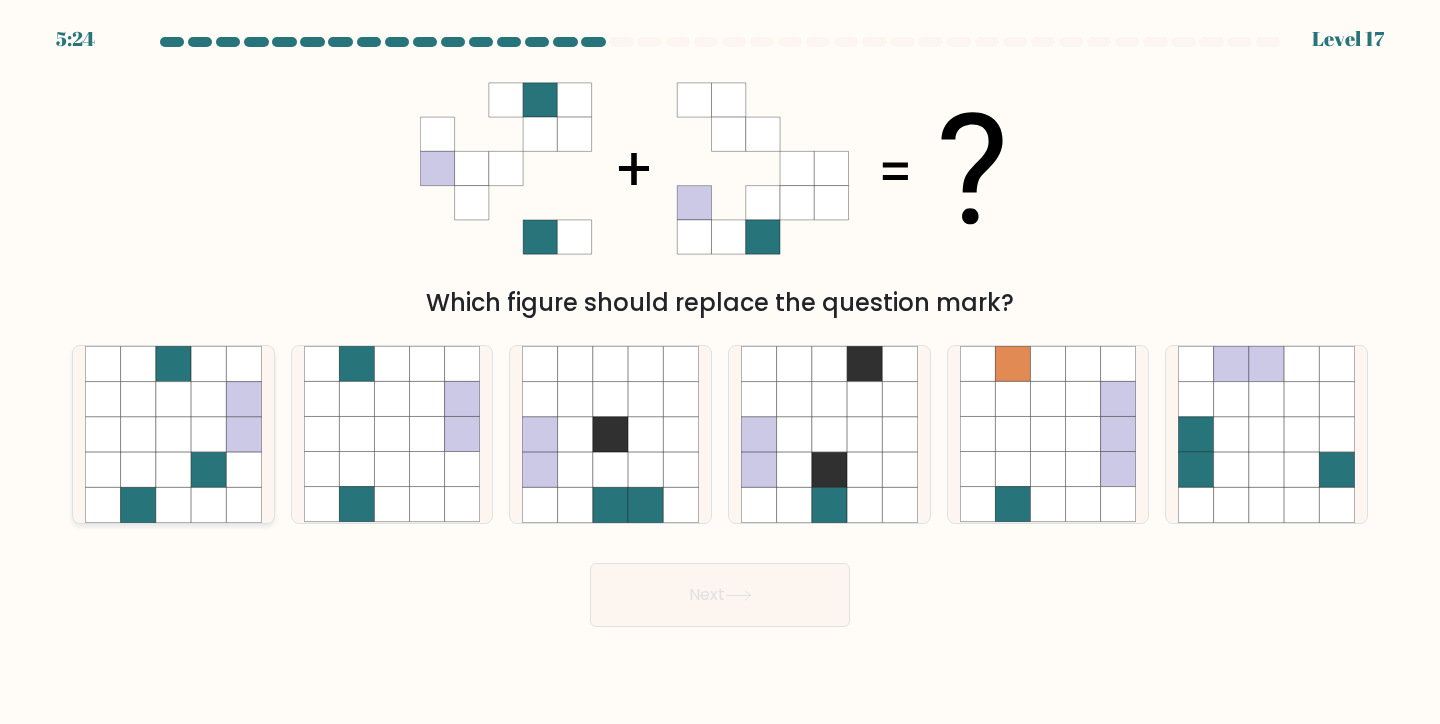 click 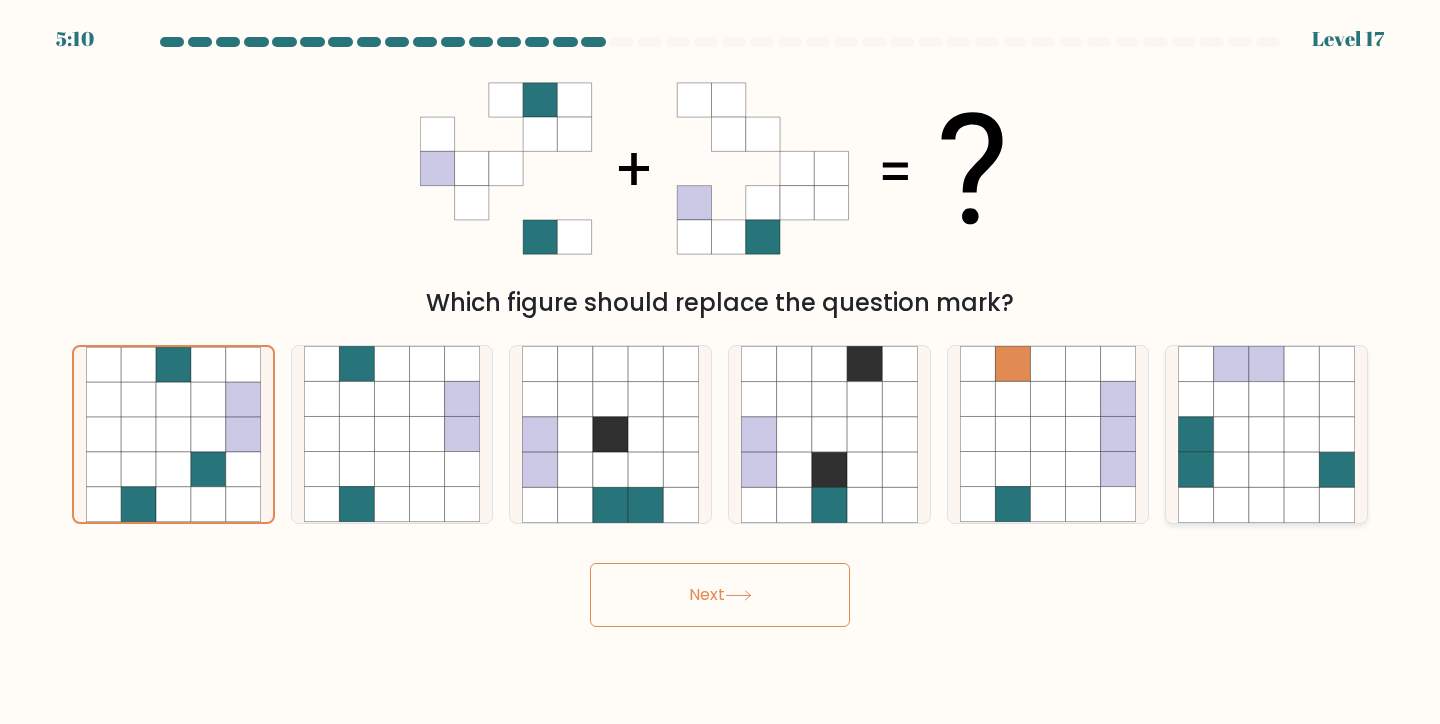 click 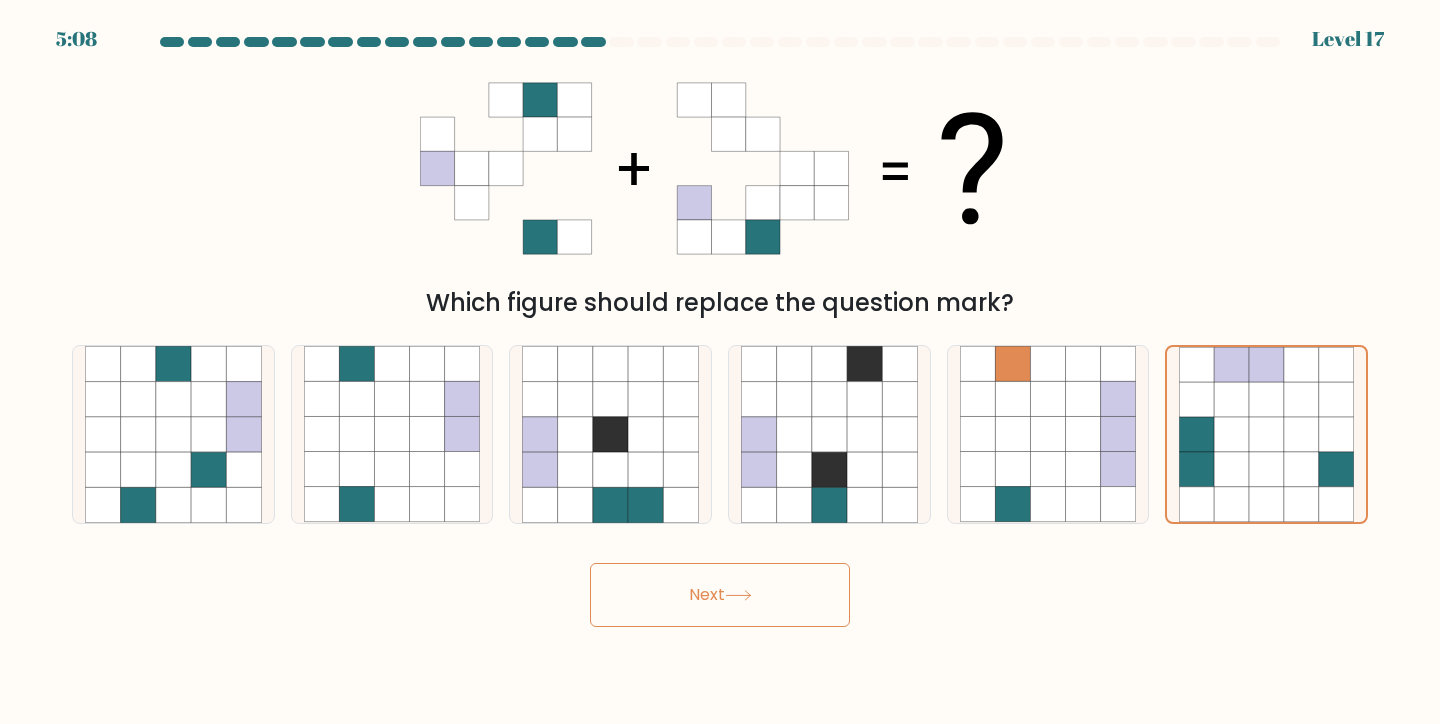 click on "Next" at bounding box center (720, 595) 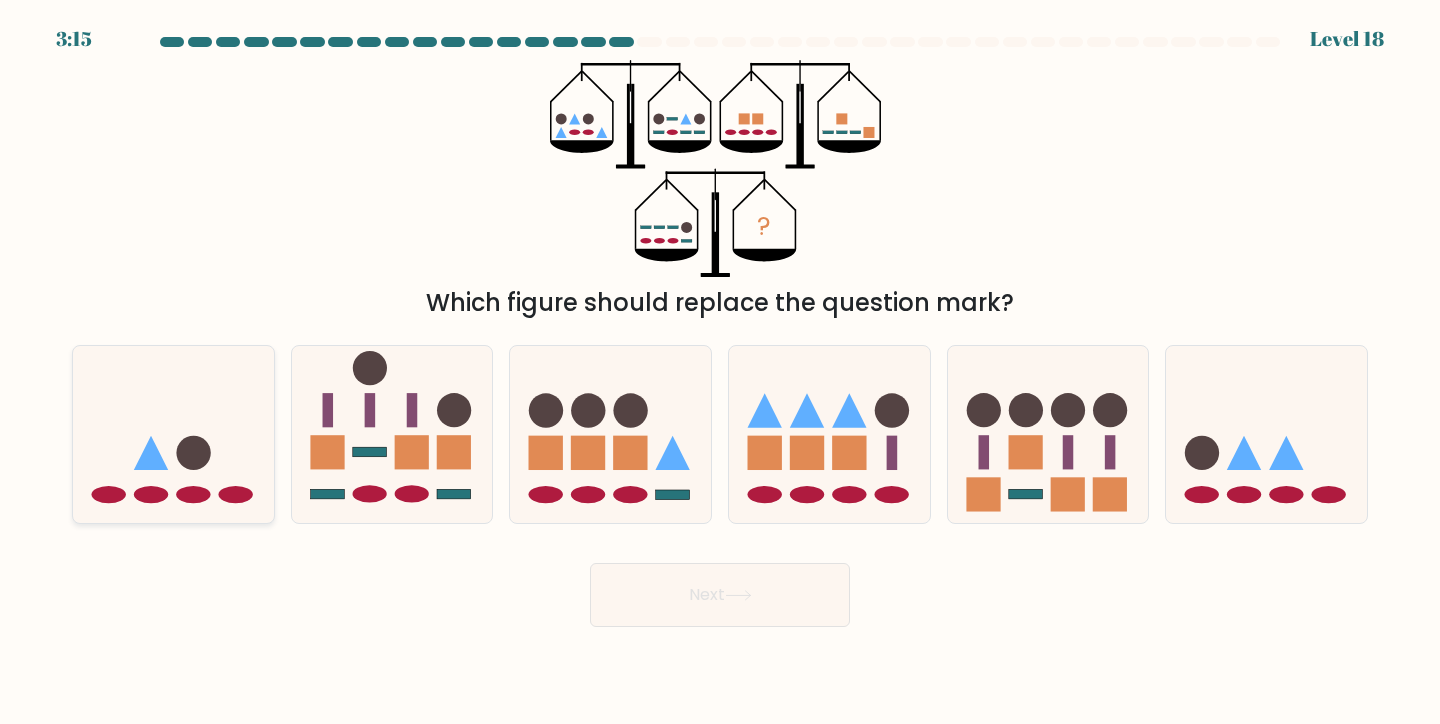 click 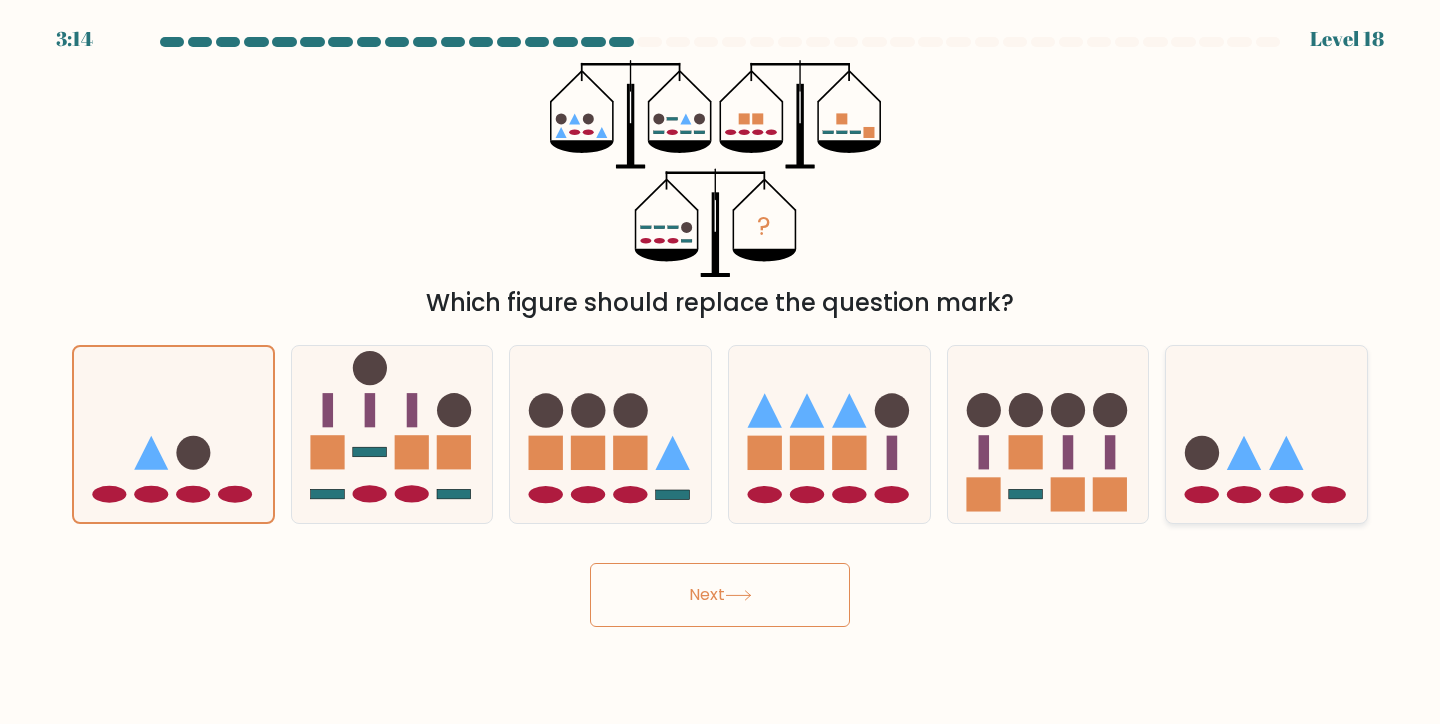 click 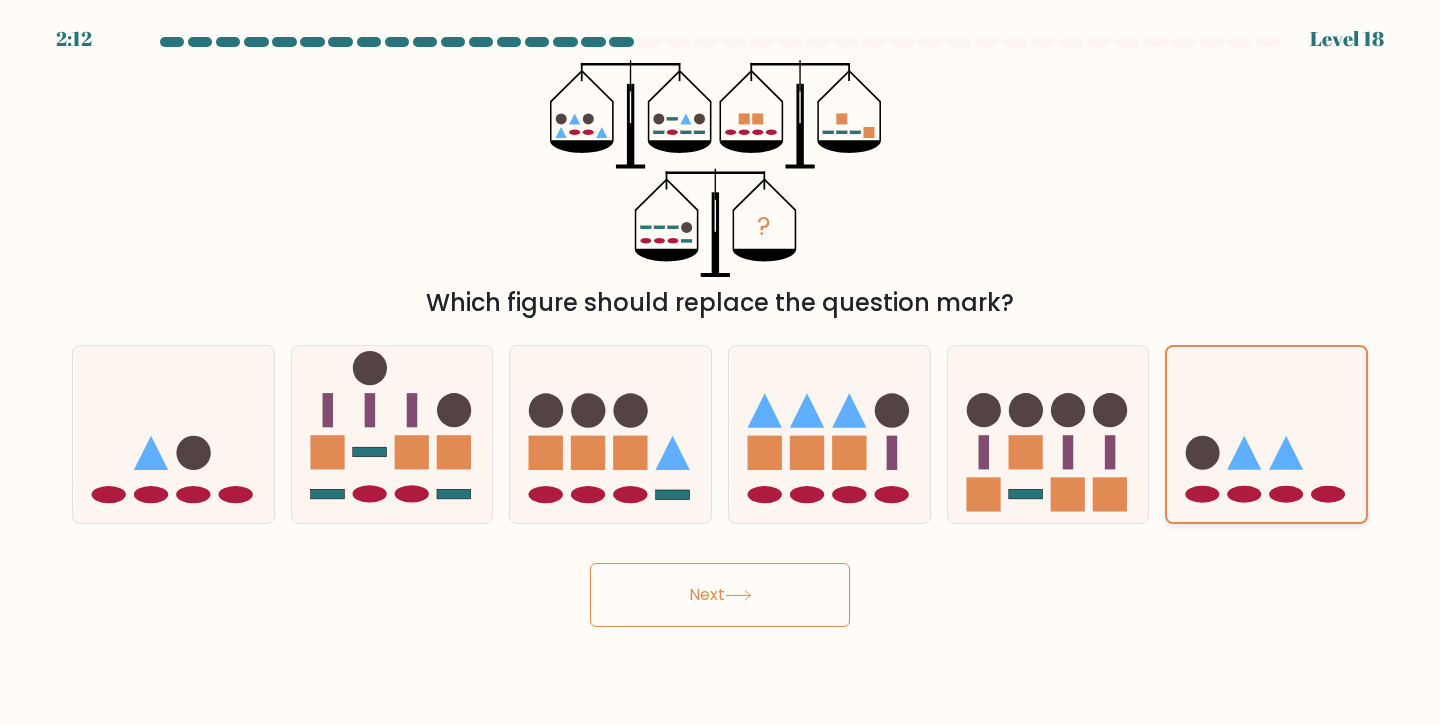 click 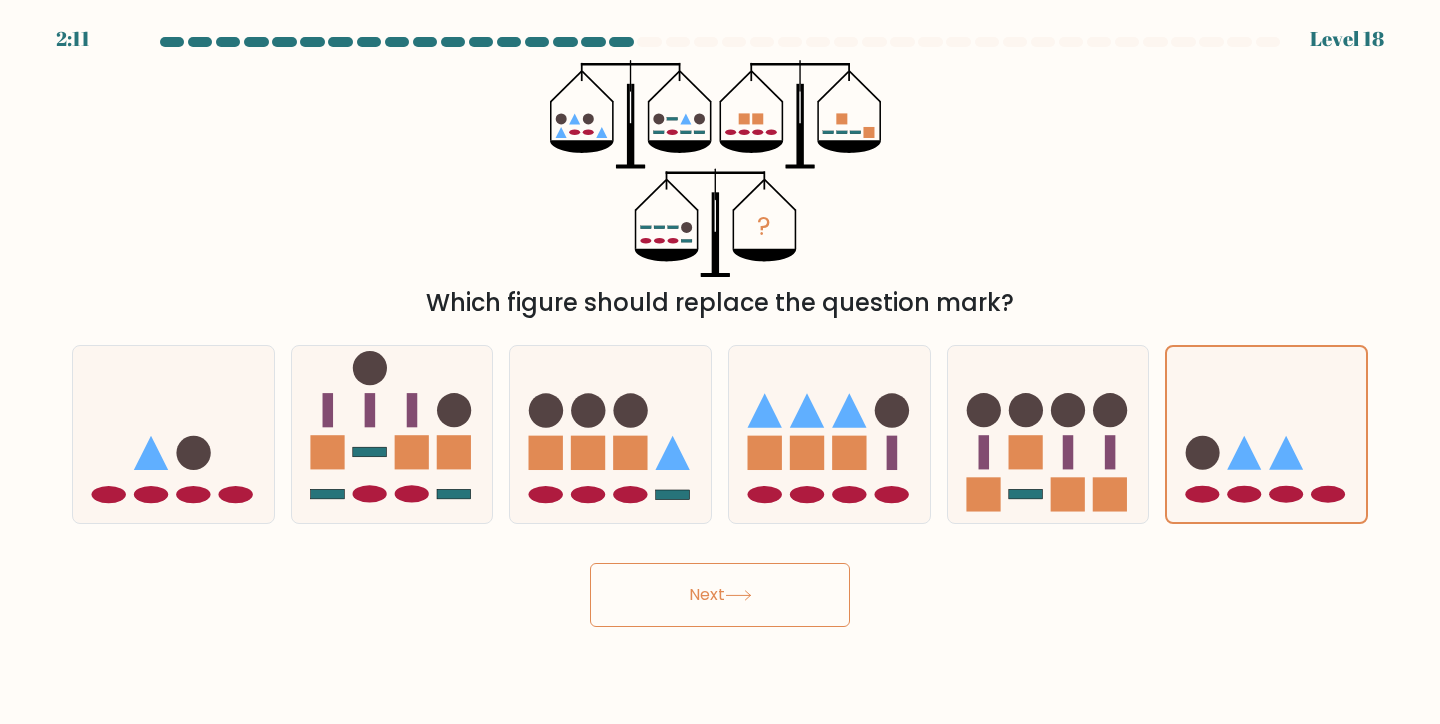 click on "Next" at bounding box center [720, 595] 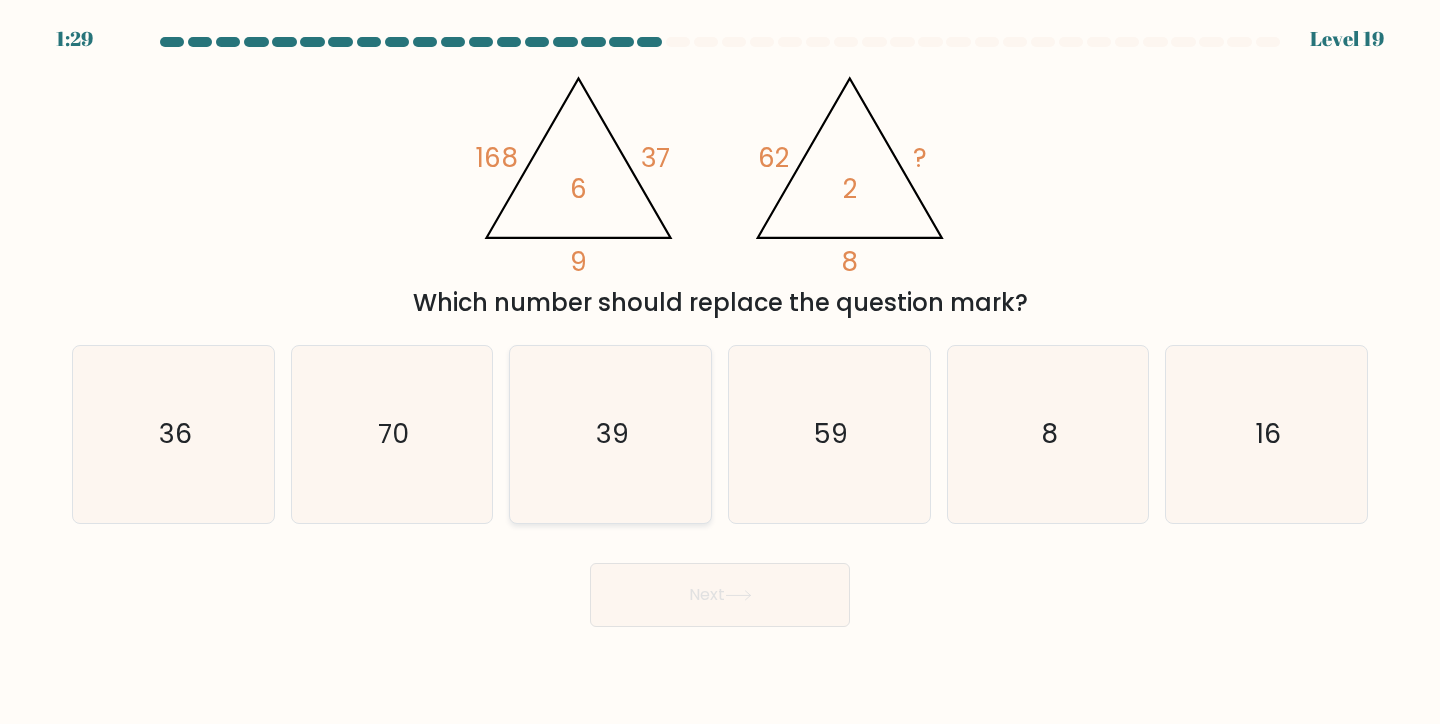 click on "39" 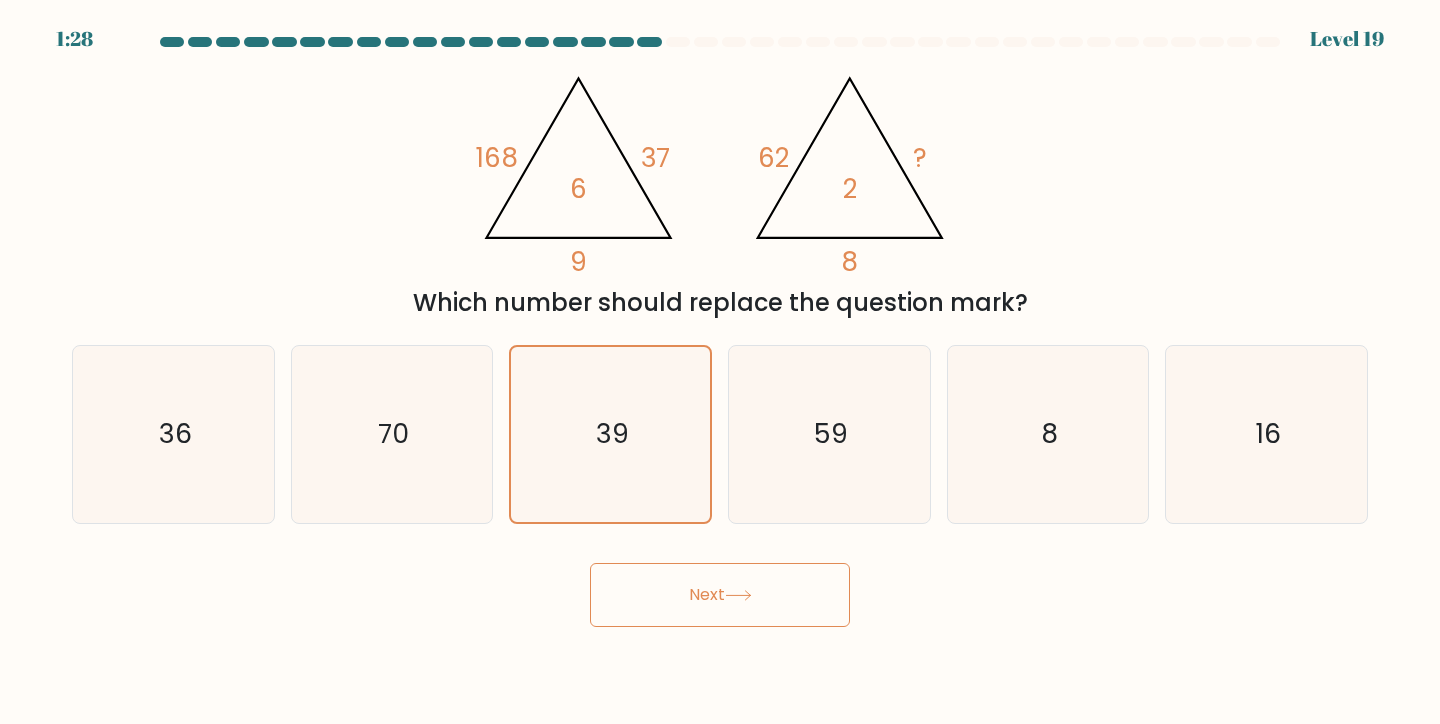 click on "Next" at bounding box center [720, 595] 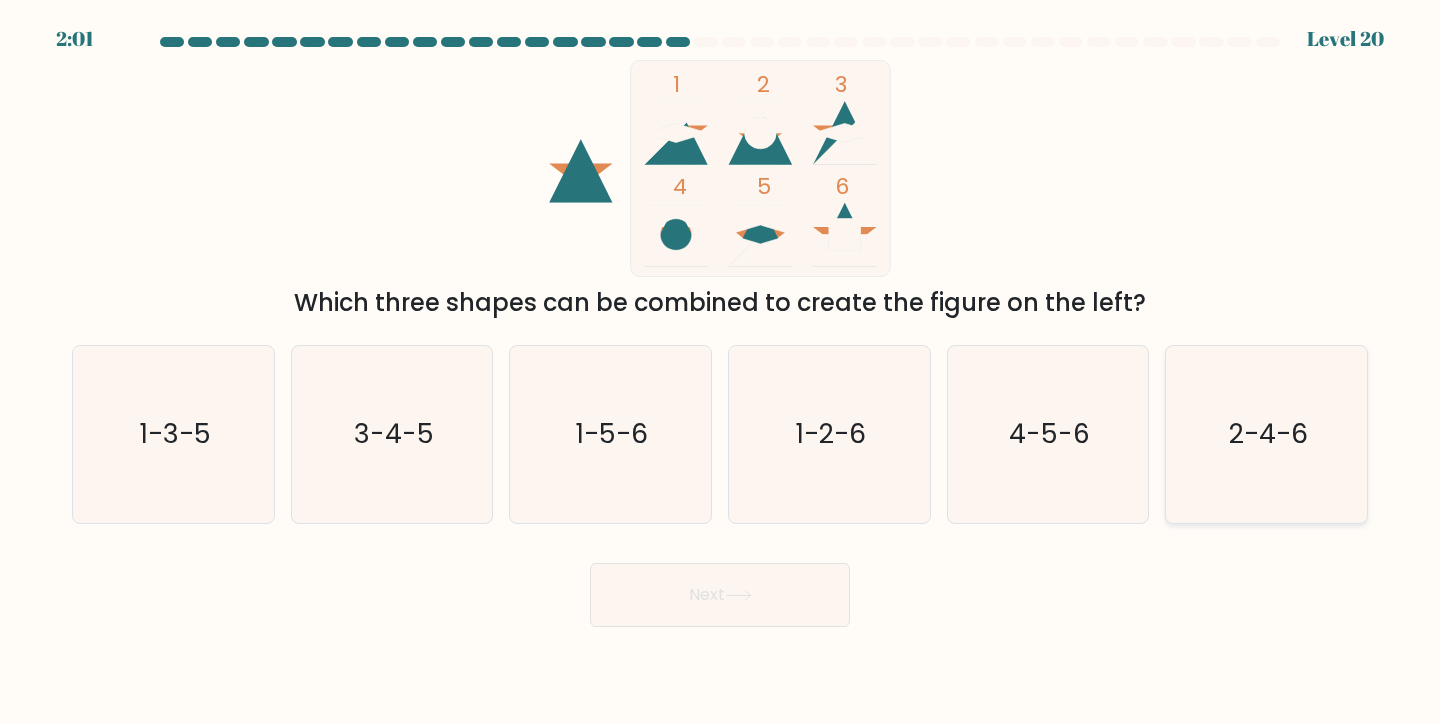 drag, startPoint x: 1221, startPoint y: 410, endPoint x: 1169, endPoint y: 441, distance: 60.53924 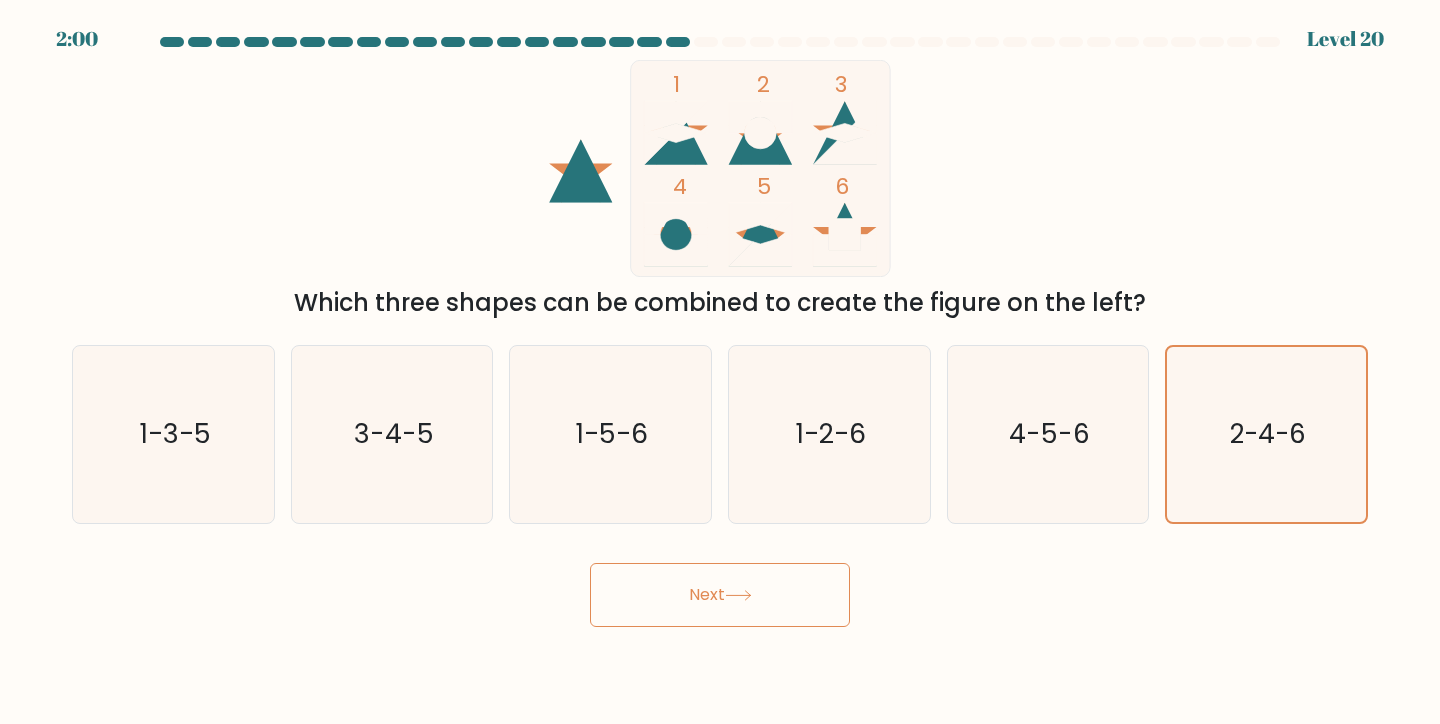 click on "Next" at bounding box center (720, 595) 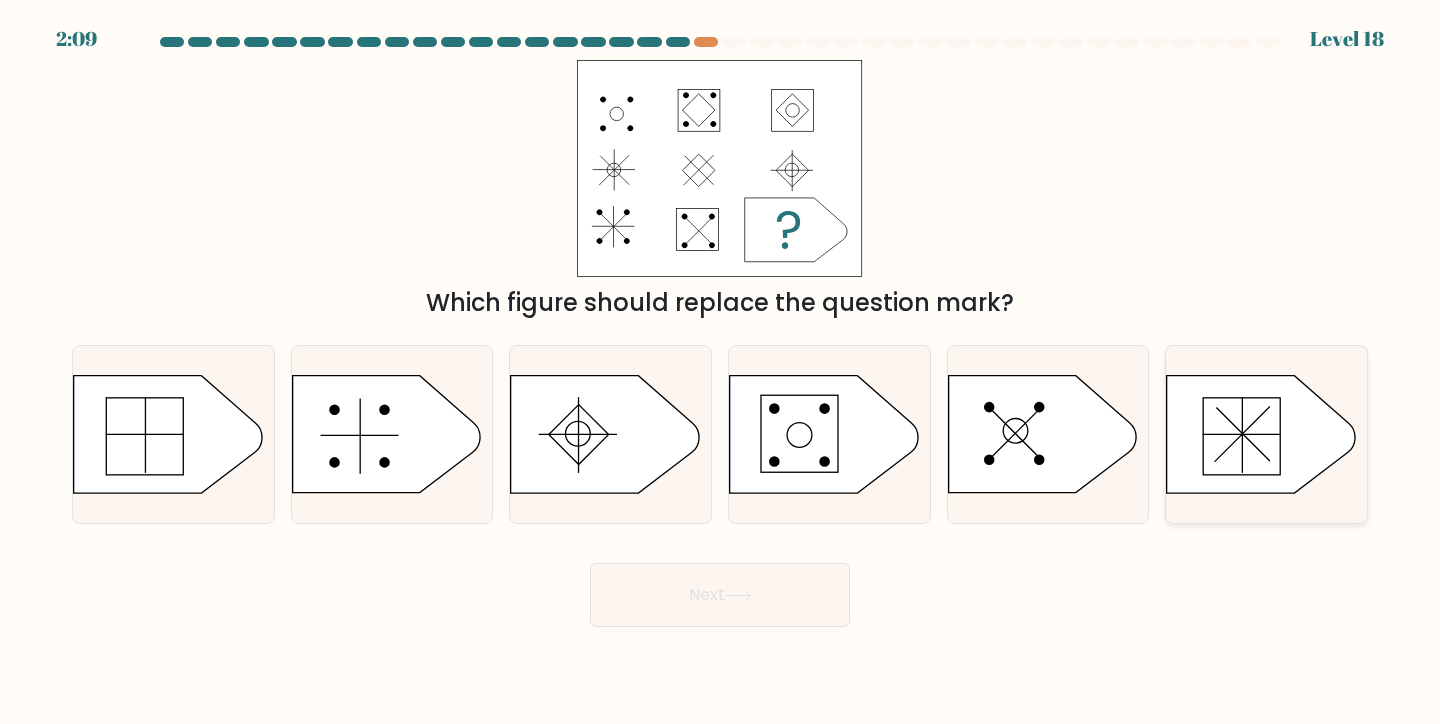 click 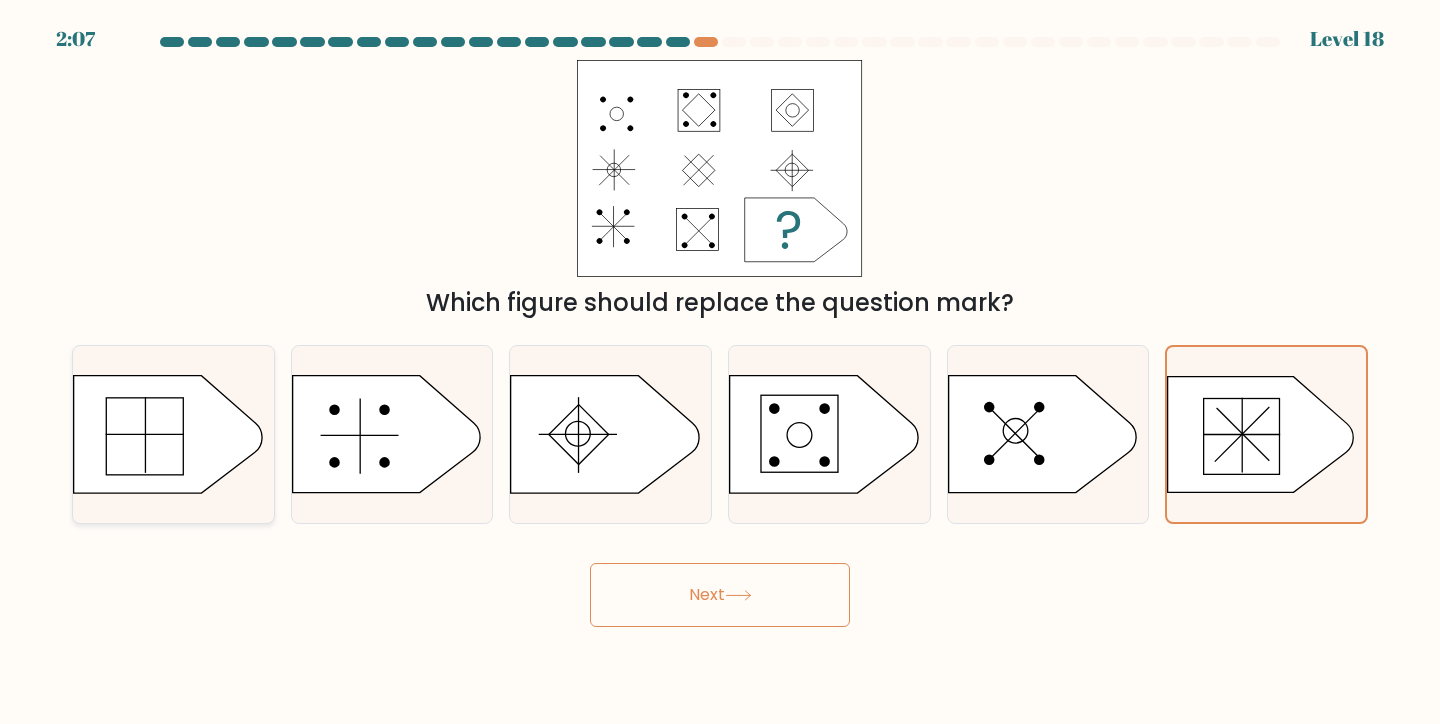 click 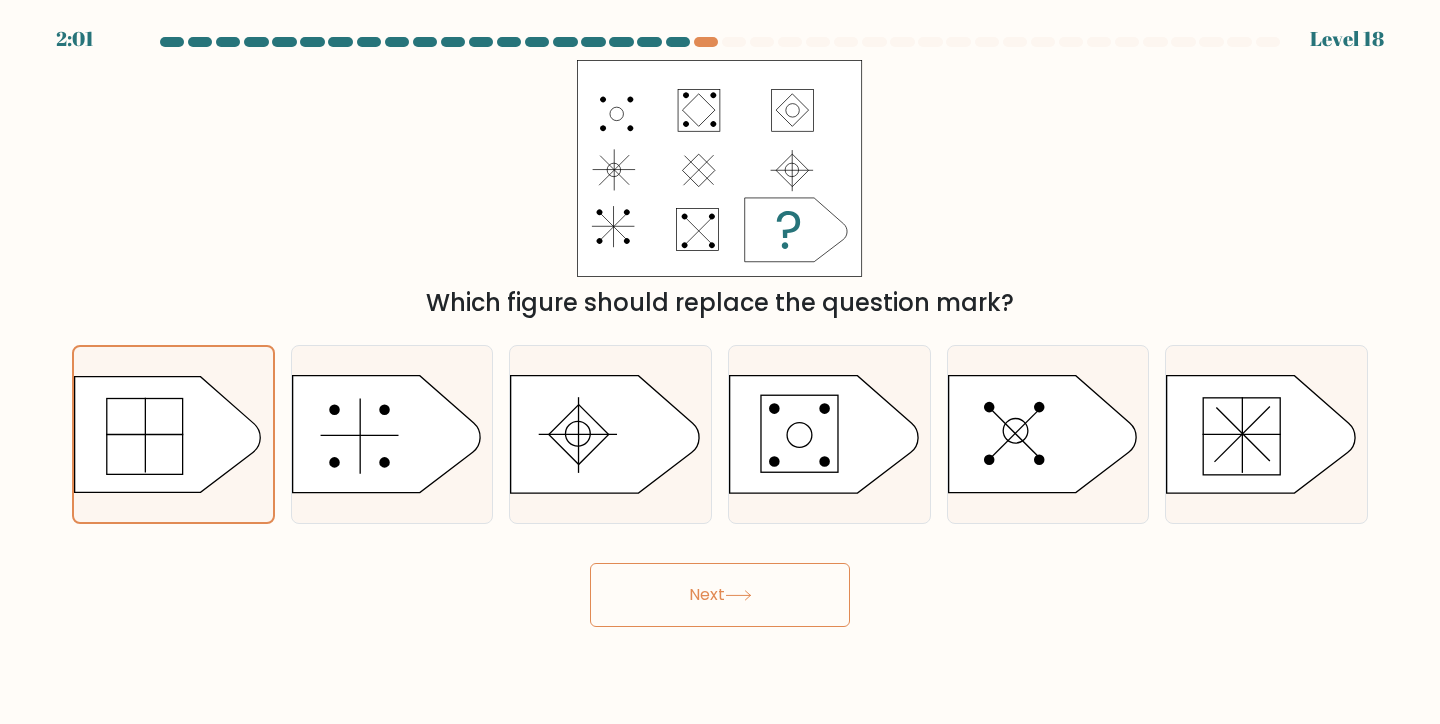 click on "Next" at bounding box center [720, 595] 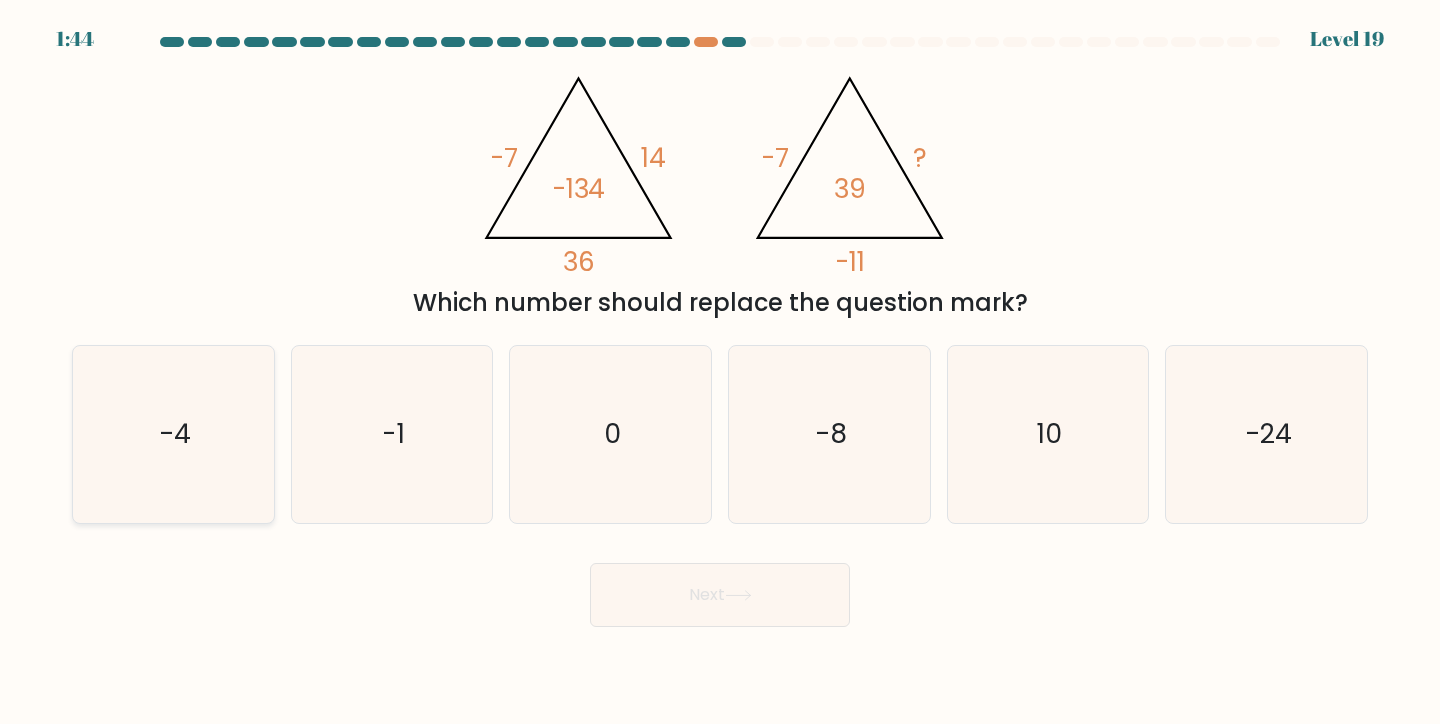 click on "-4" 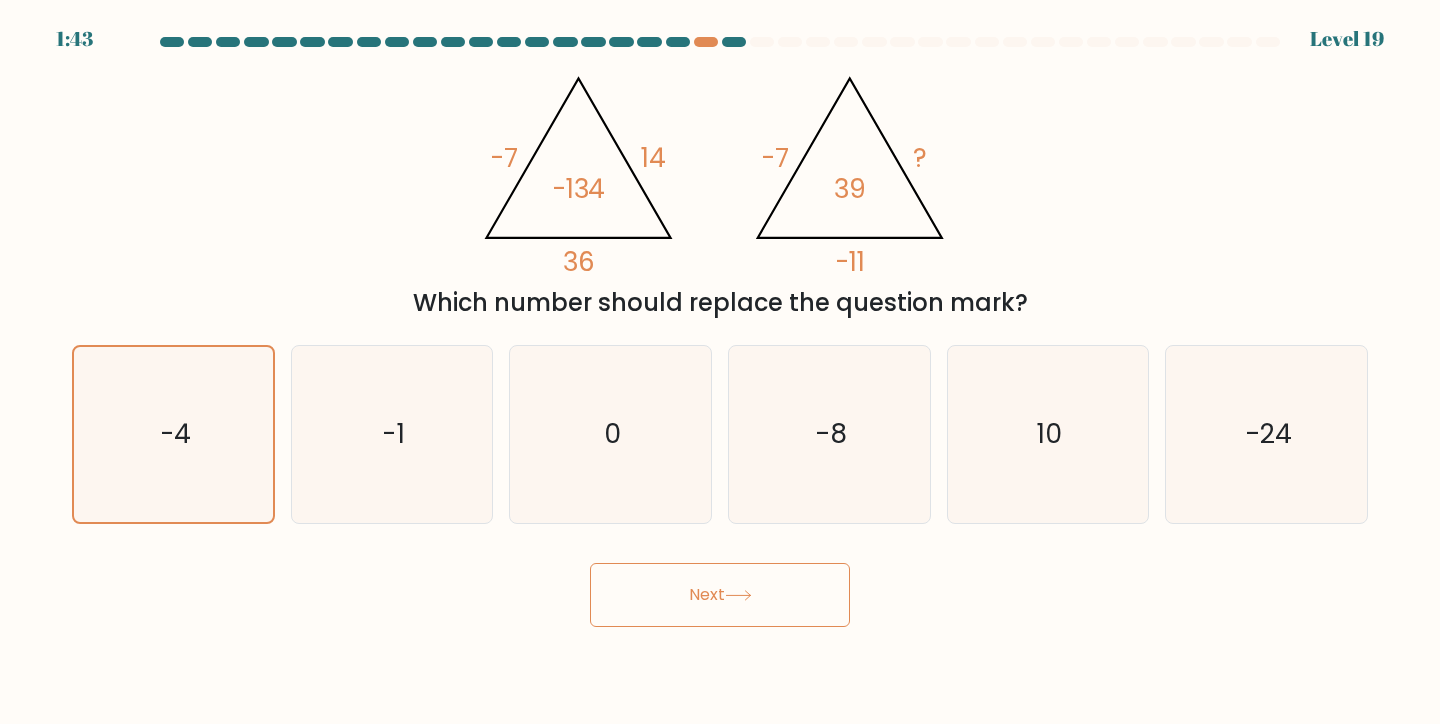 click on "Next" at bounding box center (720, 595) 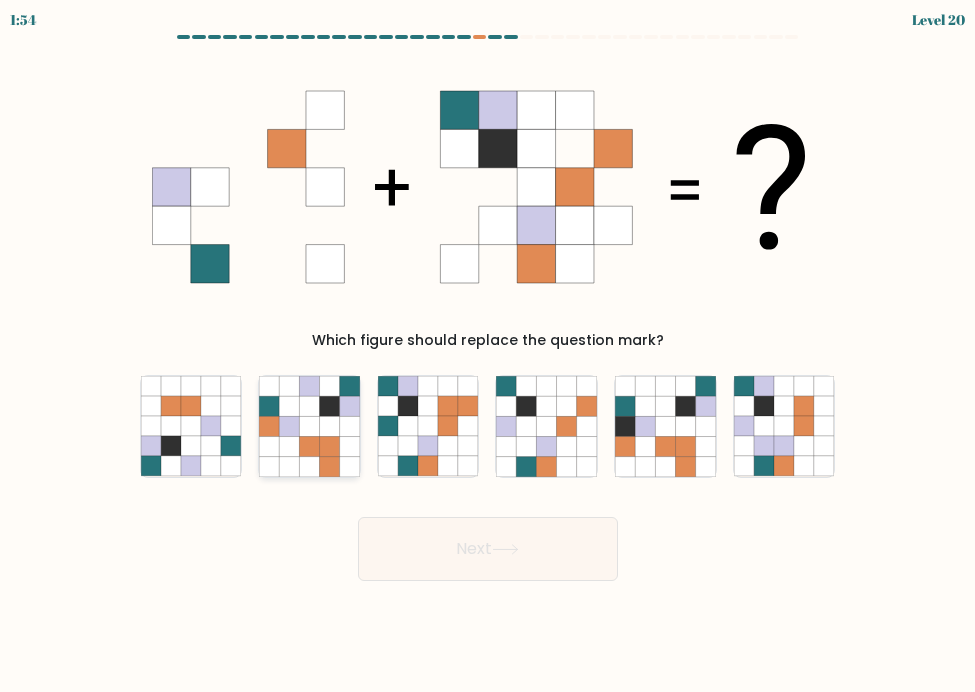 click 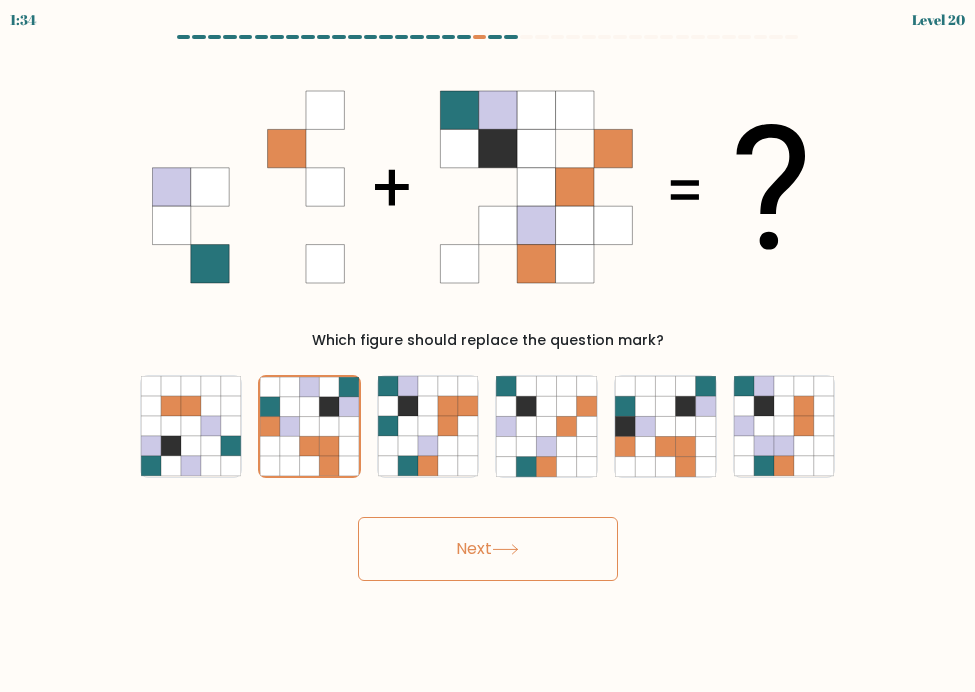 click on "Next" at bounding box center (488, 549) 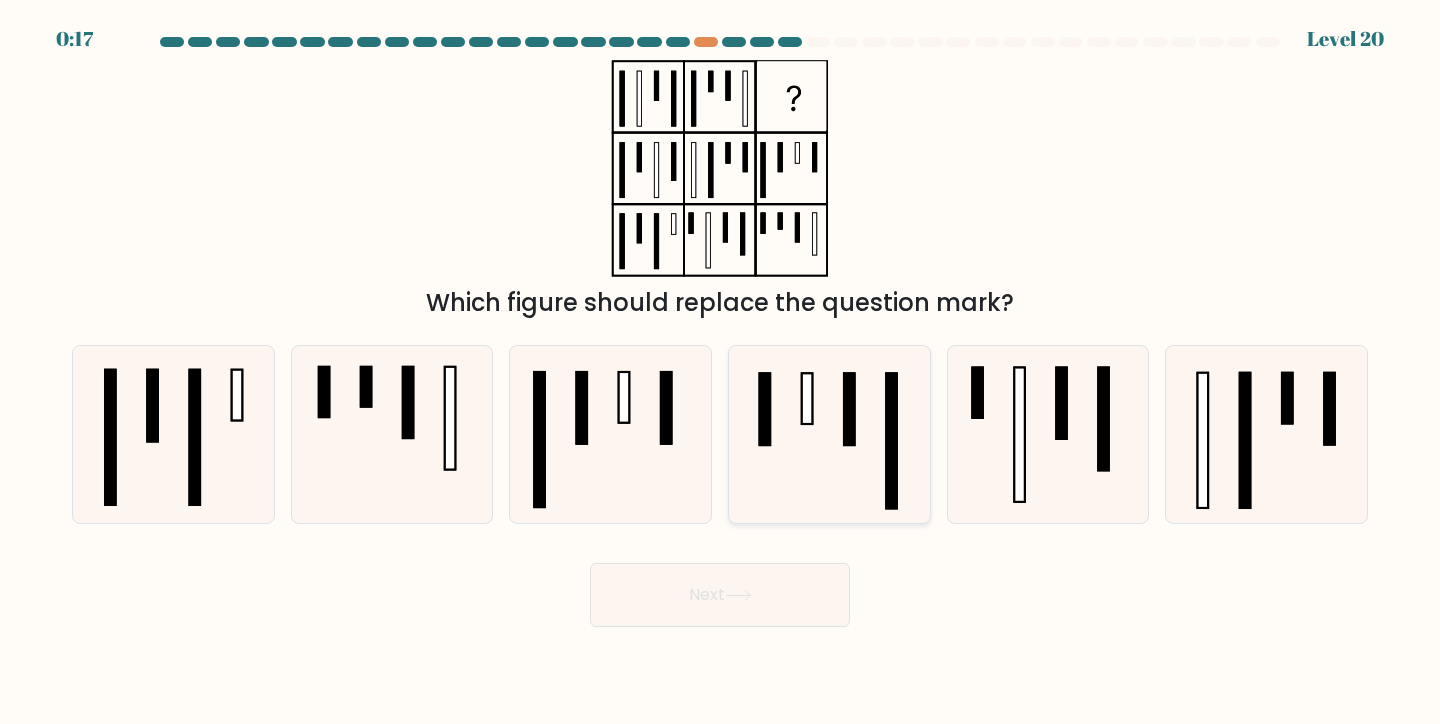 click at bounding box center (829, 434) 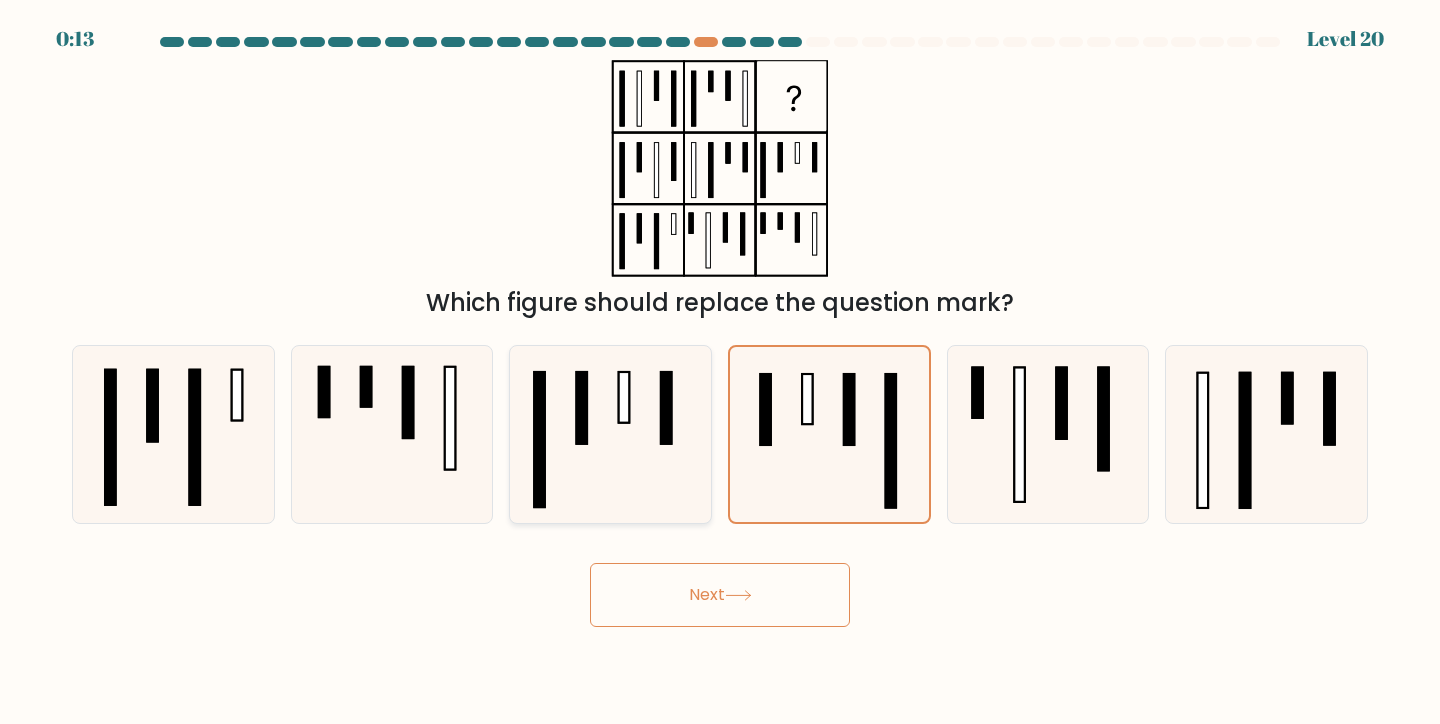 click 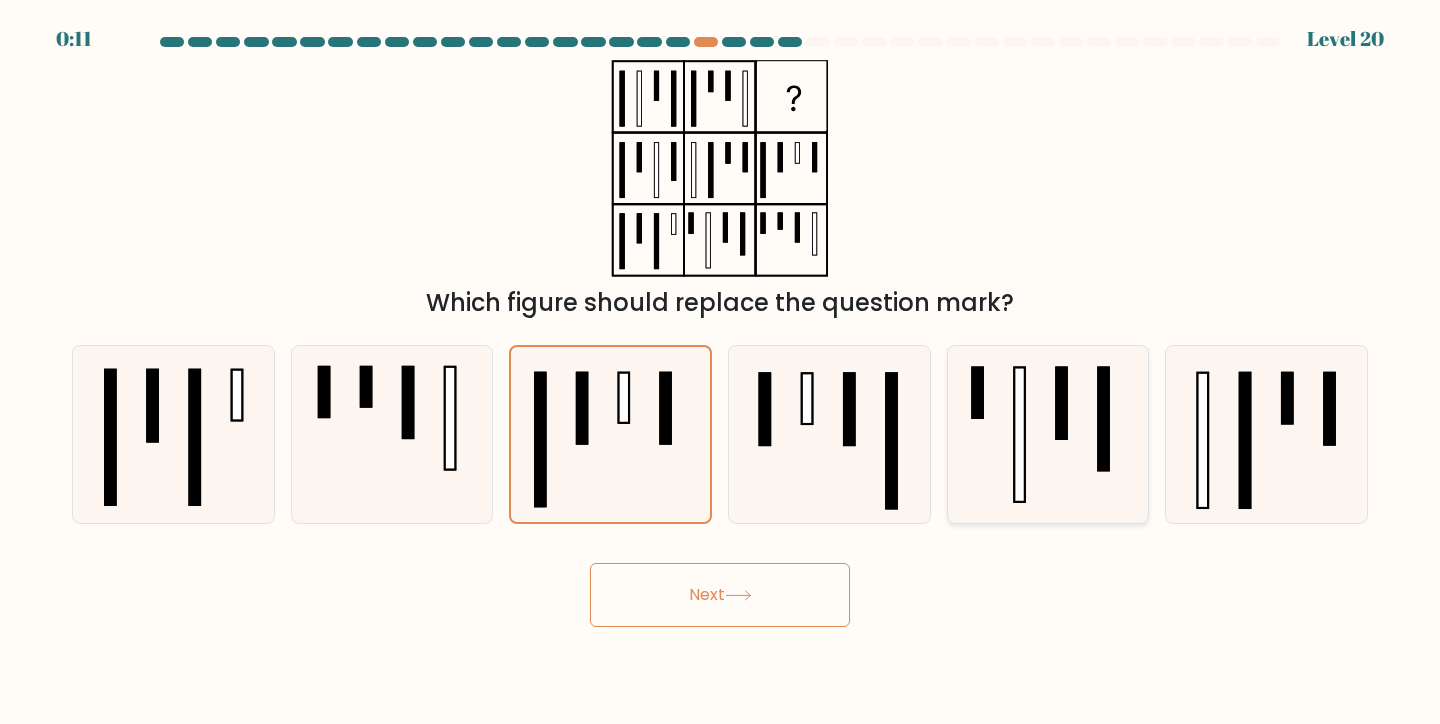 click 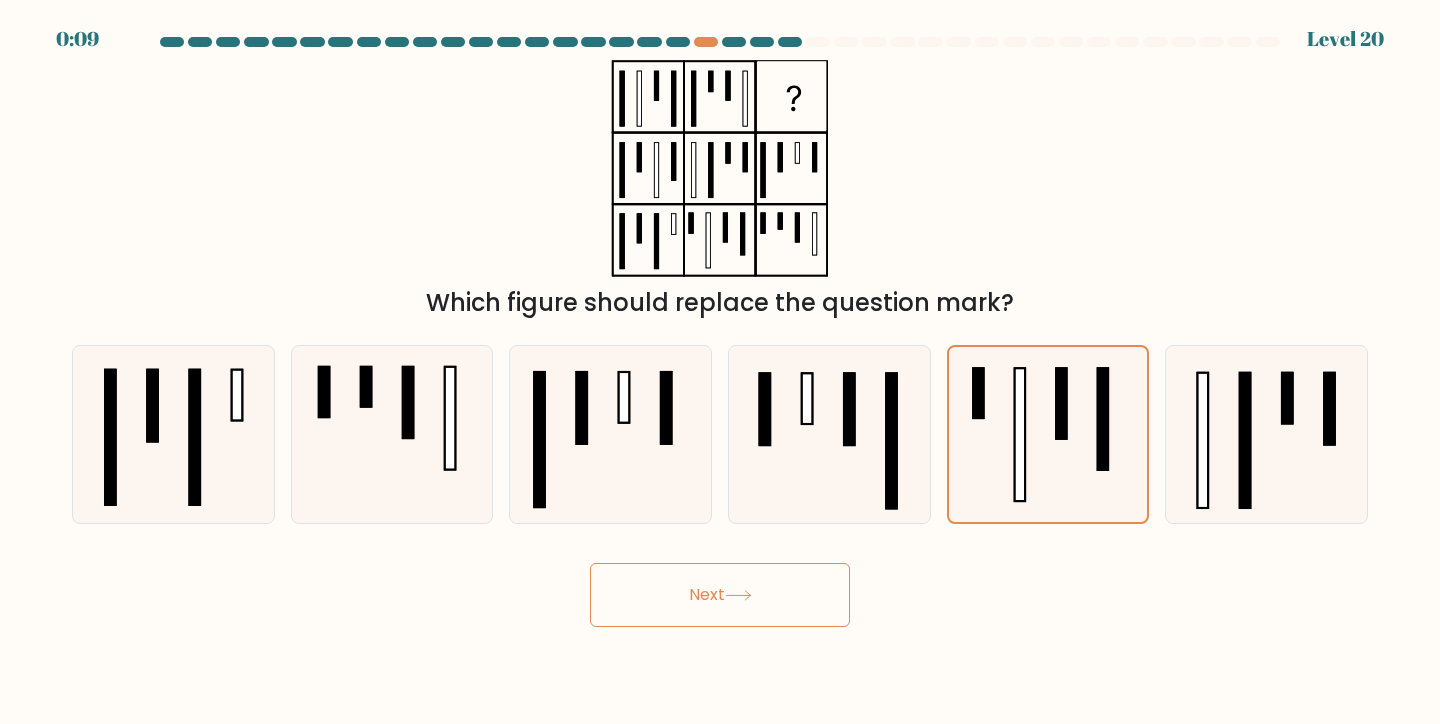 click on "Next" at bounding box center (720, 595) 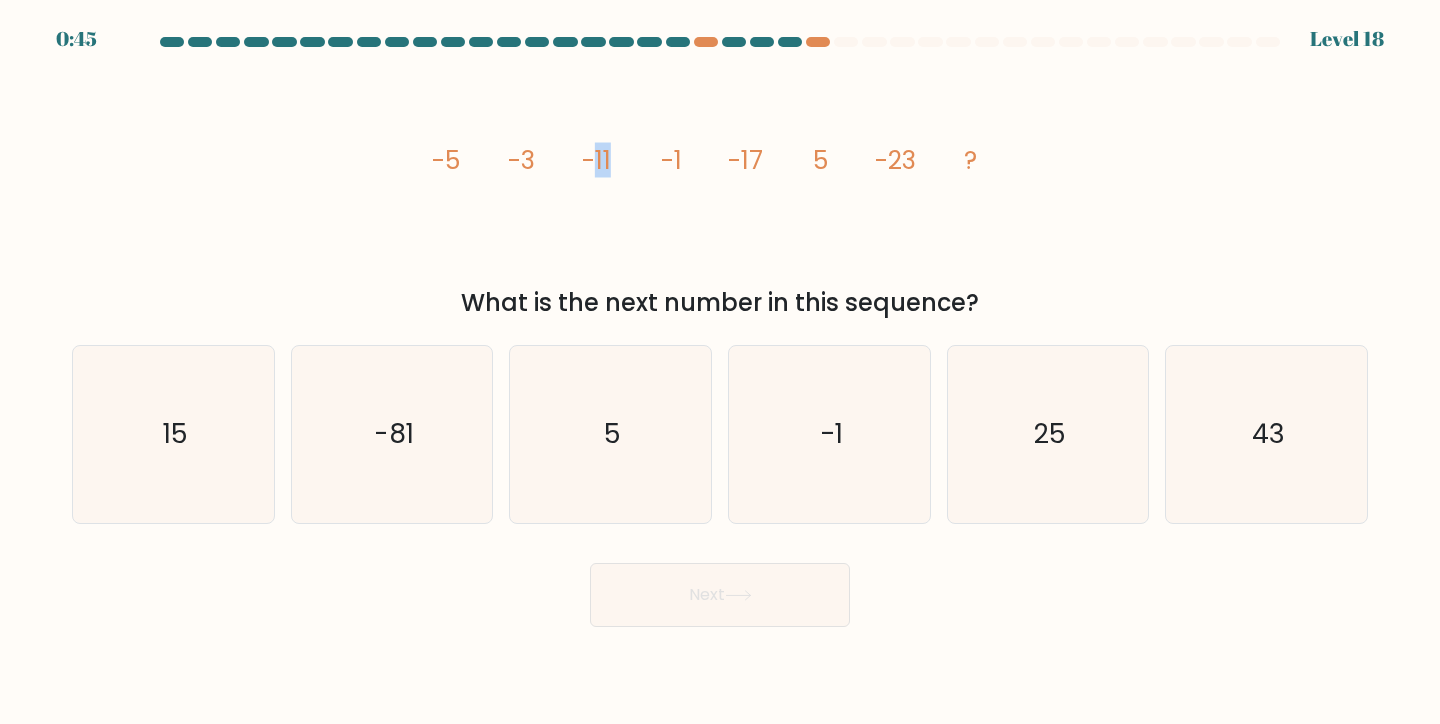 drag, startPoint x: 610, startPoint y: 170, endPoint x: 598, endPoint y: 165, distance: 13 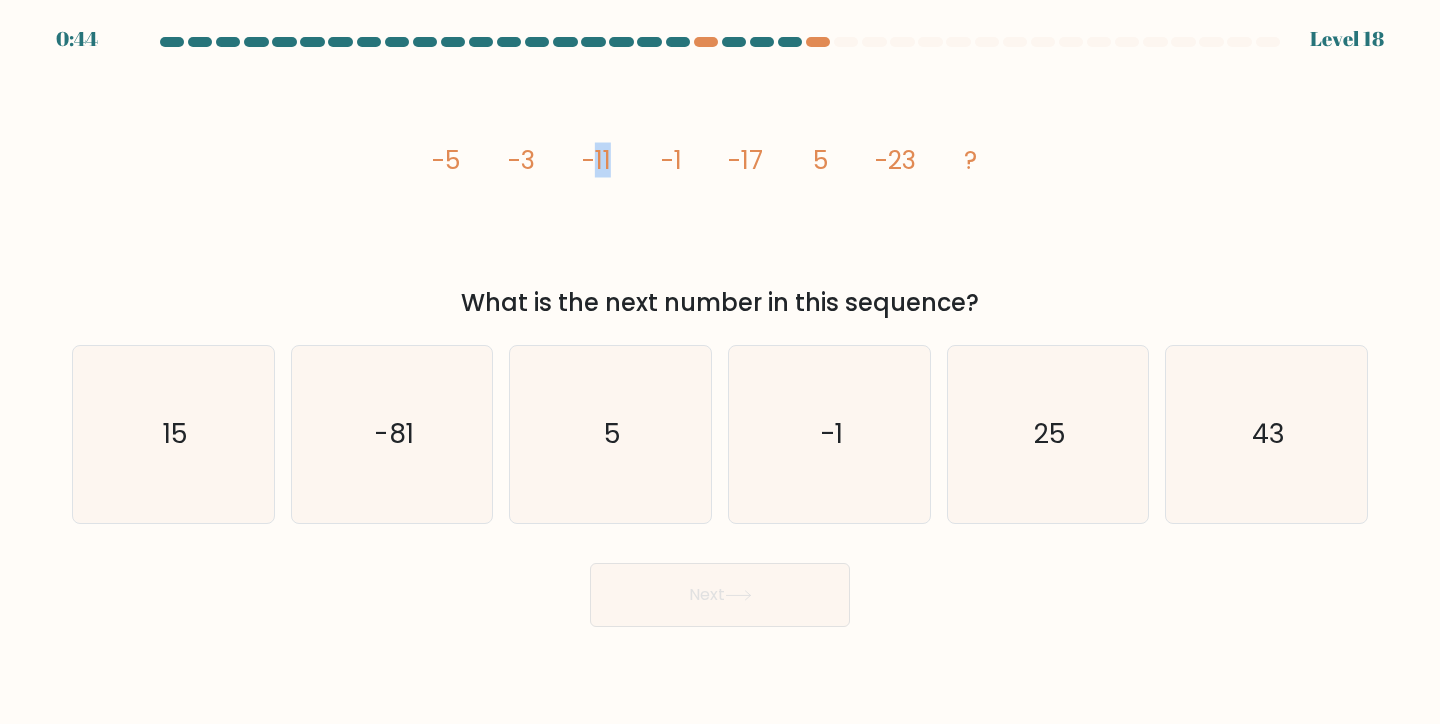 click on "-11" 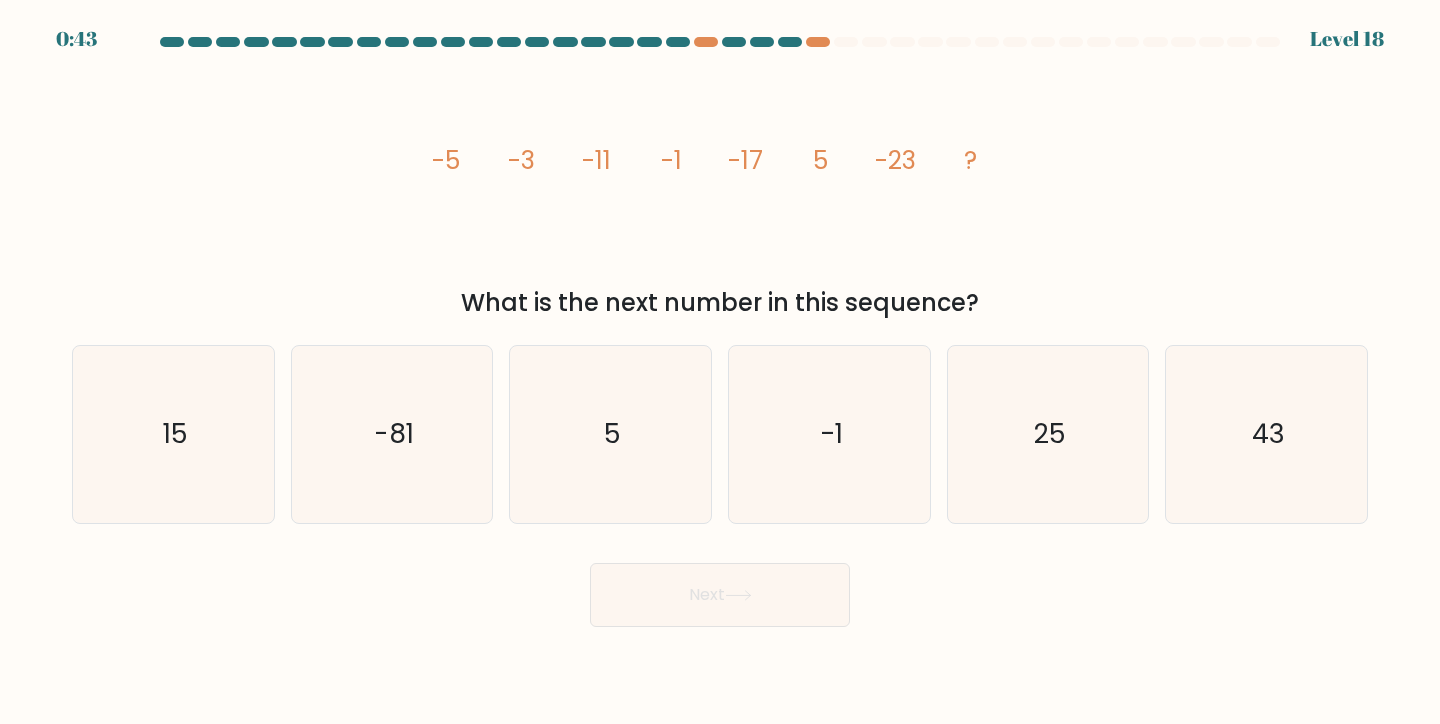 click on "image/svg+xml
-5
-3
-11
-1
-17
5
-23
?" 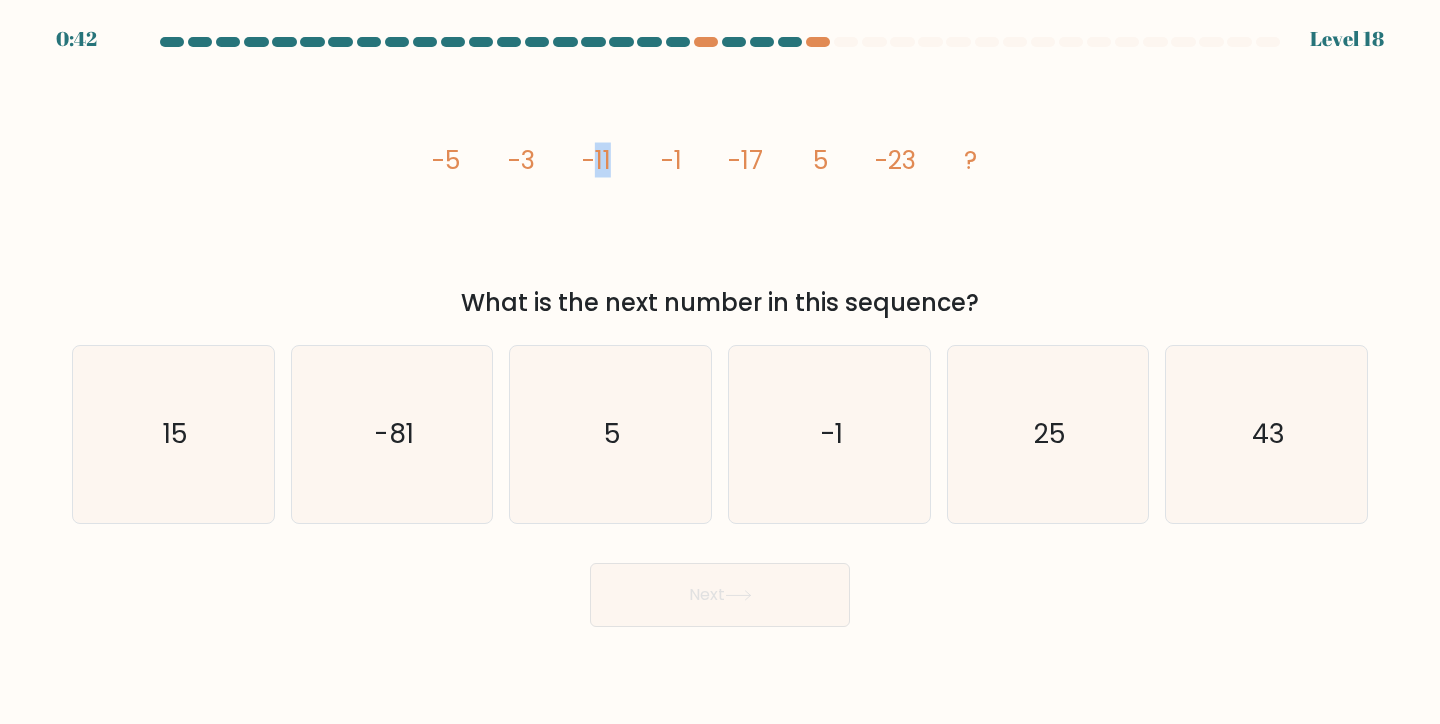 click on "-11" 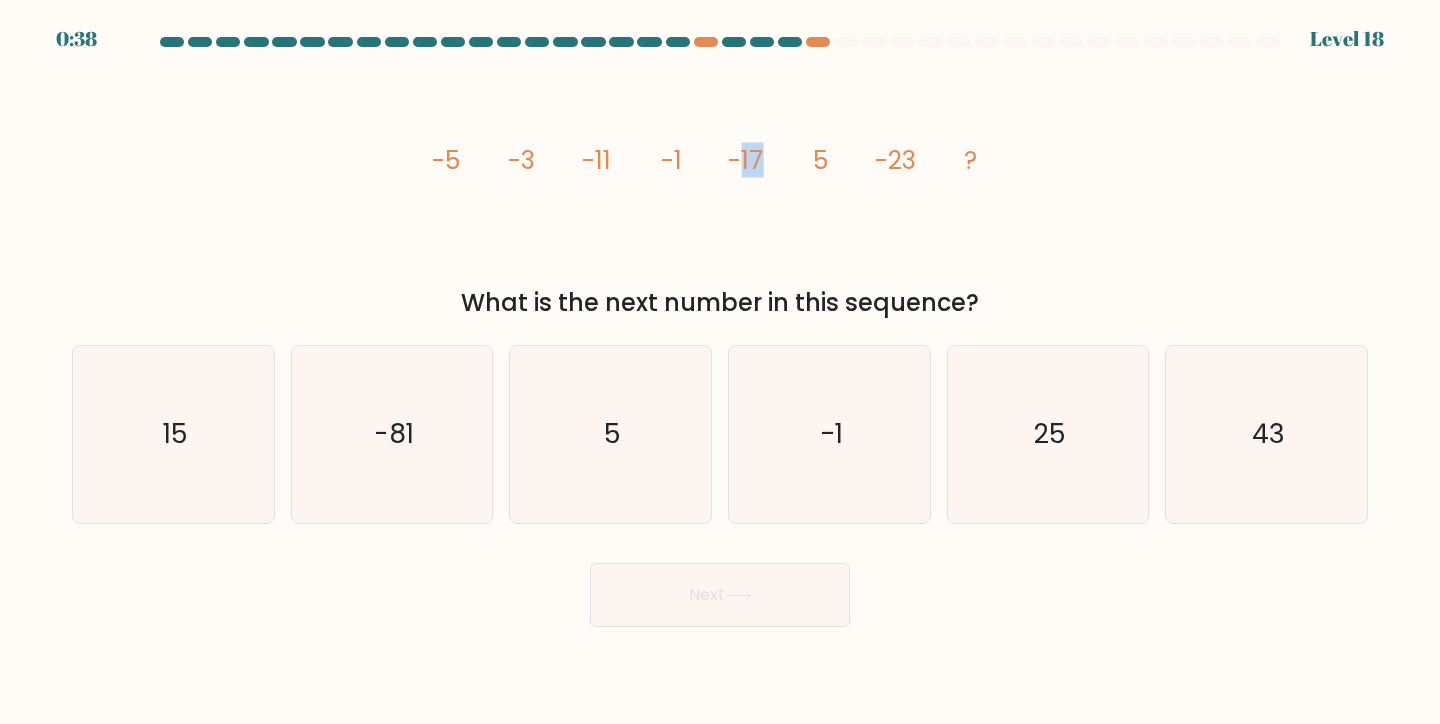 drag, startPoint x: 761, startPoint y: 169, endPoint x: 746, endPoint y: 165, distance: 15.524175 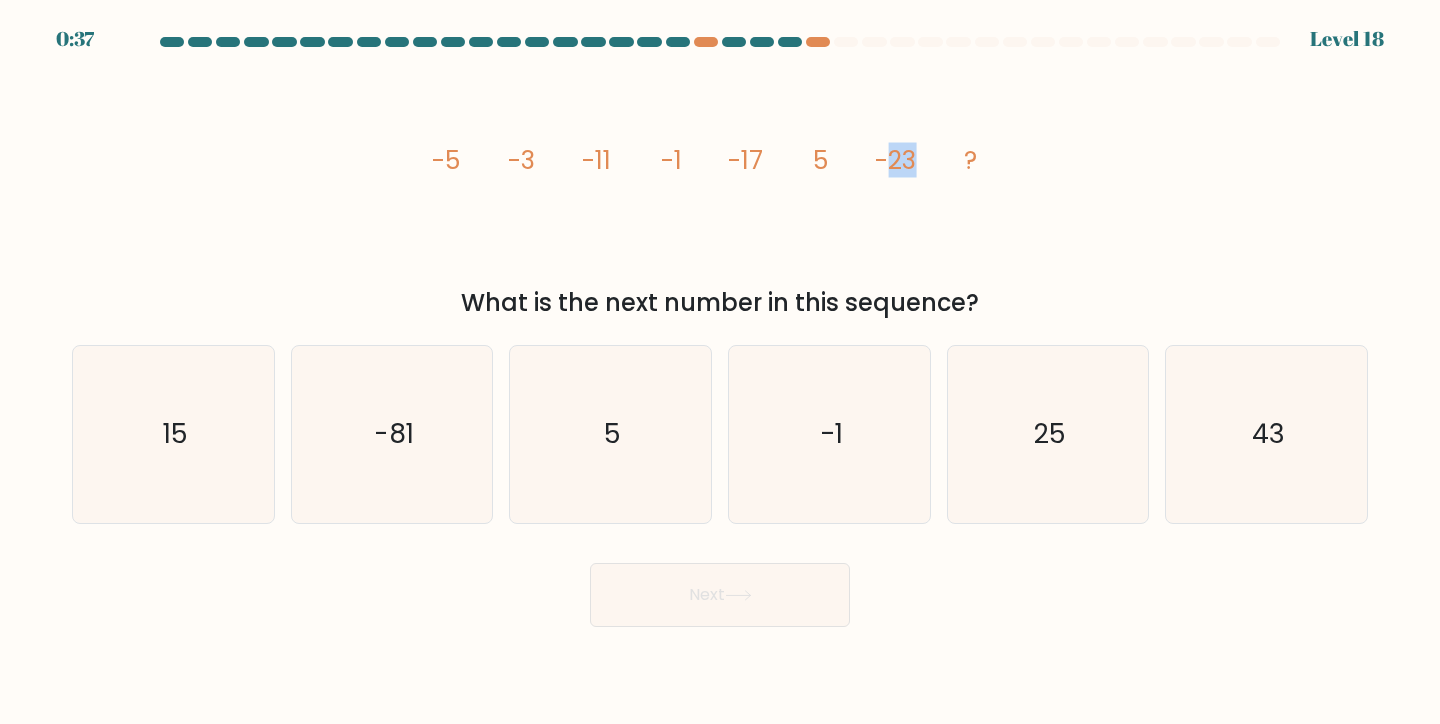 drag, startPoint x: 911, startPoint y: 164, endPoint x: 888, endPoint y: 159, distance: 23.537205 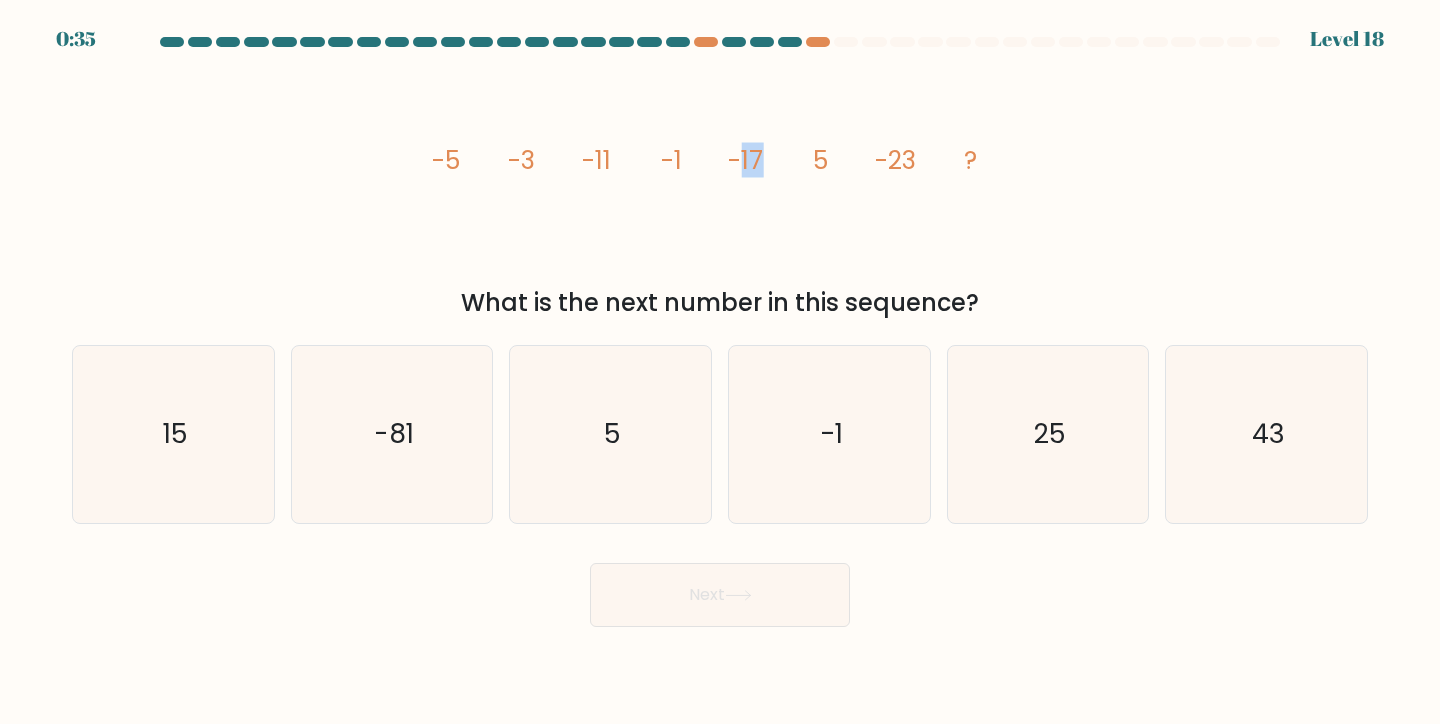 drag, startPoint x: 763, startPoint y: 159, endPoint x: 738, endPoint y: 152, distance: 25.96151 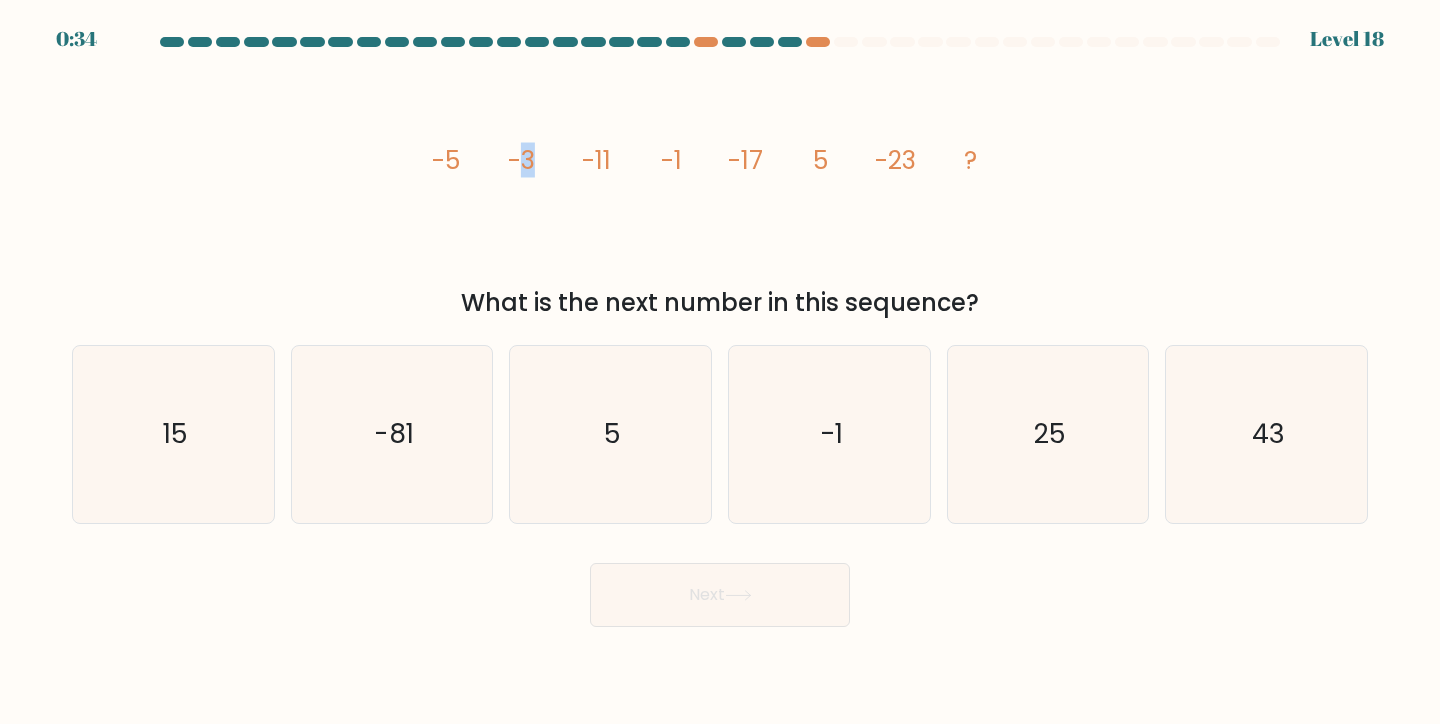 drag, startPoint x: 536, startPoint y: 164, endPoint x: 515, endPoint y: 164, distance: 21 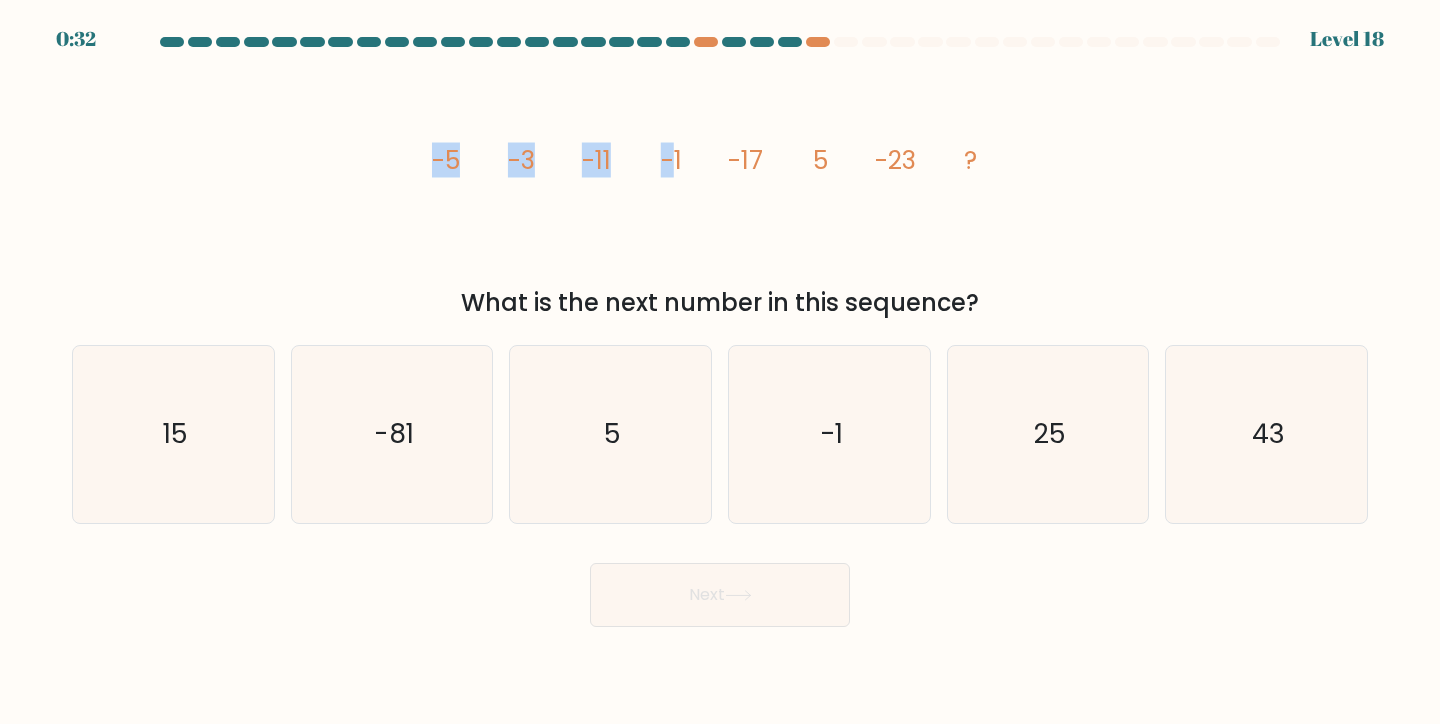 click on "image/svg+xml
-5
-3
-11
-1
-17
5
-23
?" 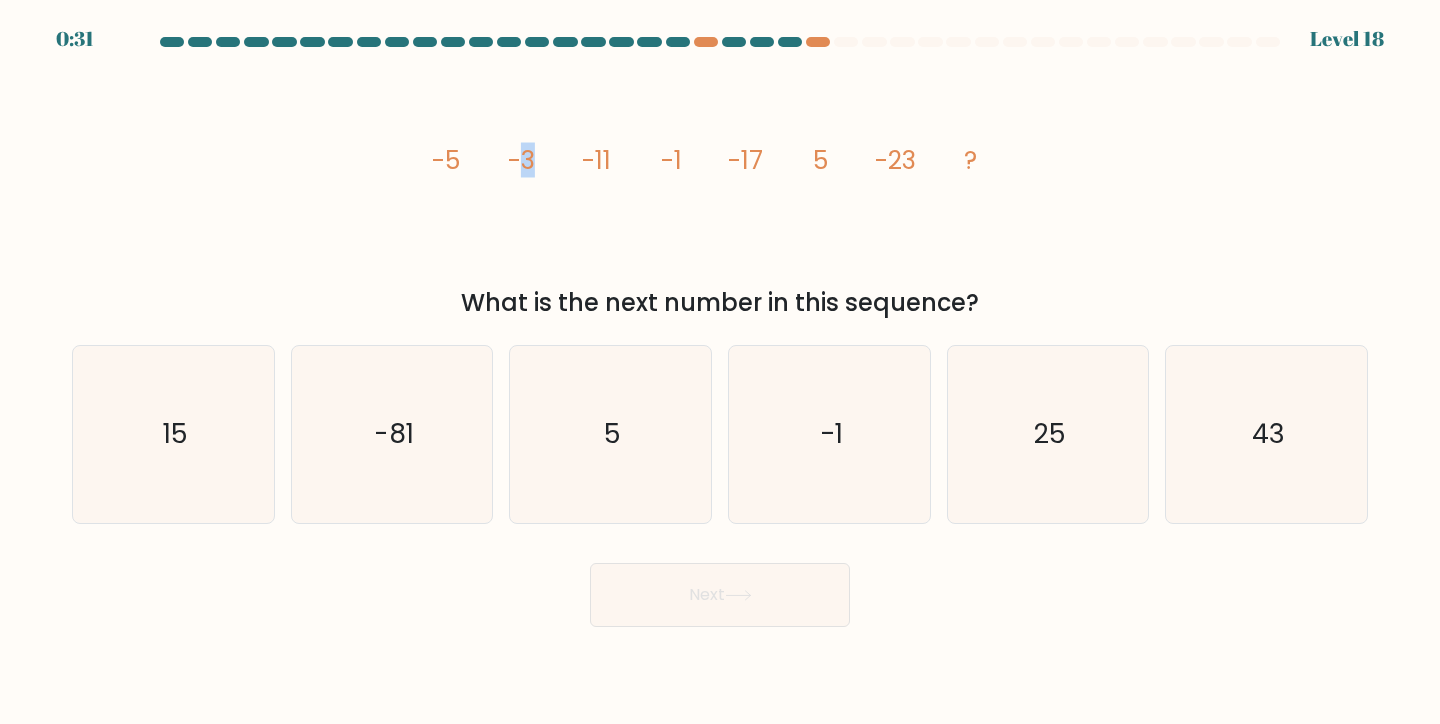 drag, startPoint x: 530, startPoint y: 167, endPoint x: 519, endPoint y: 164, distance: 11.401754 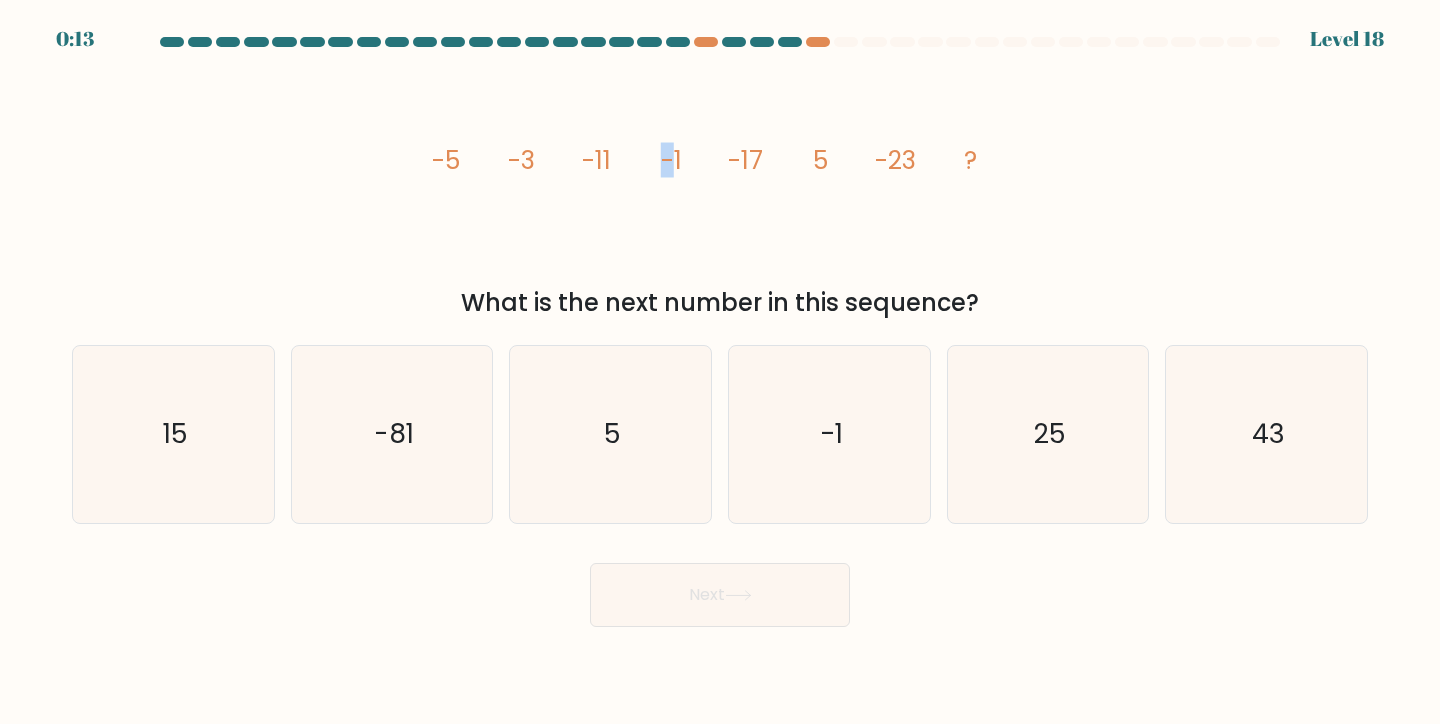 drag, startPoint x: 677, startPoint y: 166, endPoint x: 667, endPoint y: 161, distance: 11.18034 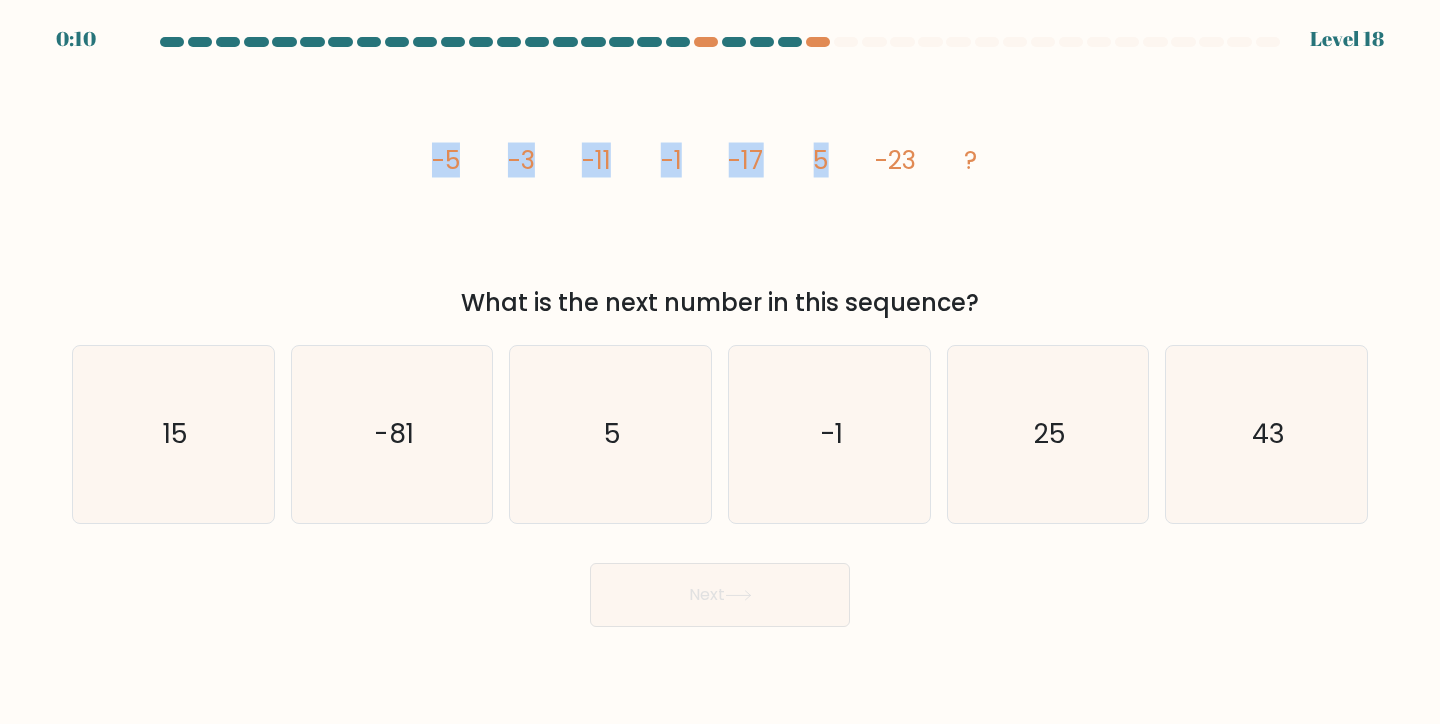 drag, startPoint x: 825, startPoint y: 158, endPoint x: 813, endPoint y: 156, distance: 12.165525 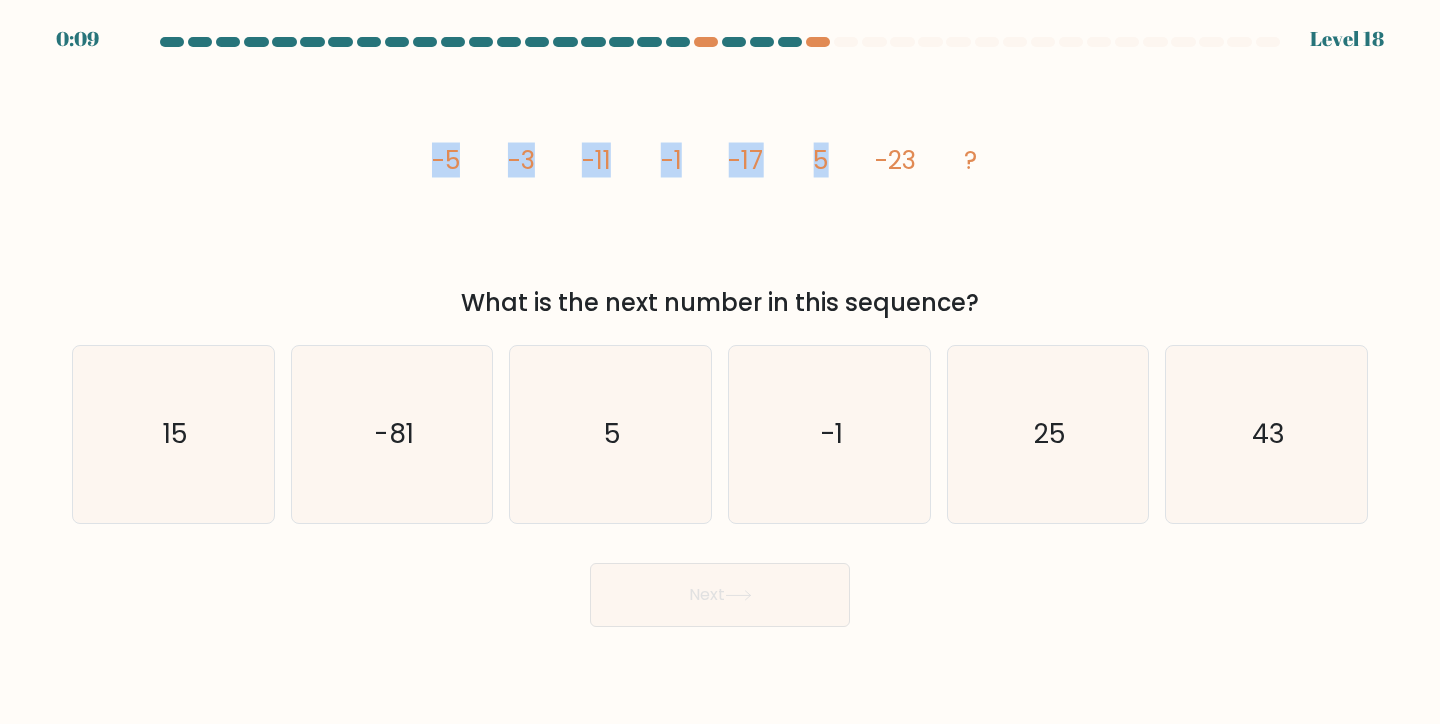 click on "-1" 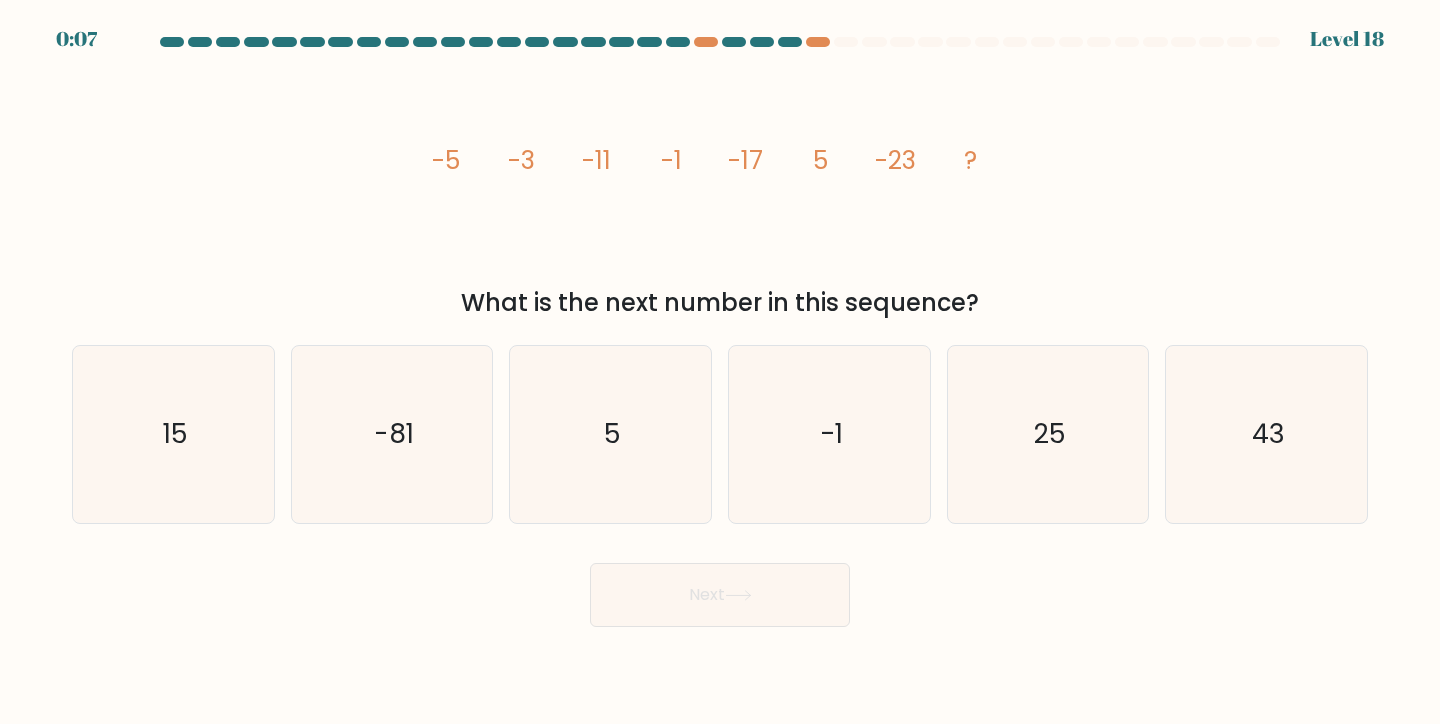click on "5" 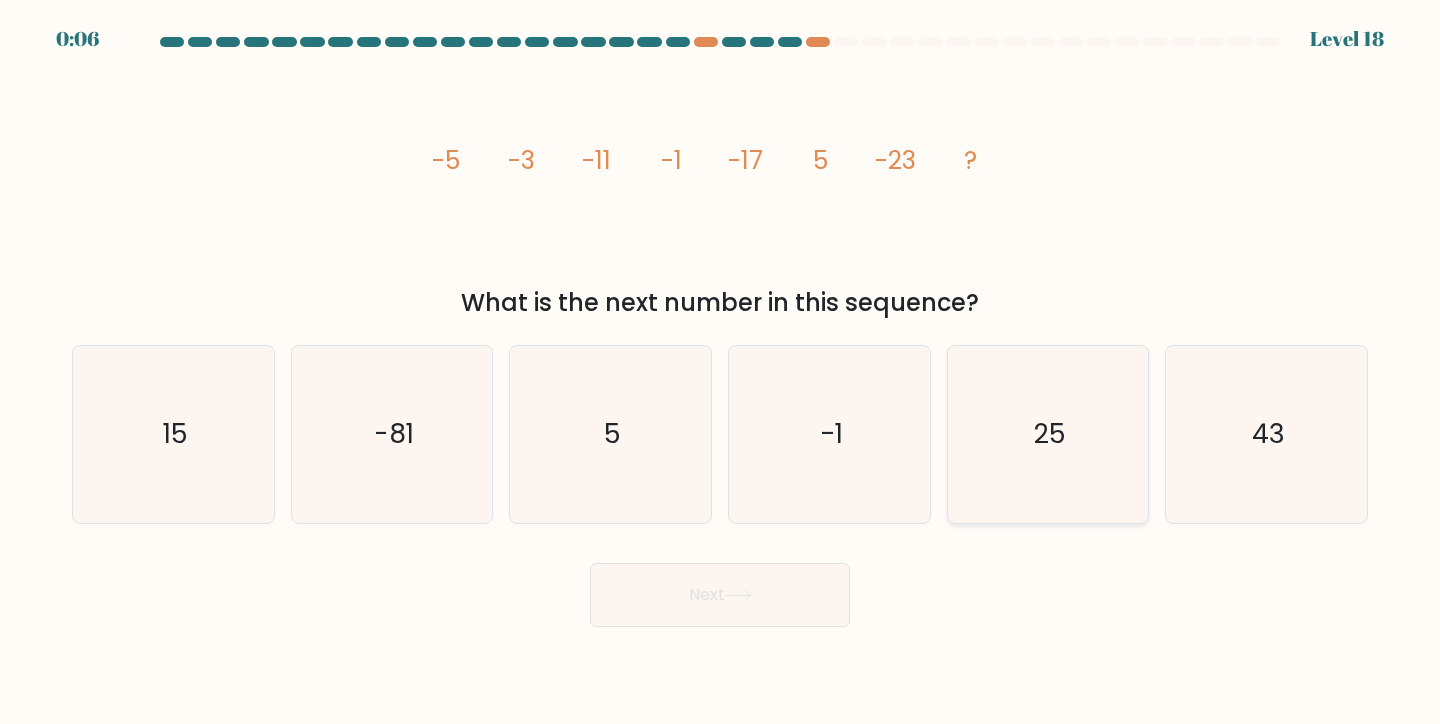 drag, startPoint x: 902, startPoint y: 351, endPoint x: 966, endPoint y: 389, distance: 74.431175 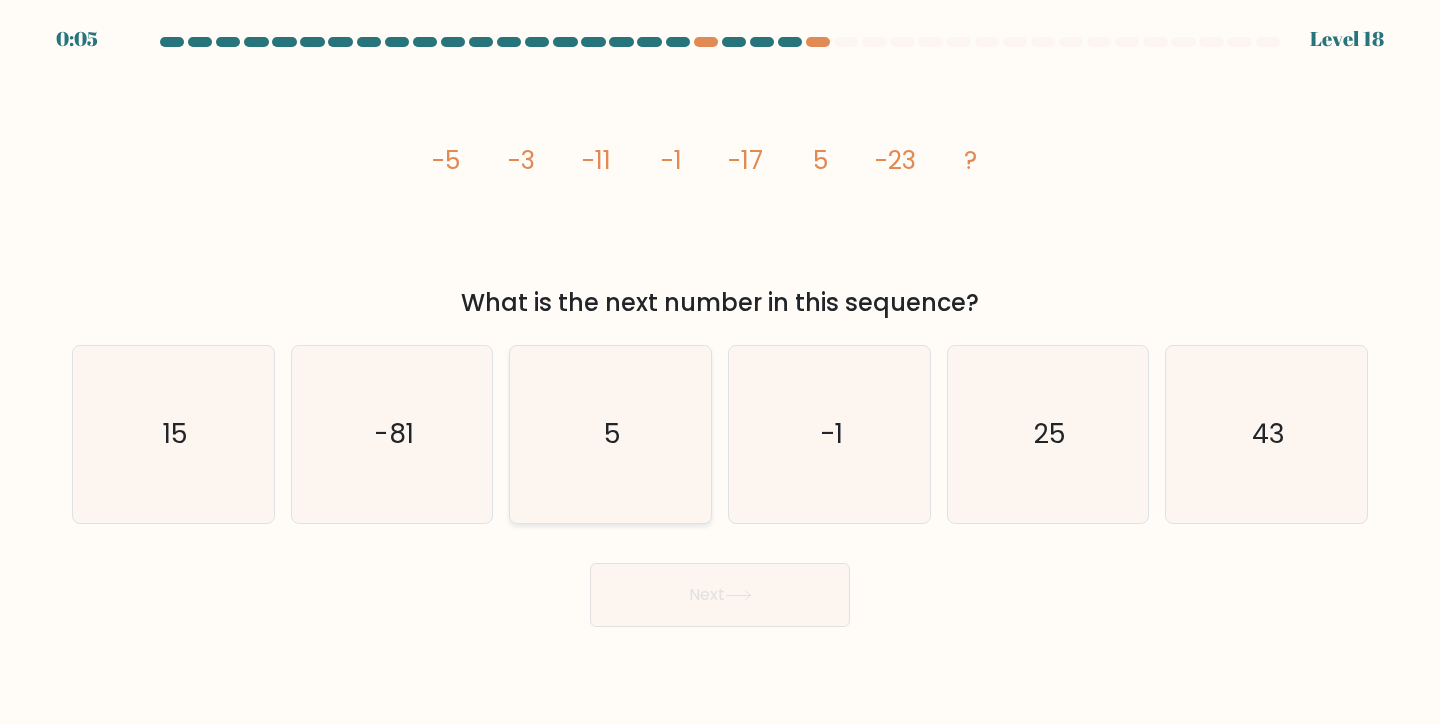 drag, startPoint x: 785, startPoint y: 422, endPoint x: 568, endPoint y: 427, distance: 217.0576 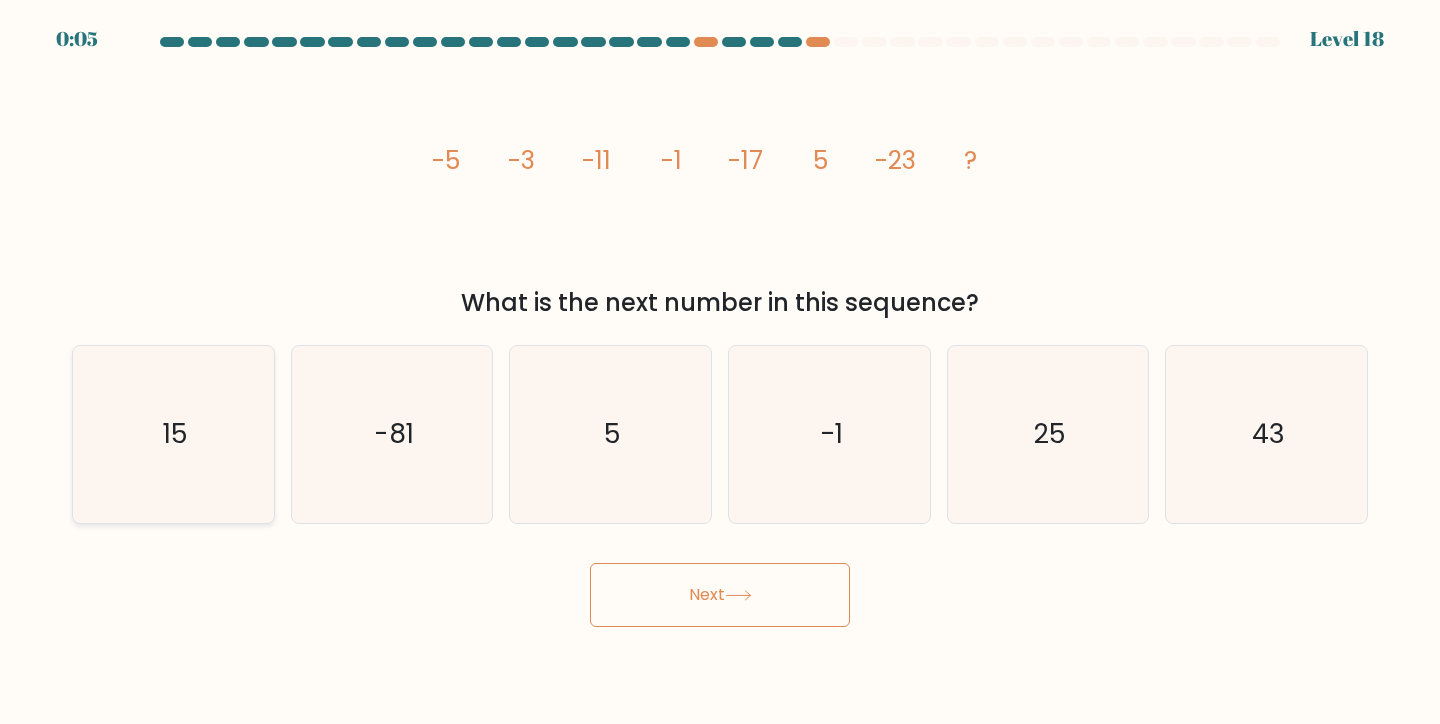 click on "15" 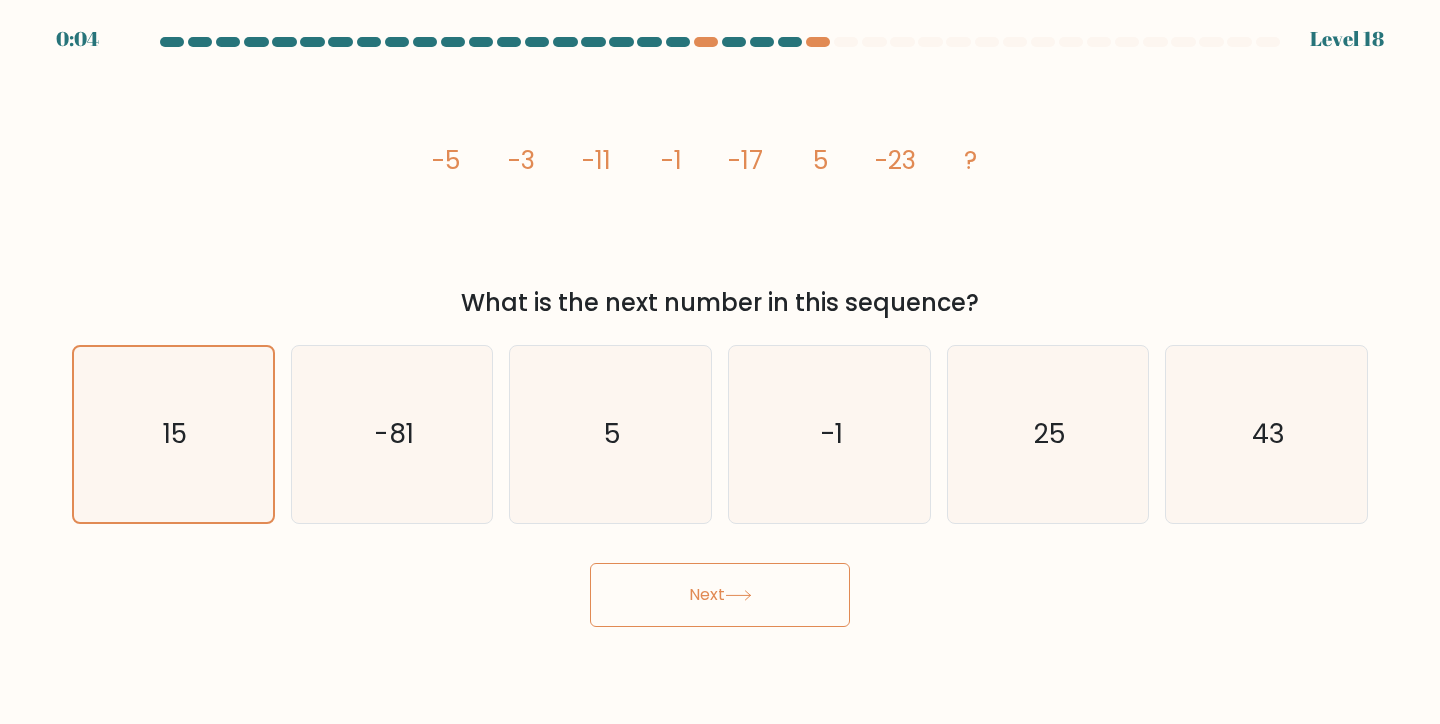 click on "Next" at bounding box center (720, 595) 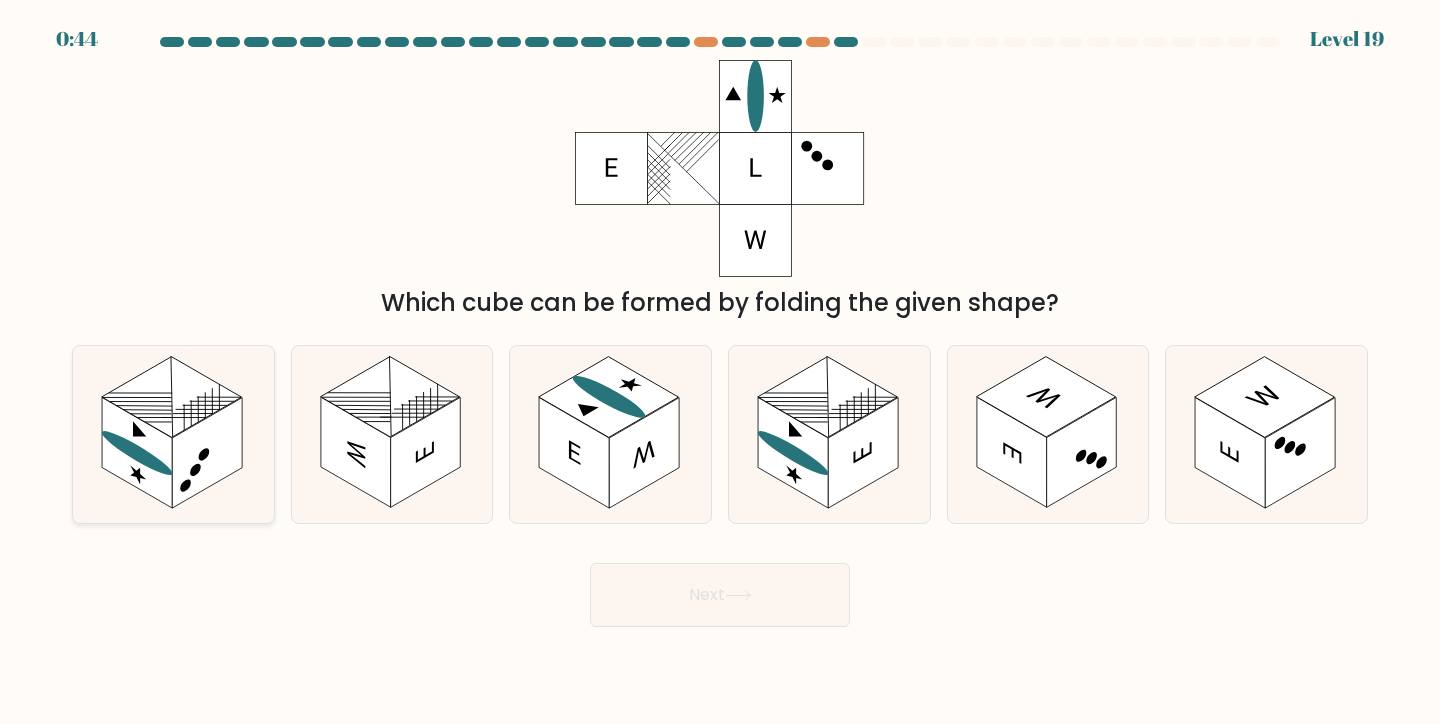 click 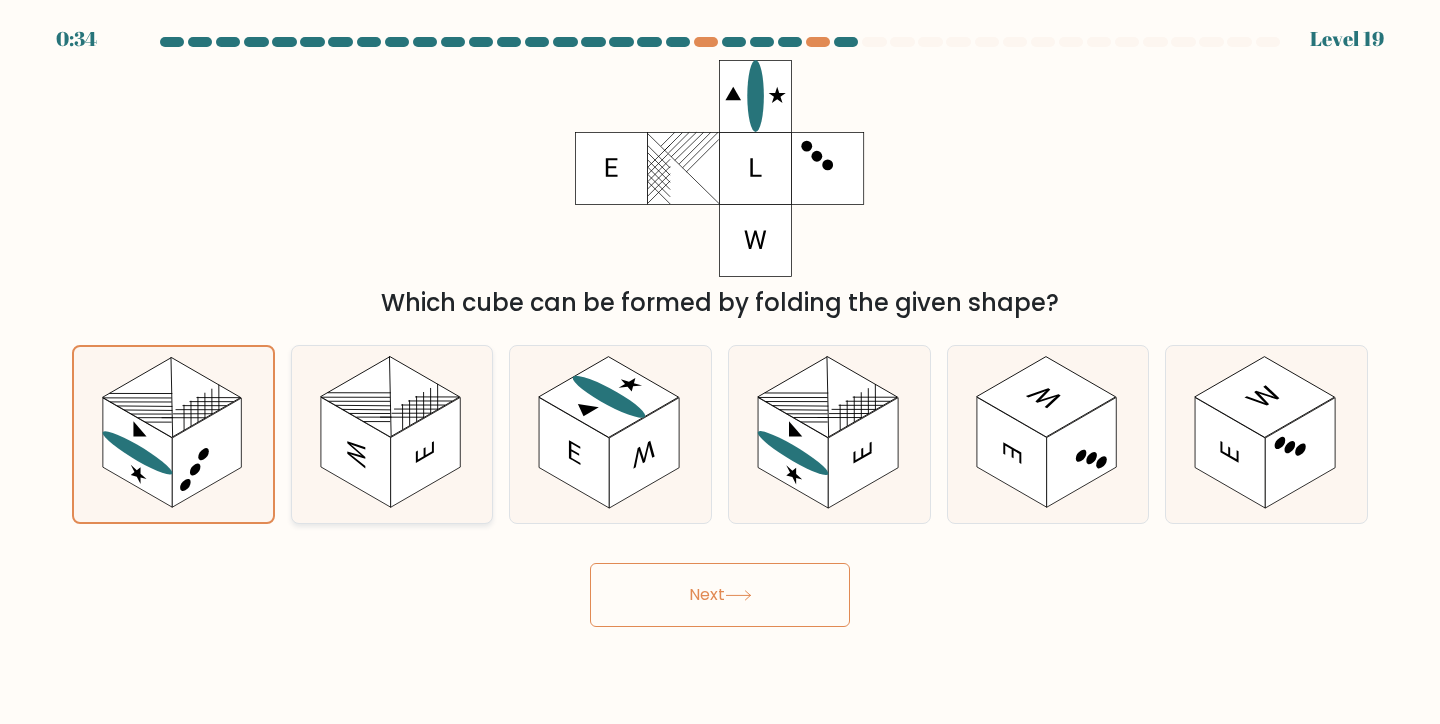 click 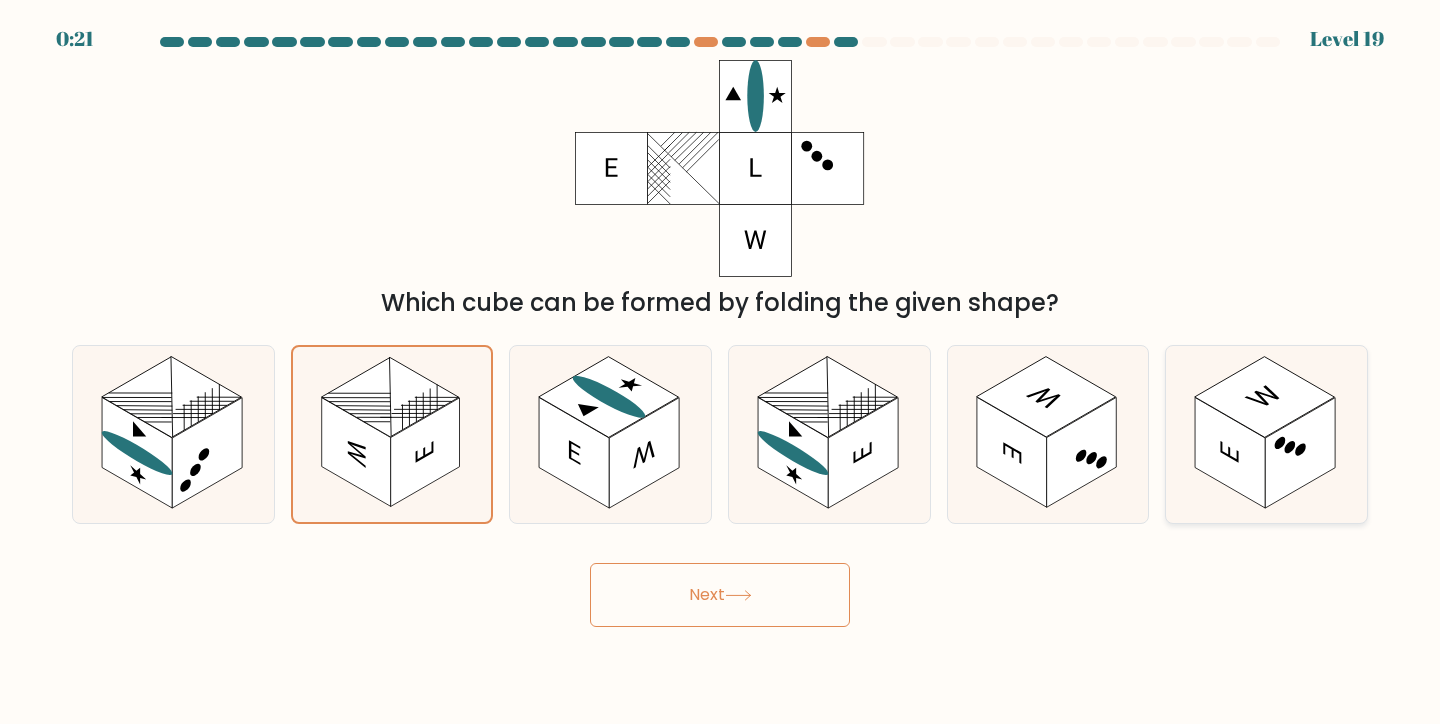 click 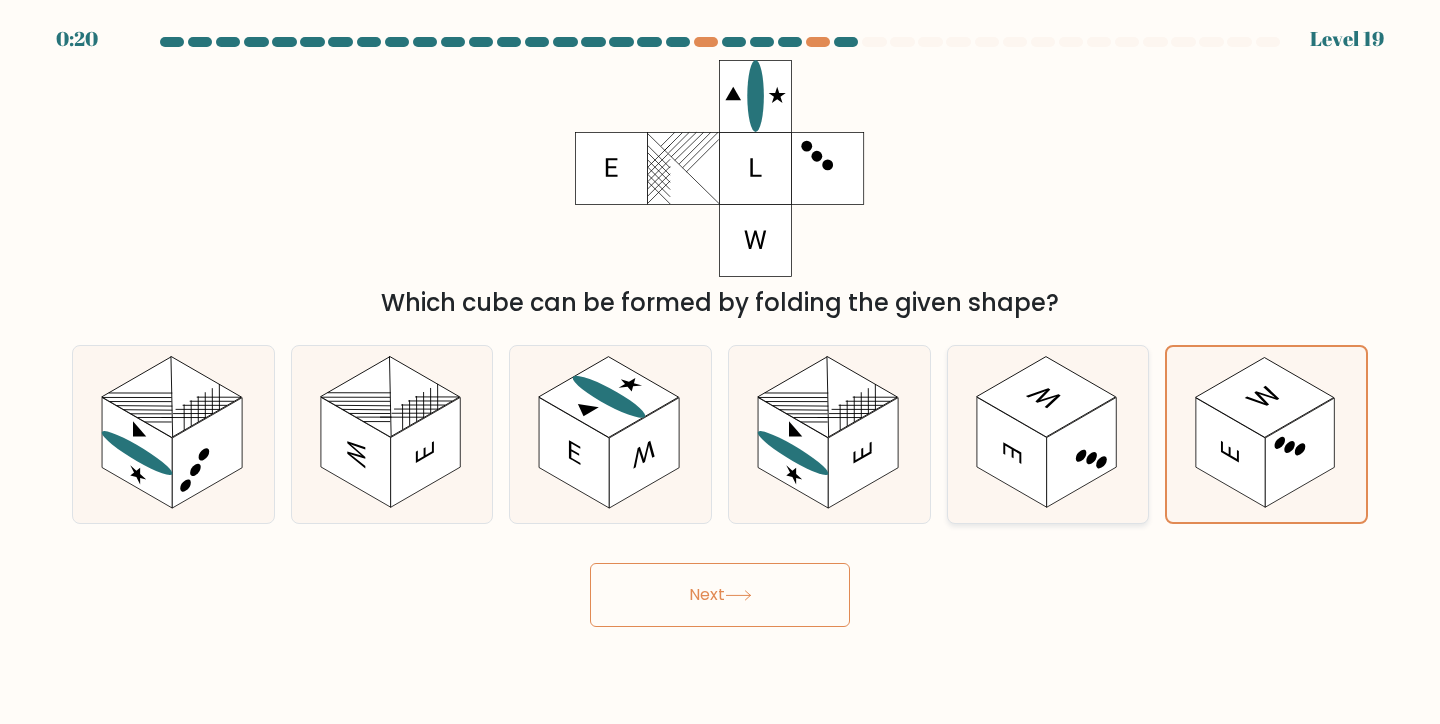 click 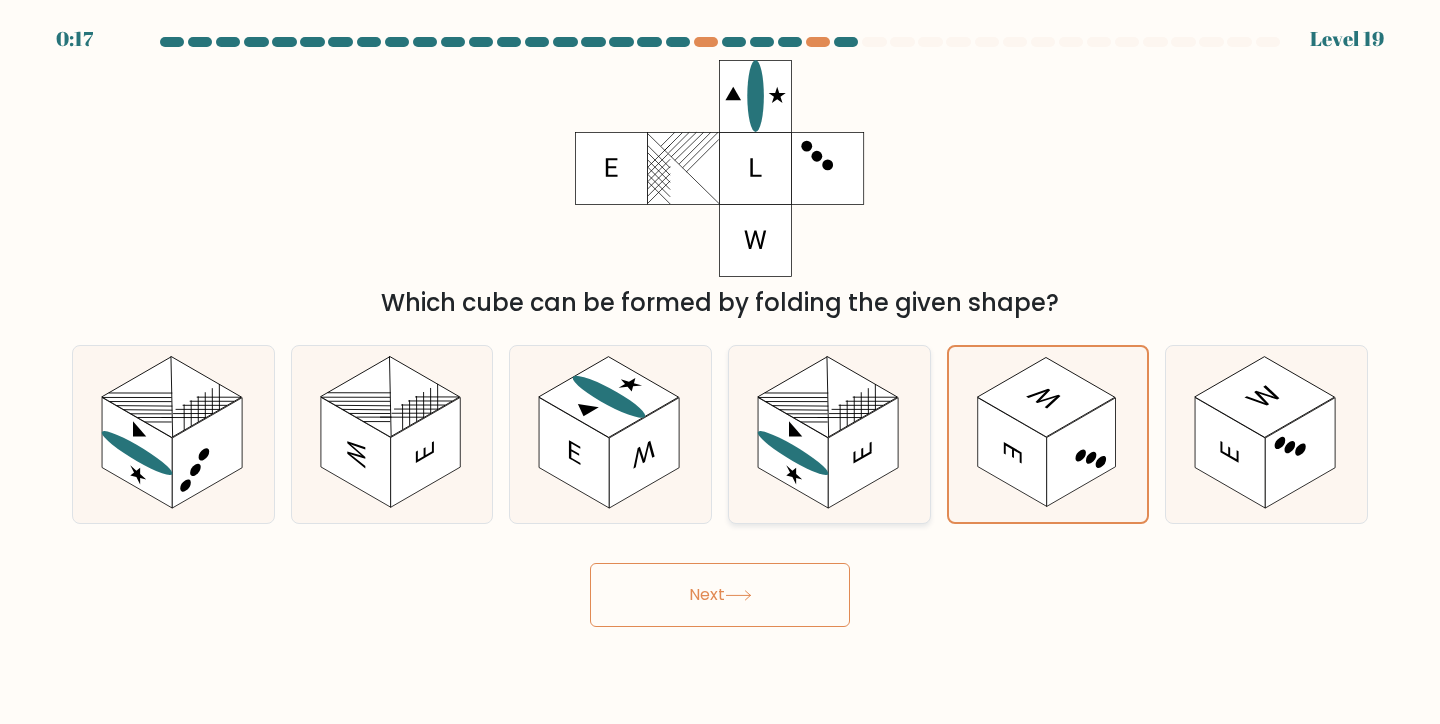 click 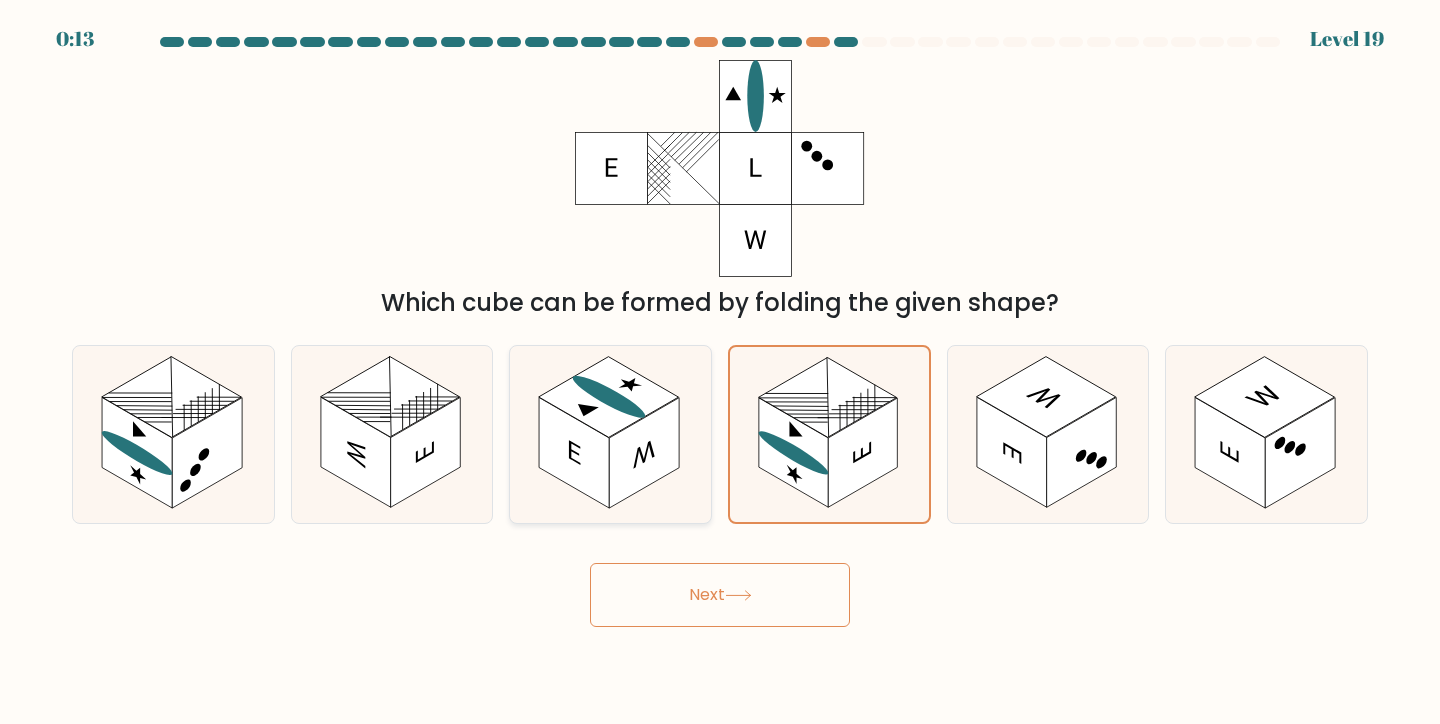 click 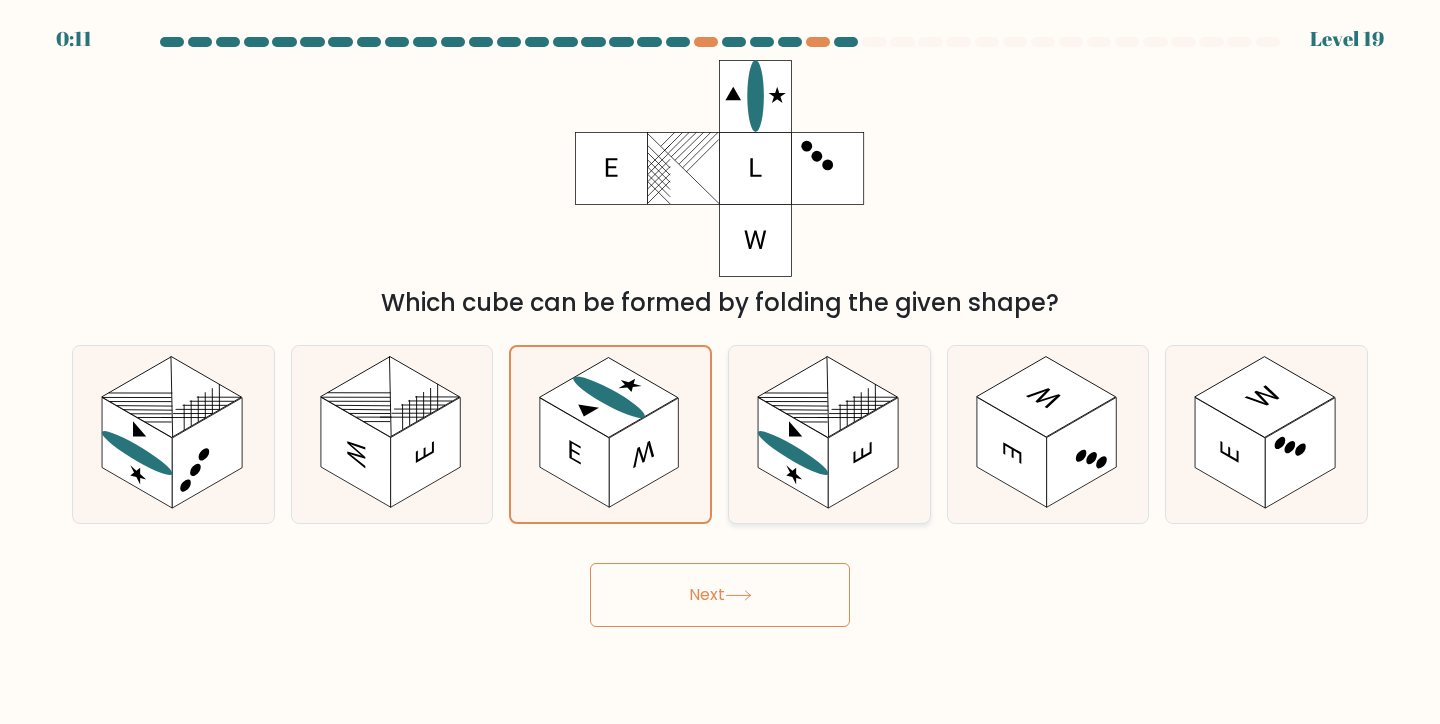 click 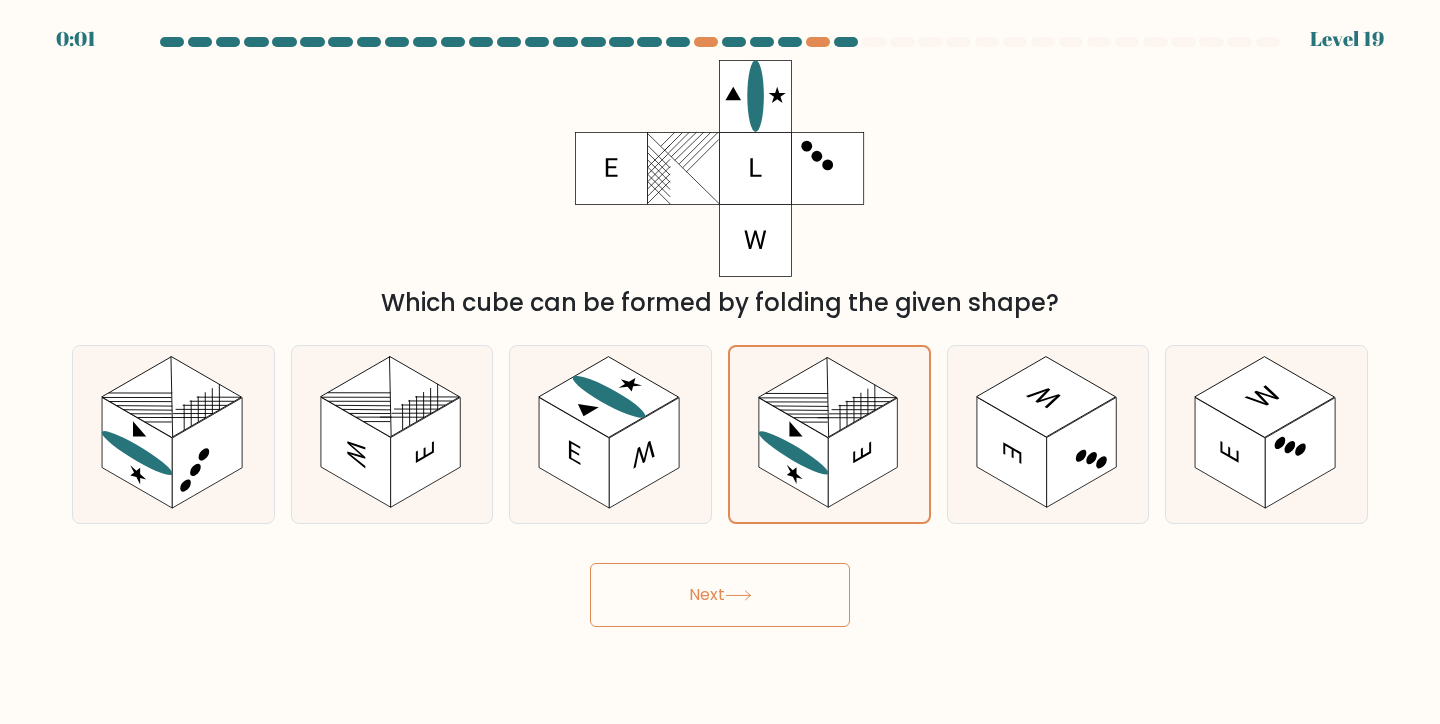 click on "Next" at bounding box center (720, 595) 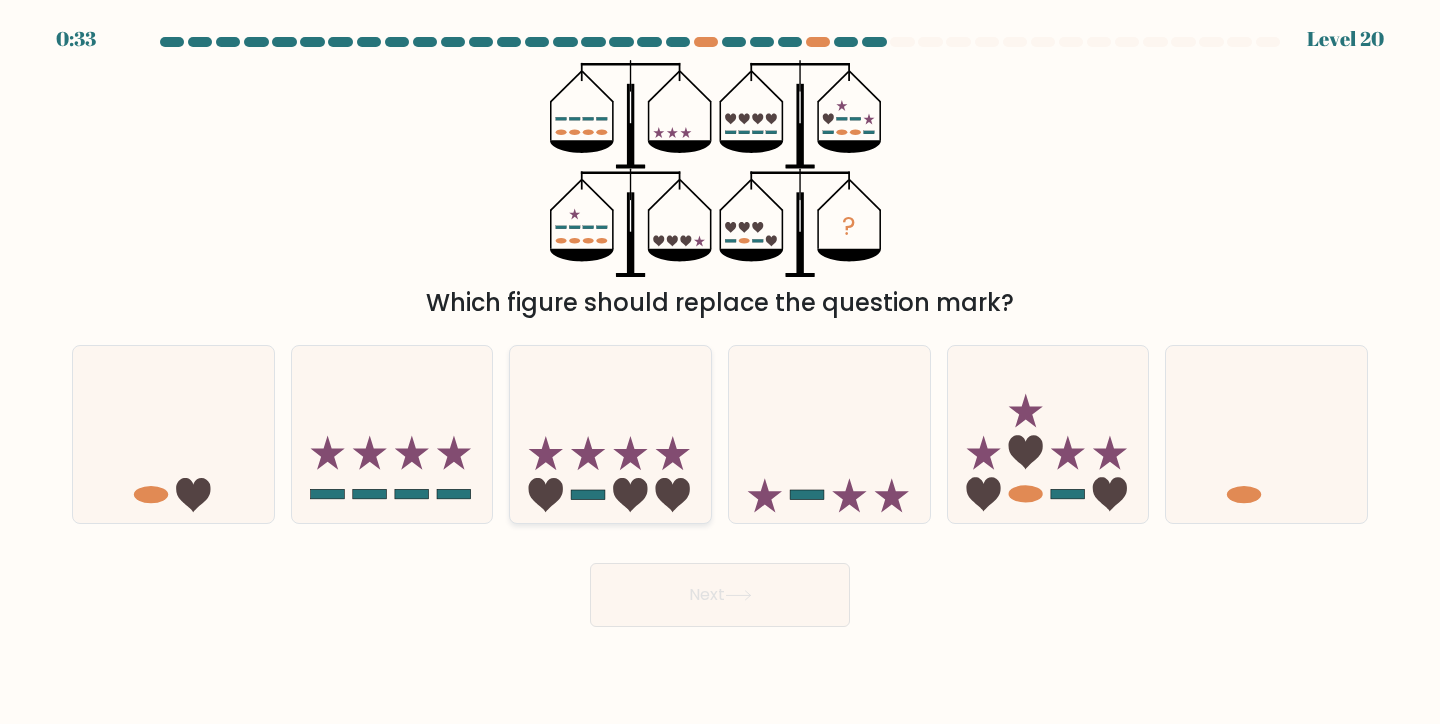 click 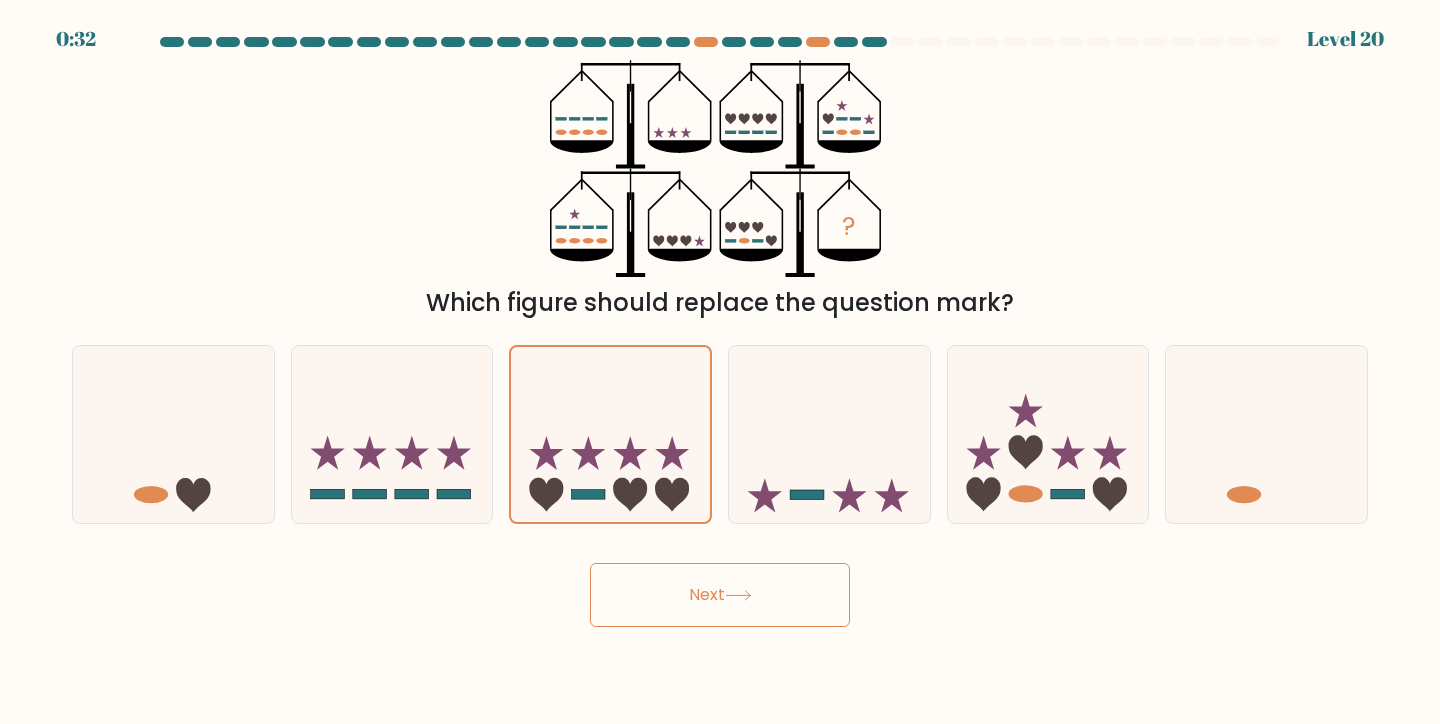 click 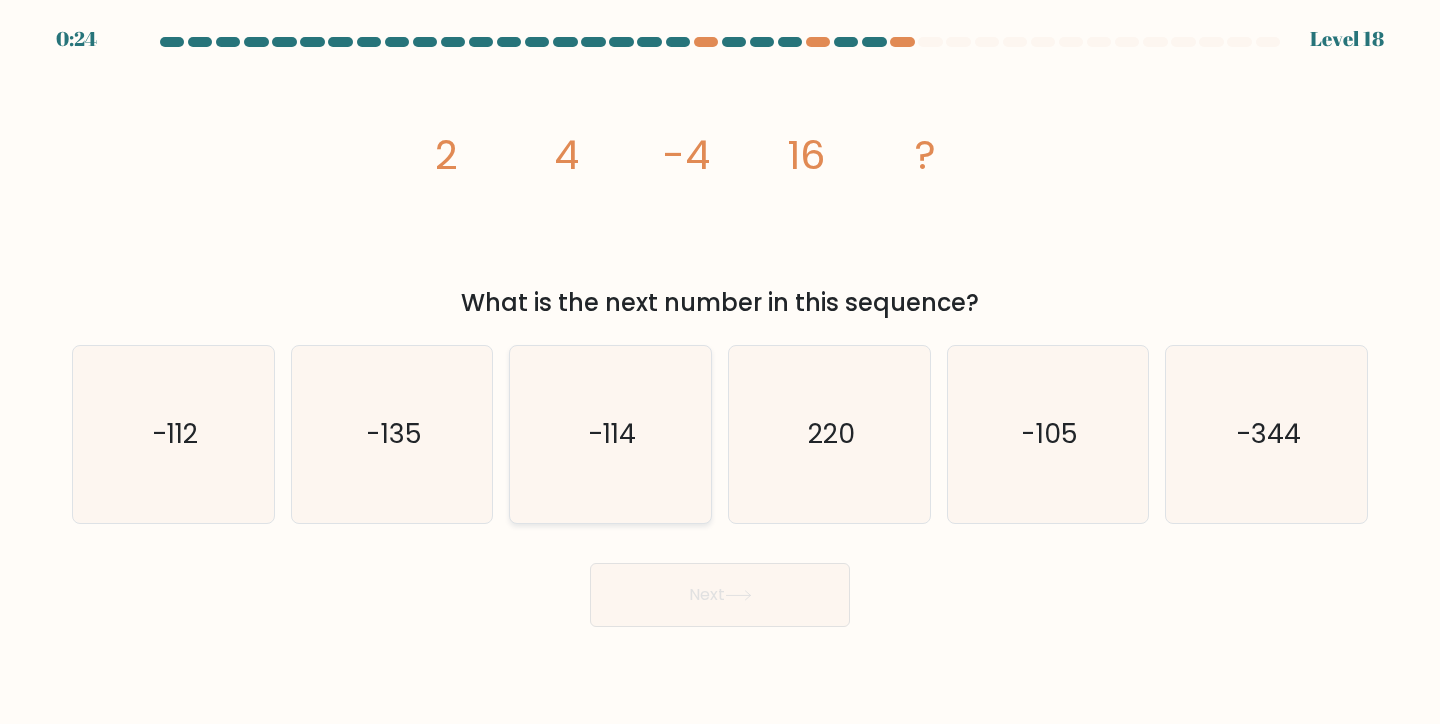 click on "-114" 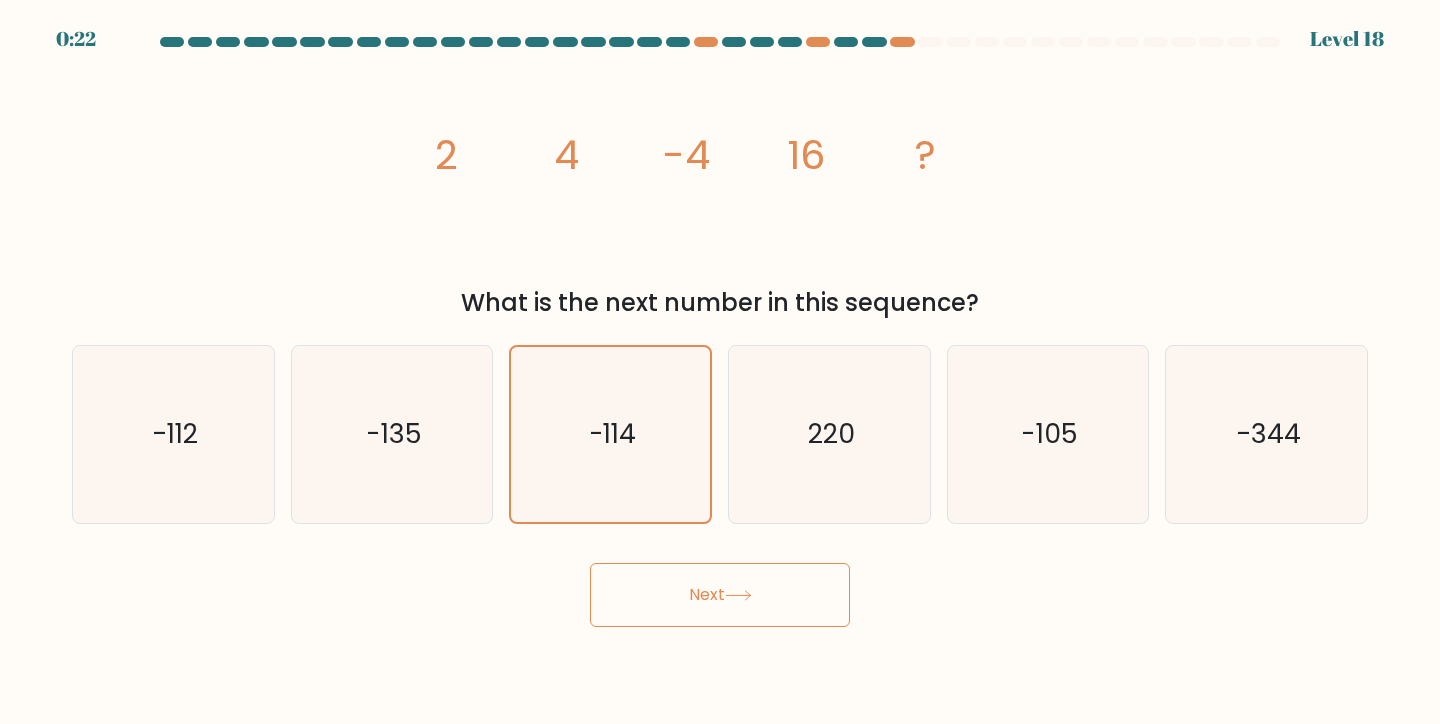 click at bounding box center (720, 332) 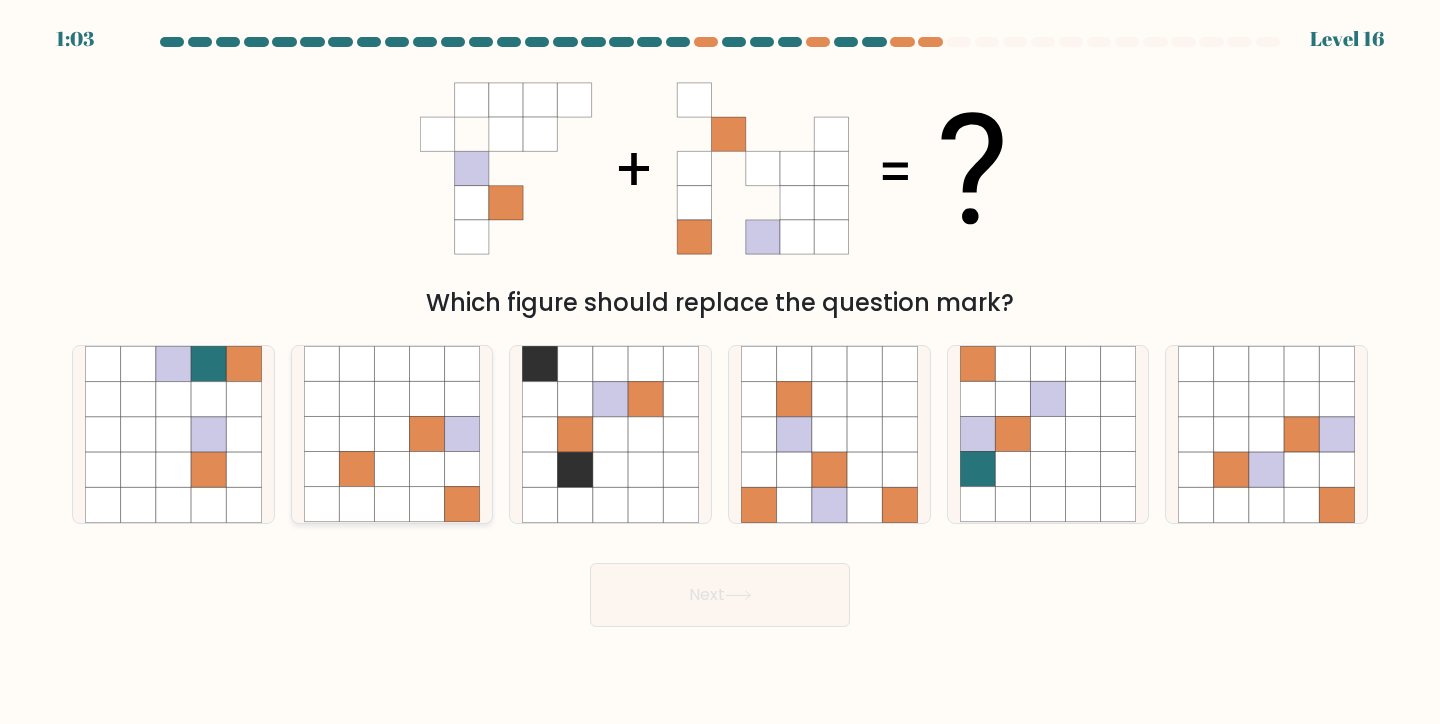 click 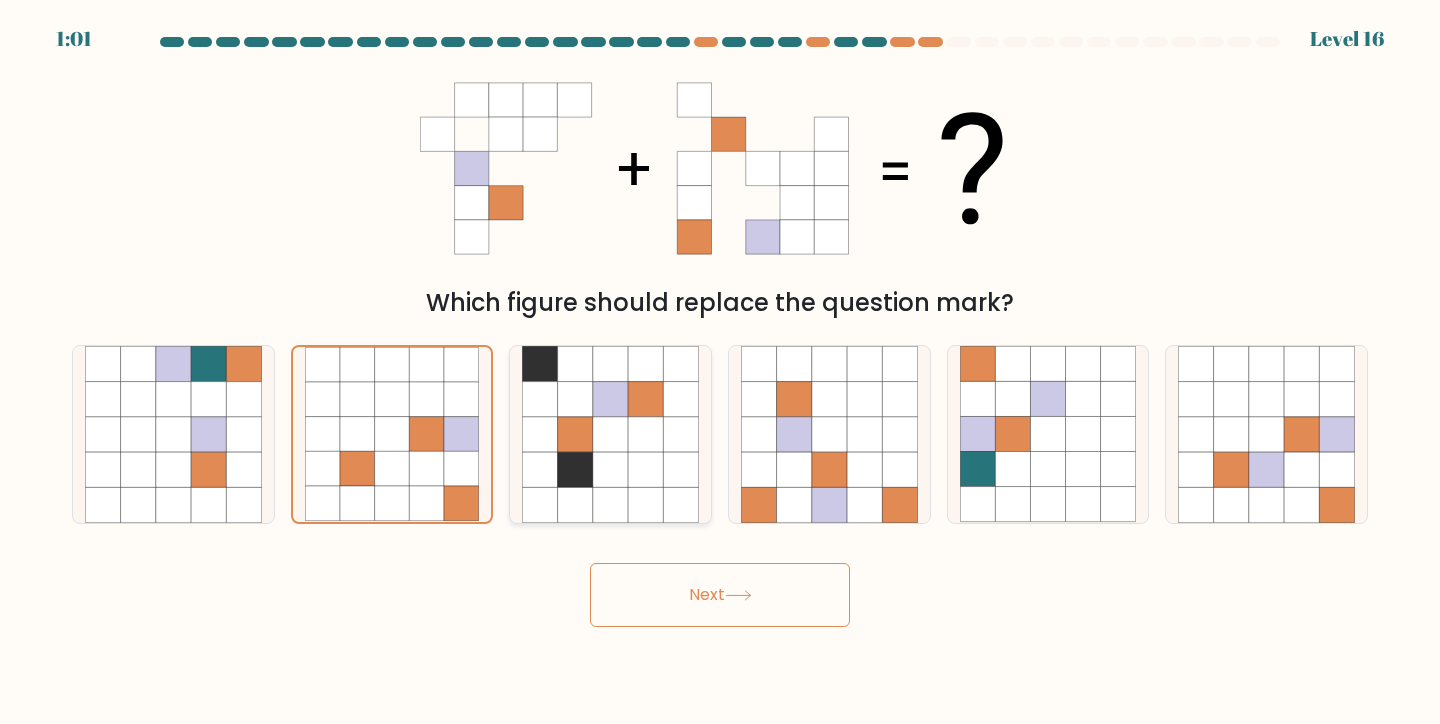 click 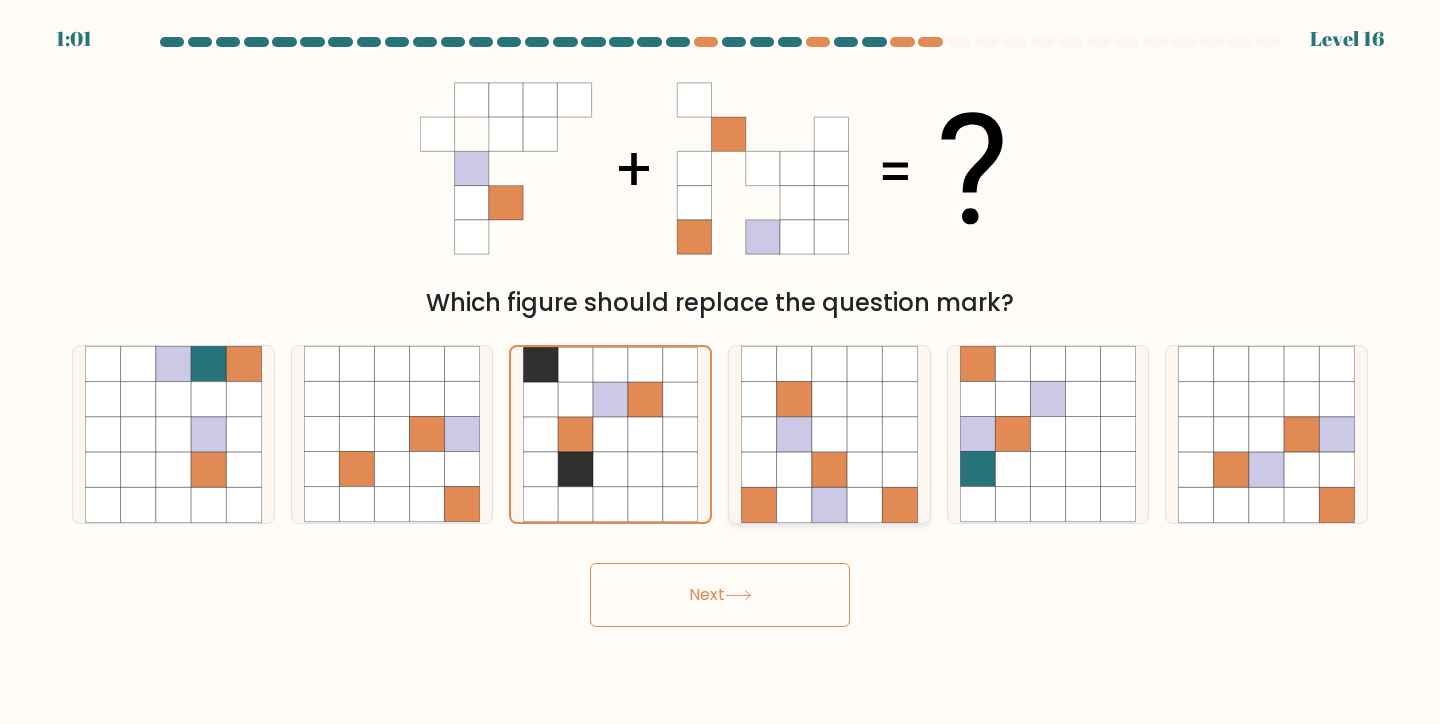 click 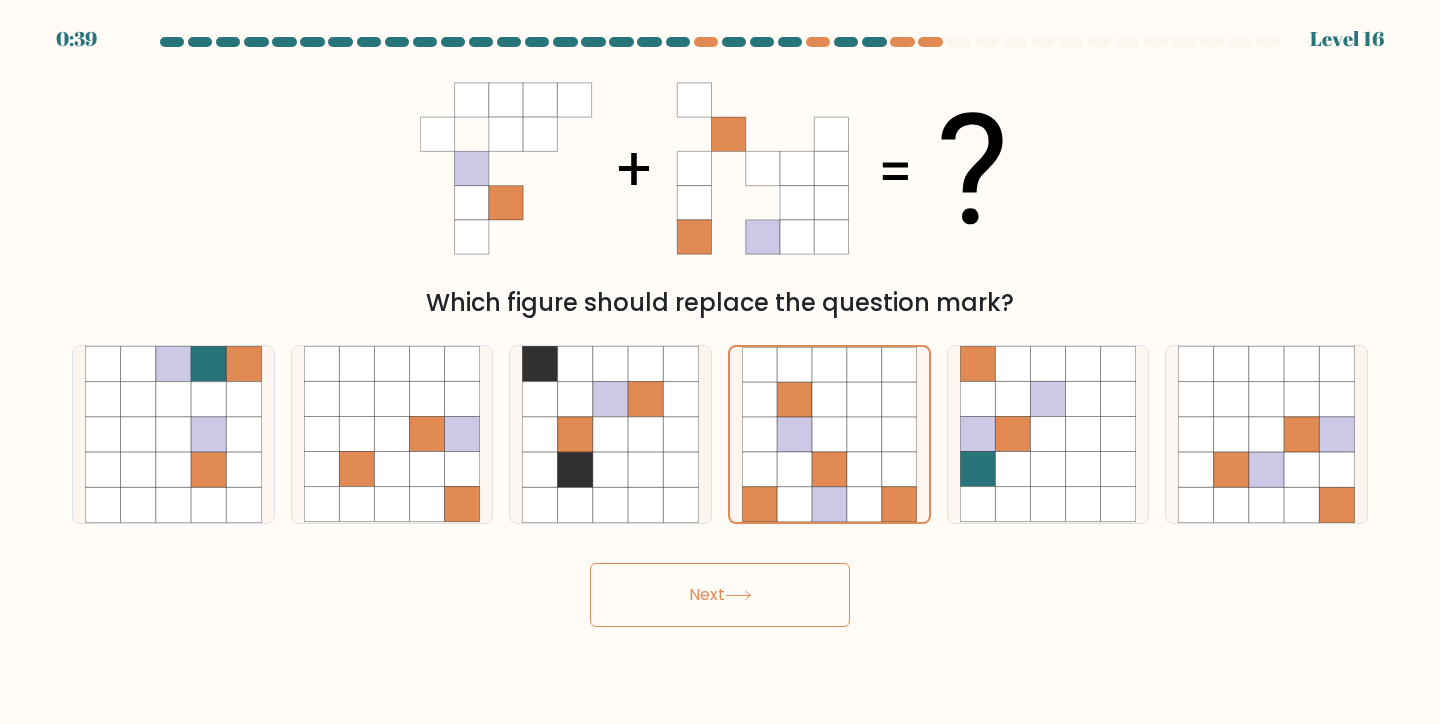click on "Next" at bounding box center (720, 595) 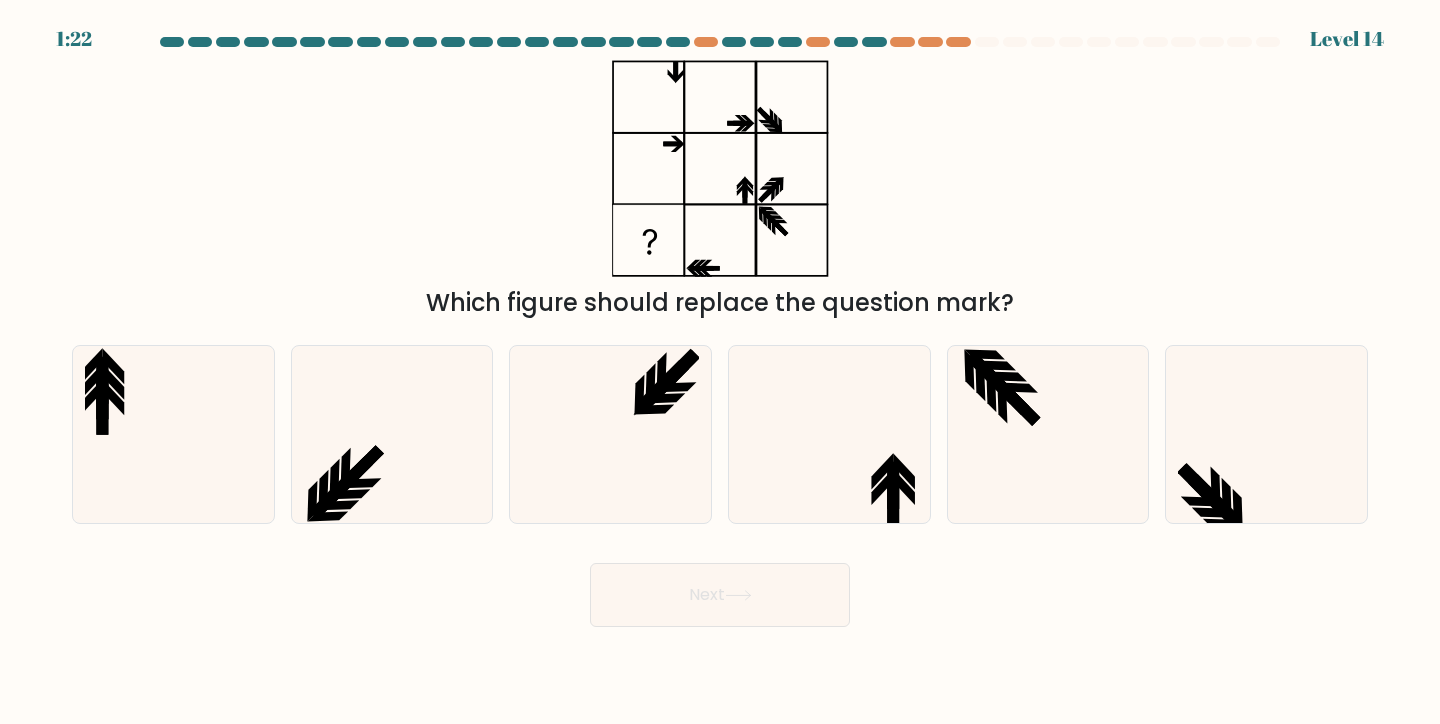 click on "1:22
Level 14" at bounding box center (720, 362) 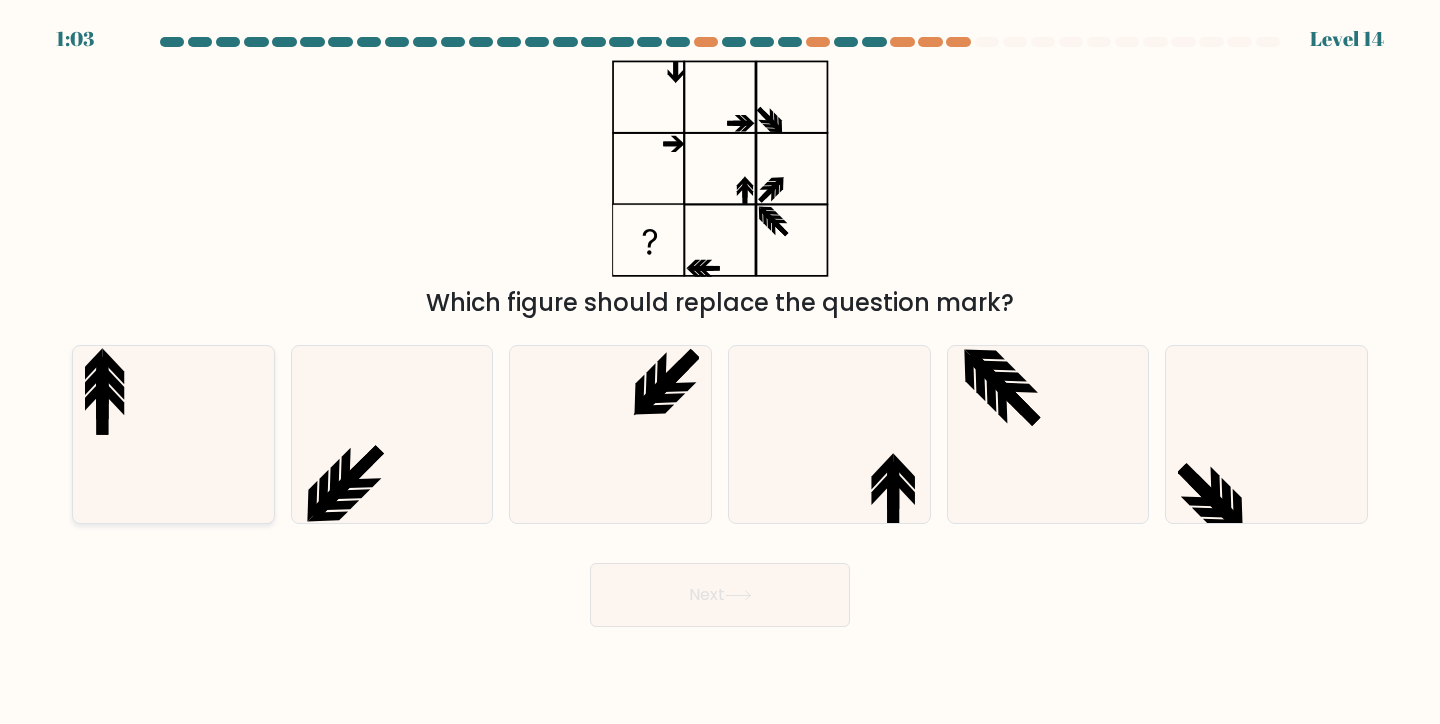 click 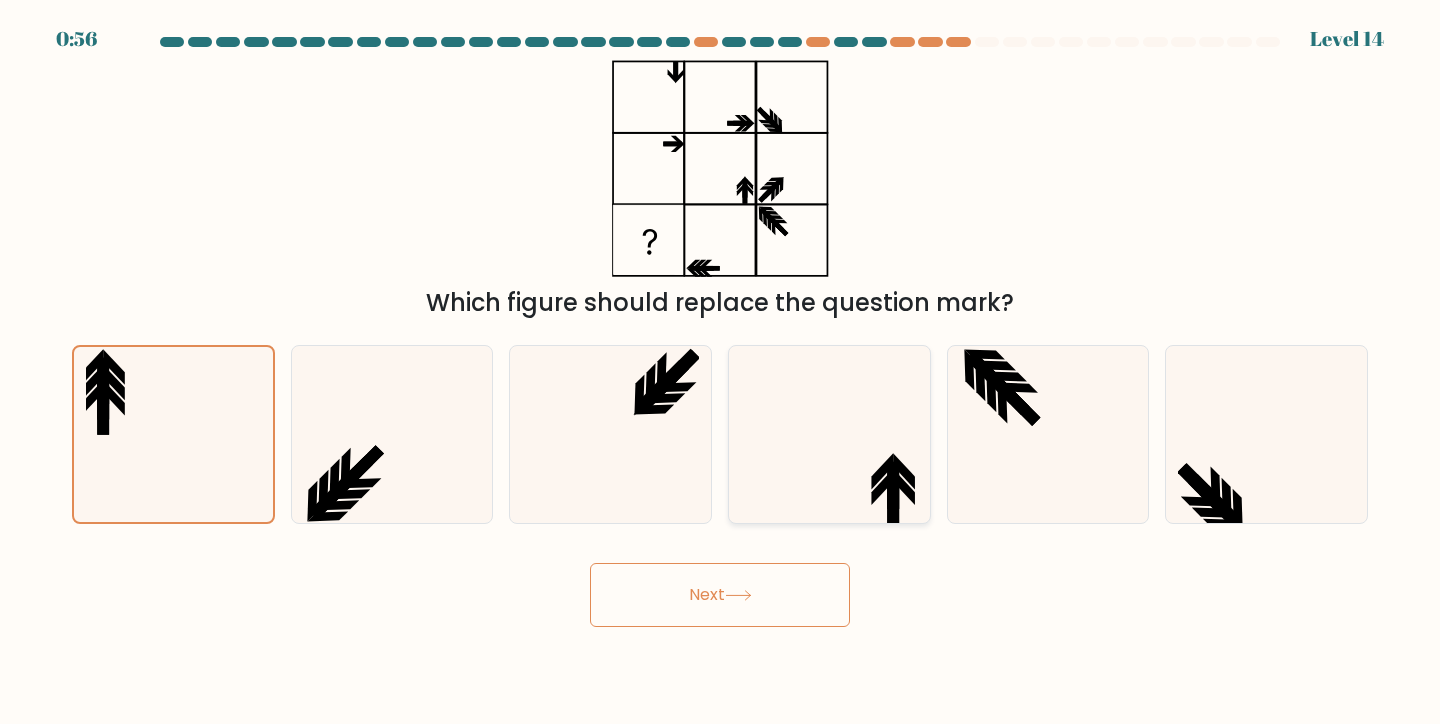 click 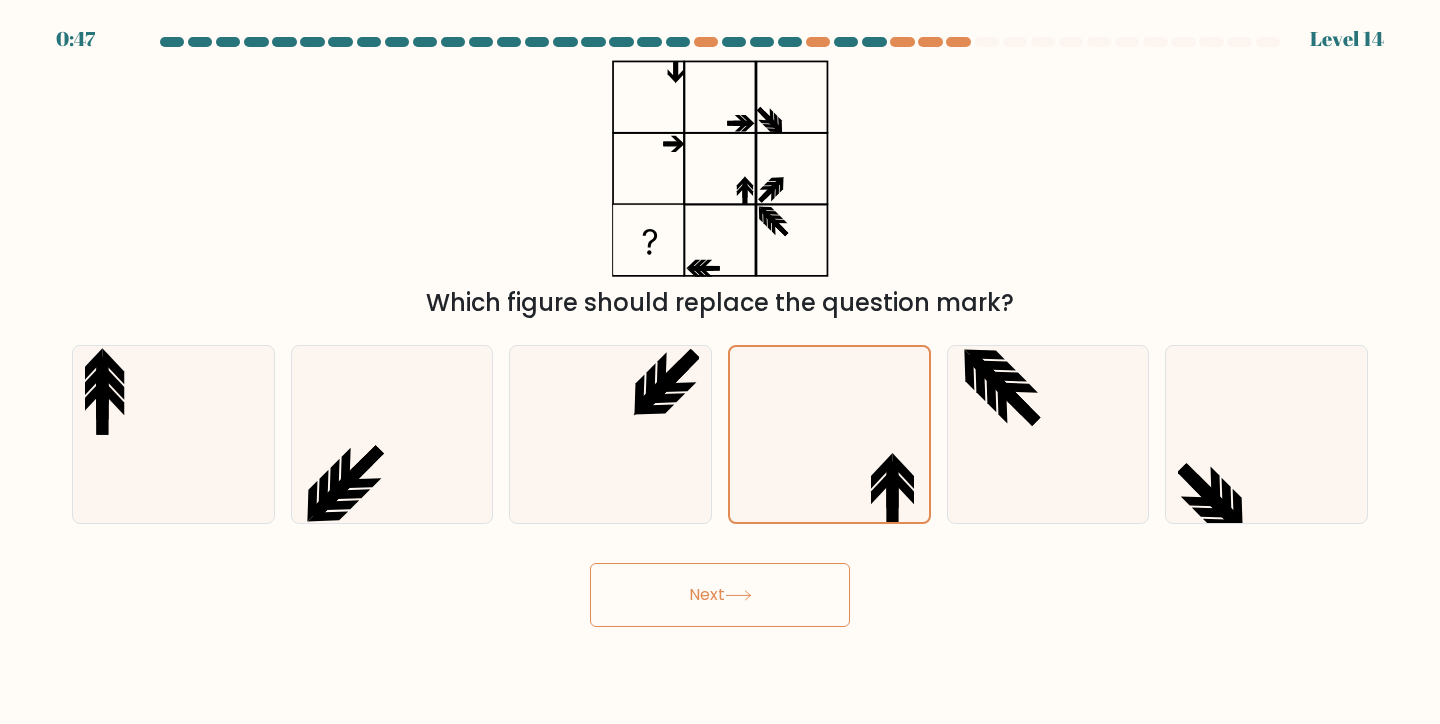 drag, startPoint x: 675, startPoint y: 605, endPoint x: 413, endPoint y: 637, distance: 263.94696 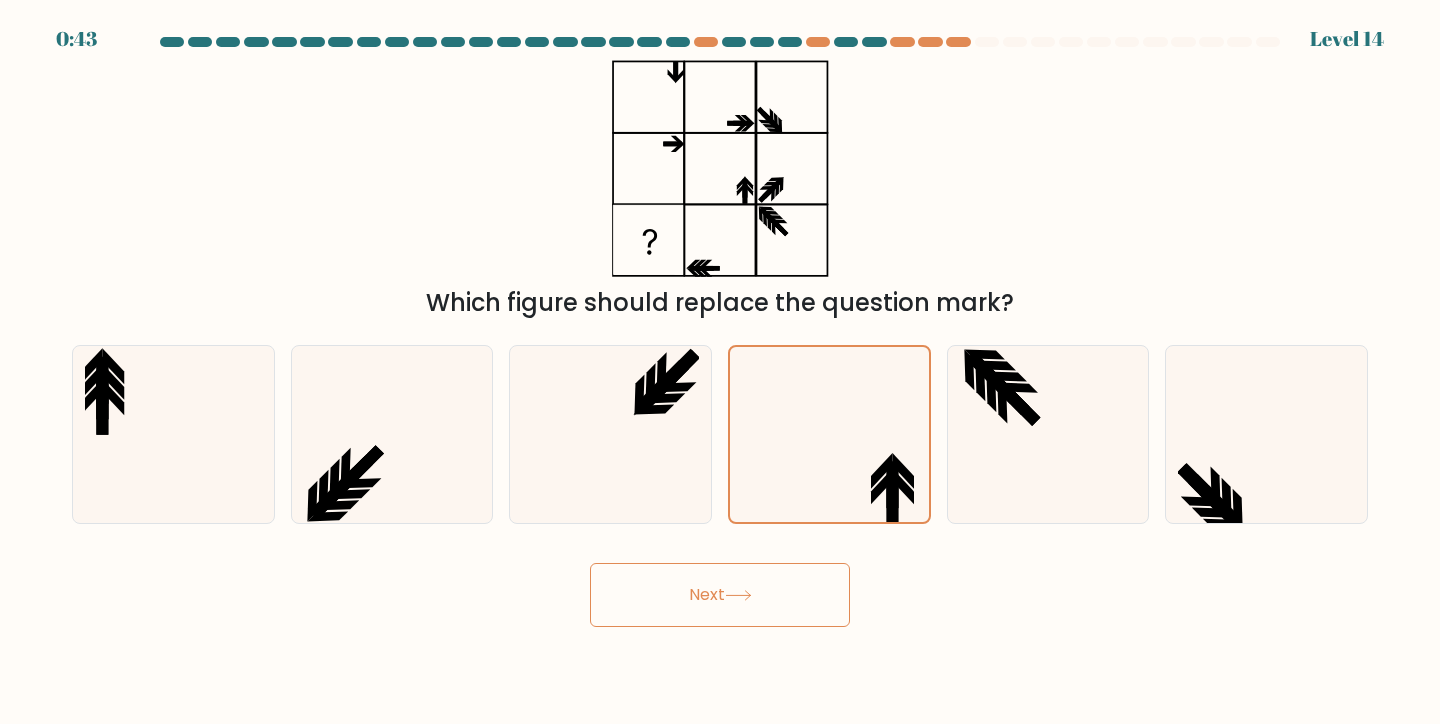 click on "Next" at bounding box center (720, 595) 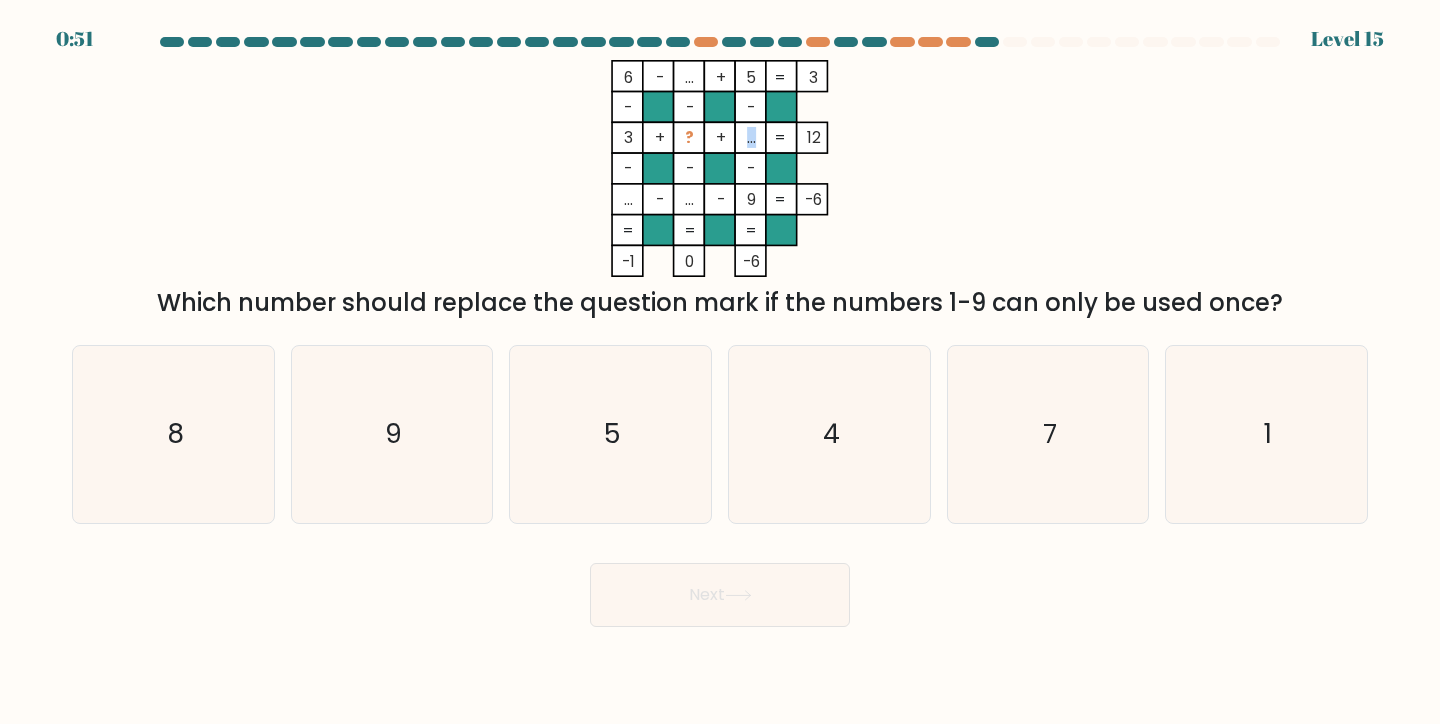 drag, startPoint x: 756, startPoint y: 142, endPoint x: 743, endPoint y: 140, distance: 13.152946 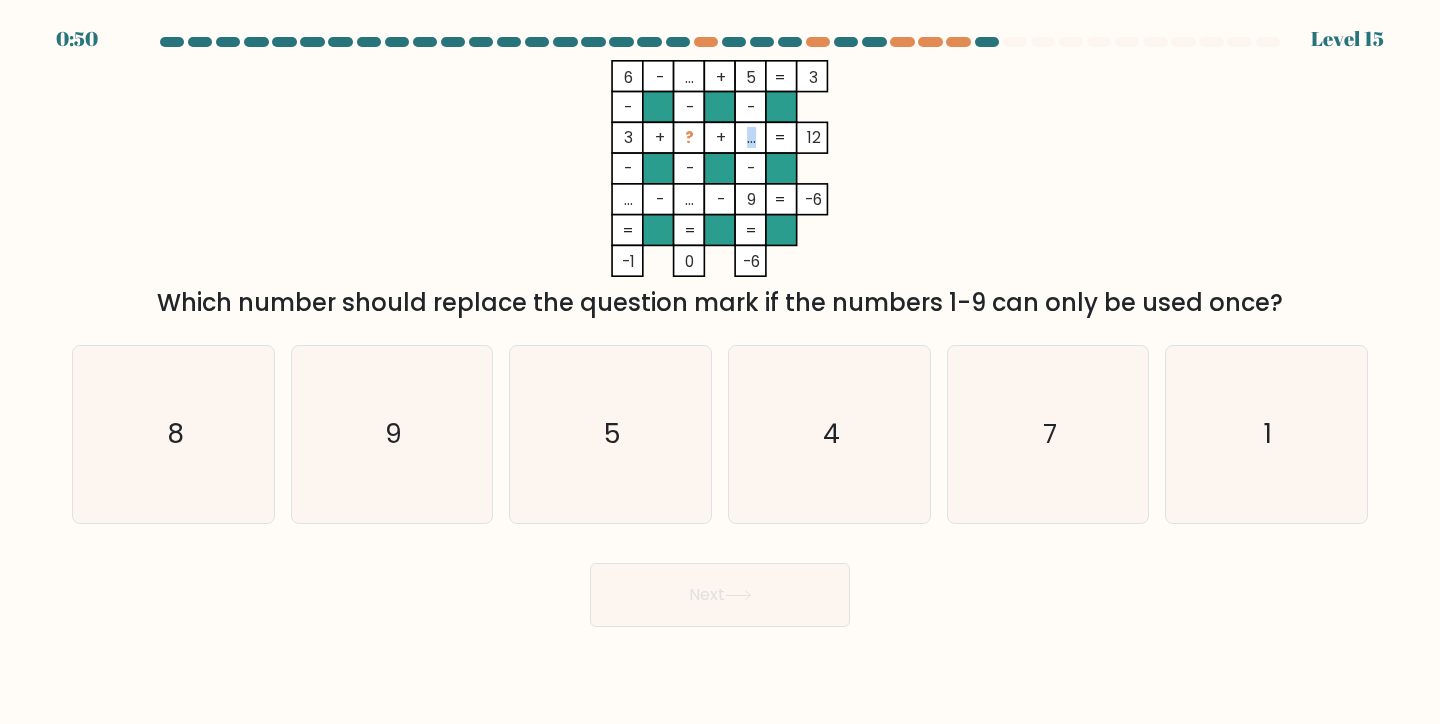 click on "..." 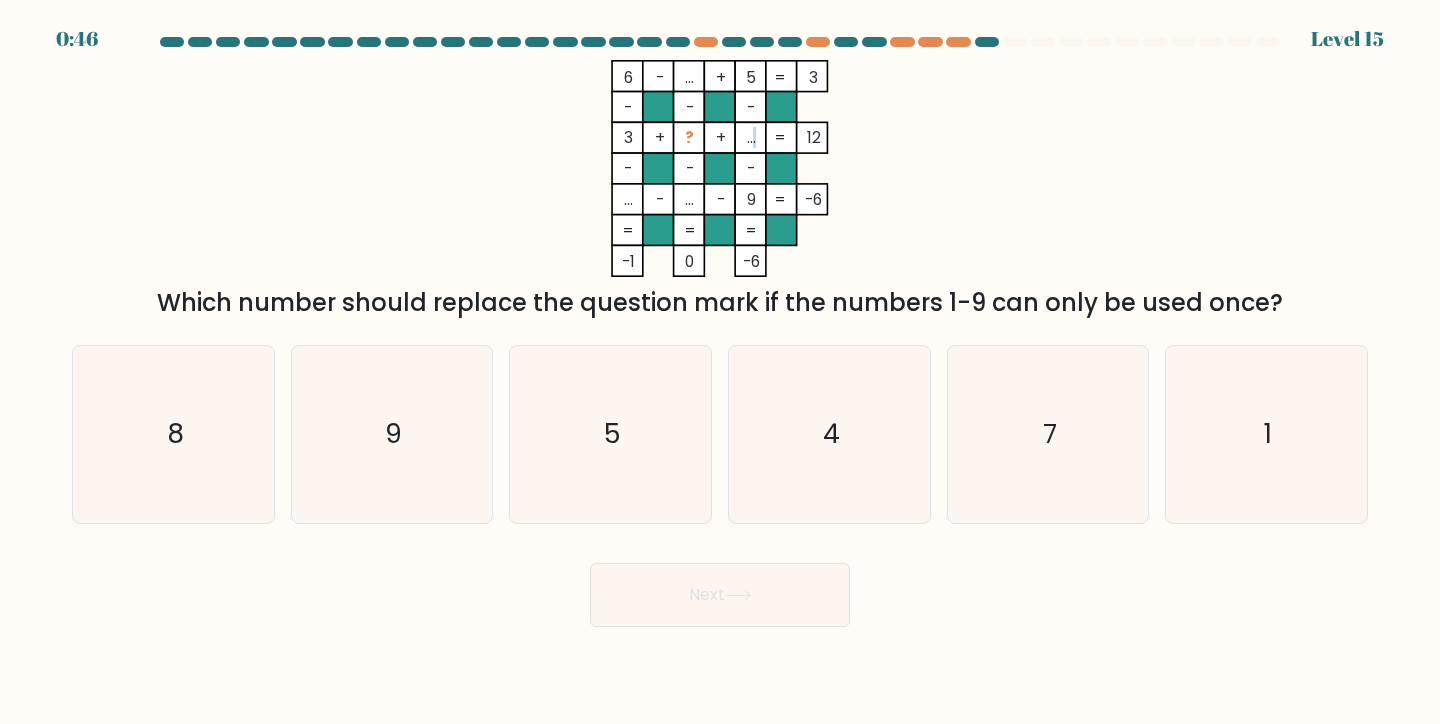 click on "..." 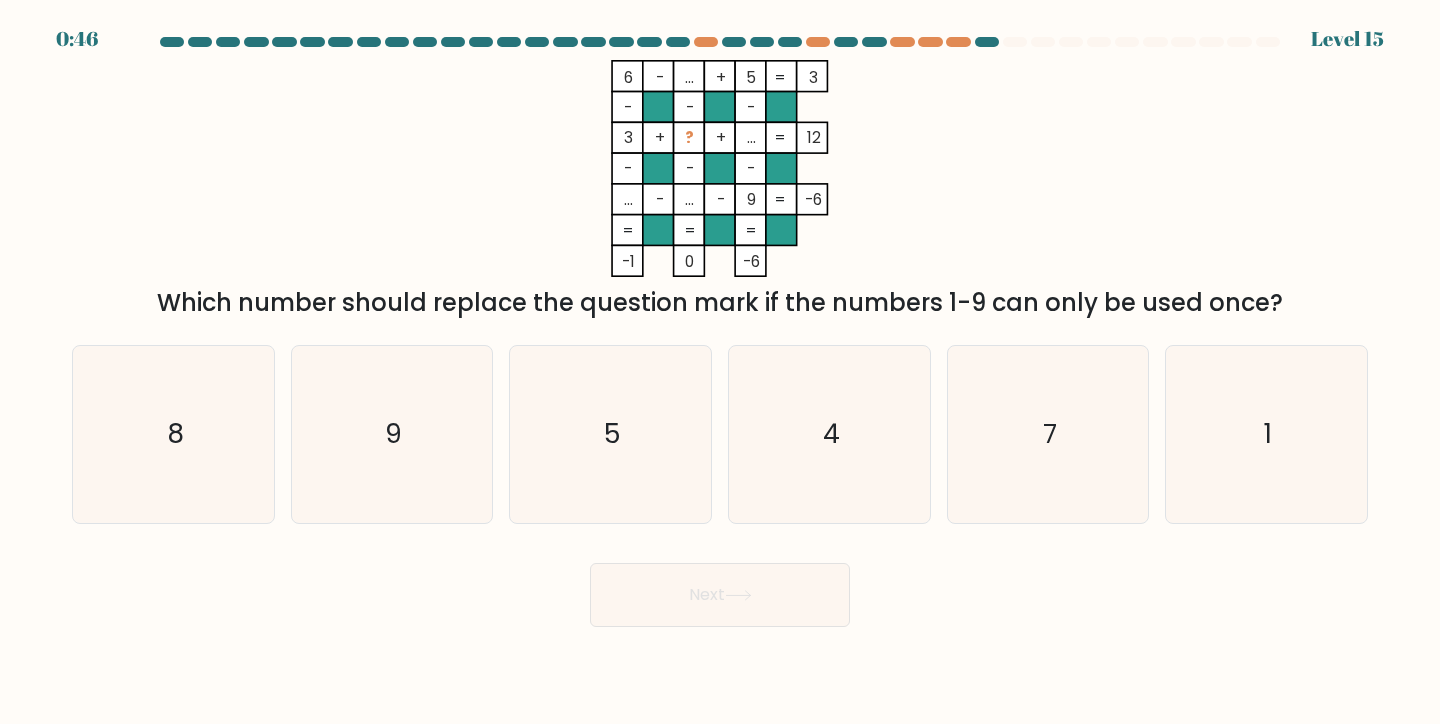 click on "..." 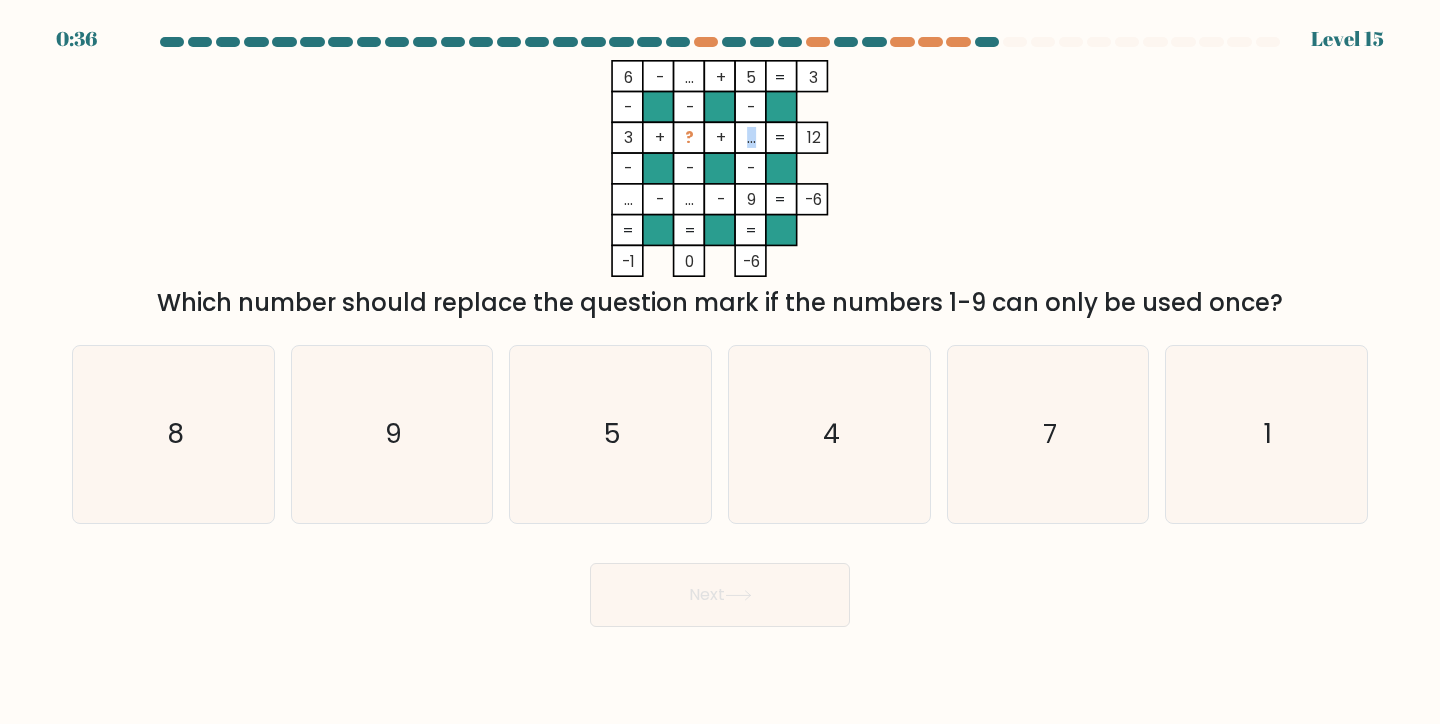 drag, startPoint x: 753, startPoint y: 136, endPoint x: 743, endPoint y: 132, distance: 10.770329 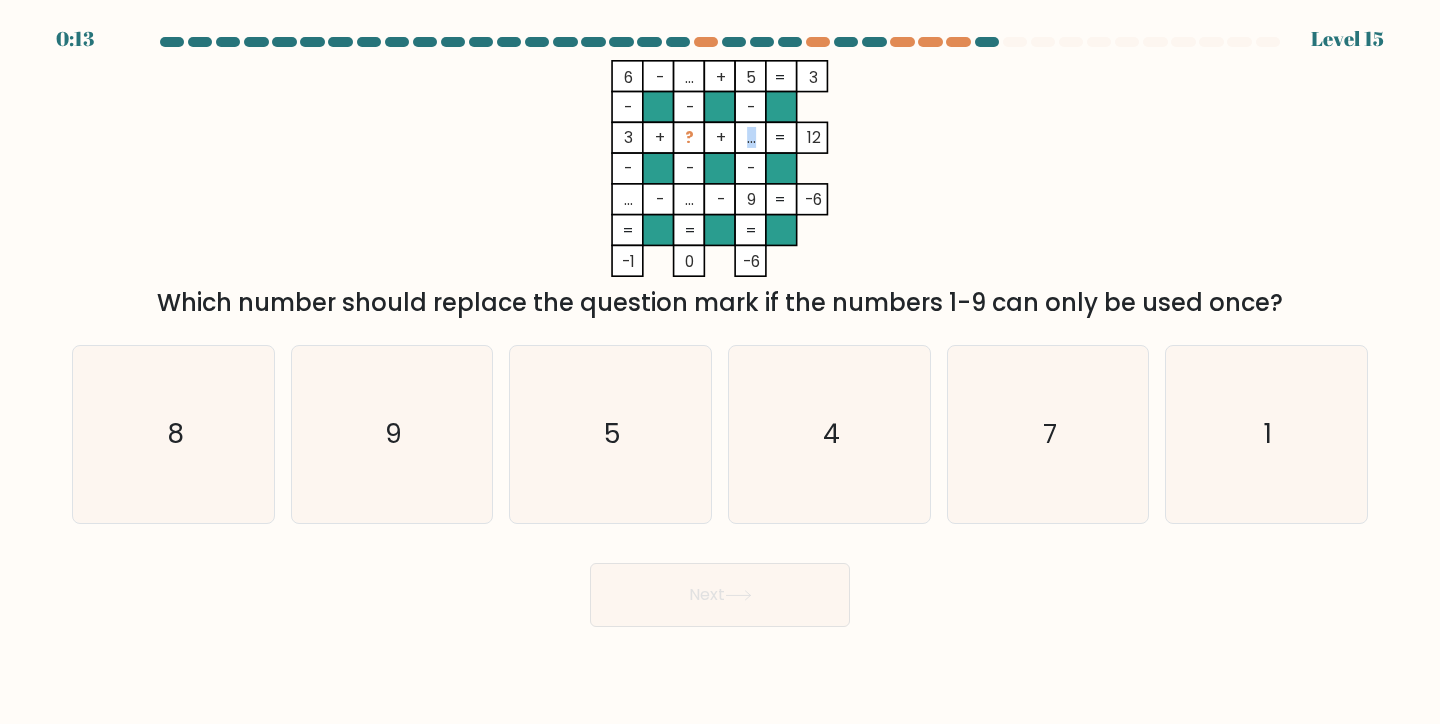 click on "..." 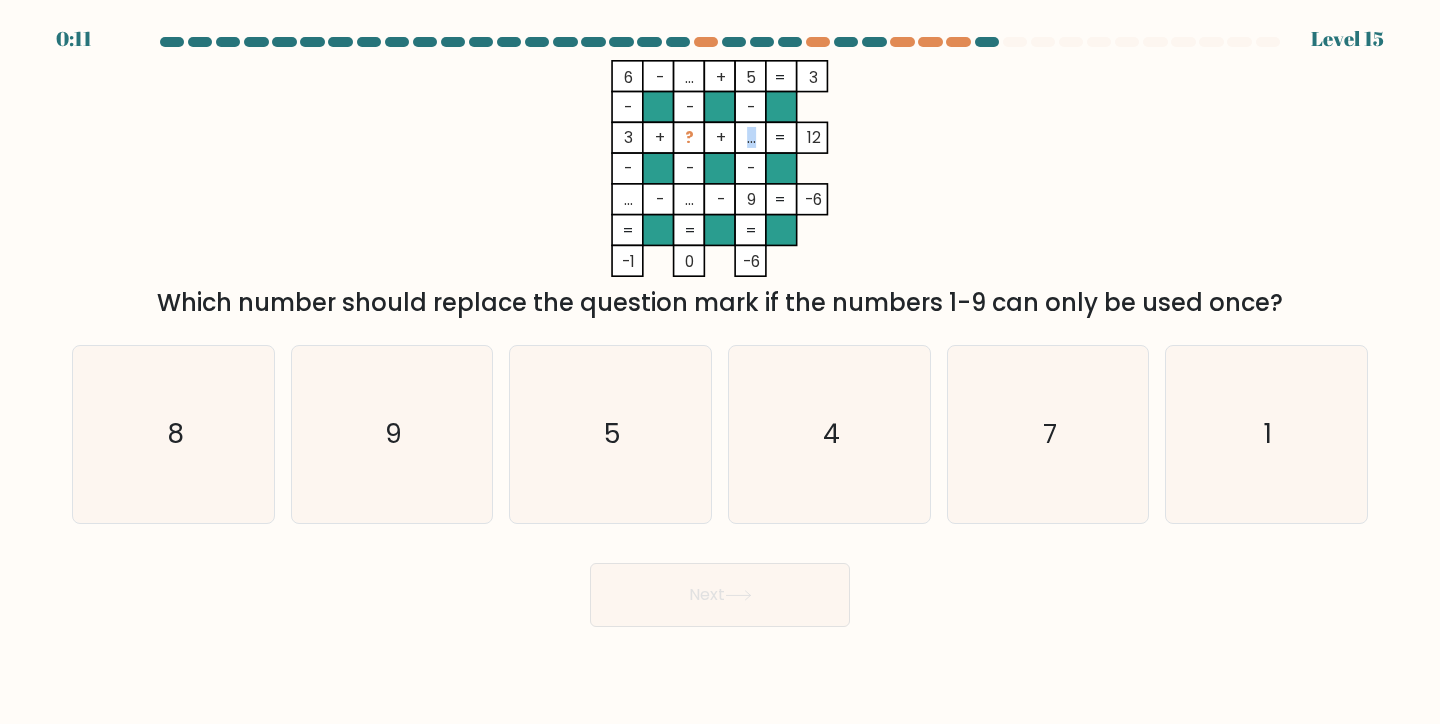 drag, startPoint x: 756, startPoint y: 143, endPoint x: 746, endPoint y: 139, distance: 10.770329 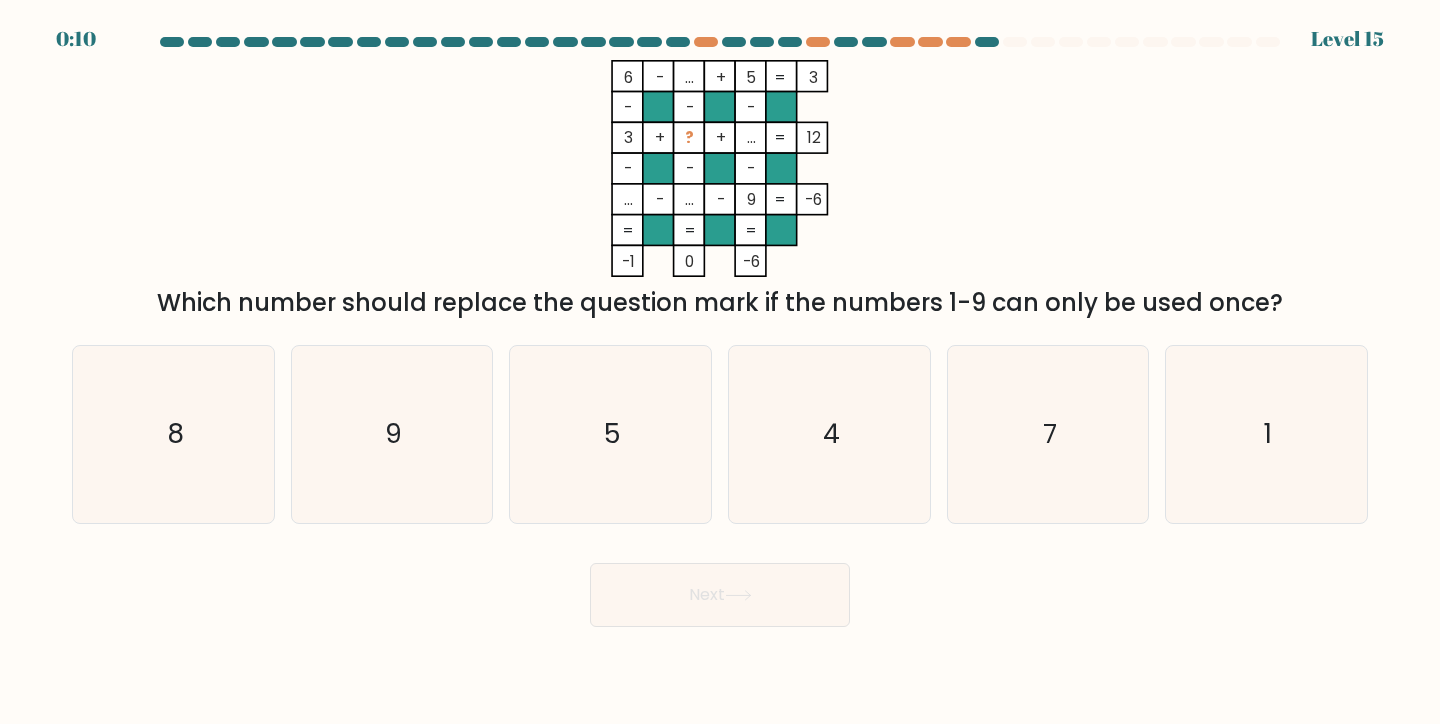 click on "..." 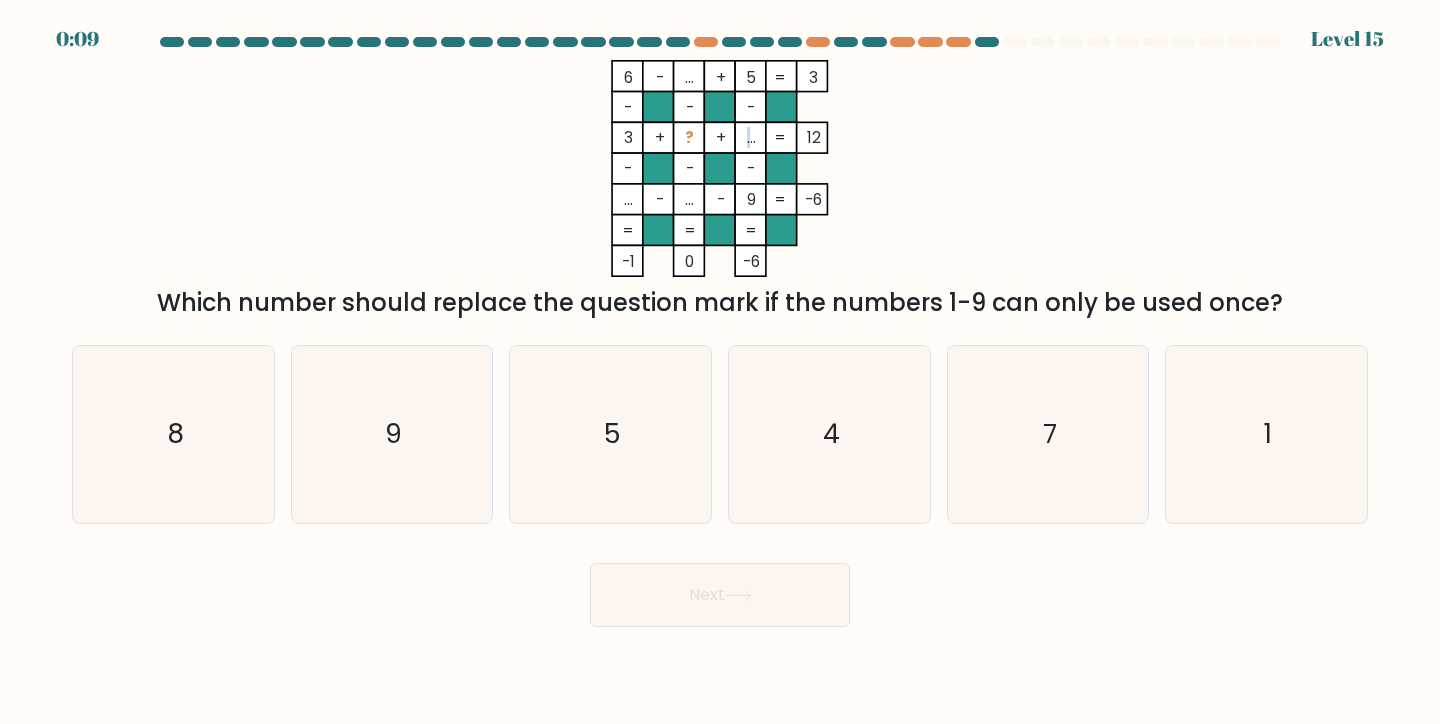 click on "6    -    ...    +    5    3    -    -    -    3    +    ?    +    ...    12    -    -    -    ...    -    ...    -    9    =   -6    =   =   =   =   -1    0    -6    =" 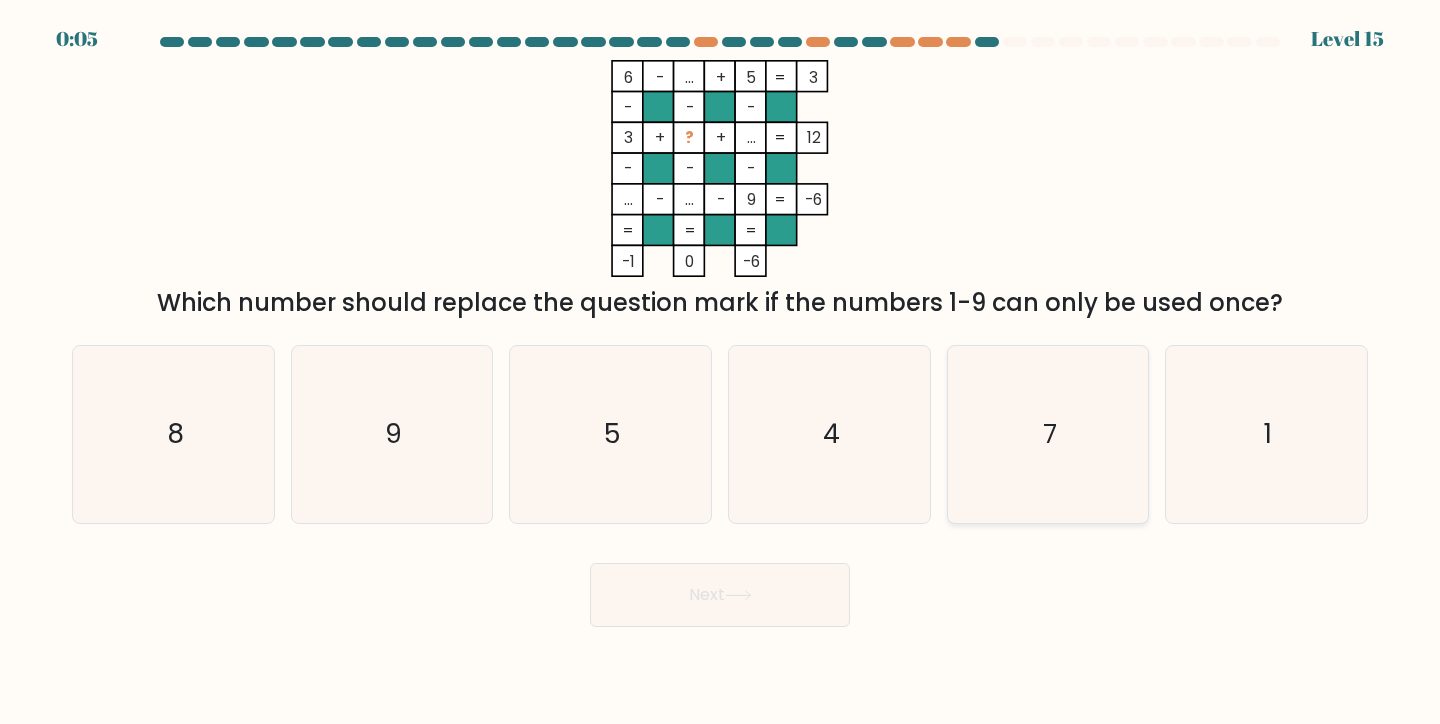 click on "7" 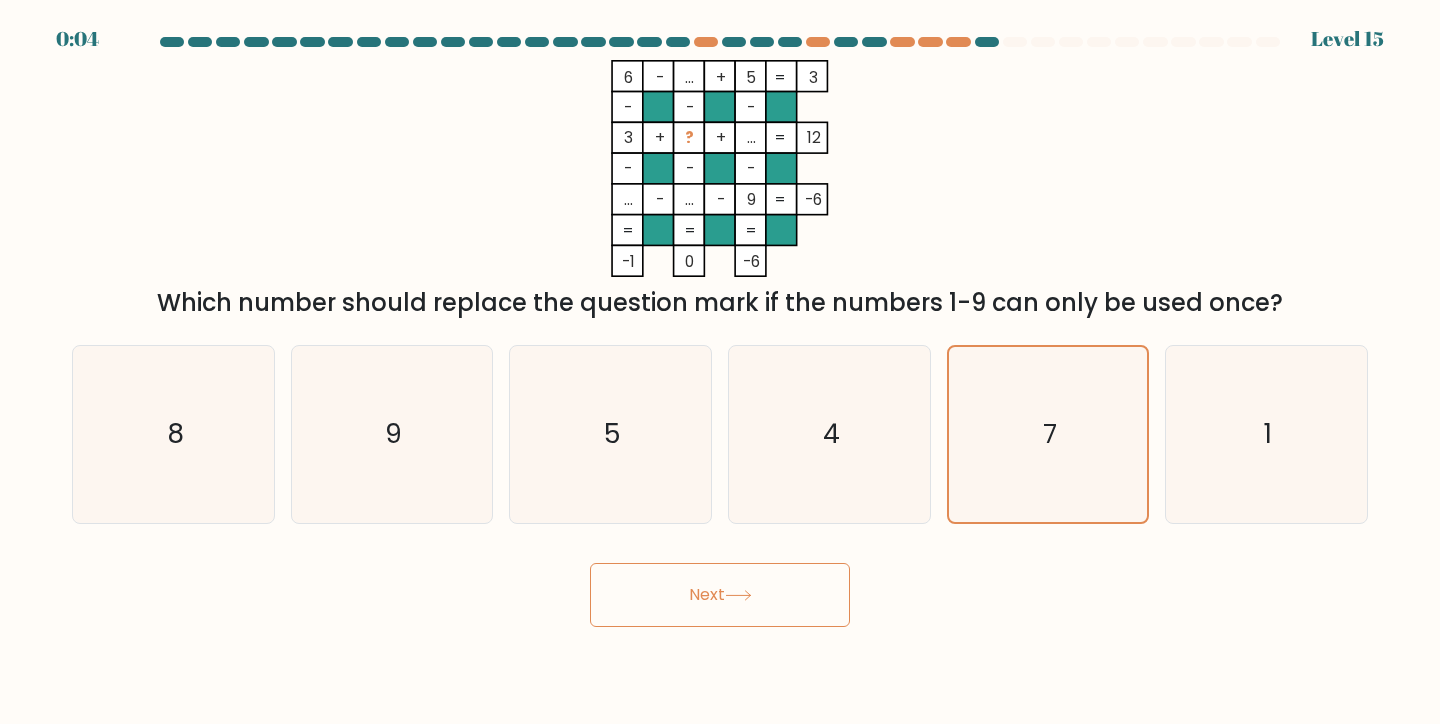click on "Next" at bounding box center (720, 595) 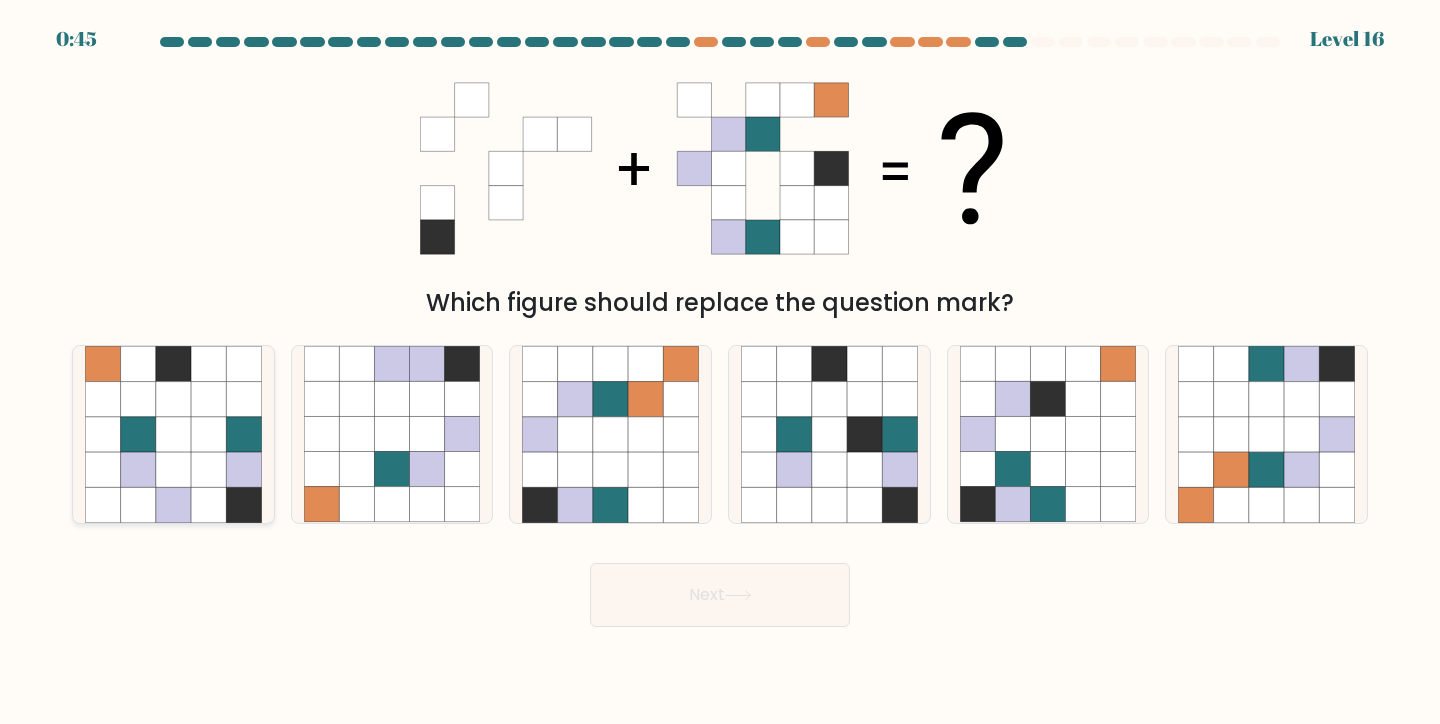 click 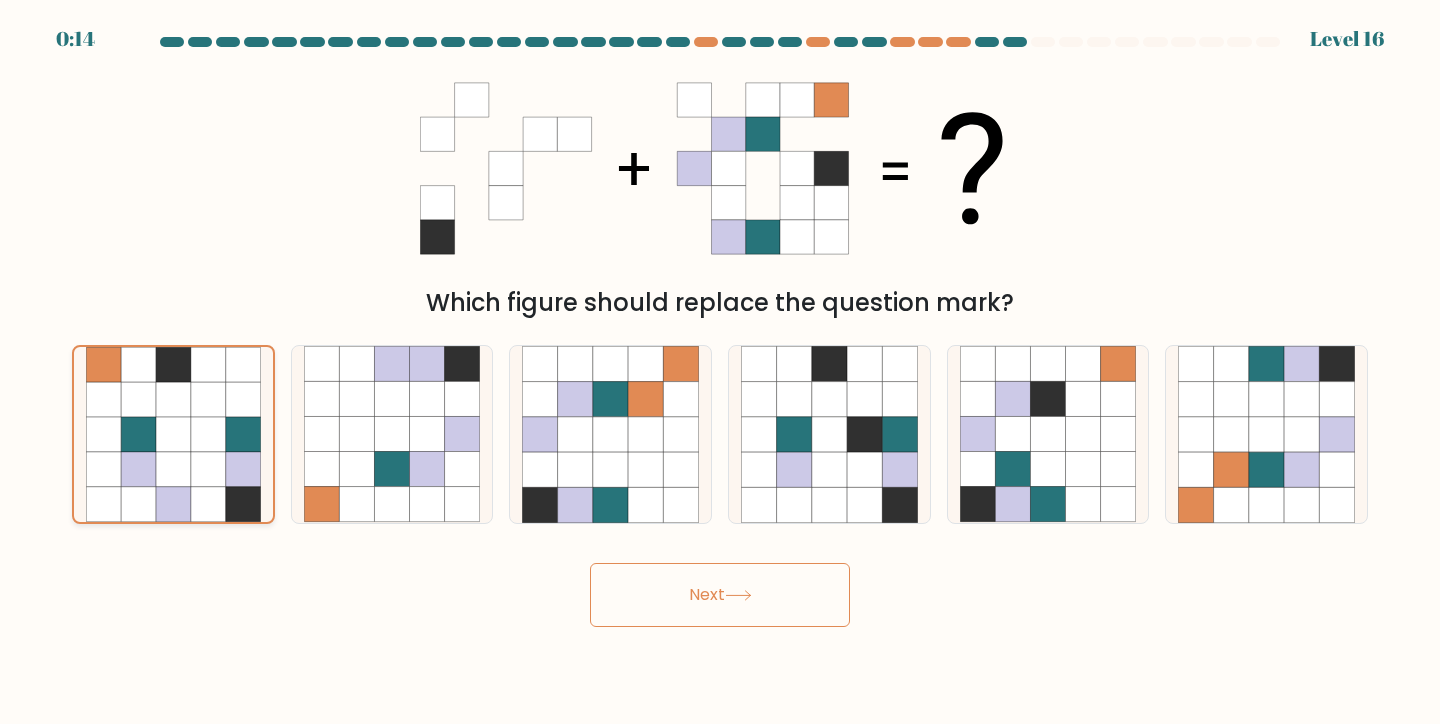 click 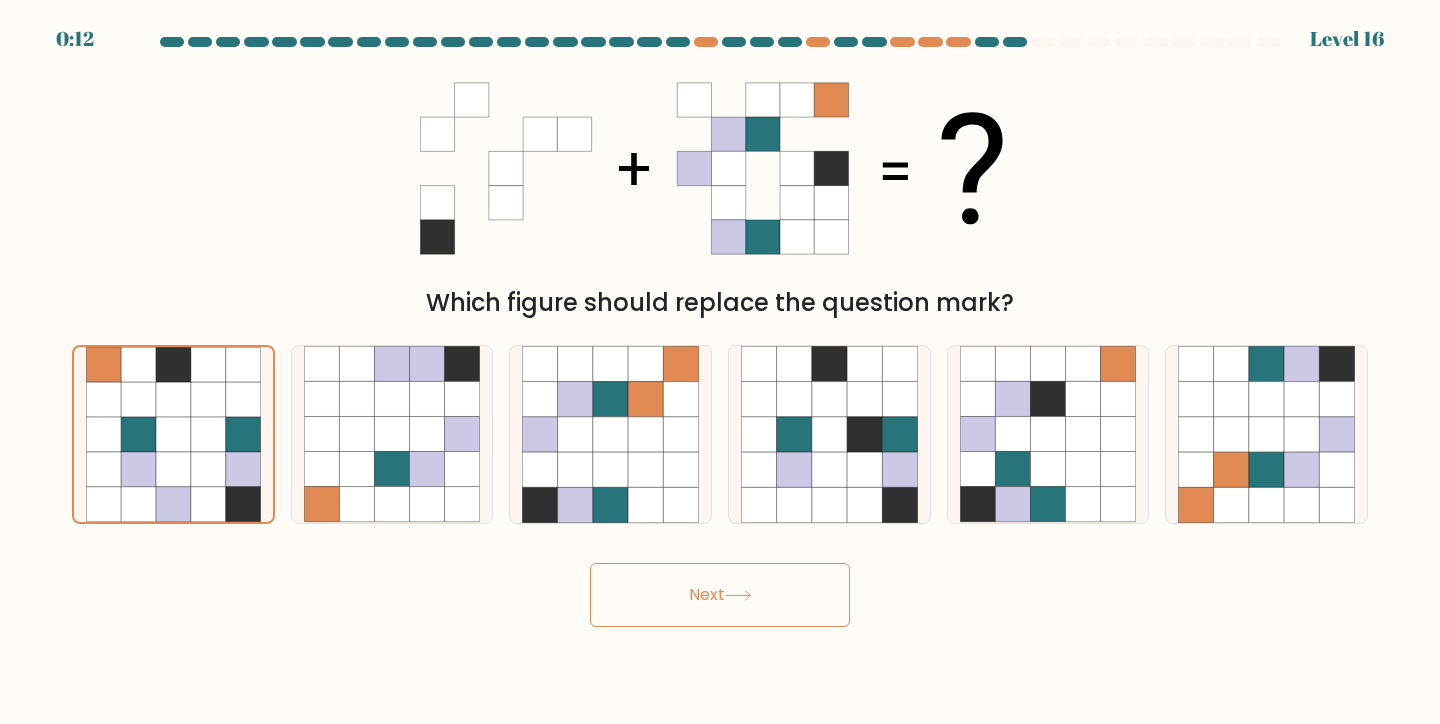 click on "Next" at bounding box center (720, 595) 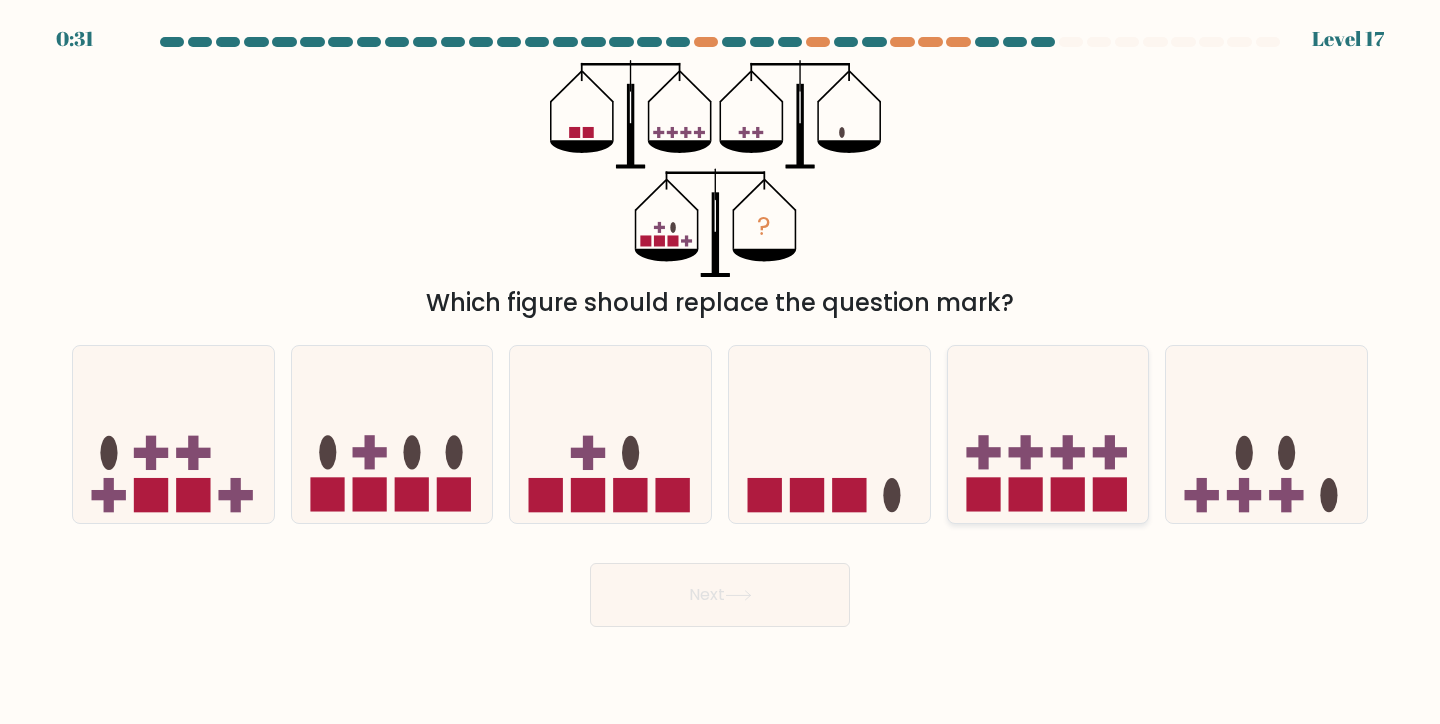 click 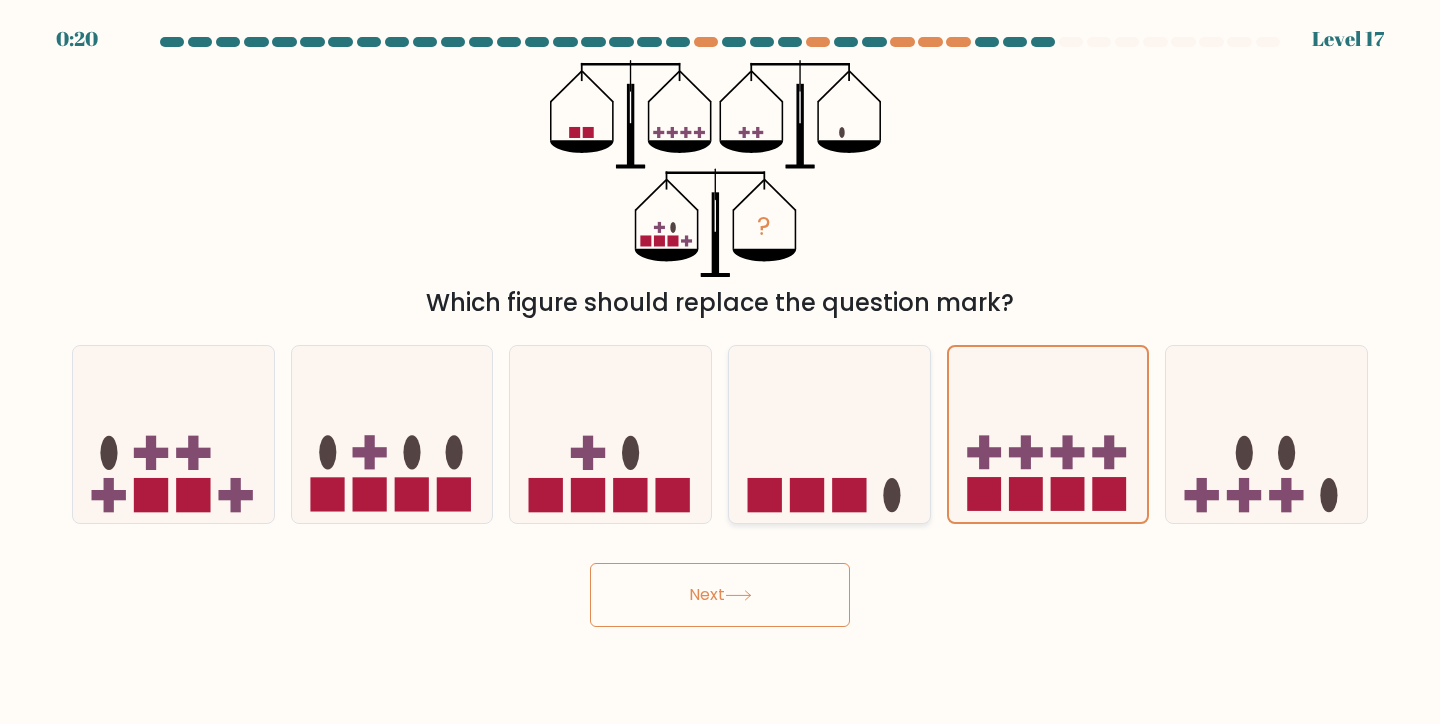 click 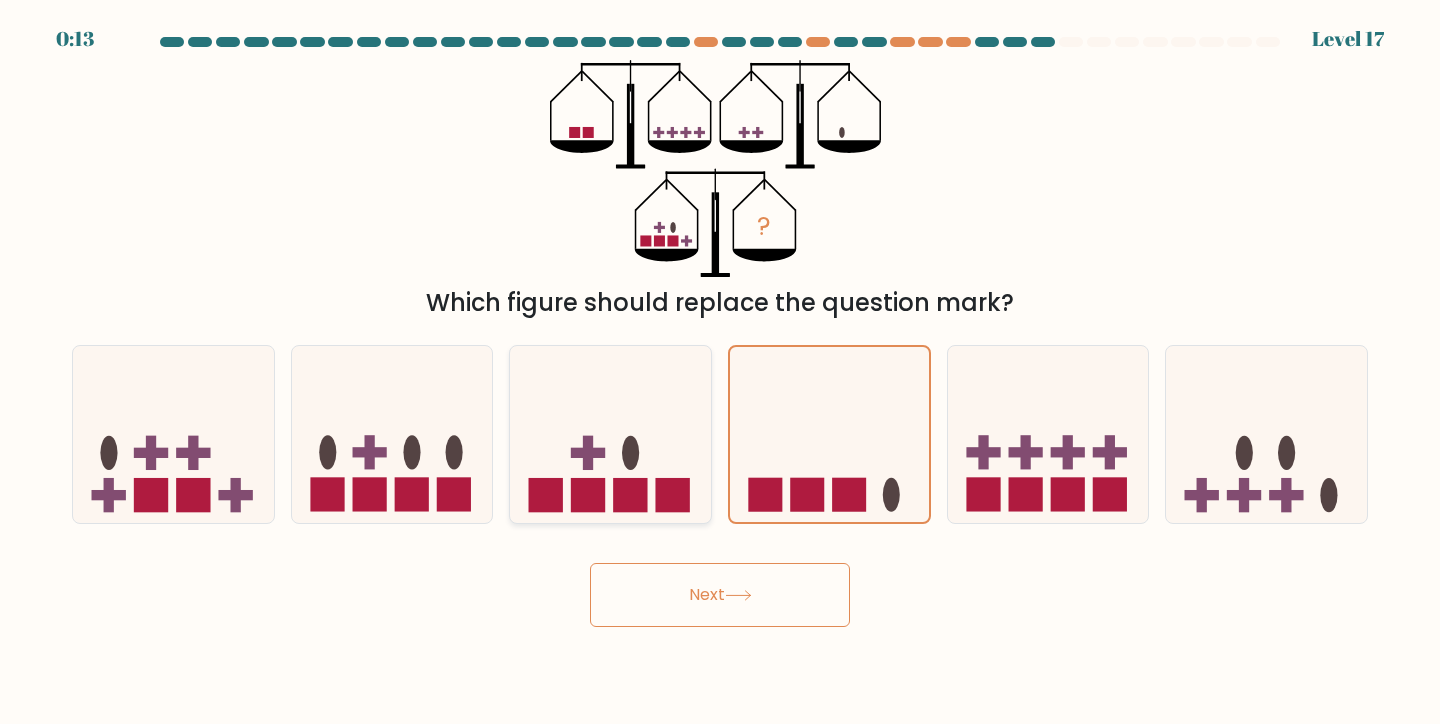 click 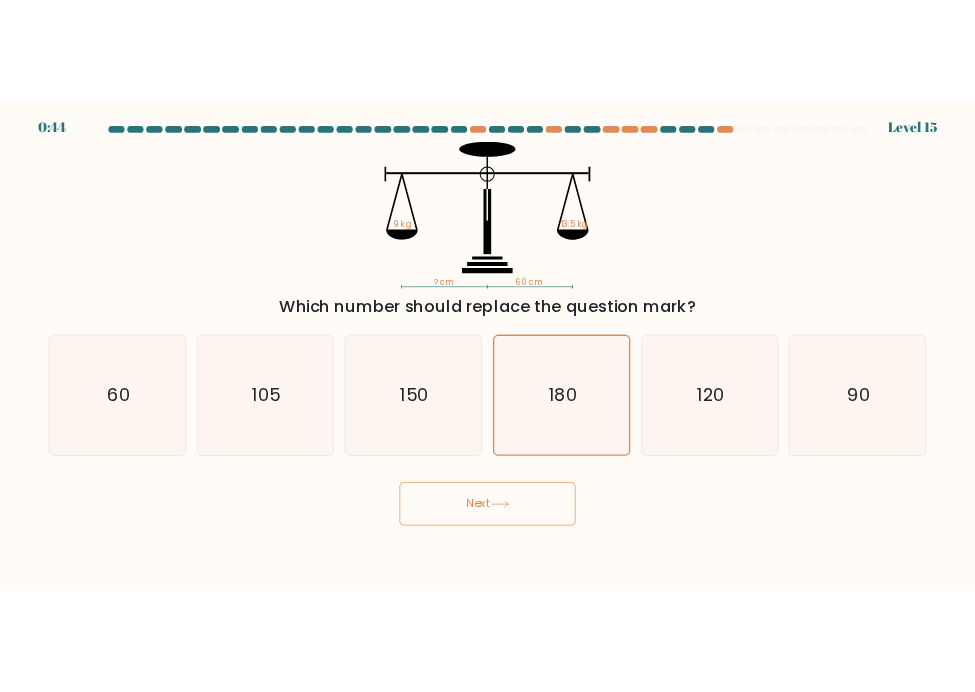 scroll, scrollTop: 0, scrollLeft: 0, axis: both 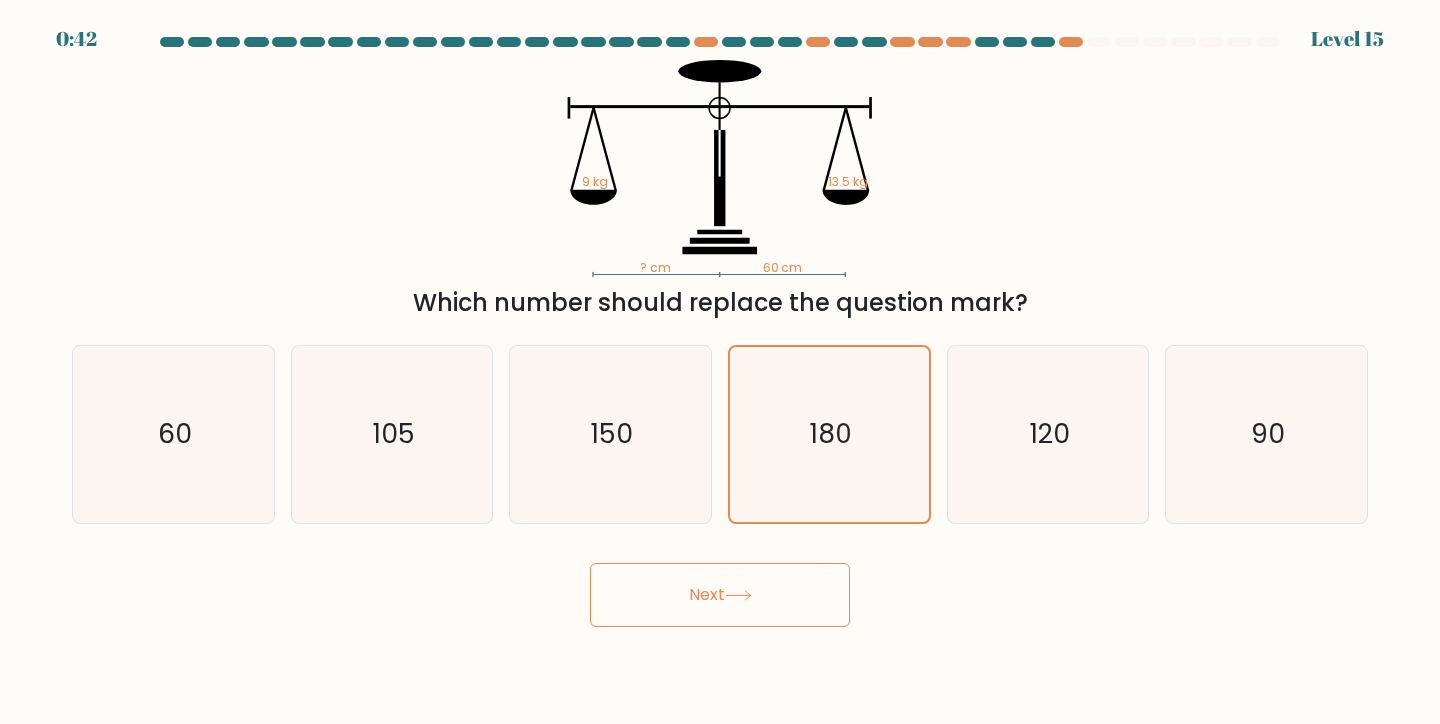 click on "Next" at bounding box center (720, 587) 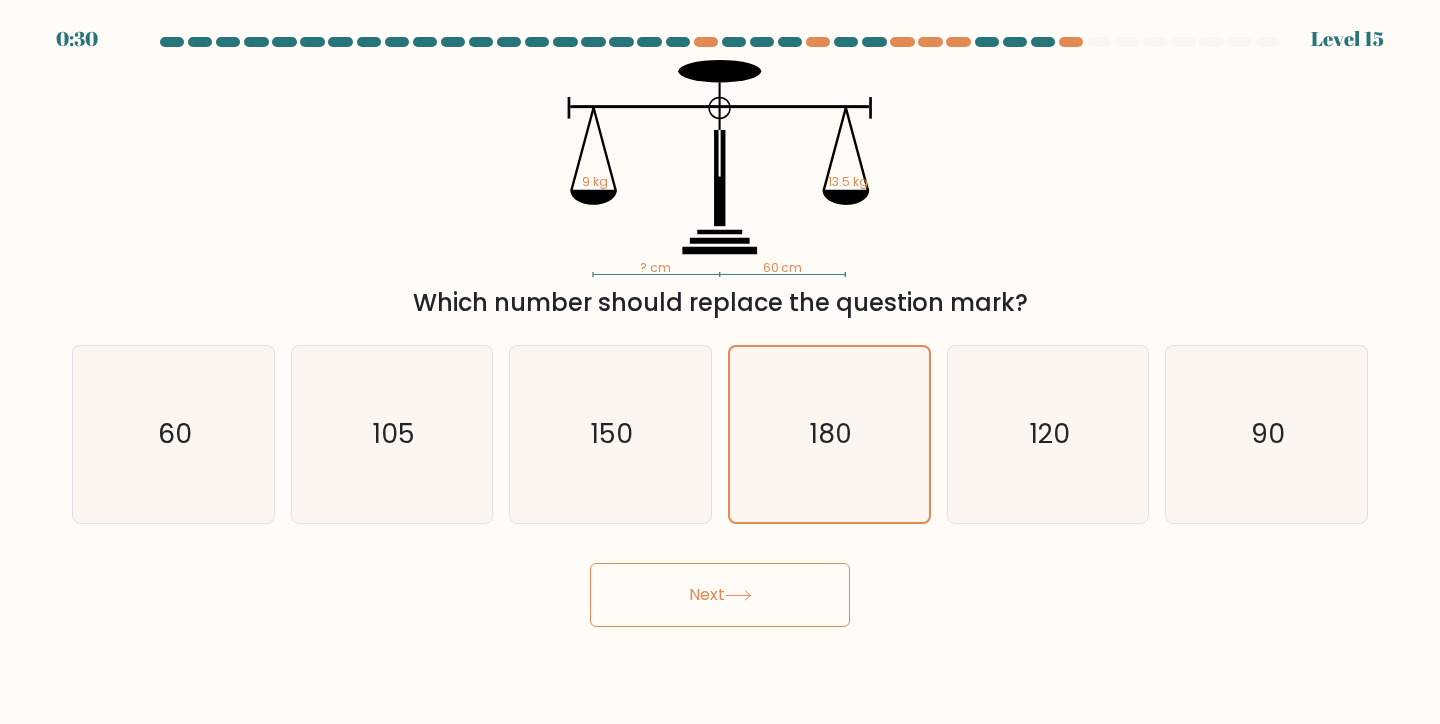 drag, startPoint x: 1211, startPoint y: 464, endPoint x: 865, endPoint y: 564, distance: 360.16107 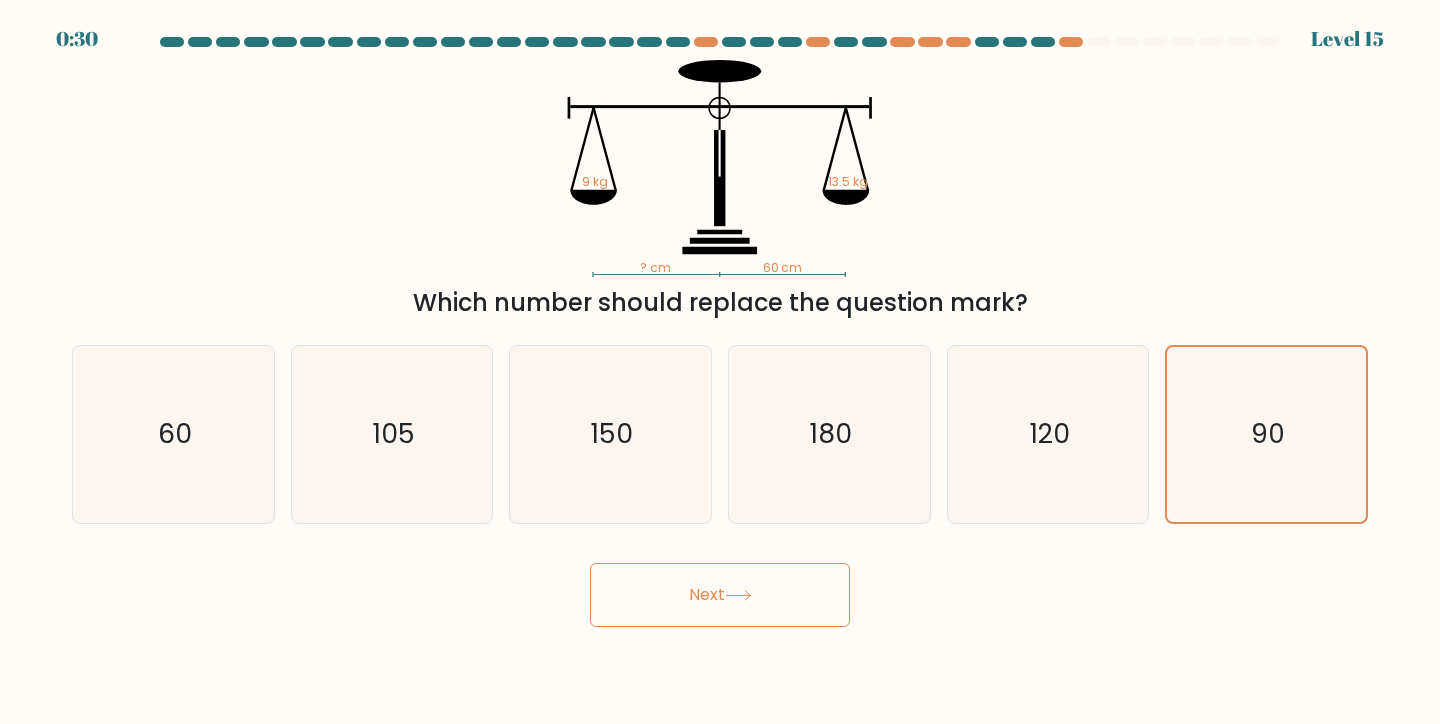 click on "Next" at bounding box center (720, 595) 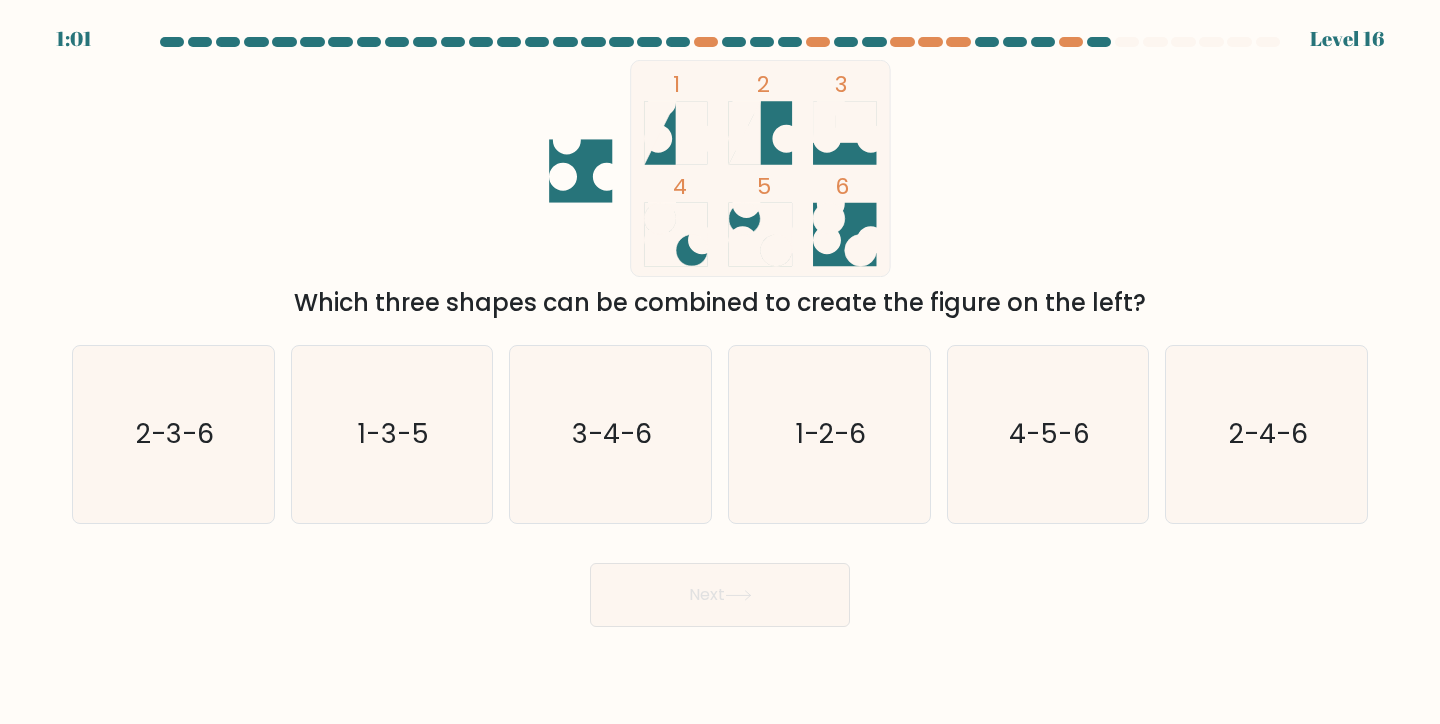 click 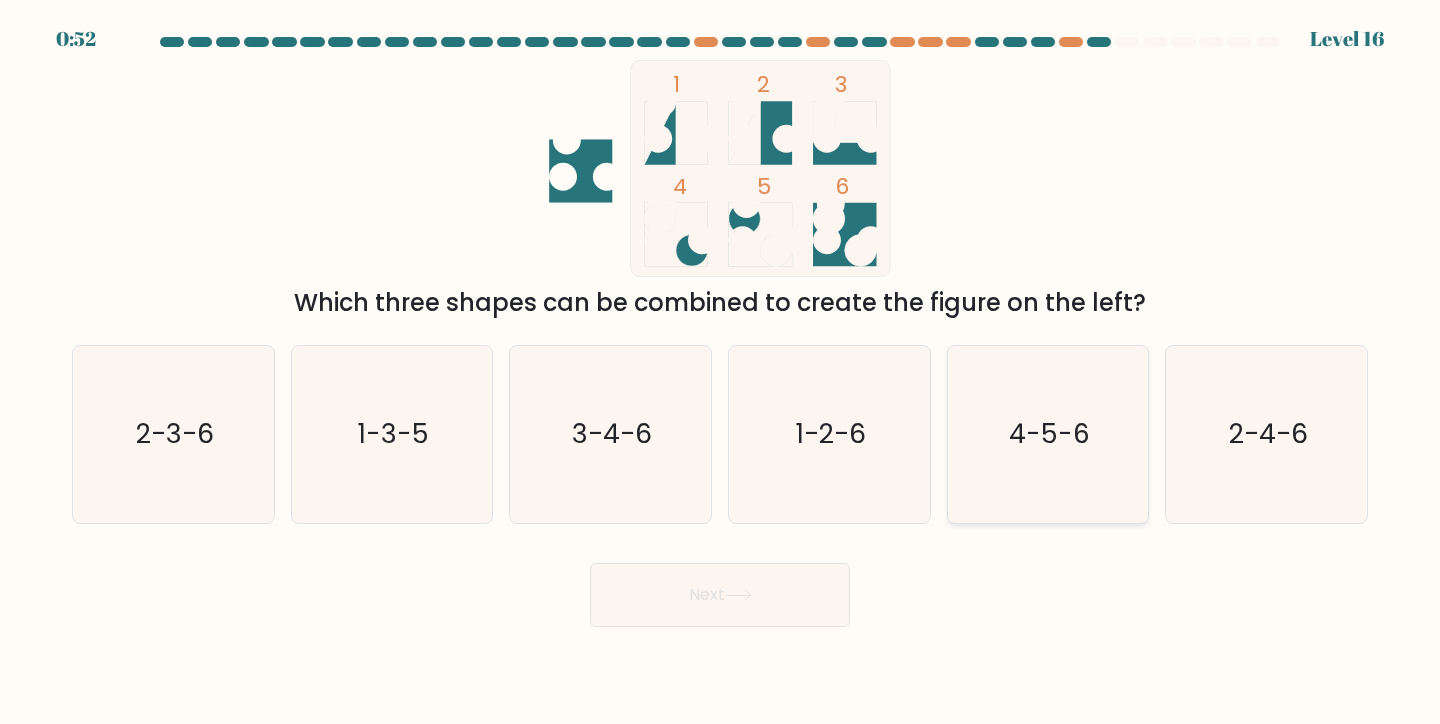 click on "4-5-6" 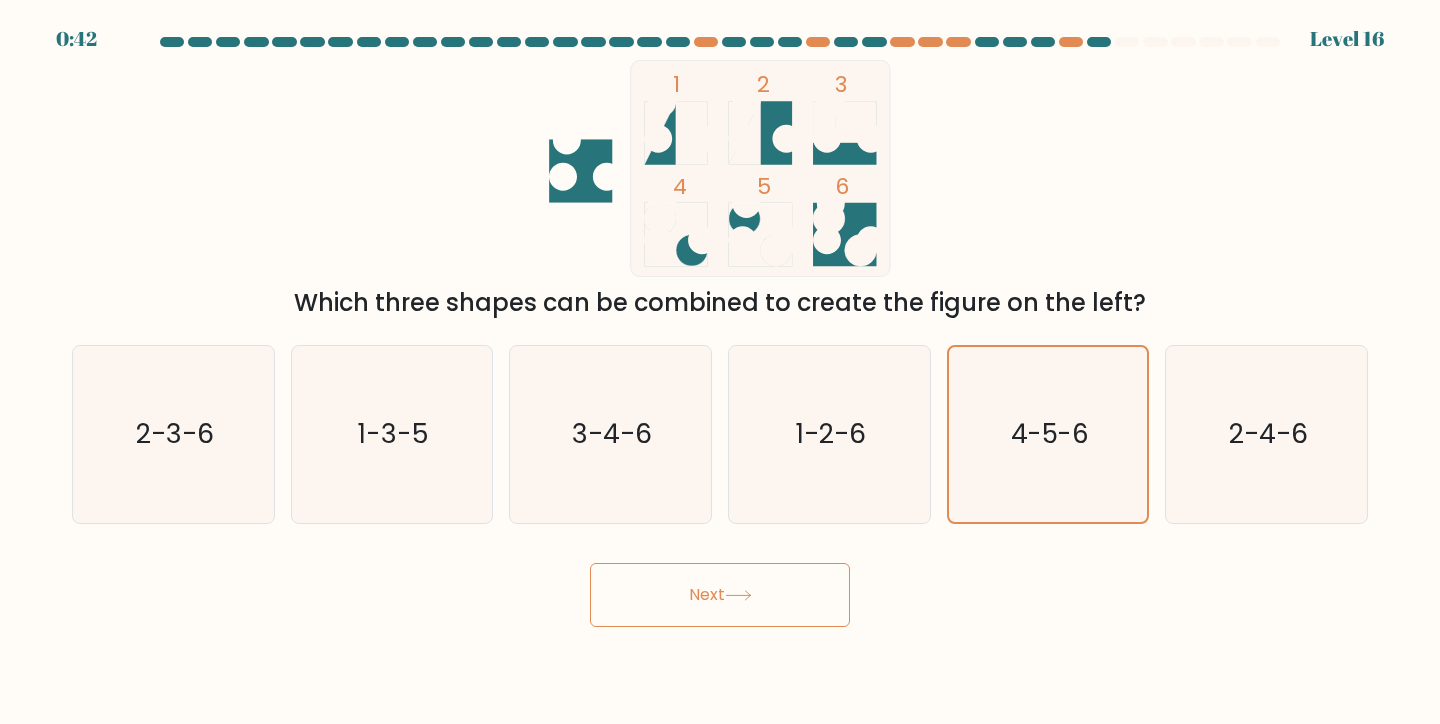click on "Next" at bounding box center [720, 595] 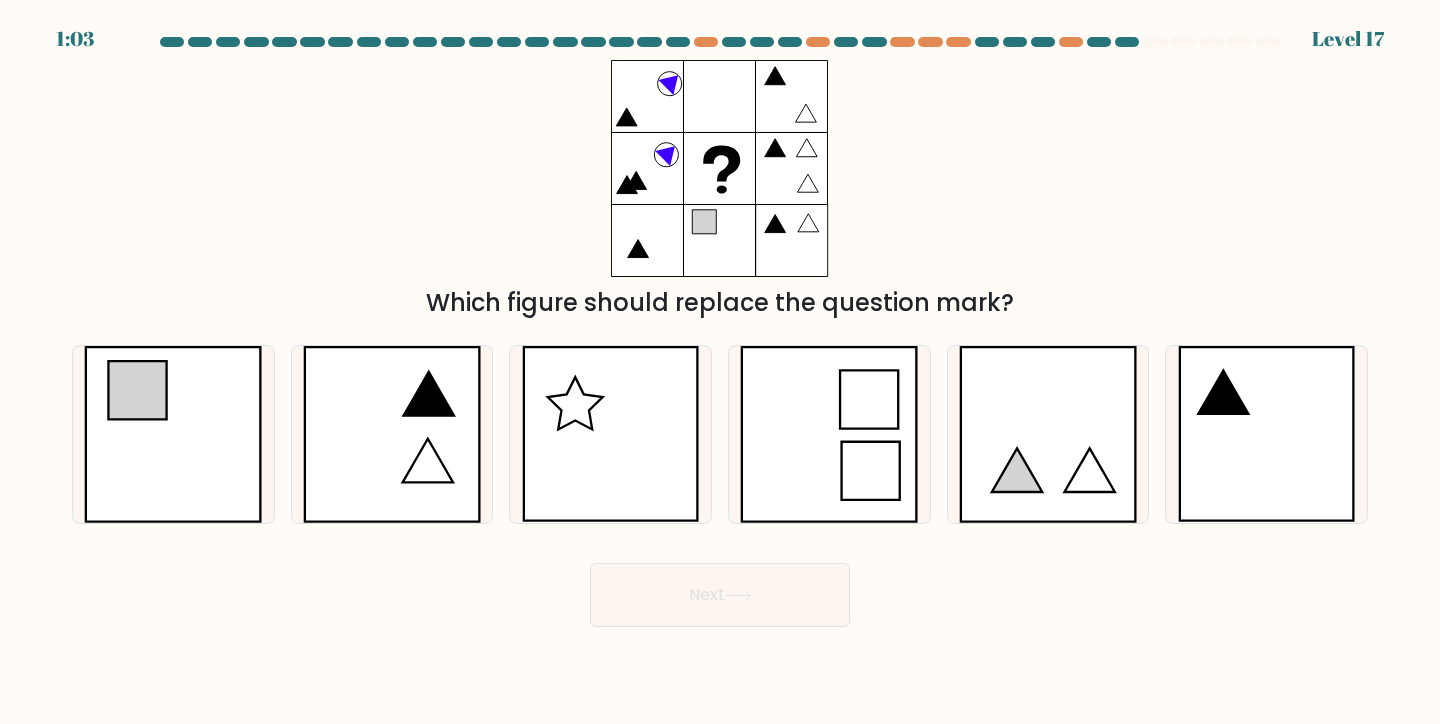 click 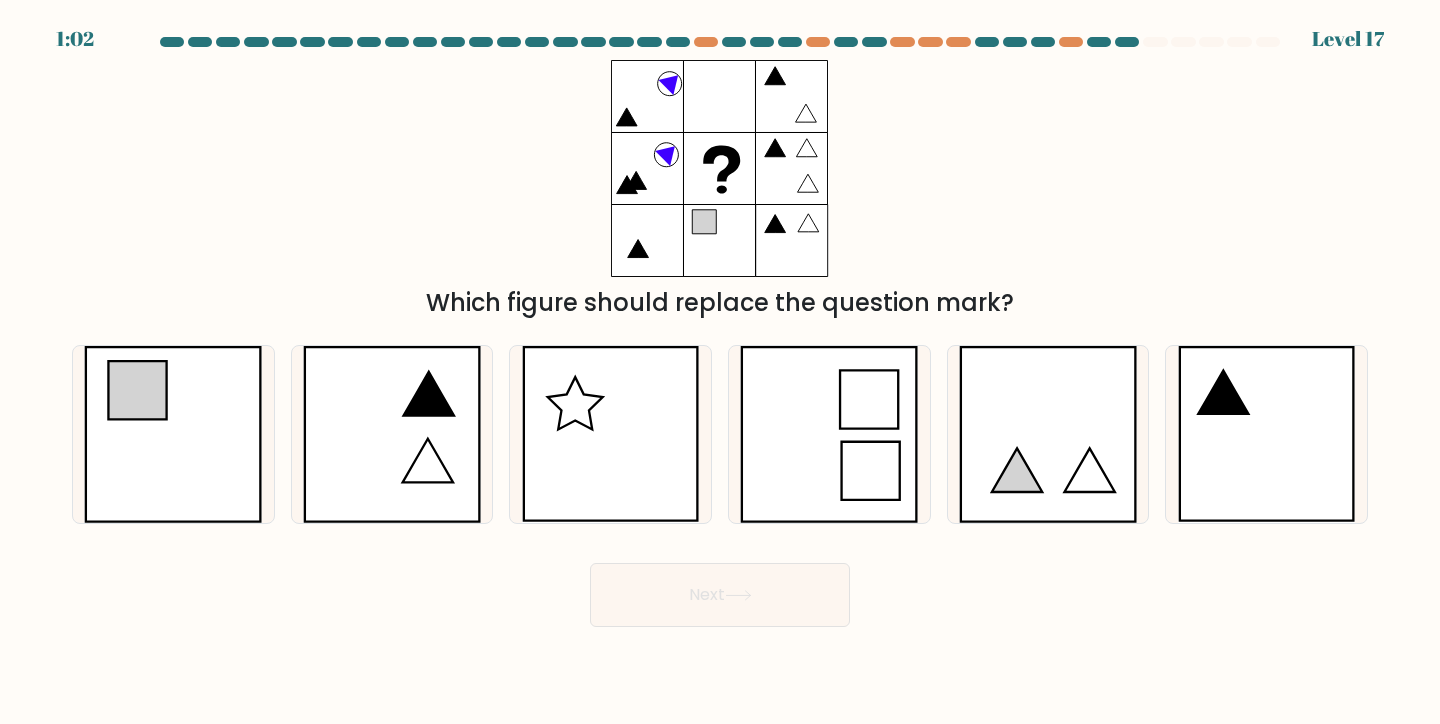 click 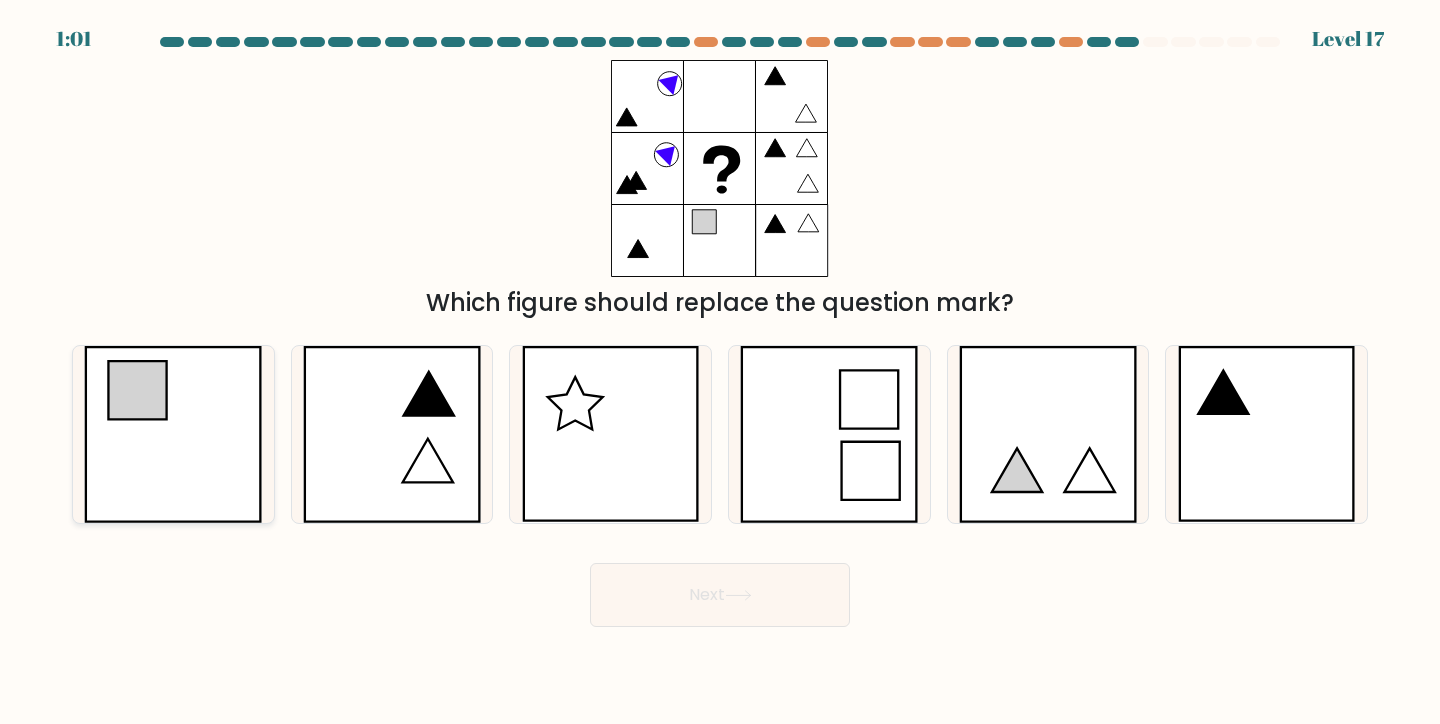 click 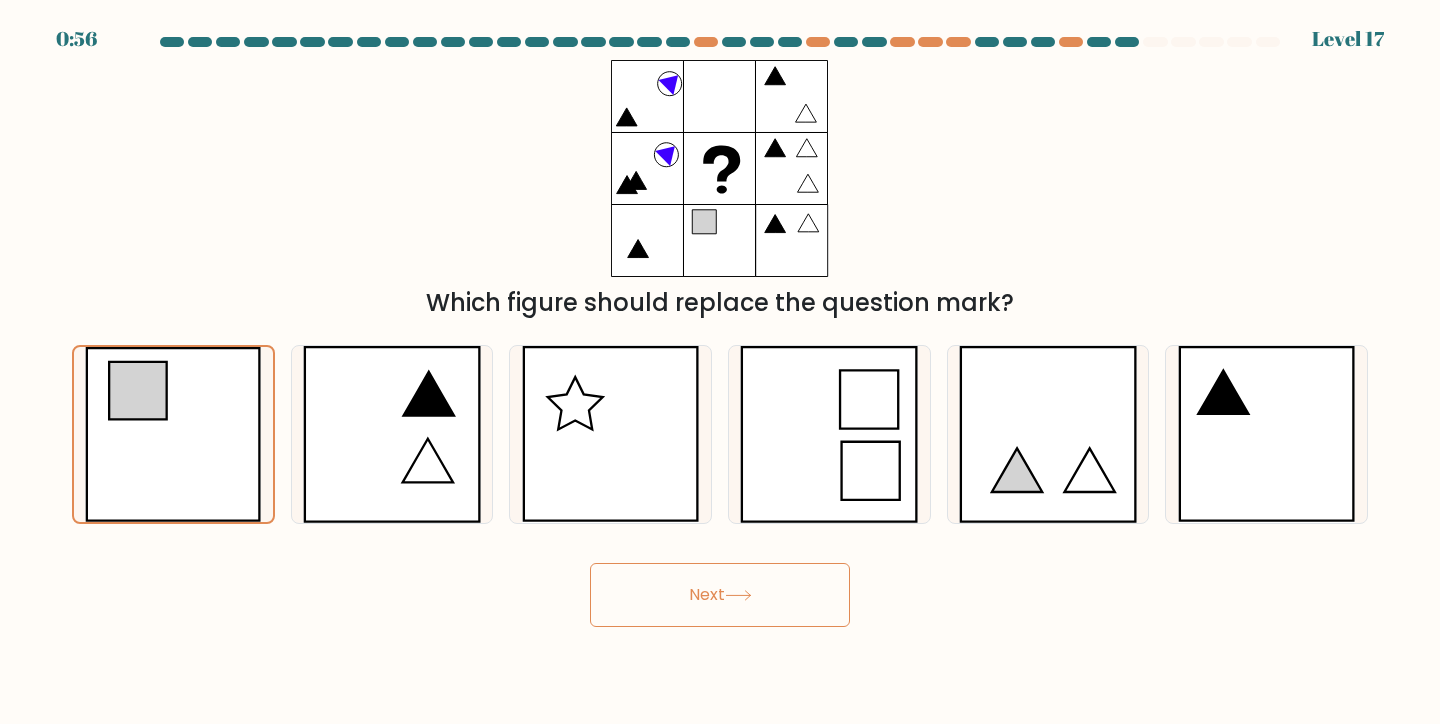 click on "Next" at bounding box center (720, 595) 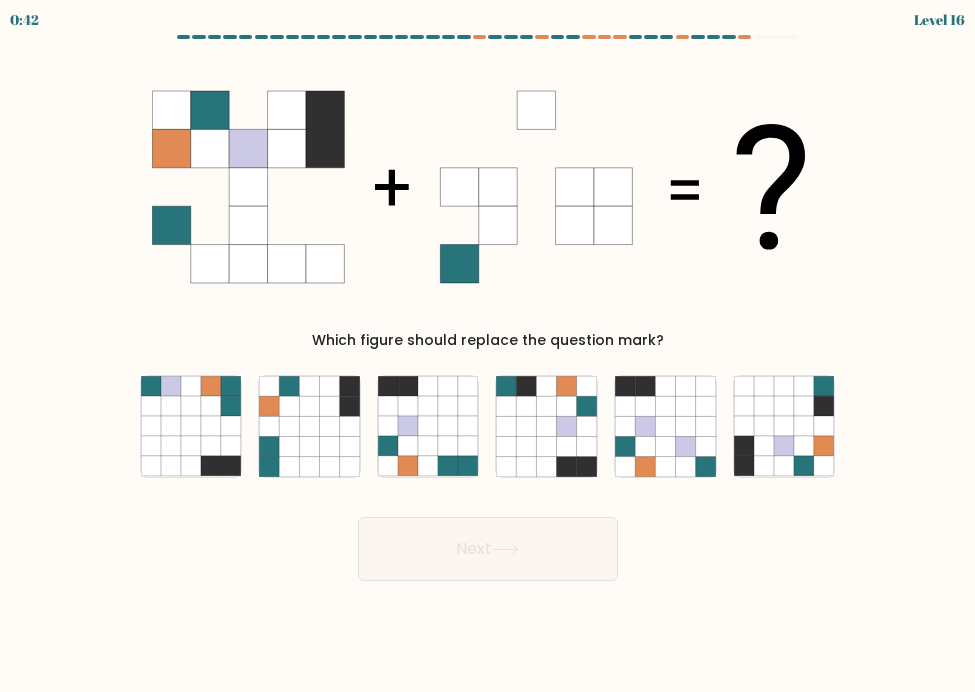 scroll, scrollTop: 0, scrollLeft: 0, axis: both 